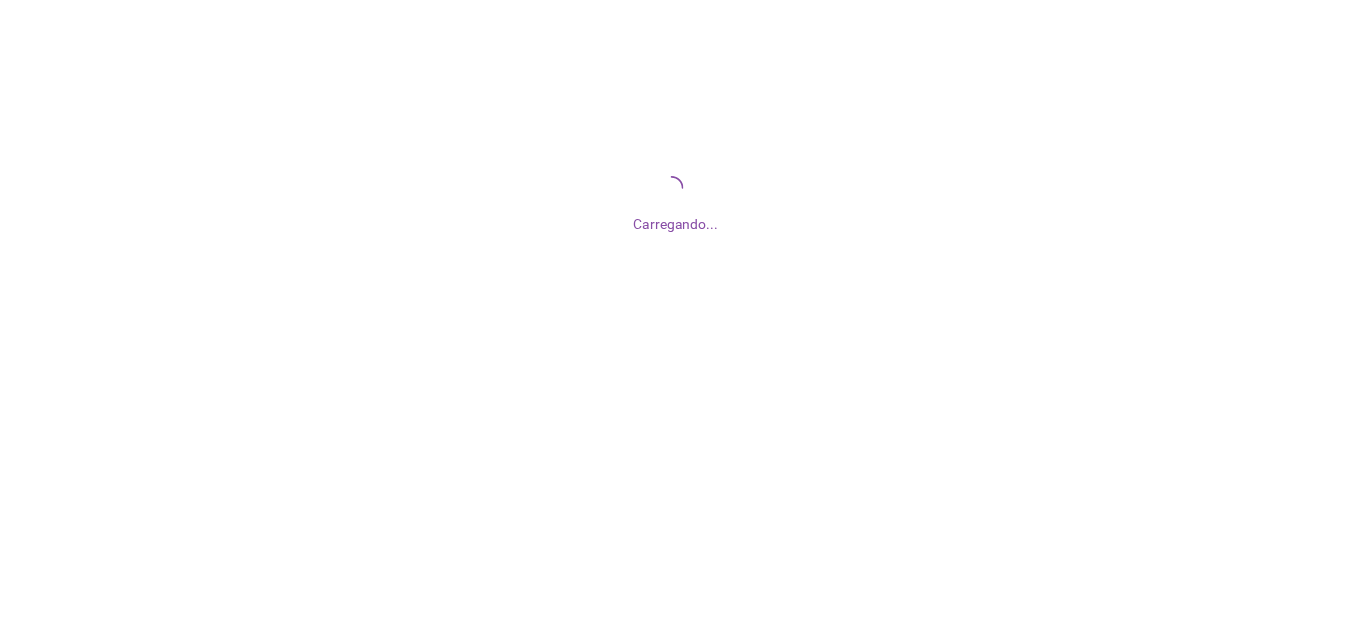 scroll, scrollTop: 0, scrollLeft: 0, axis: both 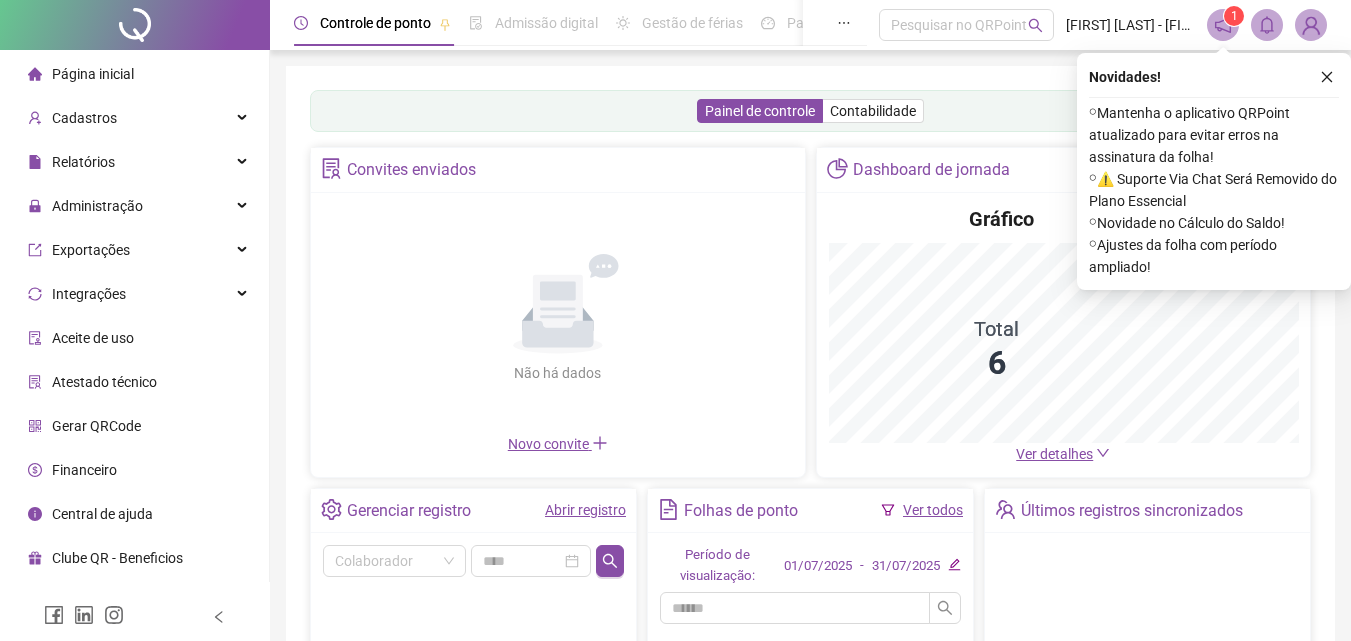 click 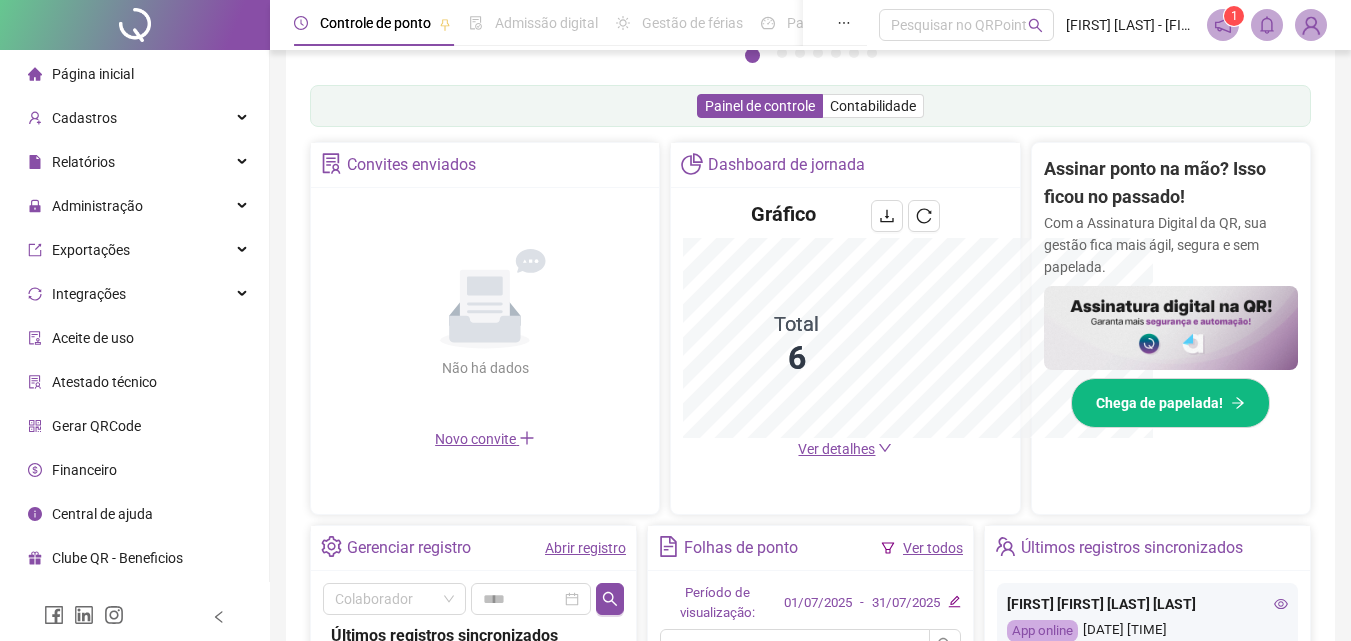 scroll, scrollTop: 295, scrollLeft: 0, axis: vertical 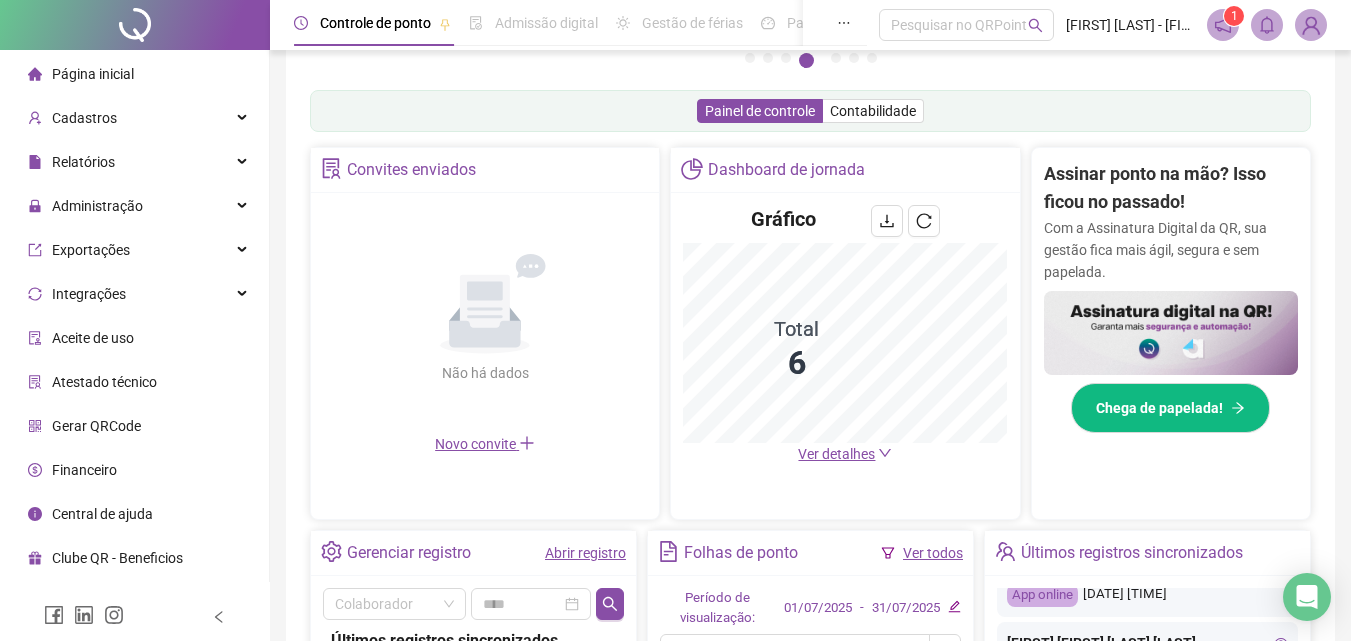 click 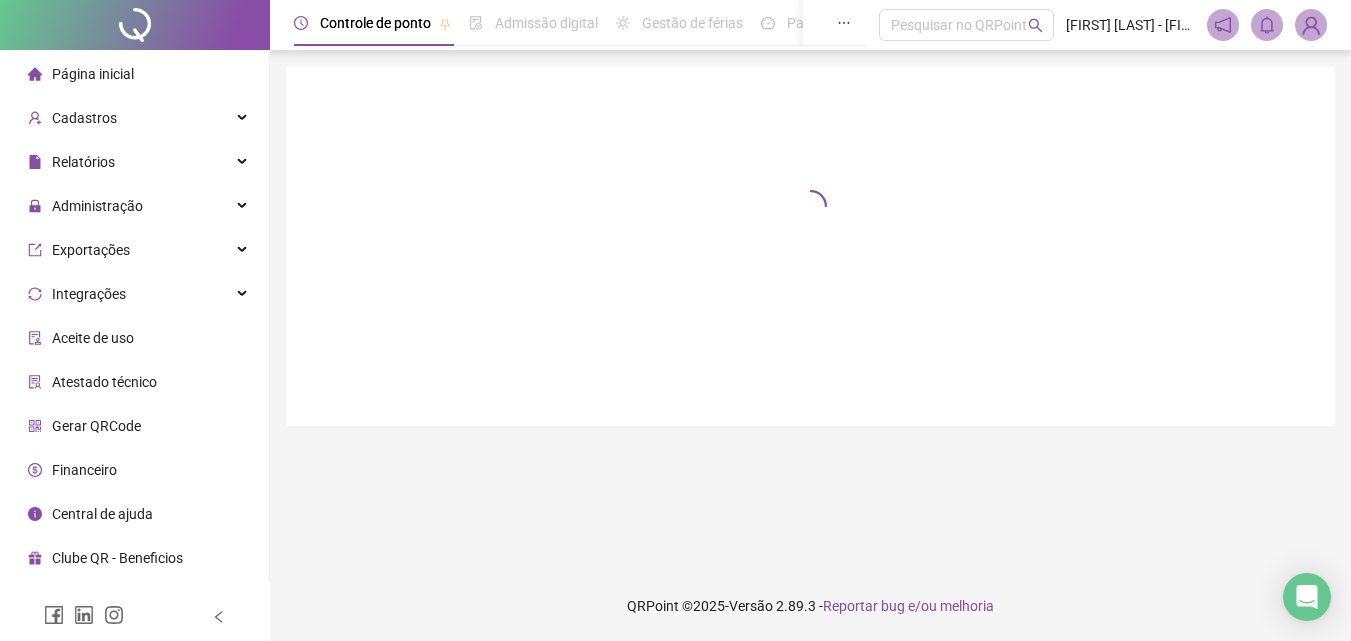scroll, scrollTop: 0, scrollLeft: 0, axis: both 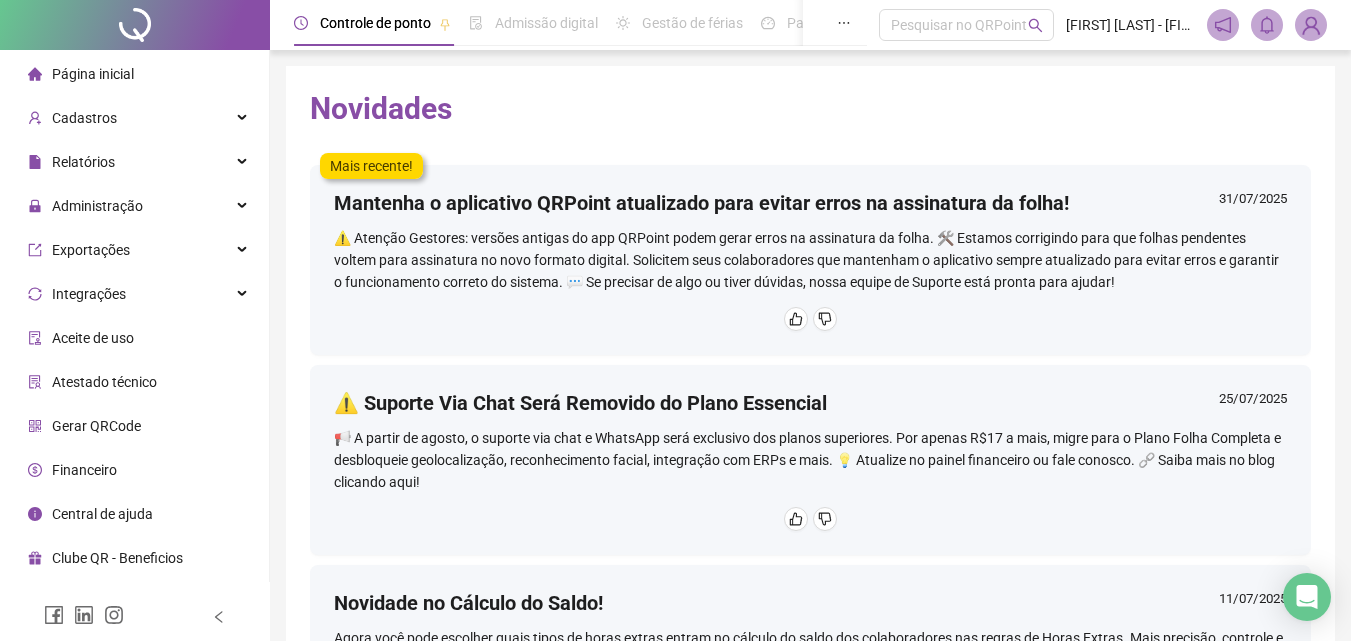 click on "Página inicial" at bounding box center (93, 74) 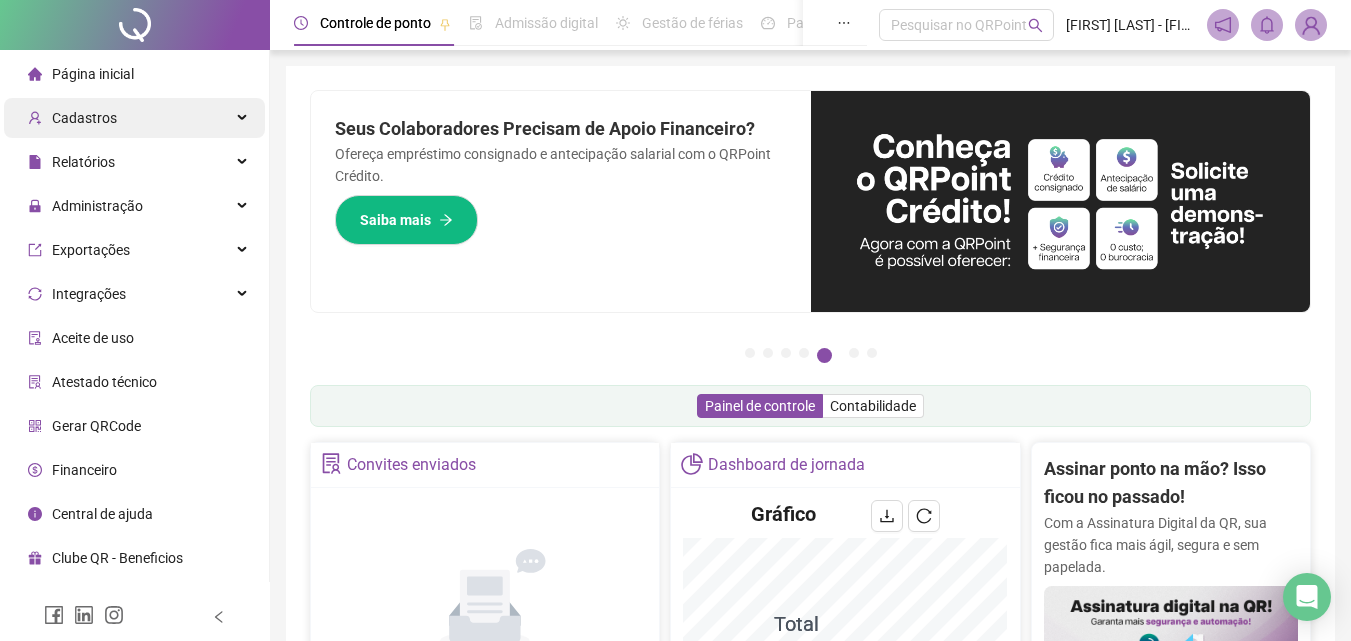 click on "Cadastros" at bounding box center (134, 118) 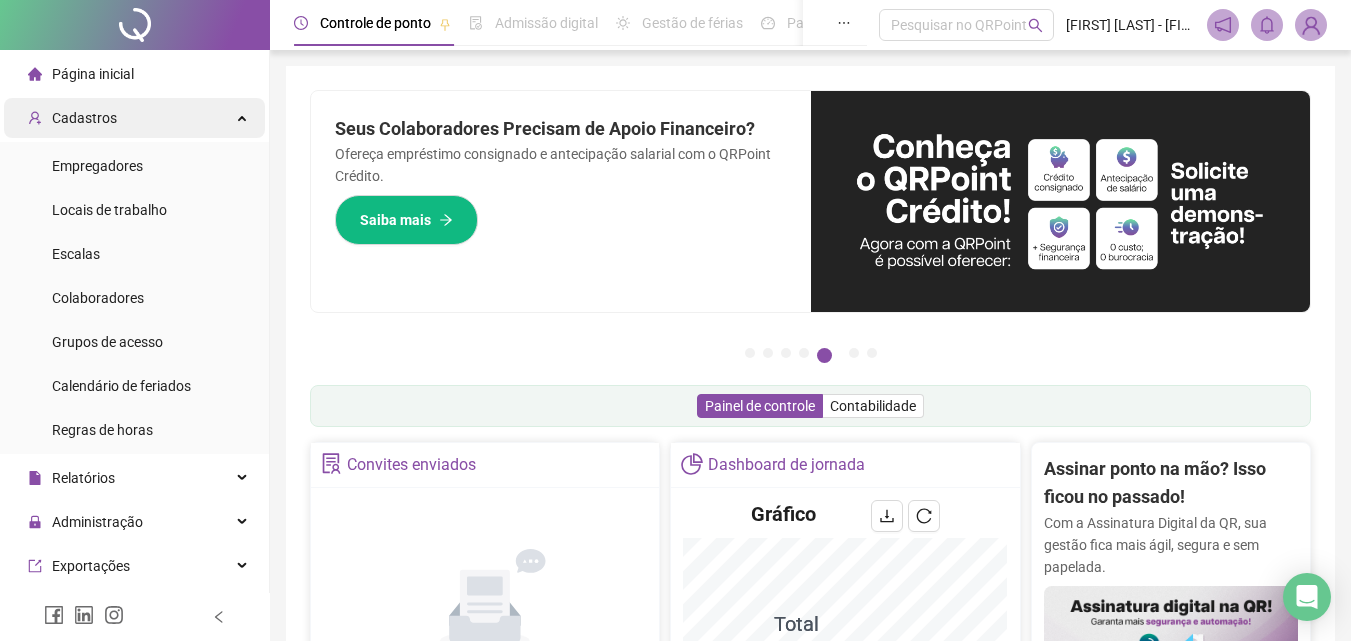 click on "Cadastros" at bounding box center (134, 118) 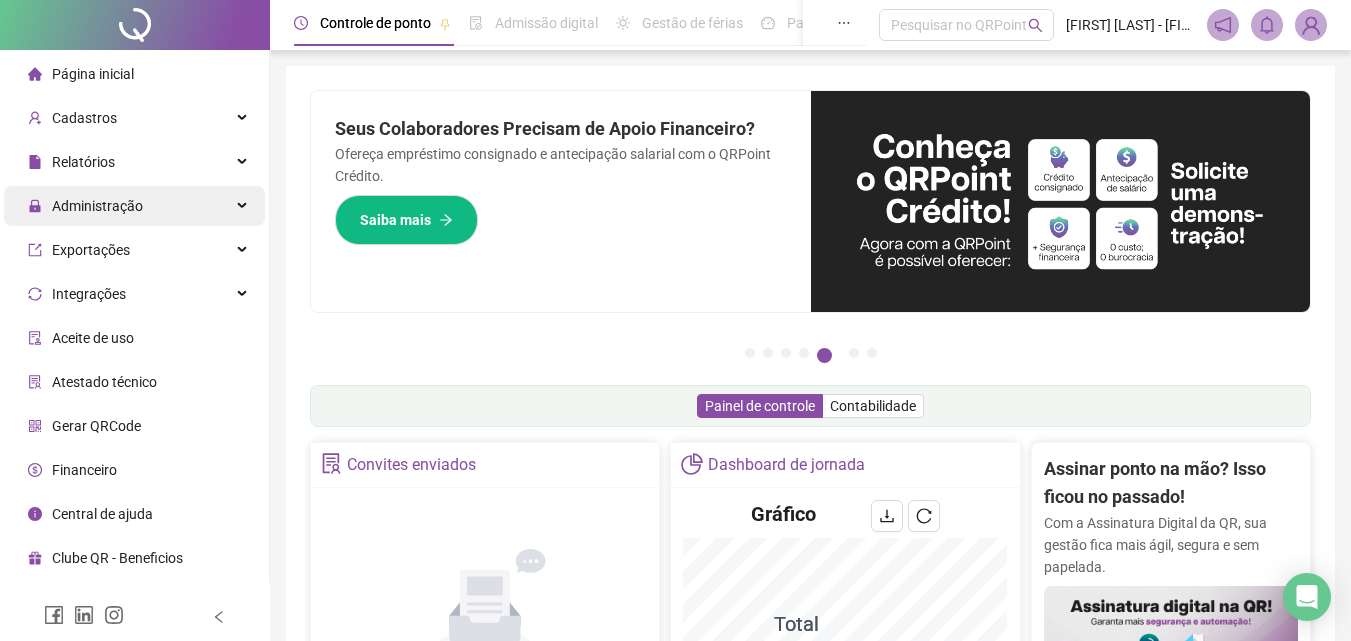 click on "Administração" at bounding box center (134, 206) 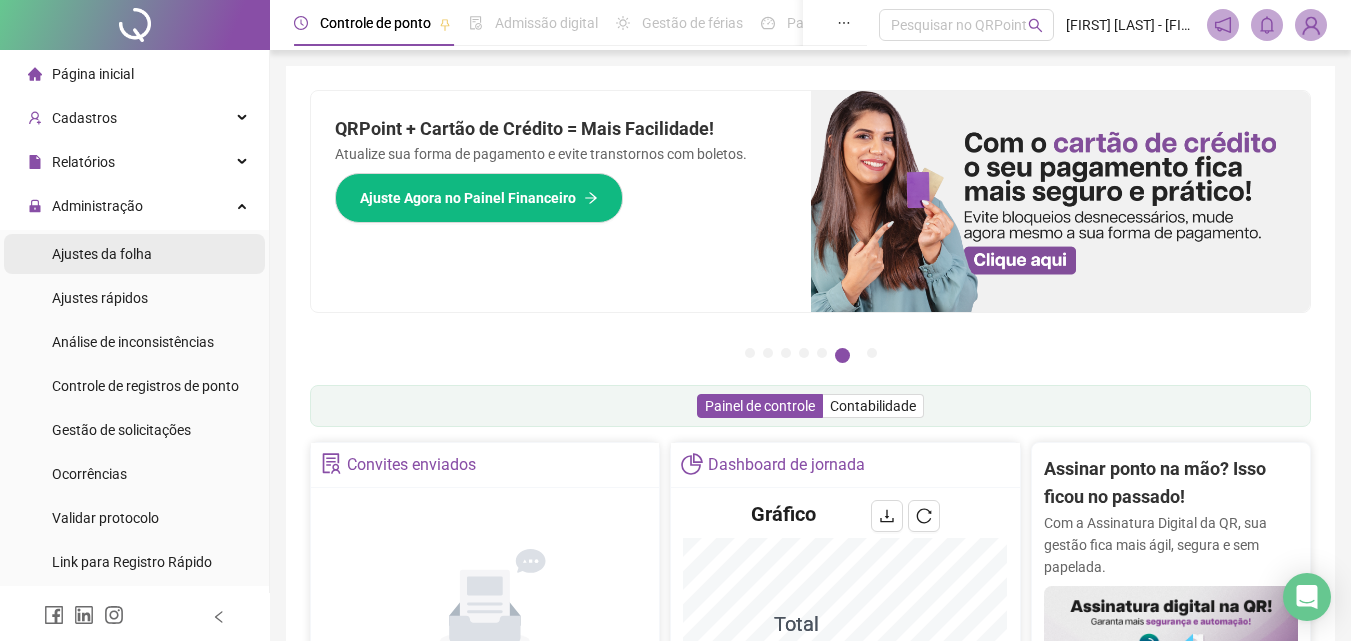 click on "Ajustes da folha" at bounding box center (134, 254) 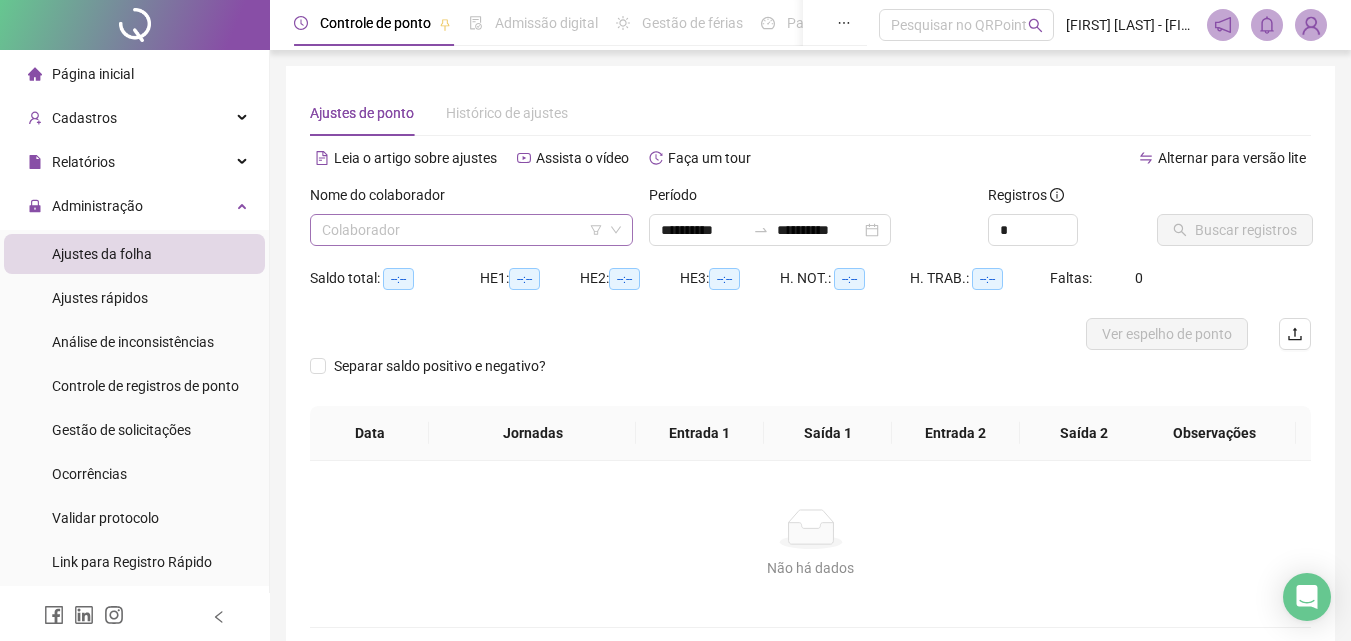 click at bounding box center [462, 230] 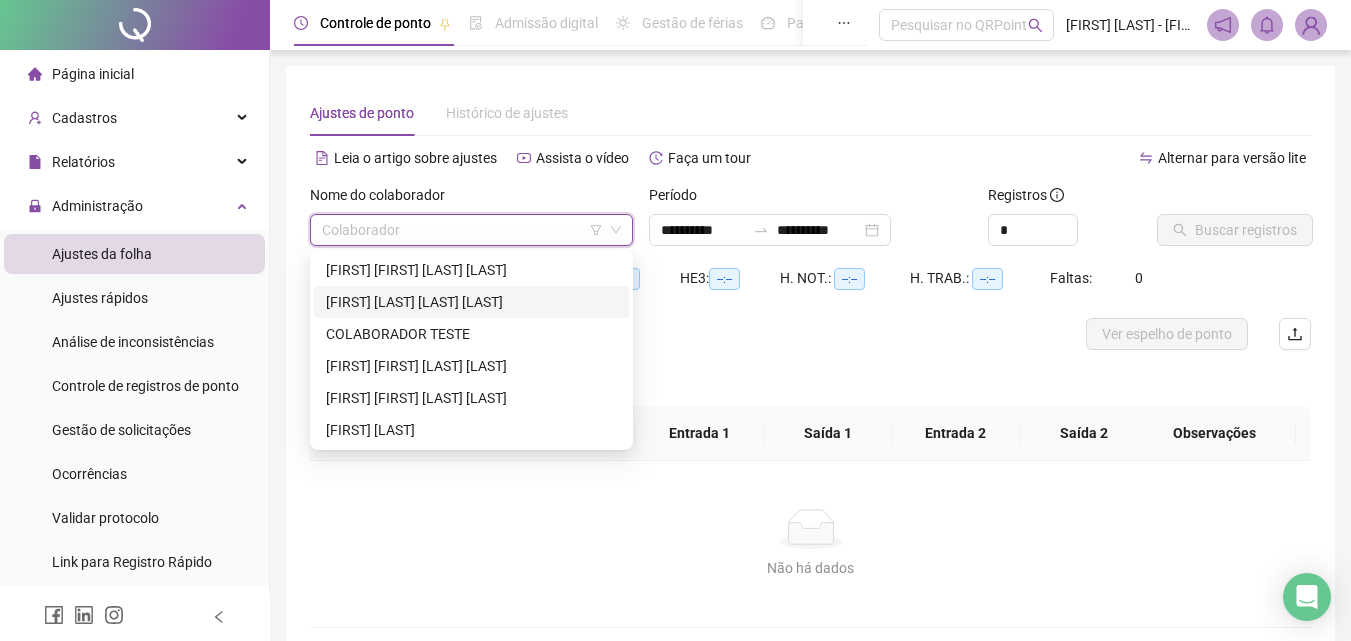 click on "[FIRST] Do [LAST] [LAST]" at bounding box center (471, 302) 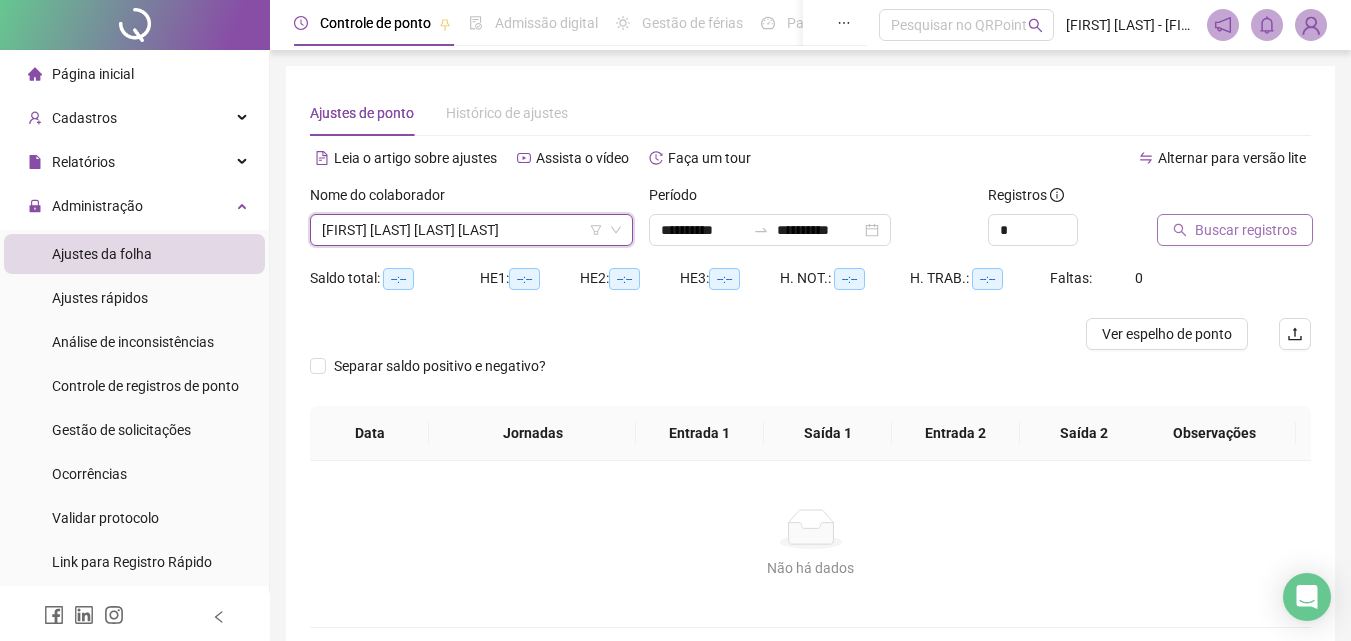 click on "Buscar registros" at bounding box center (1246, 230) 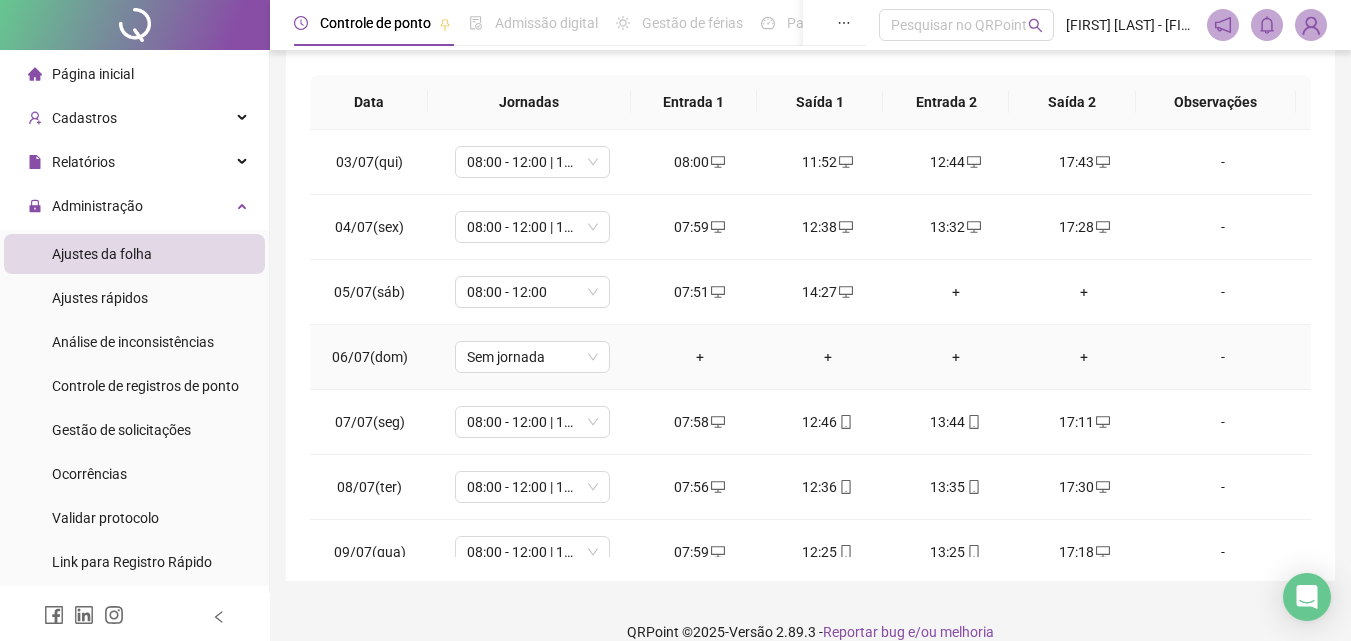 scroll, scrollTop: 357, scrollLeft: 0, axis: vertical 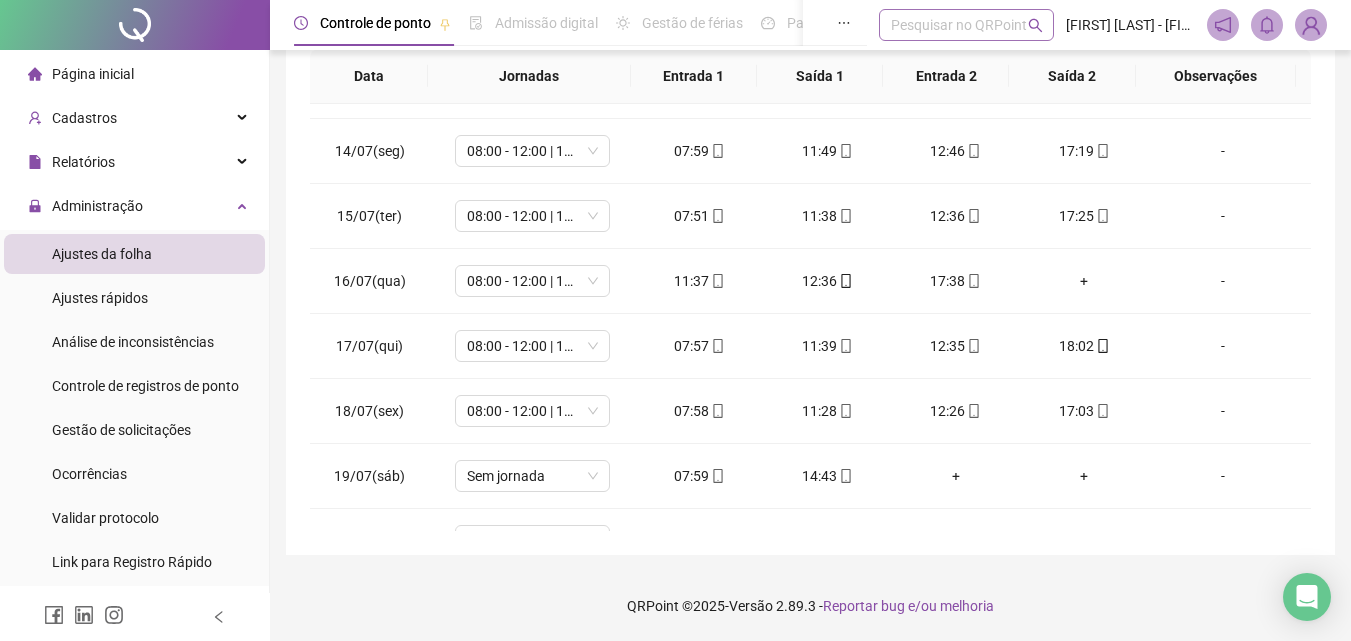 click on "Pesquisar no QRPoint" at bounding box center (966, 25) 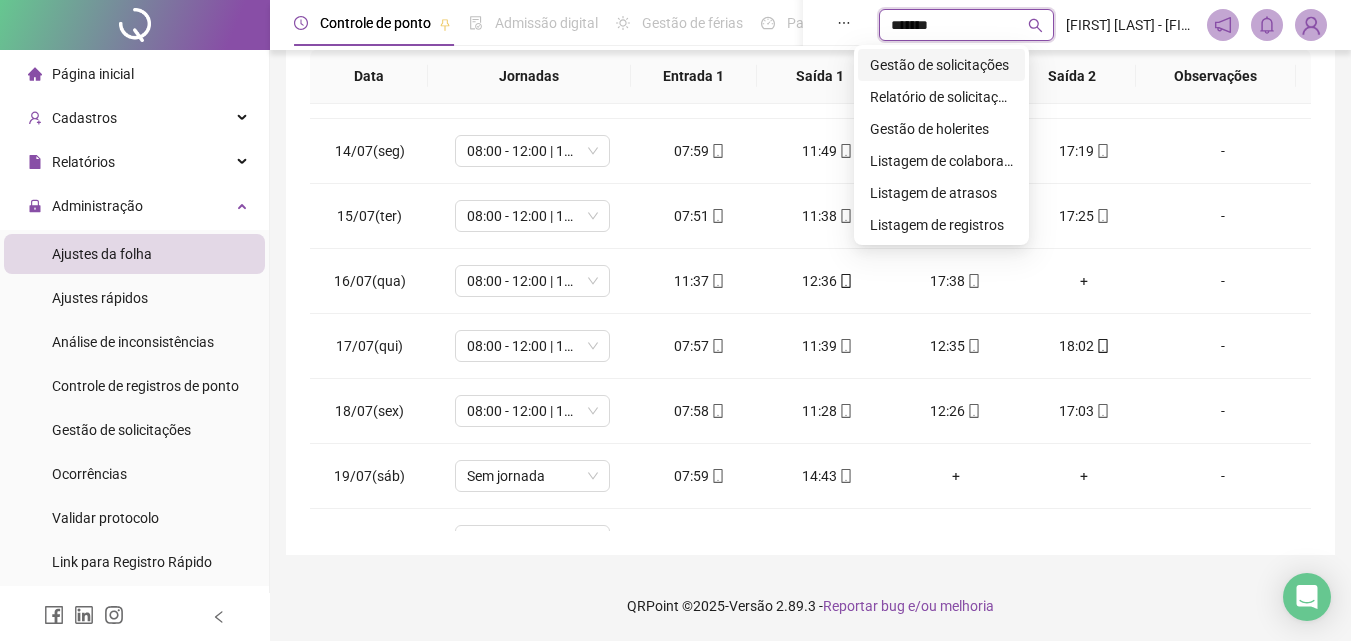 type on "********" 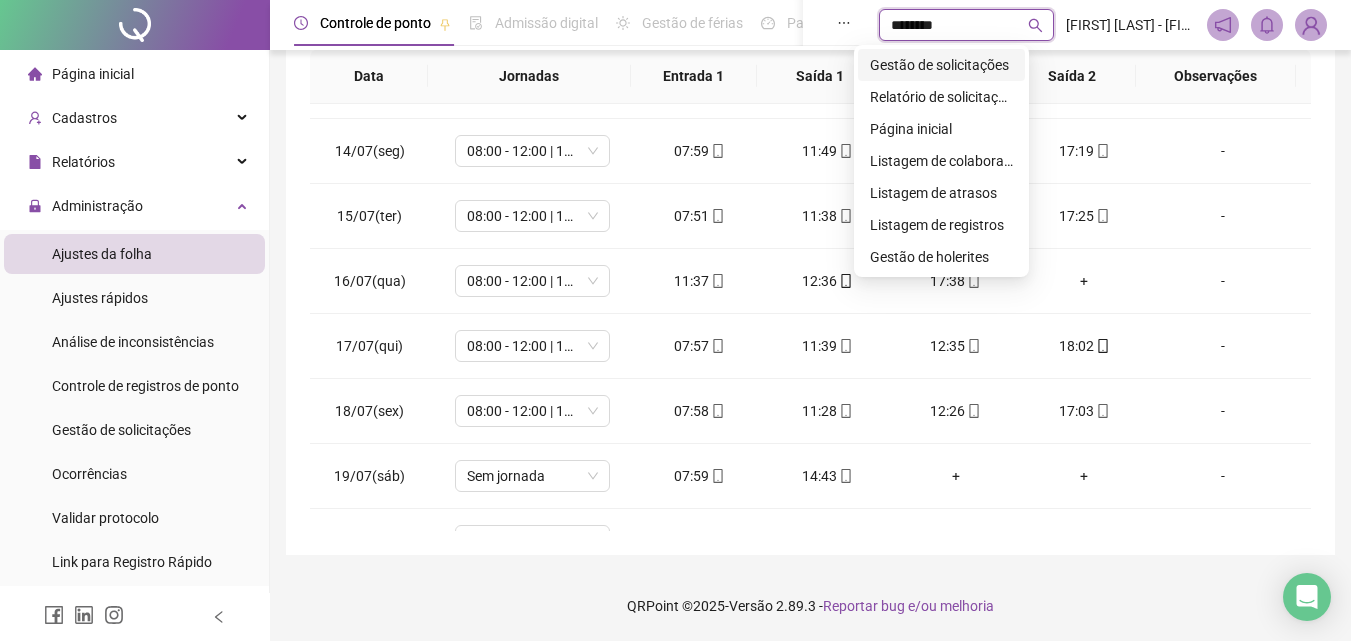 click on "Gestão de solicitações" at bounding box center (941, 65) 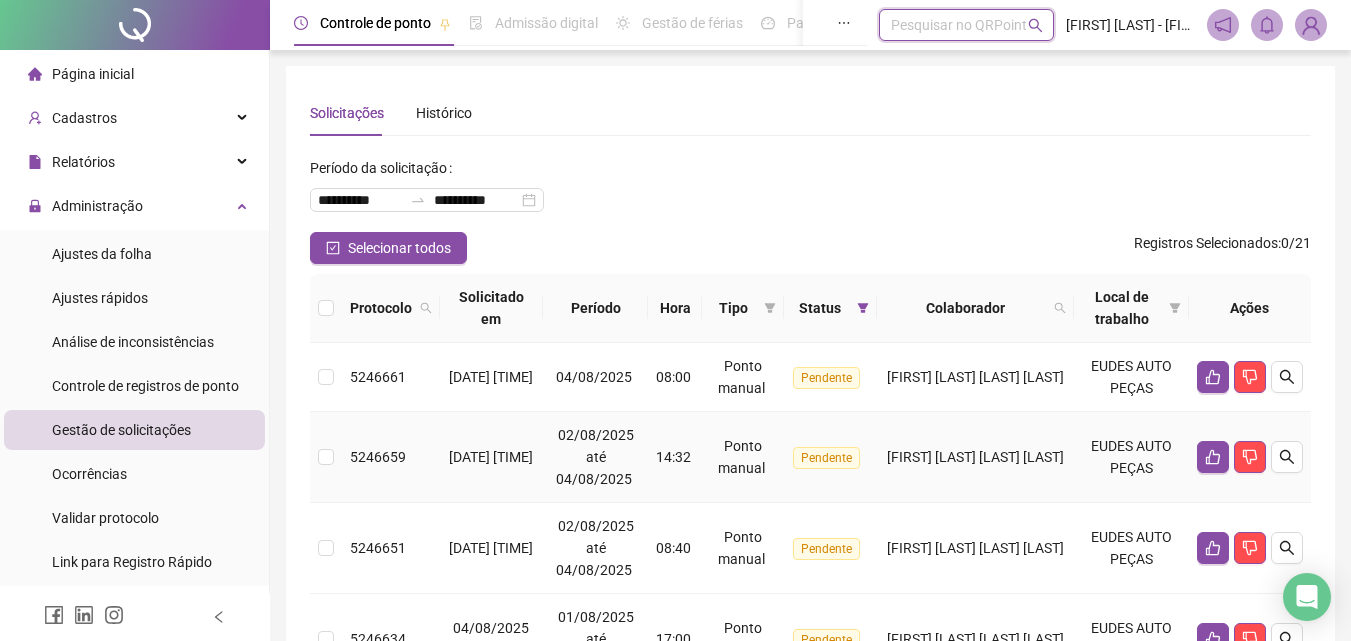 scroll, scrollTop: 100, scrollLeft: 0, axis: vertical 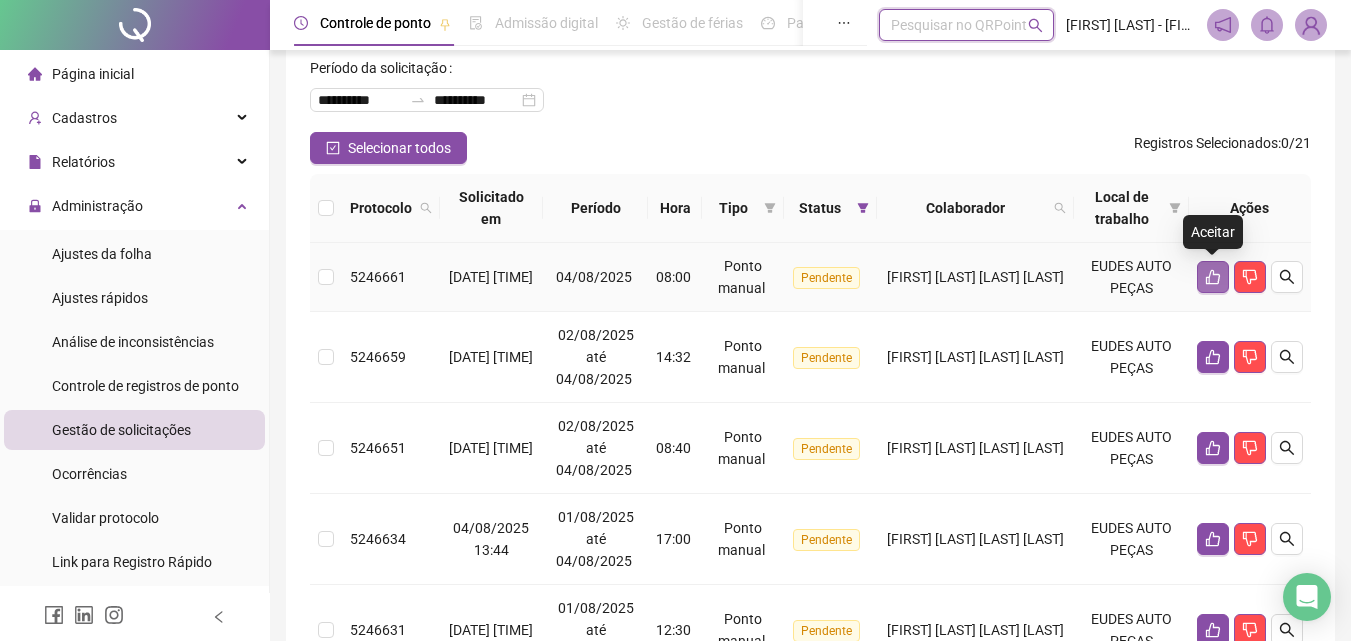 click 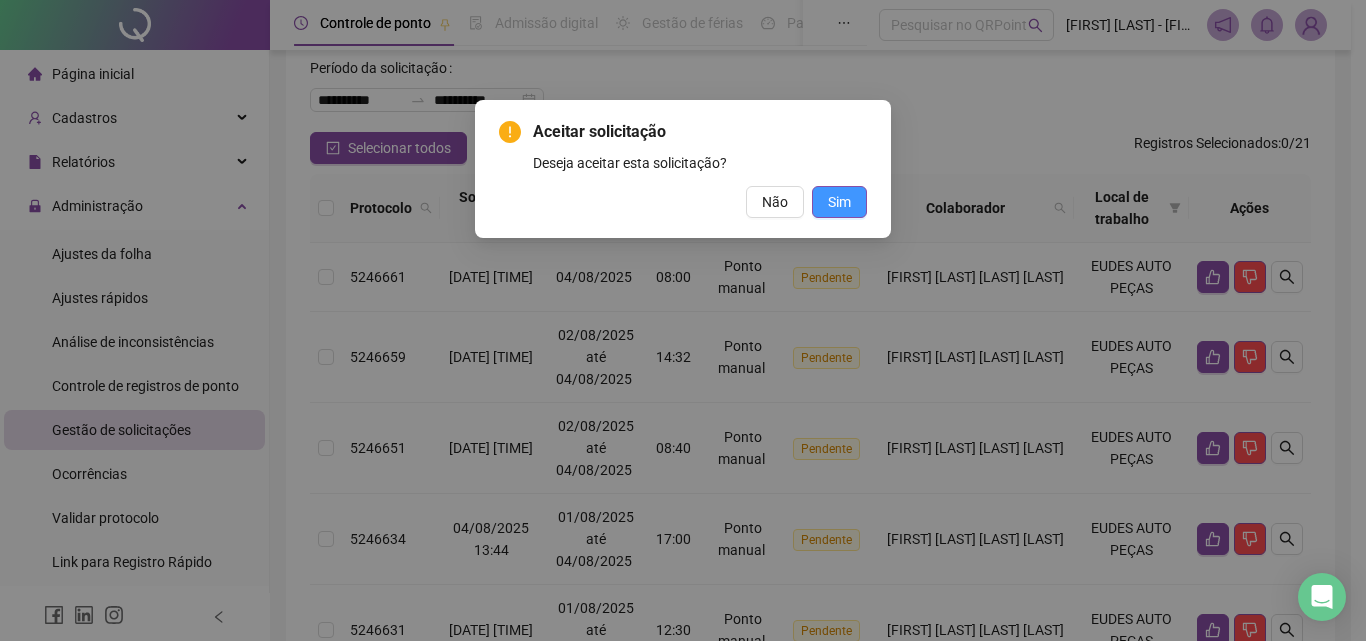 click on "Sim" at bounding box center [839, 202] 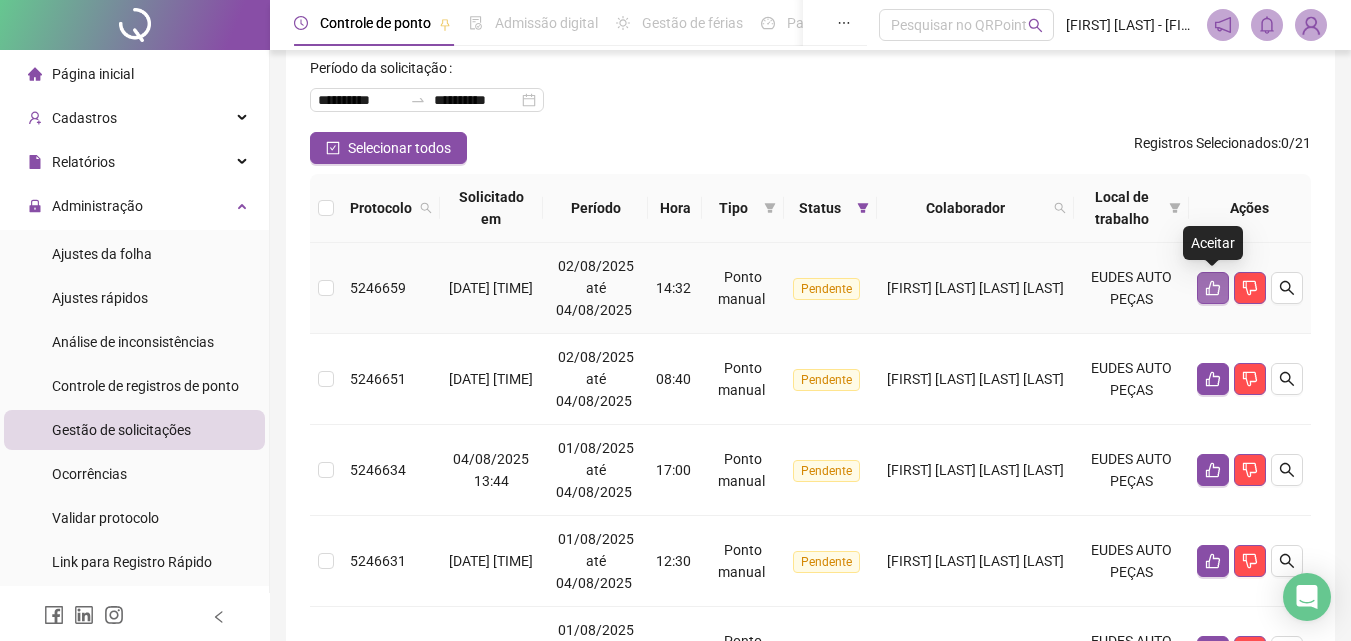 click at bounding box center (1213, 288) 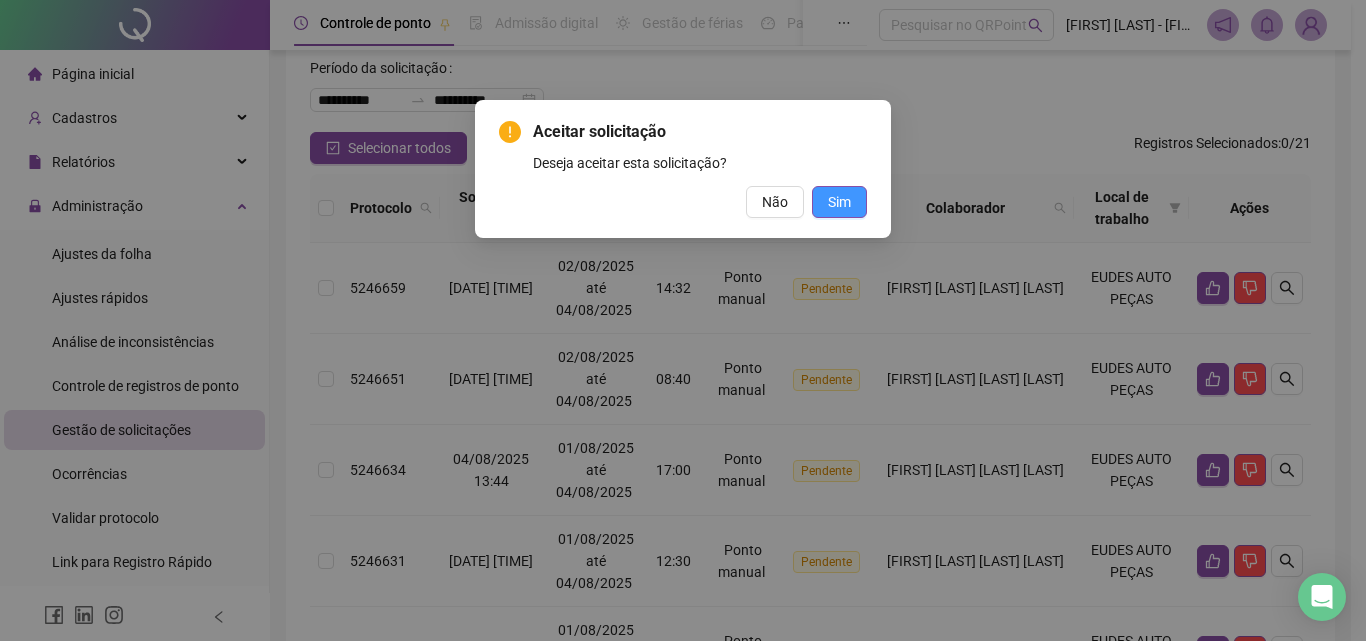 click on "Sim" at bounding box center (839, 202) 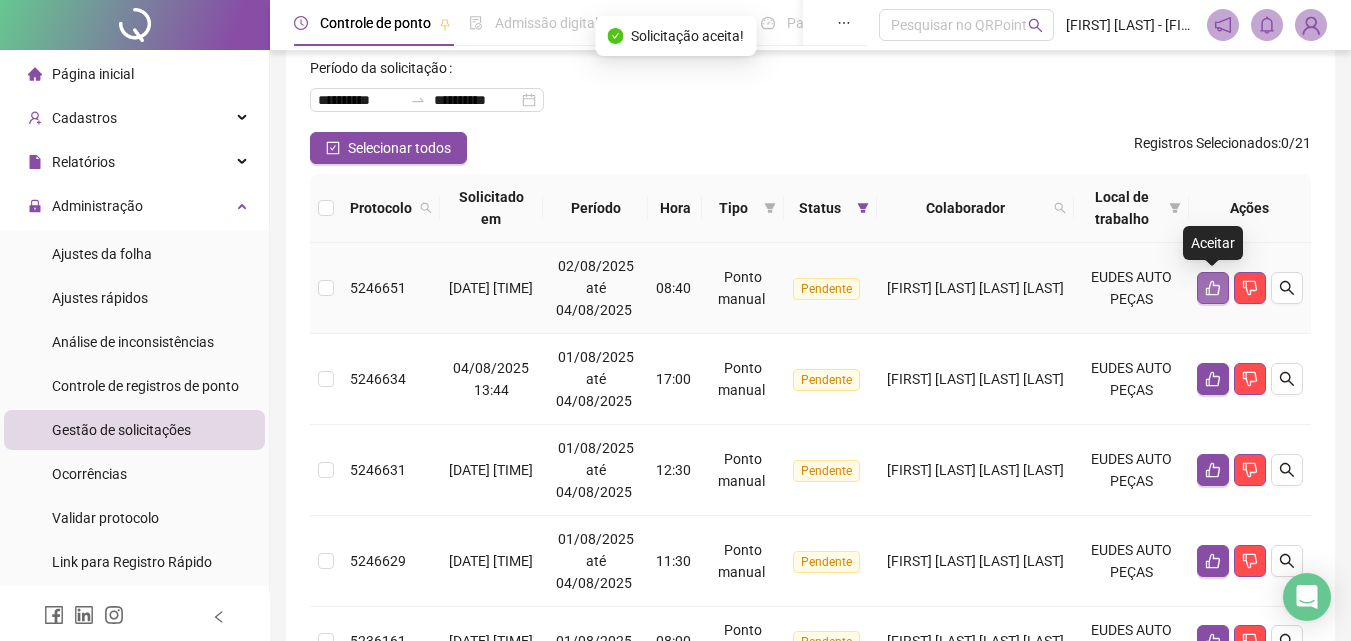click at bounding box center (1213, 288) 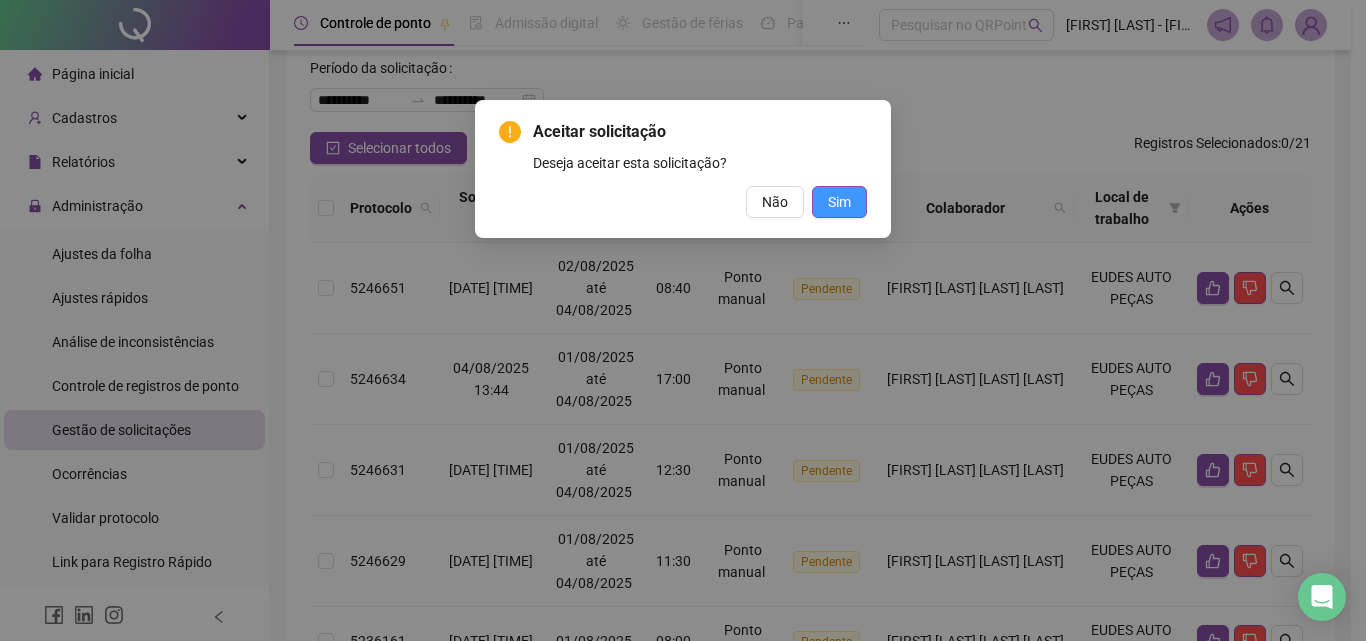 click on "Sim" at bounding box center (839, 202) 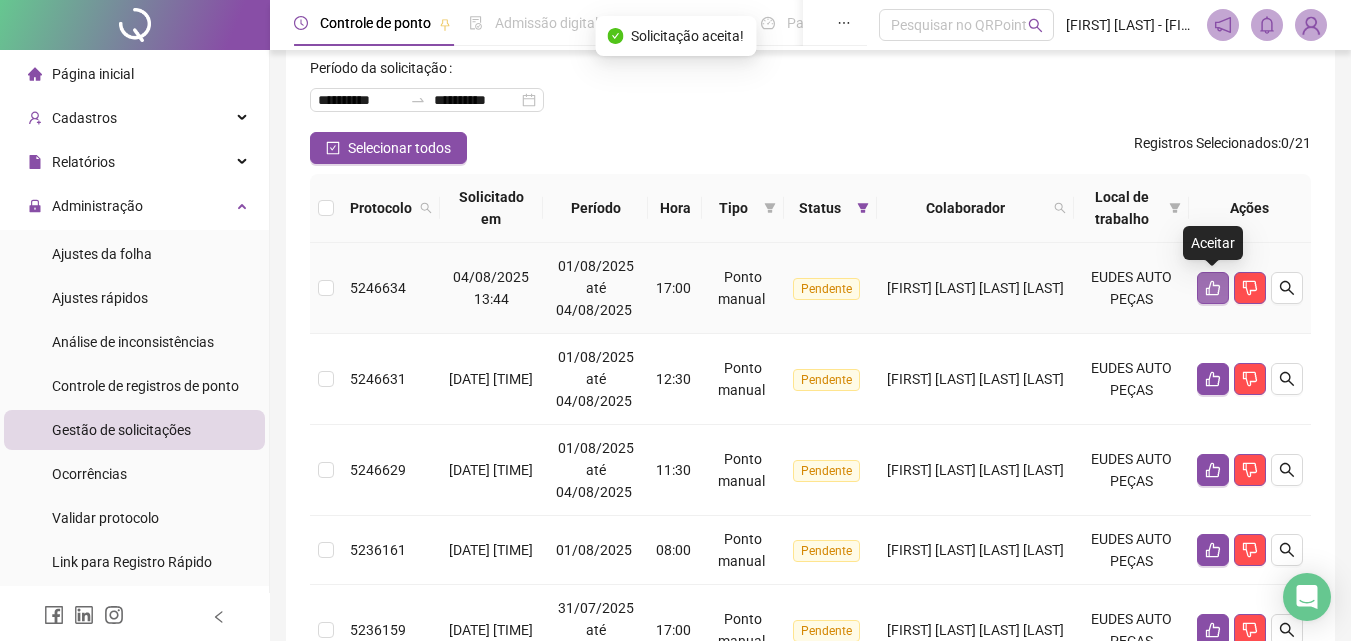 click 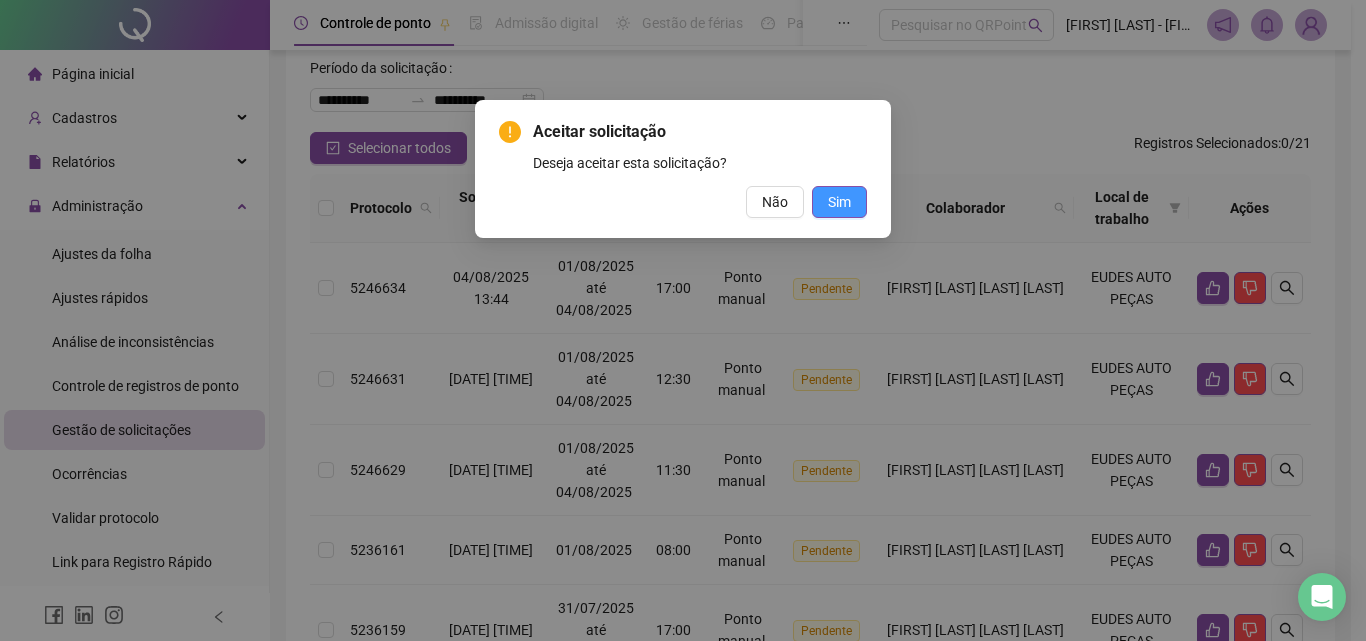 click on "Sim" at bounding box center (839, 202) 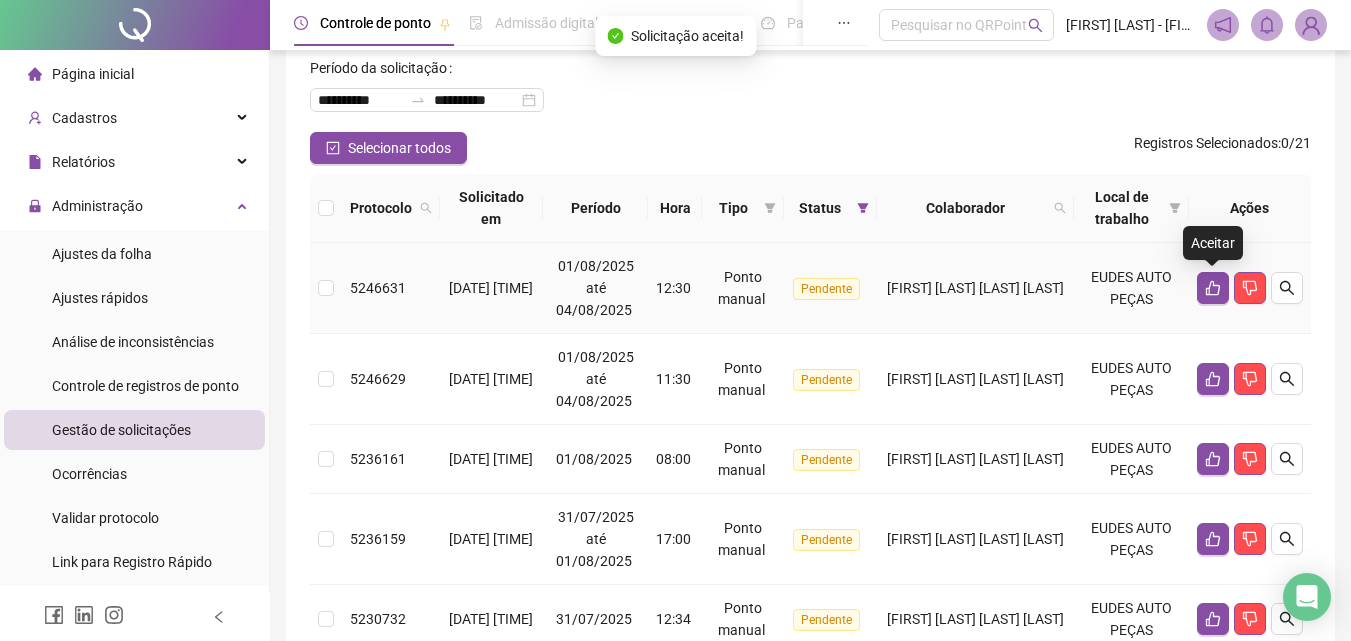 click 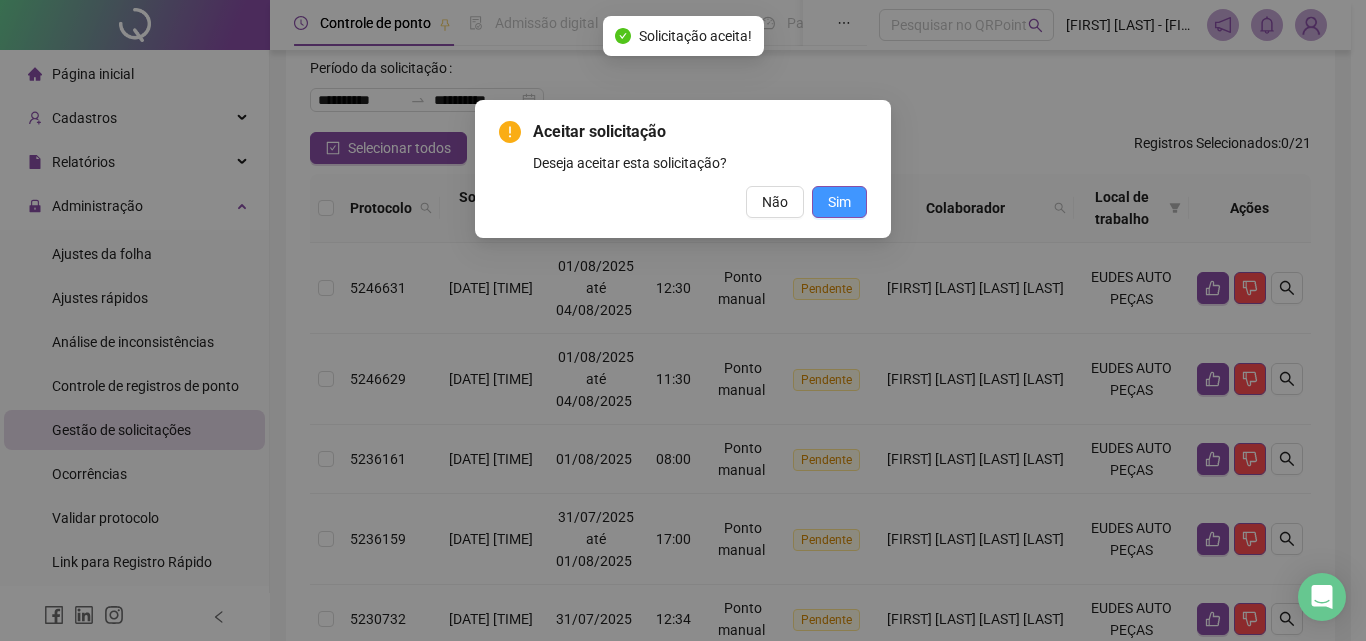 click on "Sim" at bounding box center [839, 202] 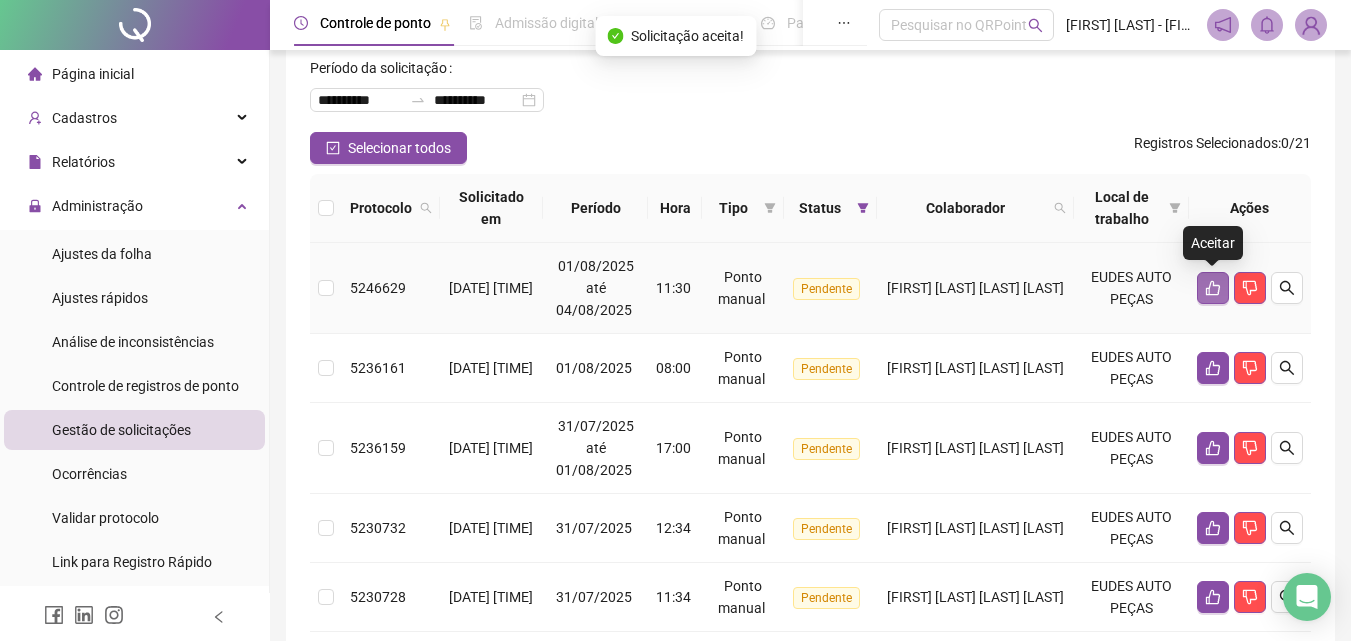 click 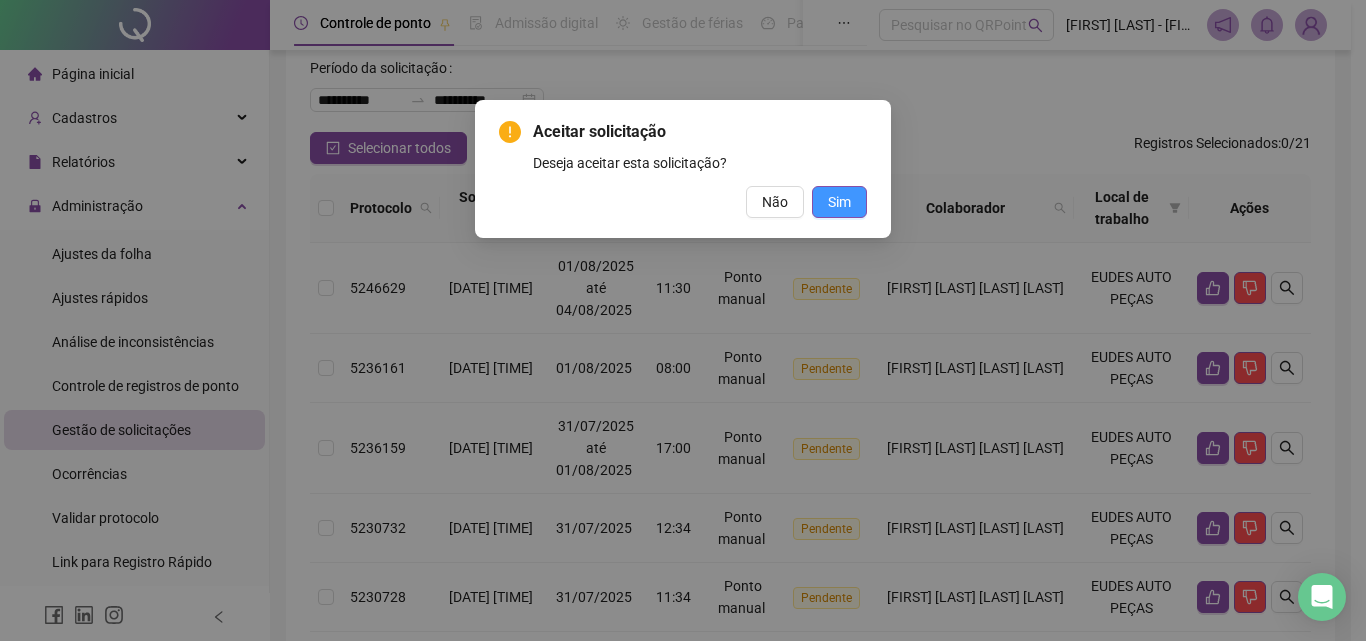 click on "Sim" at bounding box center (839, 202) 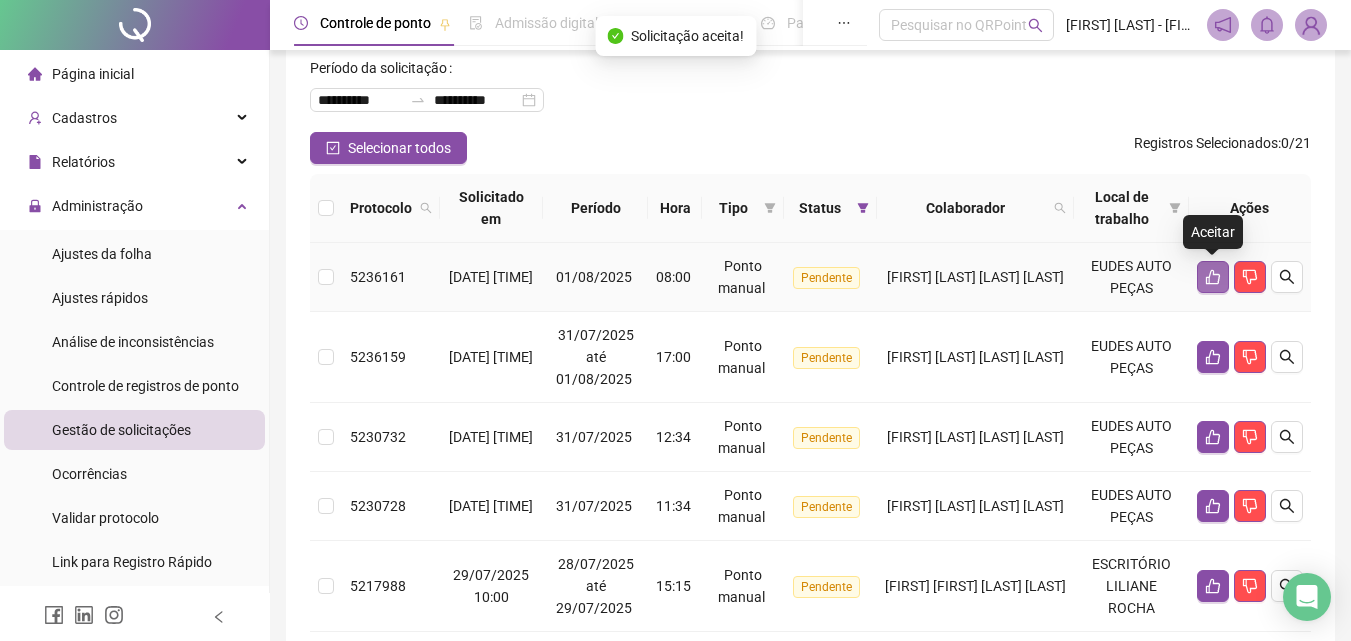 click 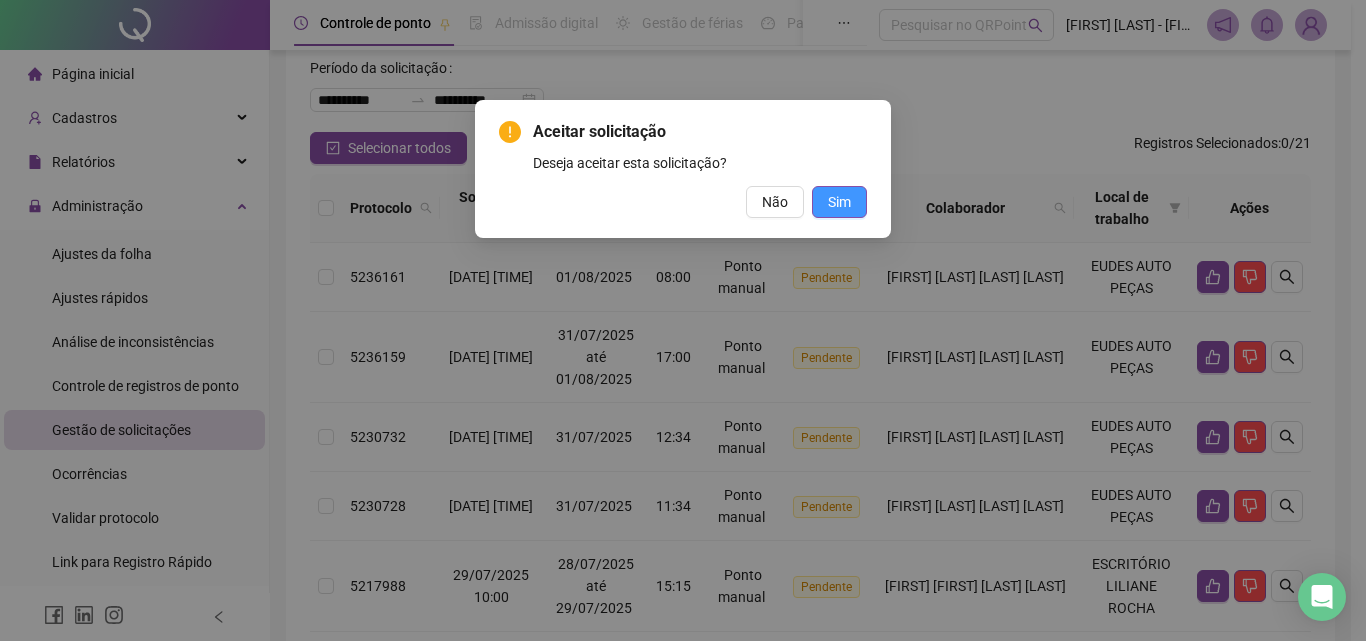 click on "Sim" at bounding box center (839, 202) 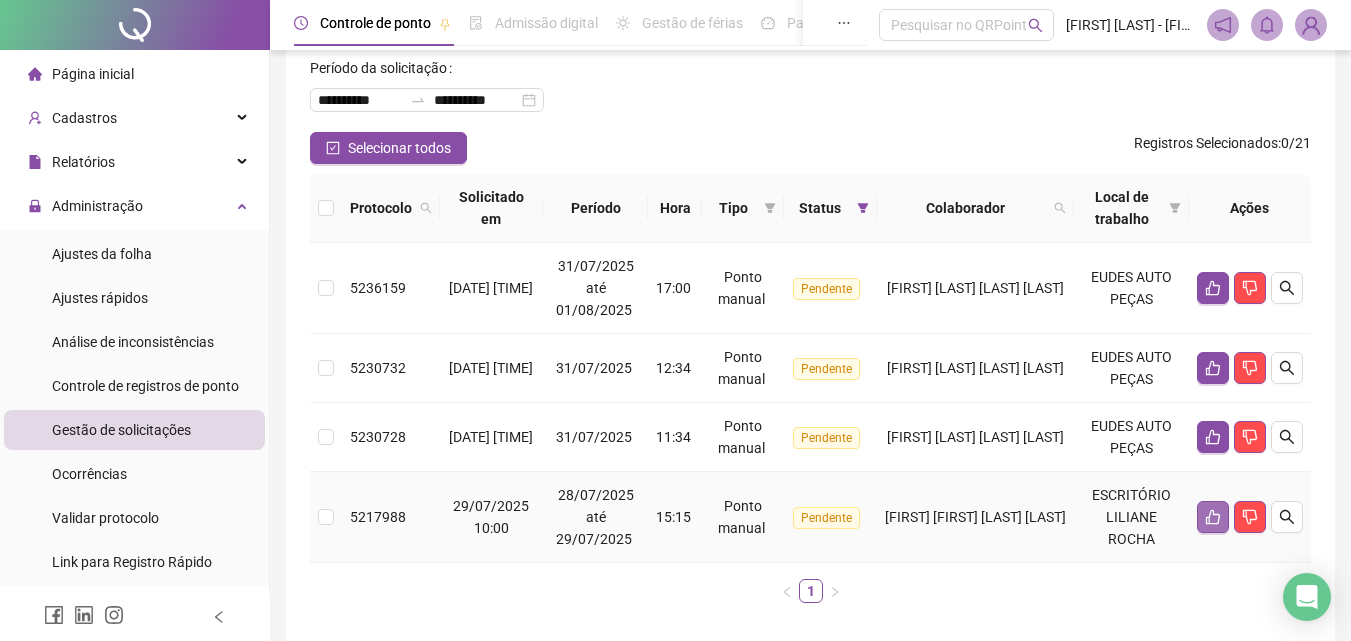 click 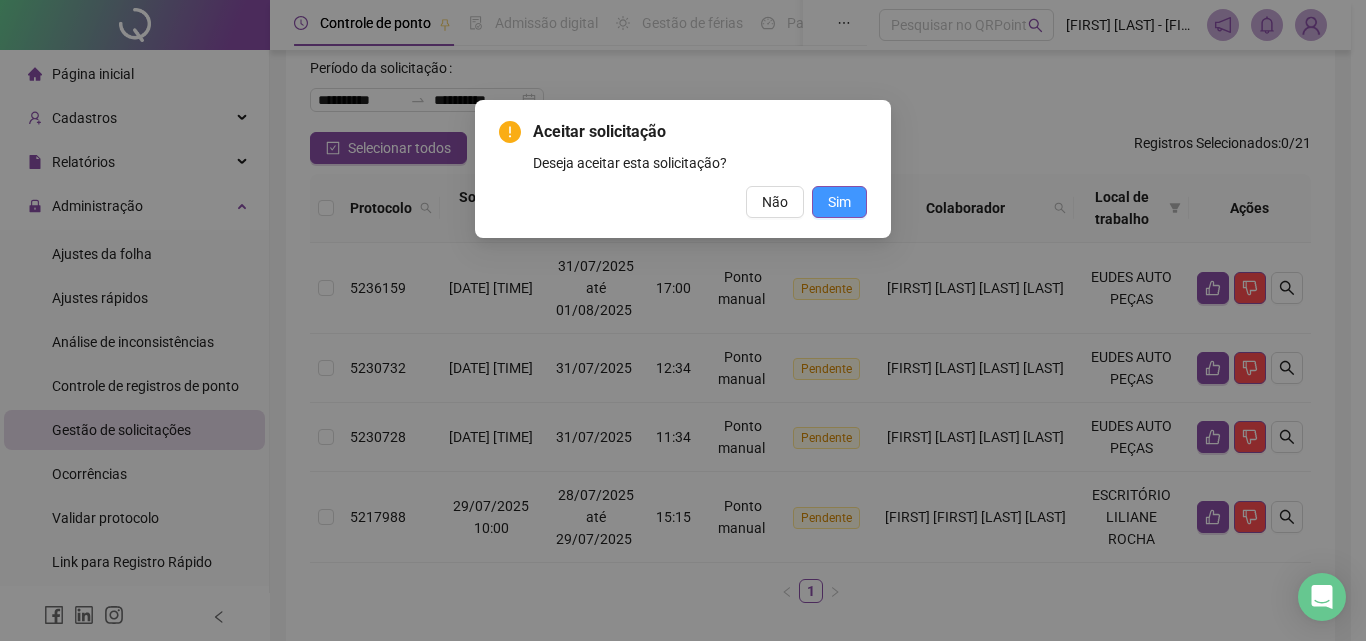 click on "Sim" at bounding box center [839, 202] 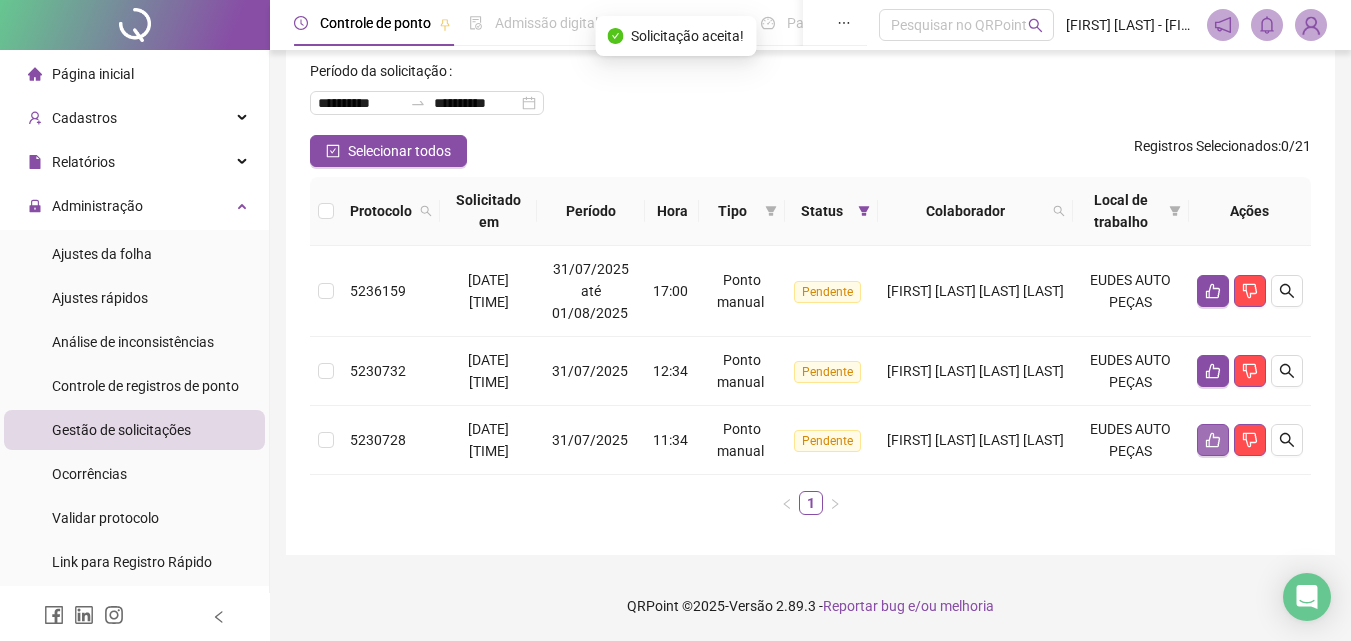 scroll, scrollTop: 97, scrollLeft: 0, axis: vertical 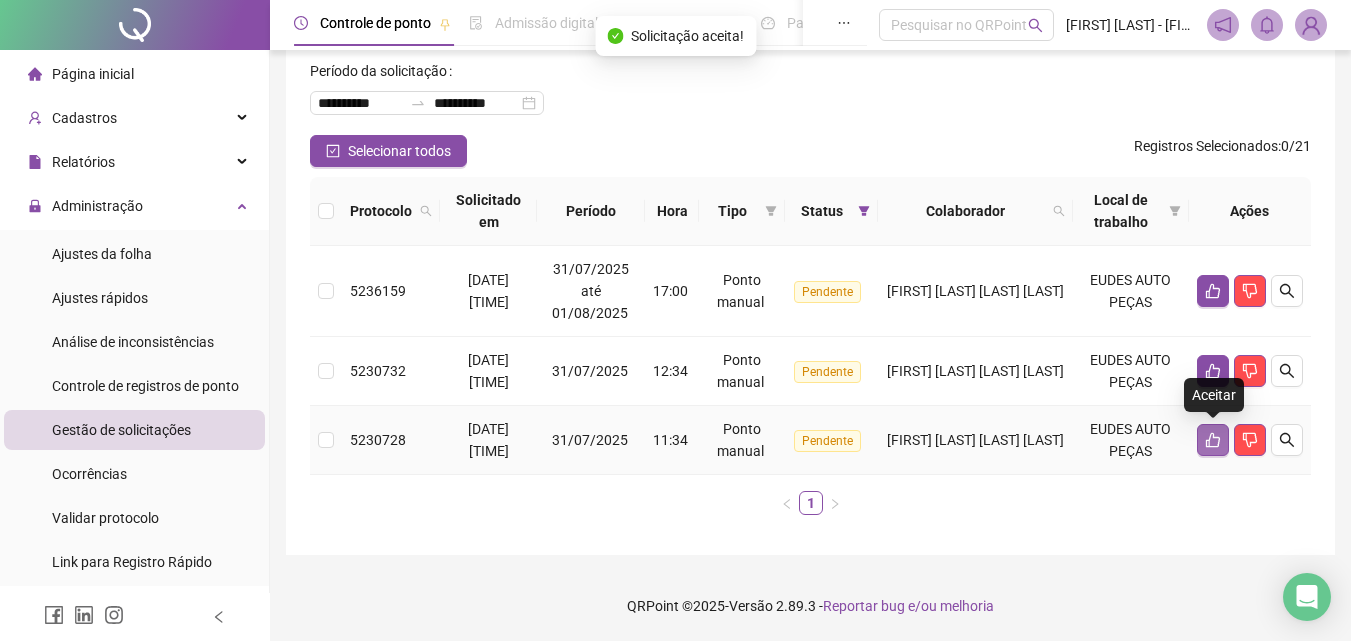 click 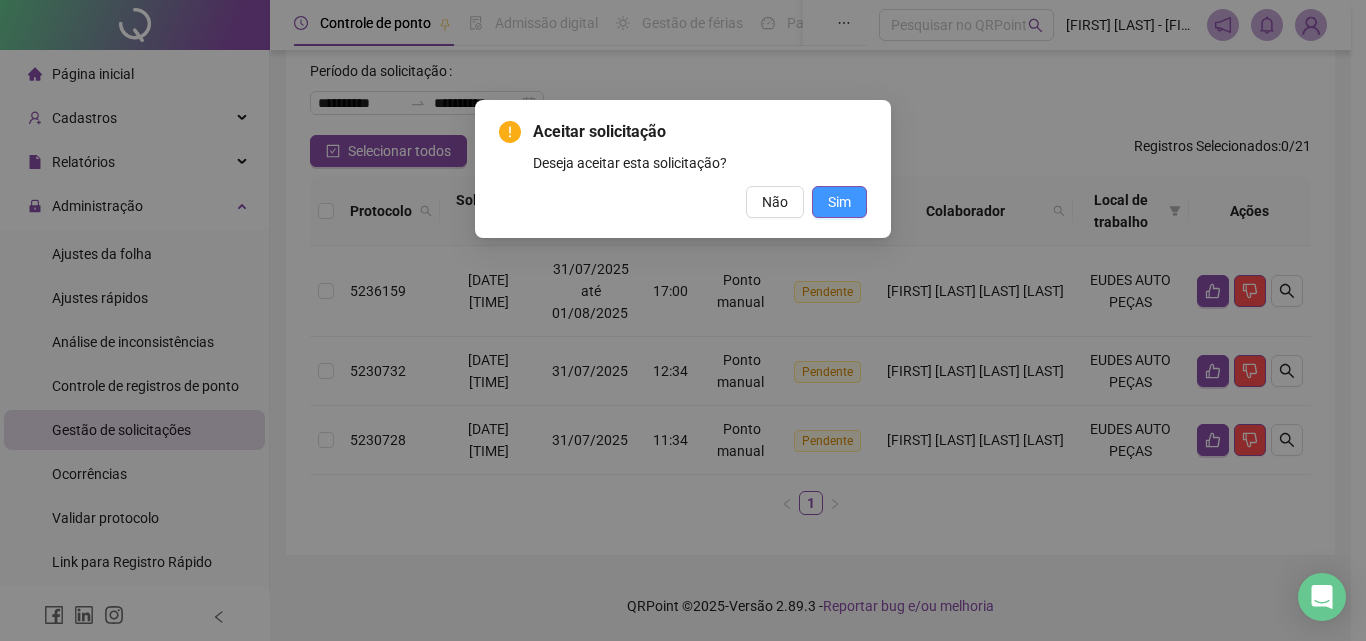 click on "Sim" at bounding box center [839, 202] 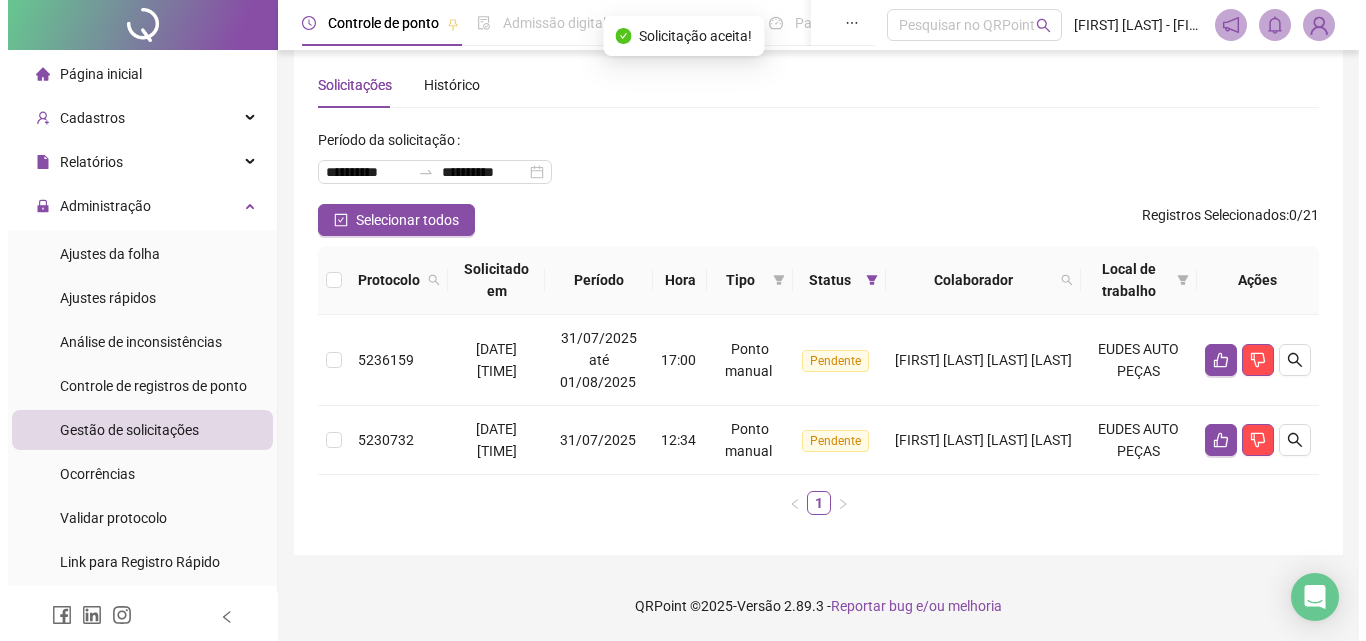 scroll, scrollTop: 28, scrollLeft: 0, axis: vertical 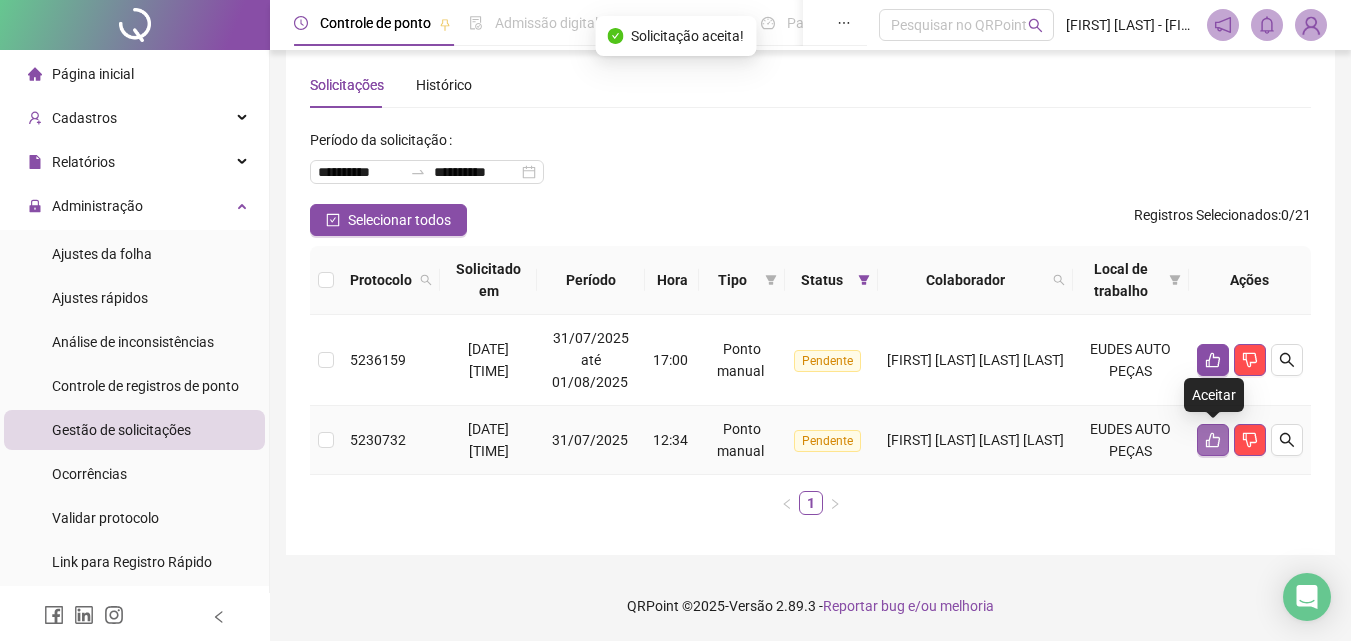 click at bounding box center (1213, 440) 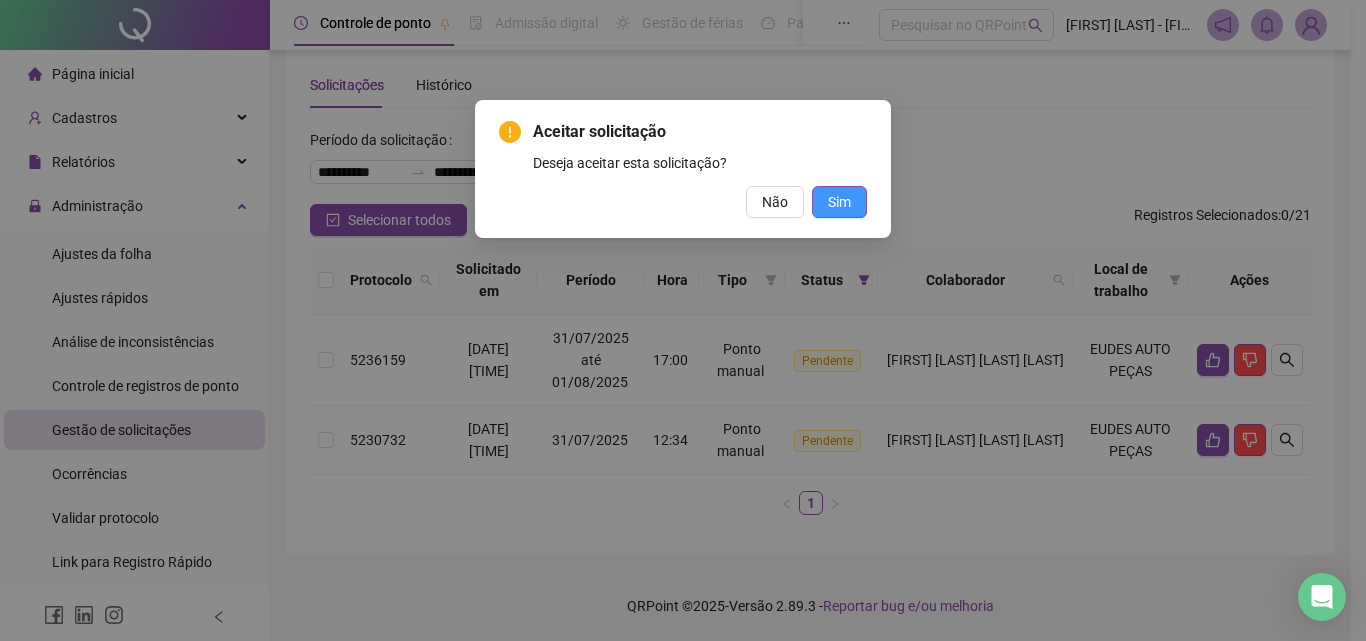 click on "Sim" at bounding box center [839, 202] 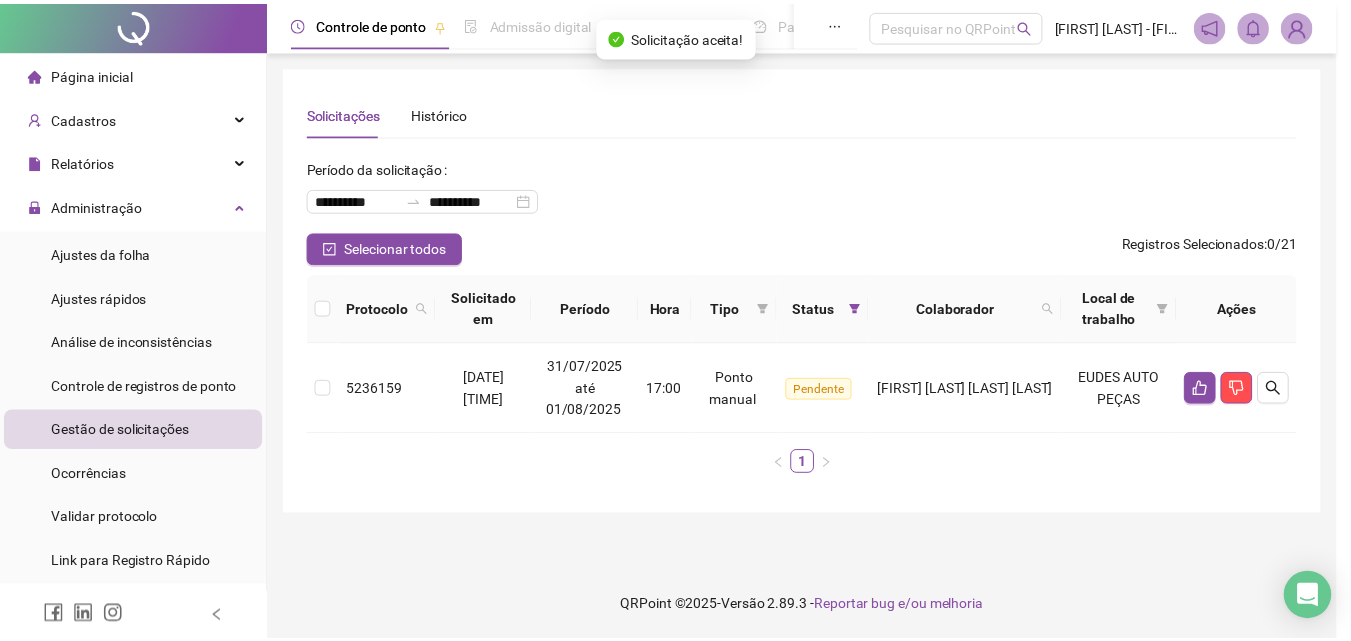 scroll, scrollTop: 0, scrollLeft: 0, axis: both 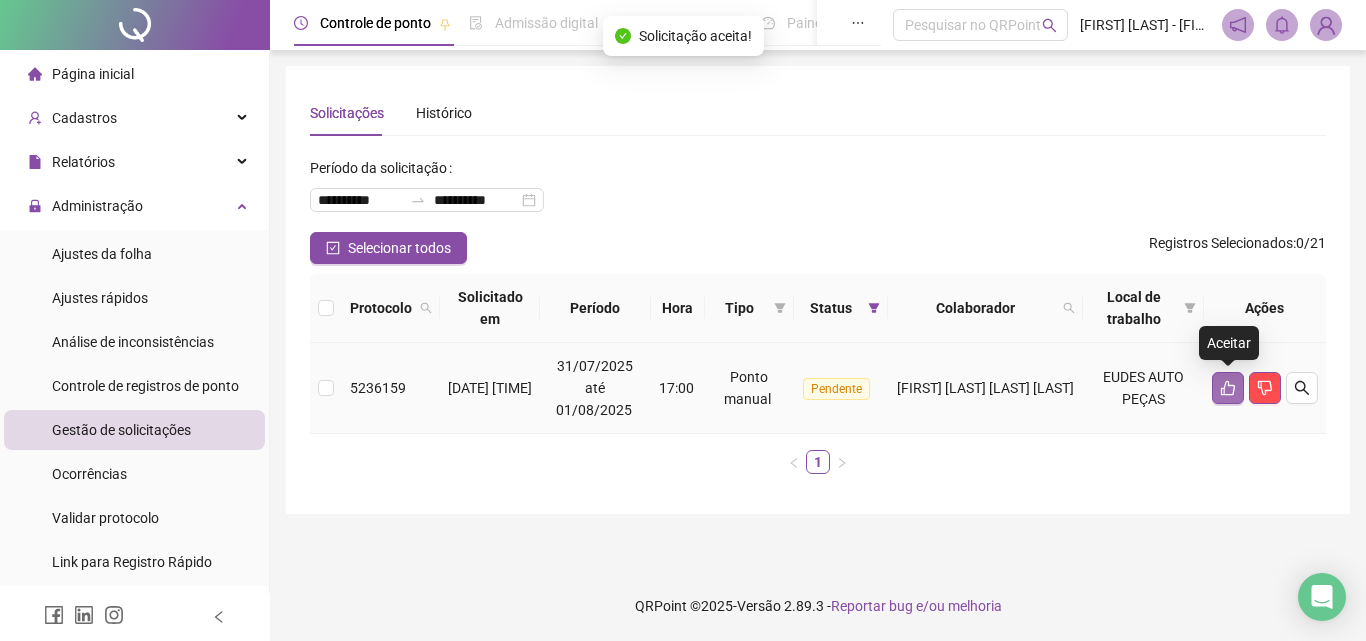 click 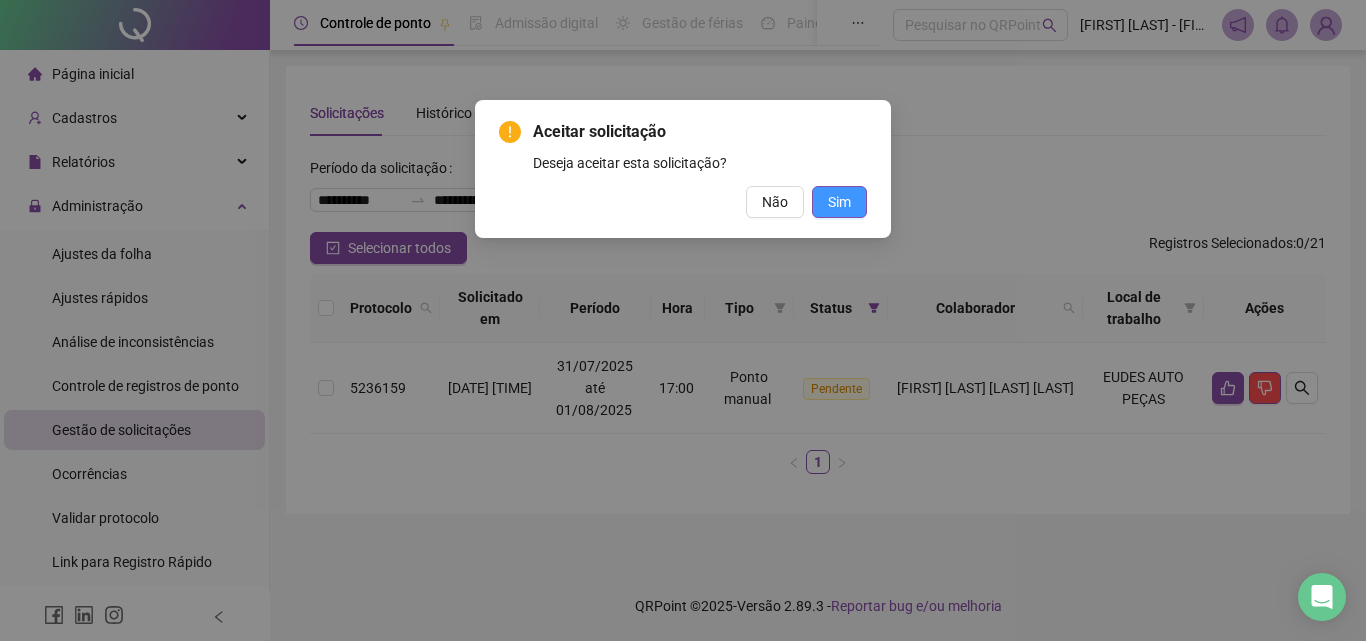 click on "Sim" at bounding box center (839, 202) 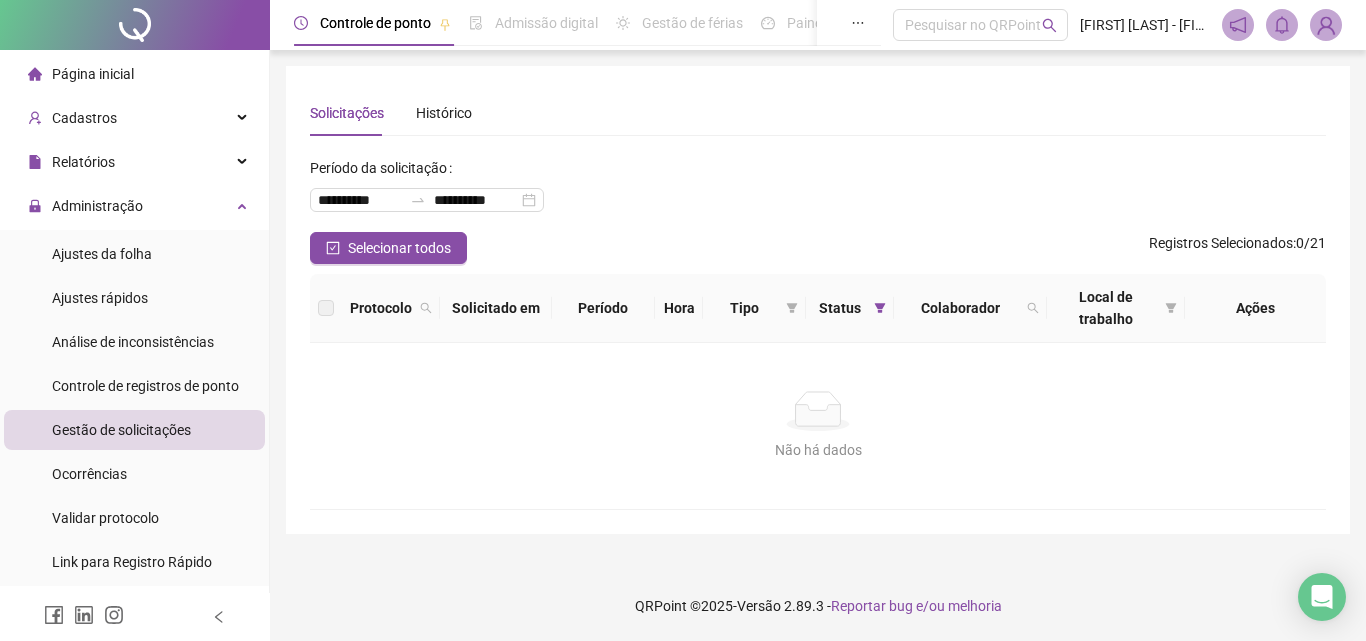 click on "**********" at bounding box center (818, 192) 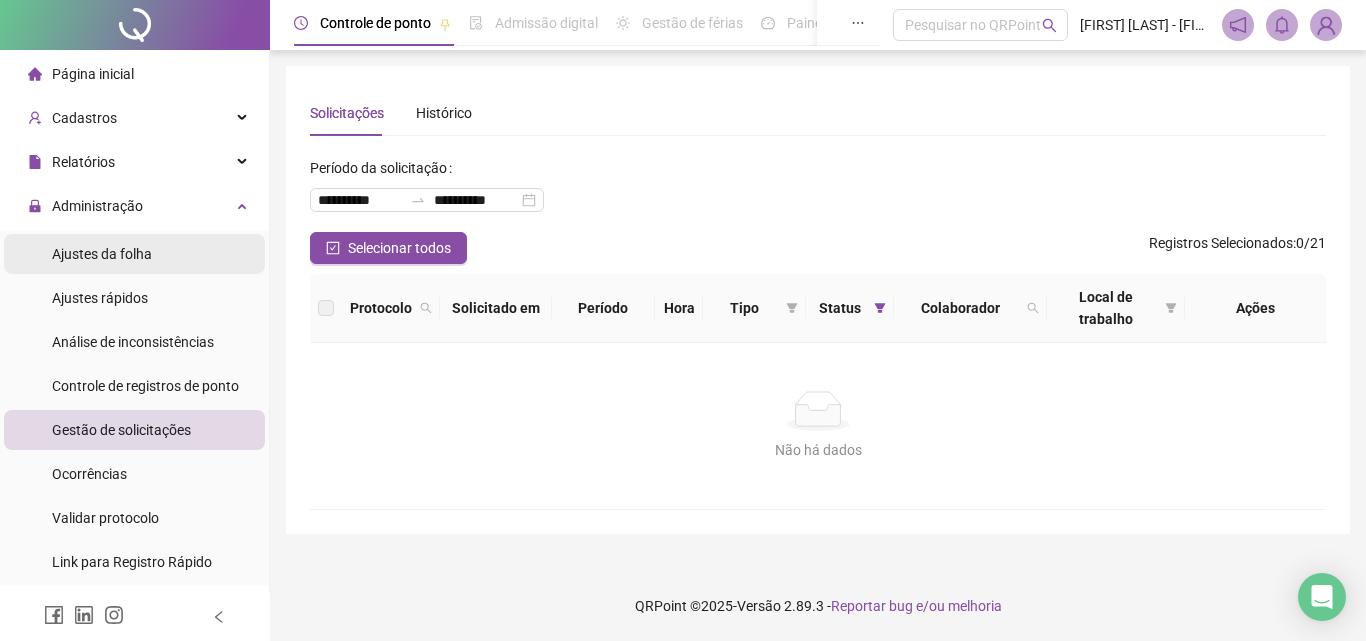 click on "Ajustes da folha" at bounding box center [102, 254] 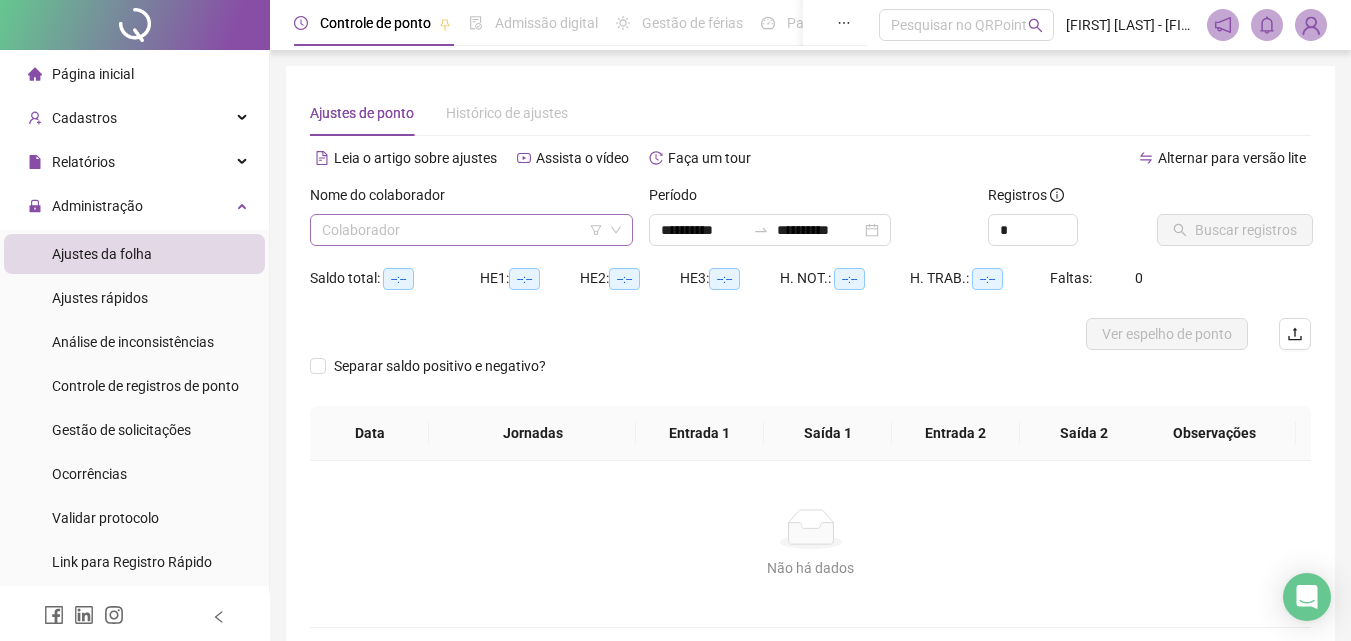 click at bounding box center [462, 230] 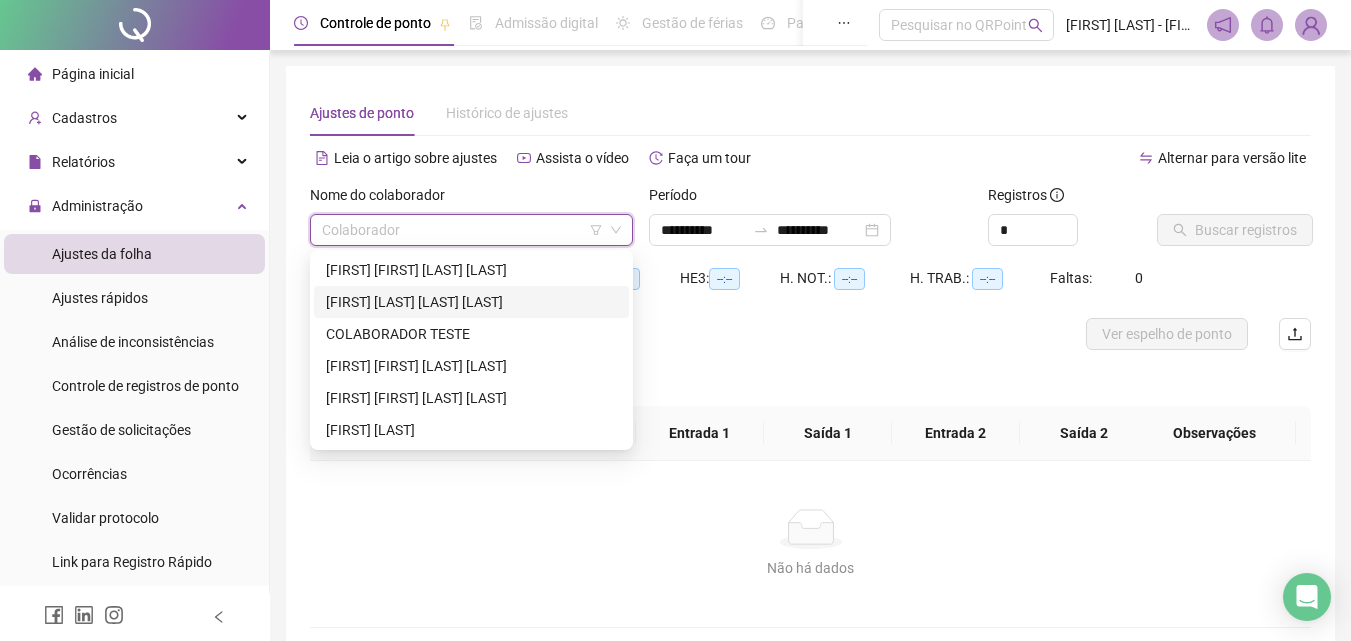 click on "[FIRST] Do [LAST] [LAST]" at bounding box center [471, 302] 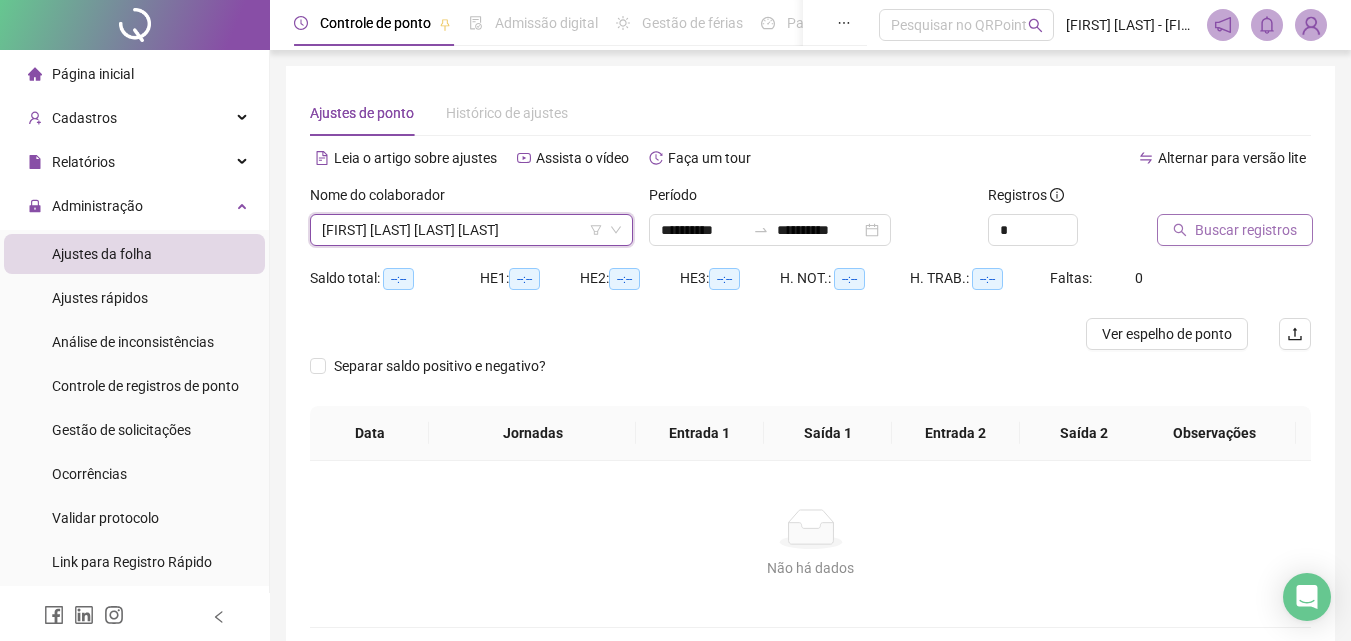 click on "Buscar registros" at bounding box center [1246, 230] 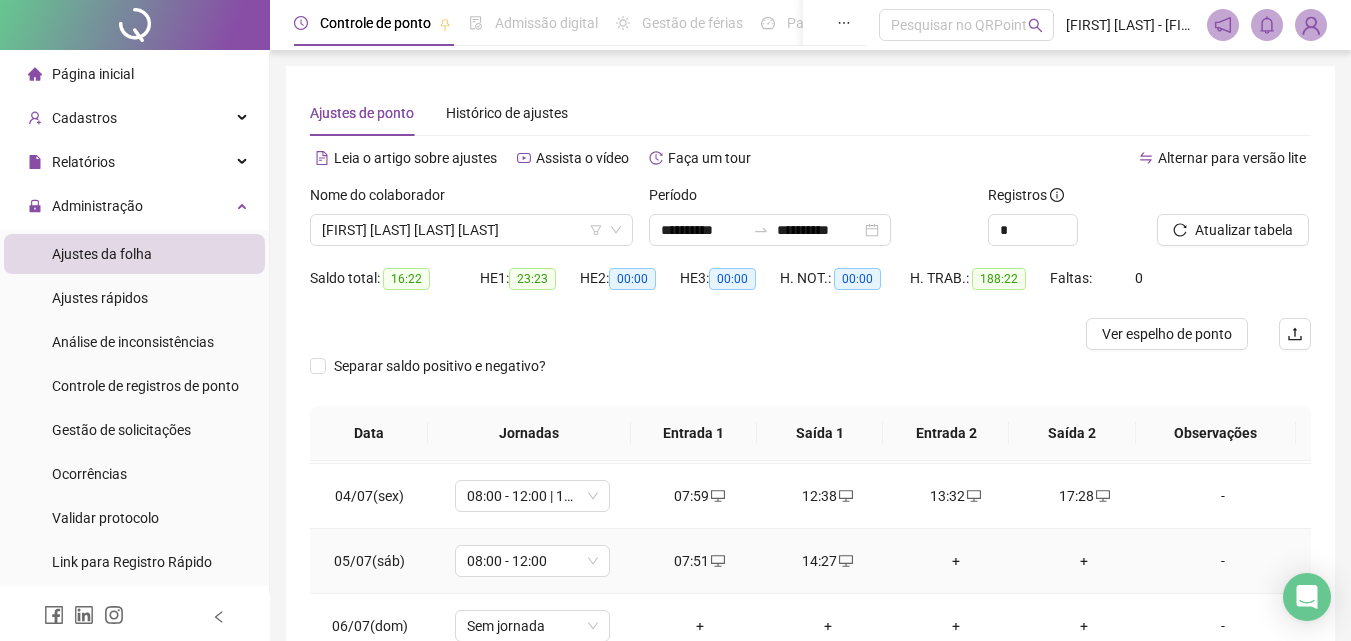 scroll, scrollTop: 0, scrollLeft: 0, axis: both 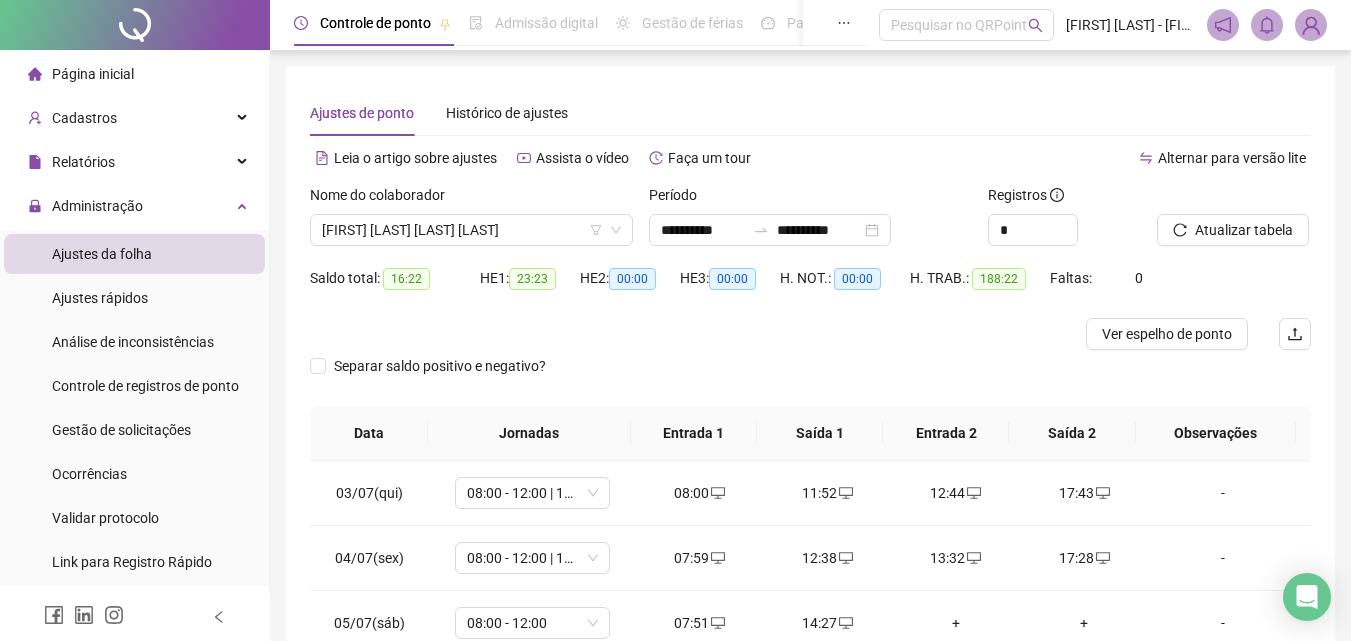 click on "Separar saldo positivo e negativo?" at bounding box center (810, 378) 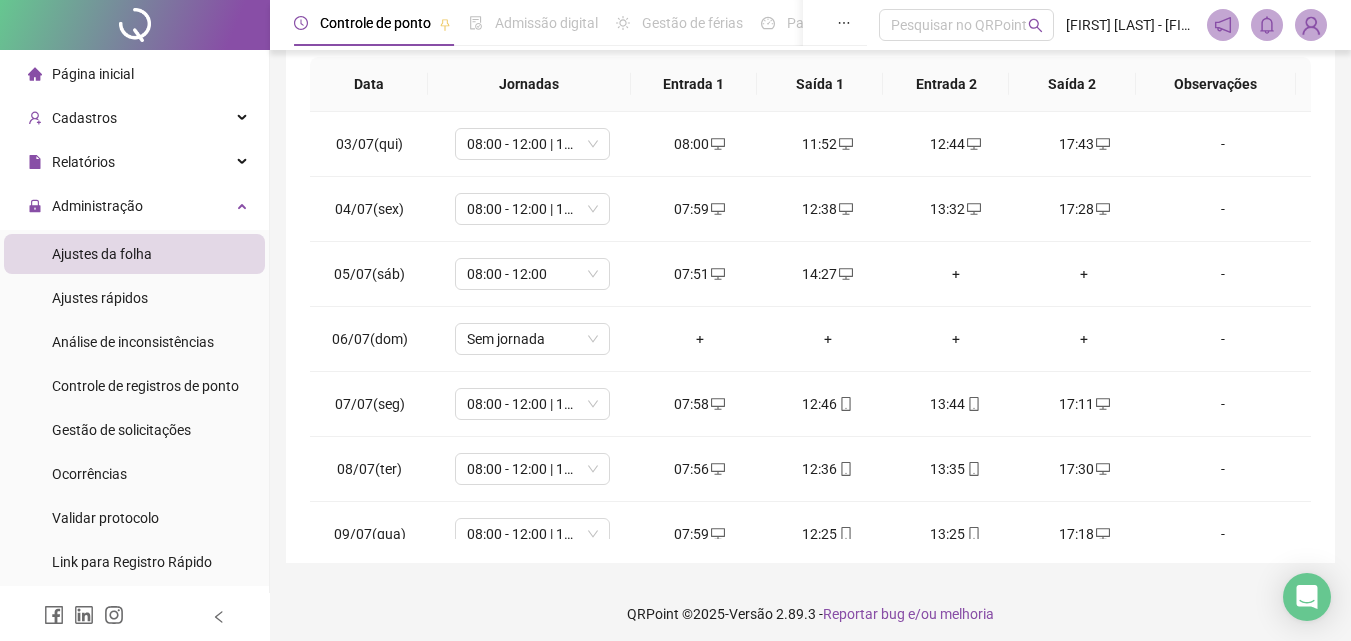 scroll, scrollTop: 357, scrollLeft: 0, axis: vertical 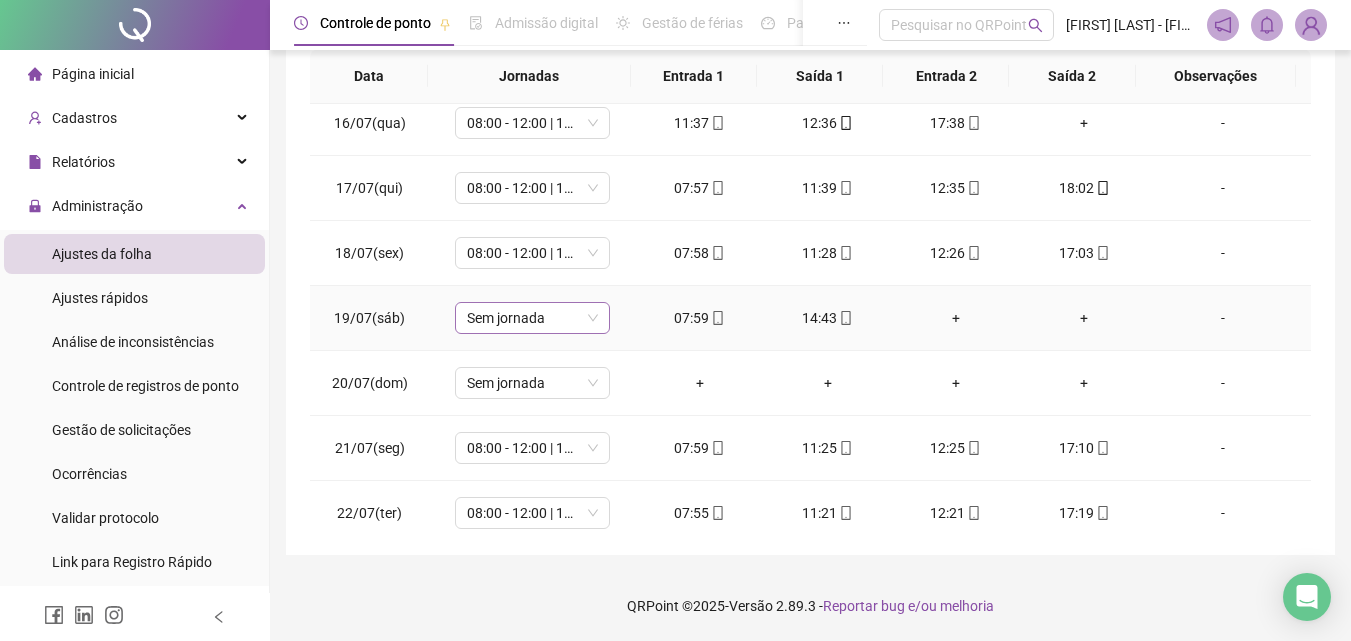 click on "Sem jornada" at bounding box center [532, 318] 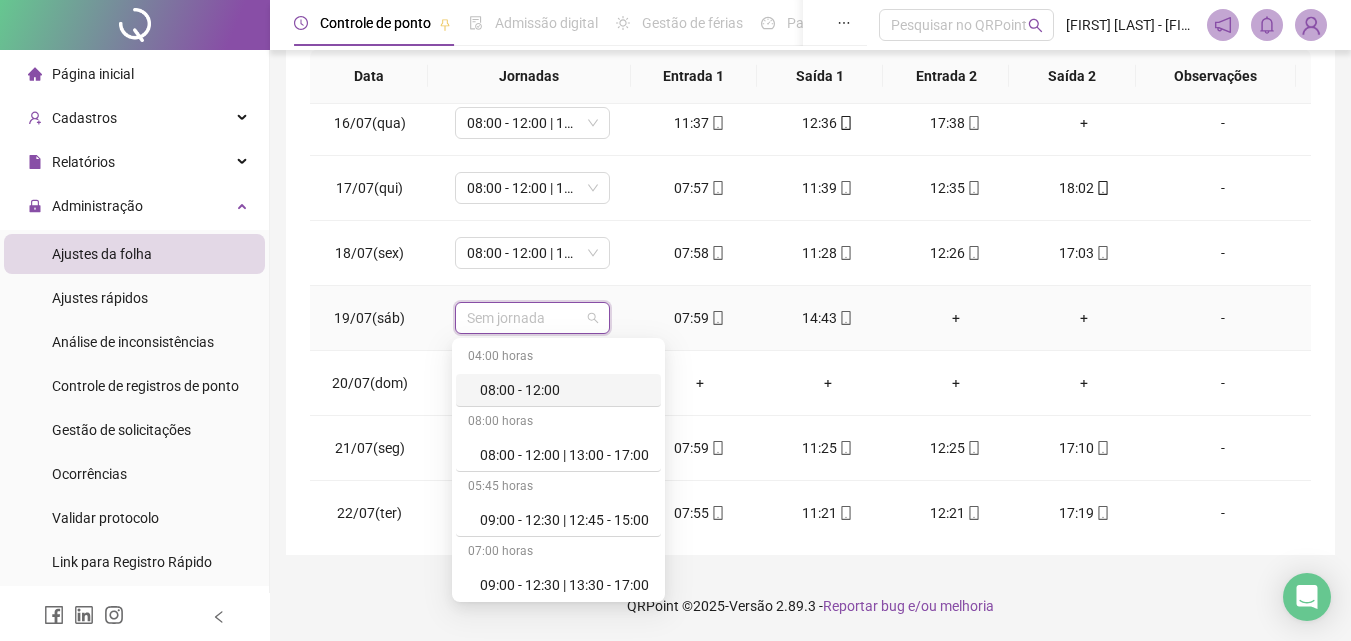 click on "08:00 - 12:00" at bounding box center (564, 390) 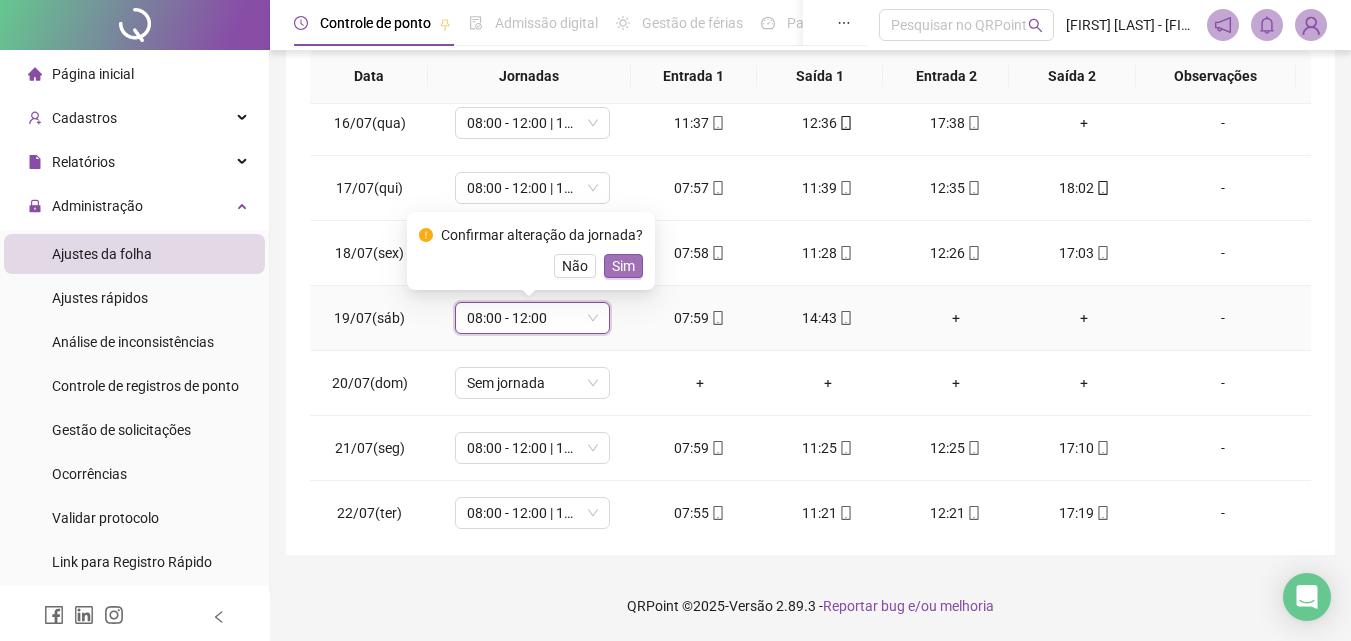 click on "Sim" at bounding box center [623, 266] 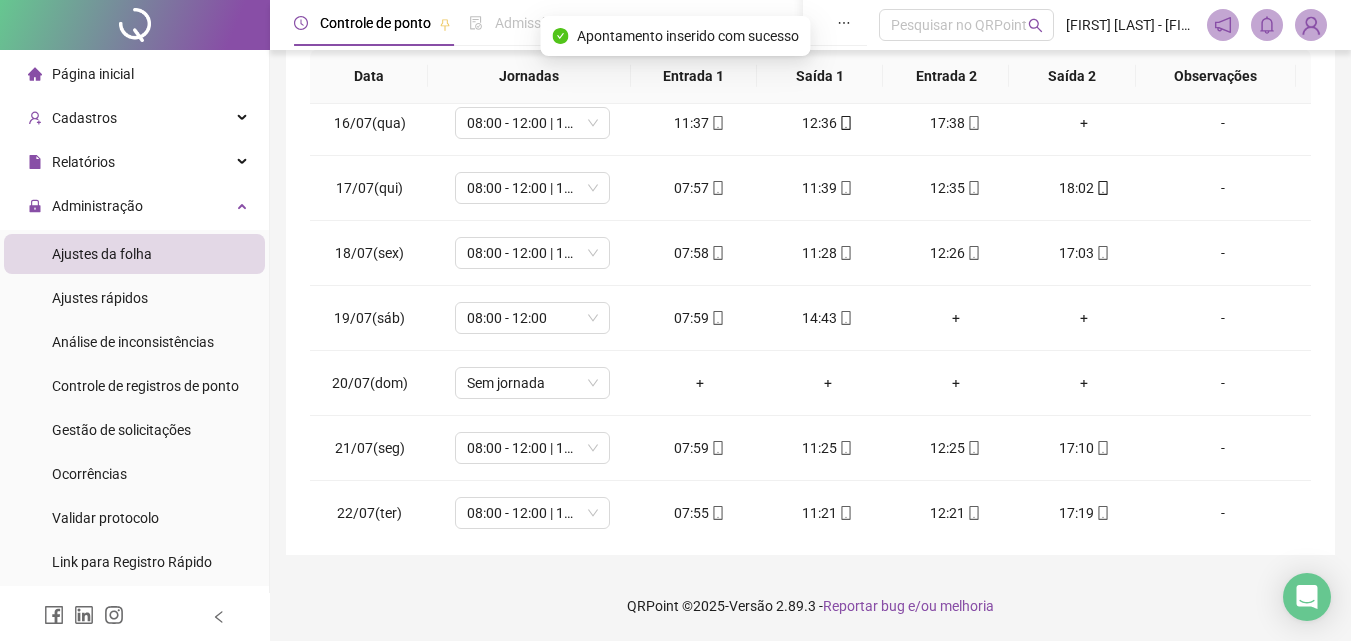 scroll, scrollTop: 0, scrollLeft: 0, axis: both 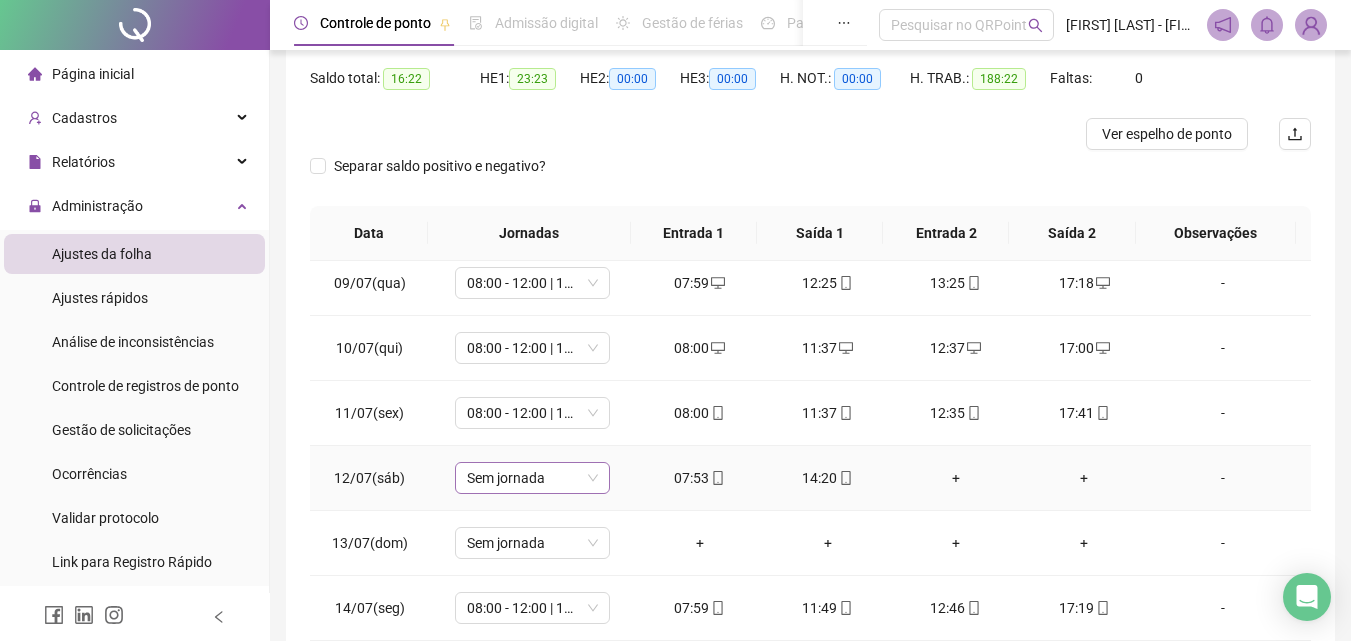click on "Sem jornada" at bounding box center [532, 478] 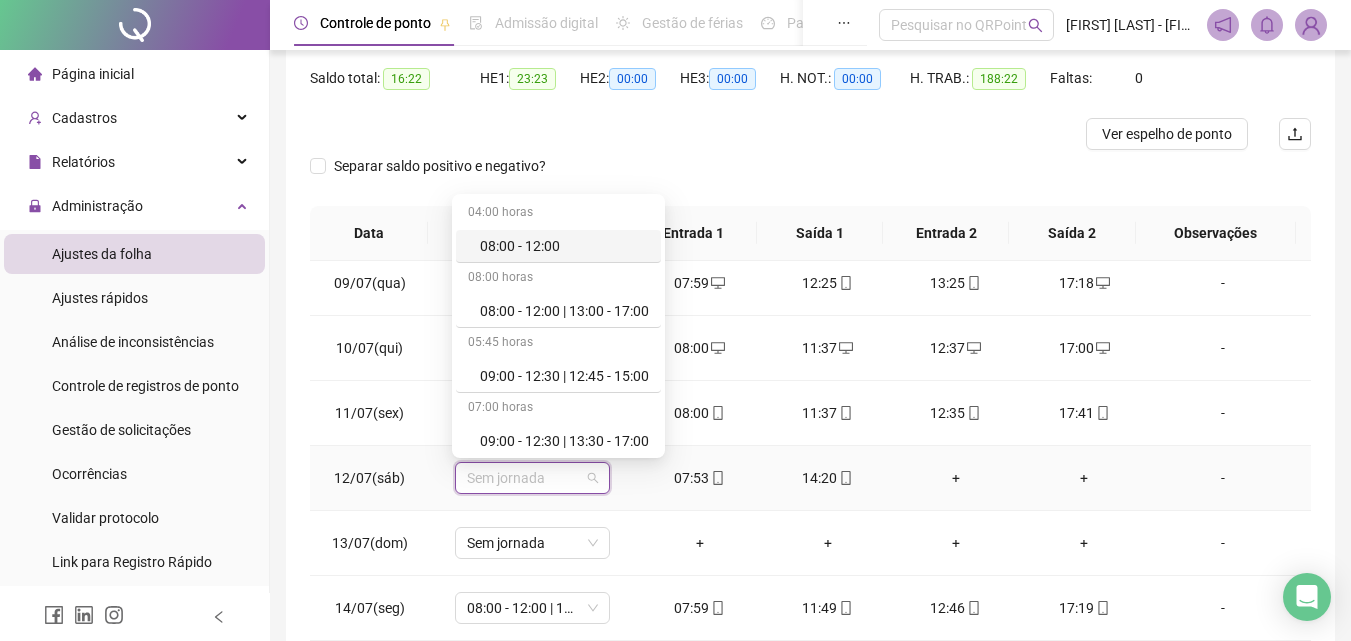 click on "08:00 - 12:00" at bounding box center [564, 246] 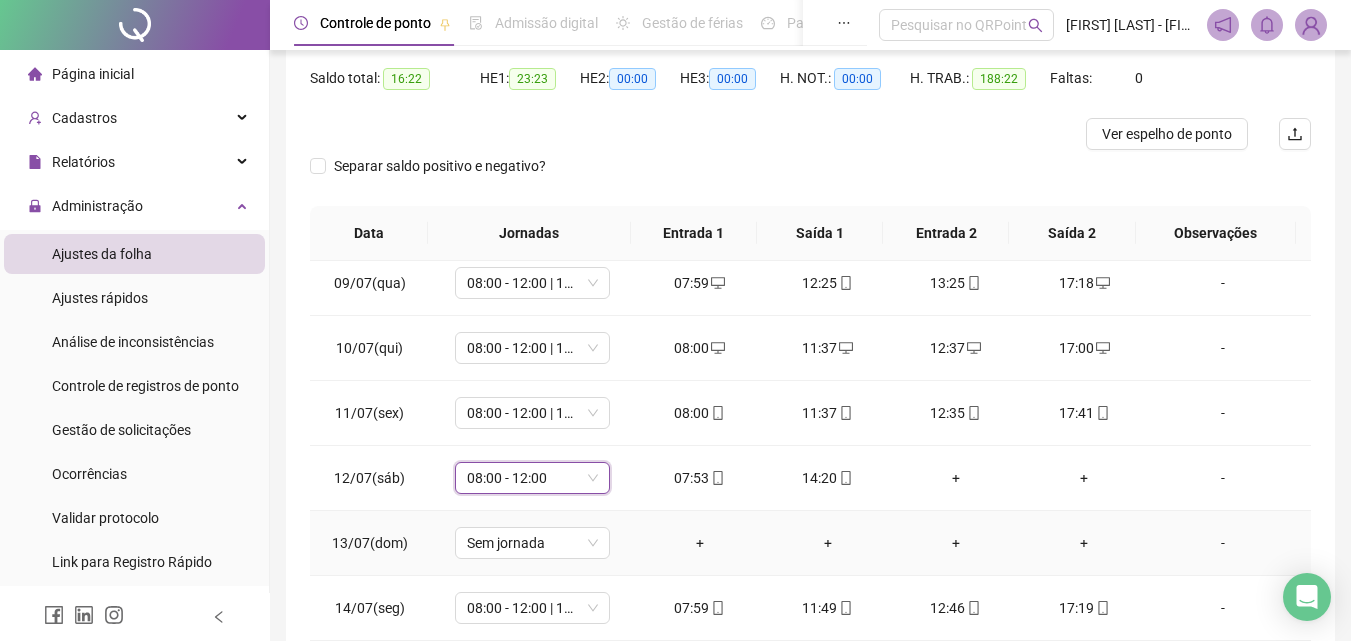 click on "08:00 - 12:00 08:00 - 12:00" at bounding box center [532, 478] 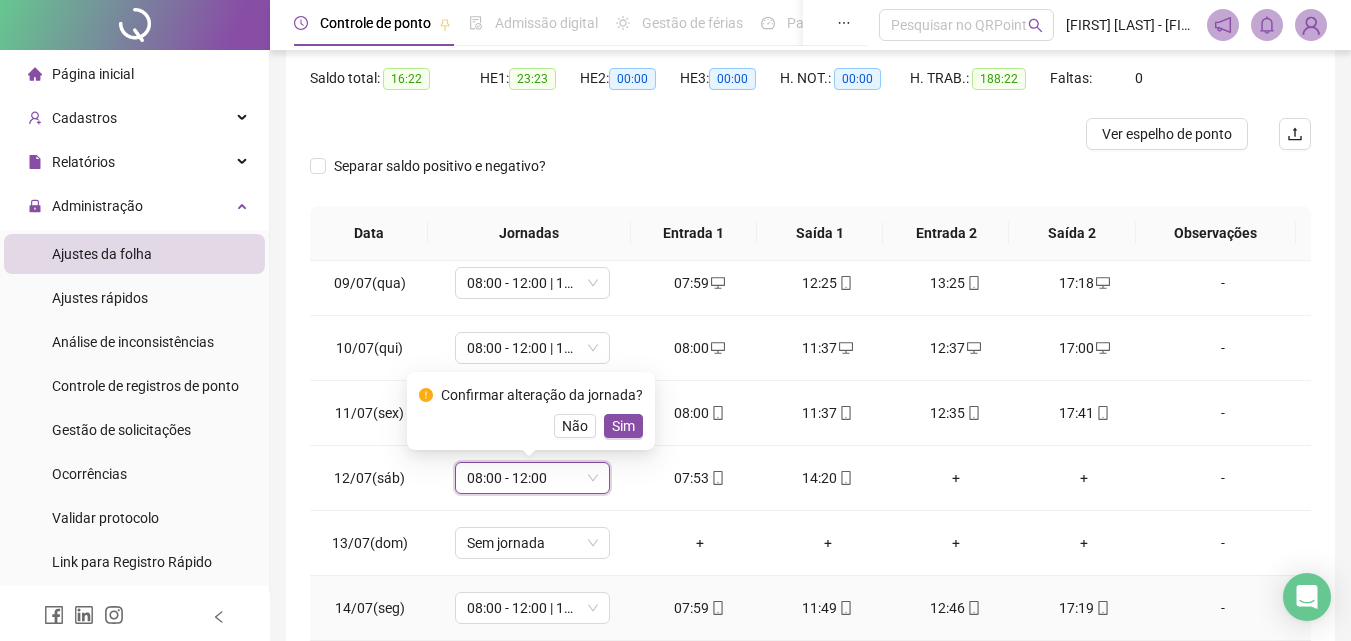 scroll, scrollTop: 500, scrollLeft: 0, axis: vertical 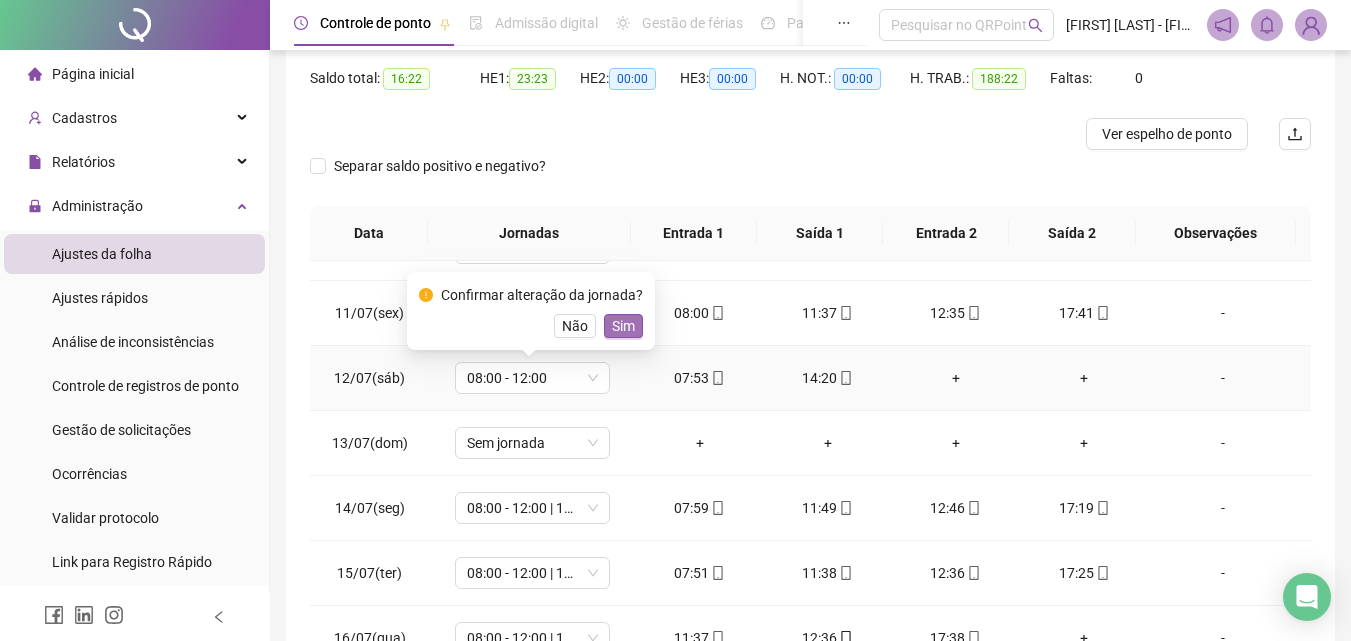 click on "Sim" at bounding box center [623, 326] 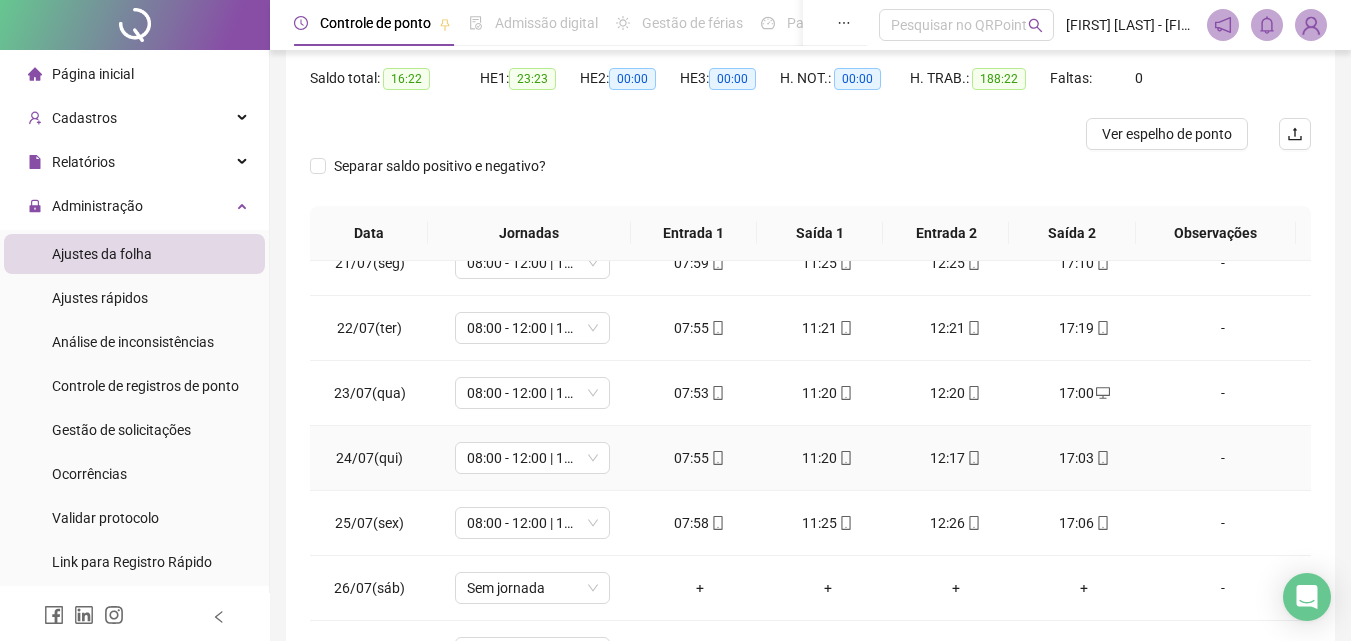 scroll, scrollTop: 1300, scrollLeft: 0, axis: vertical 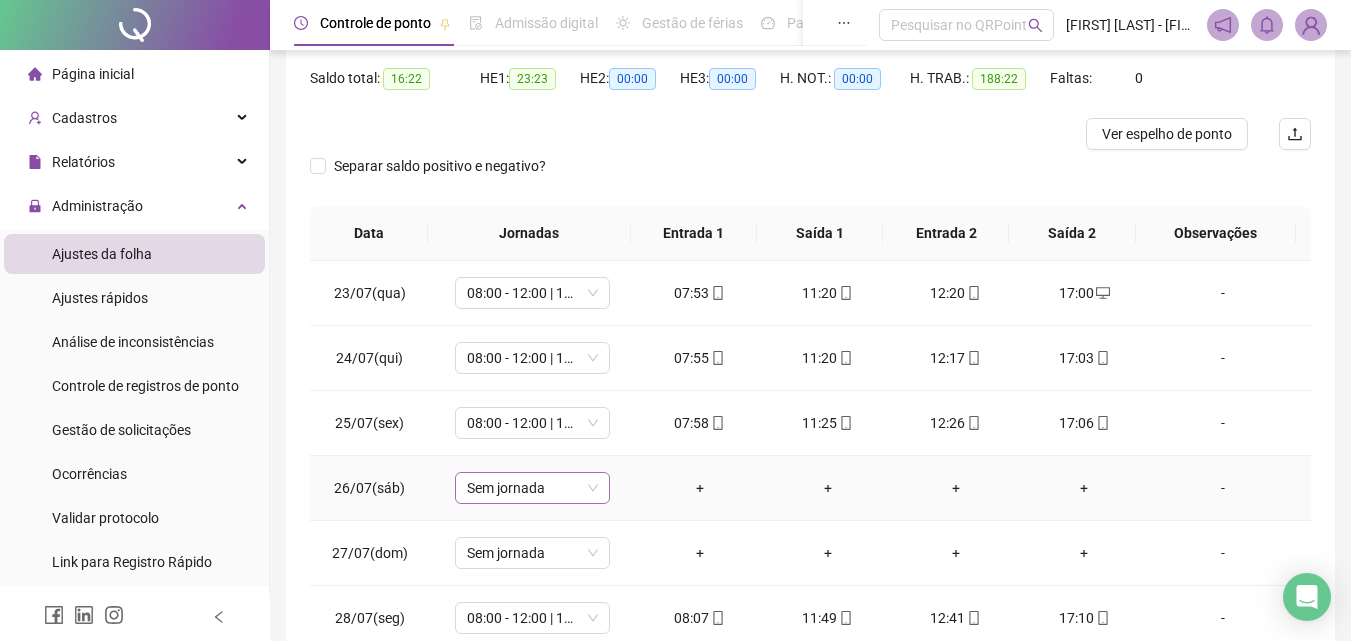 click on "Sem jornada" at bounding box center [532, 488] 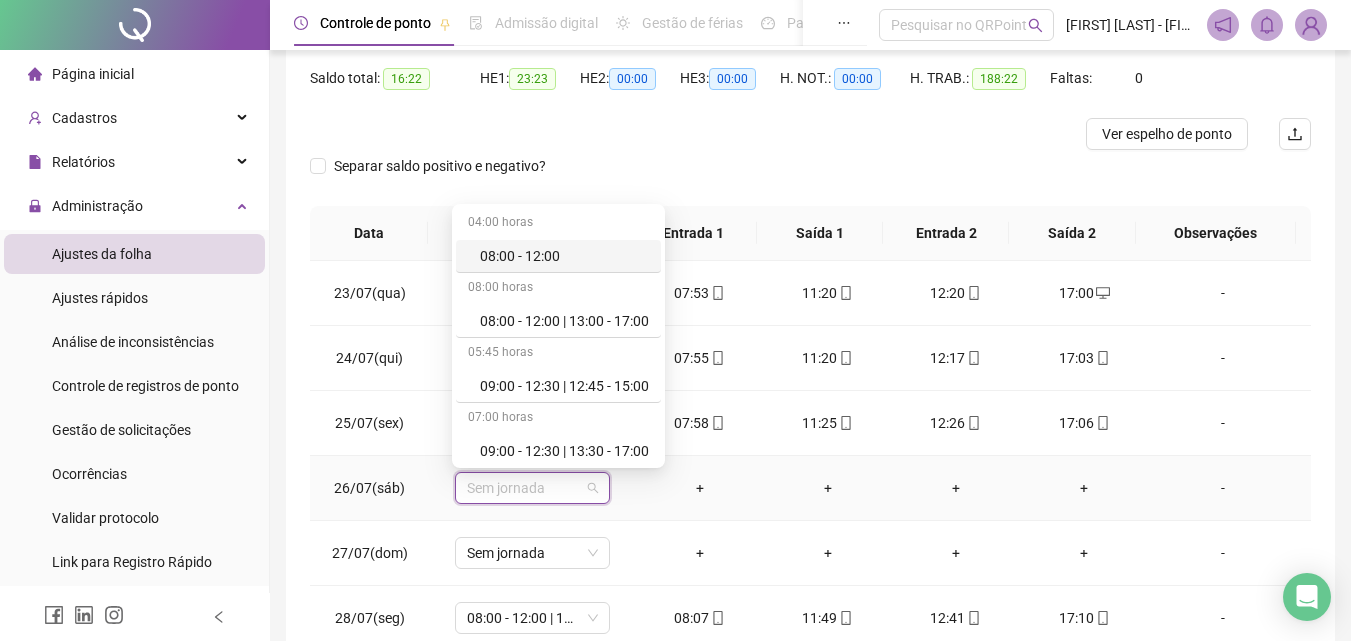 click on "08:00 - 12:00" at bounding box center (564, 256) 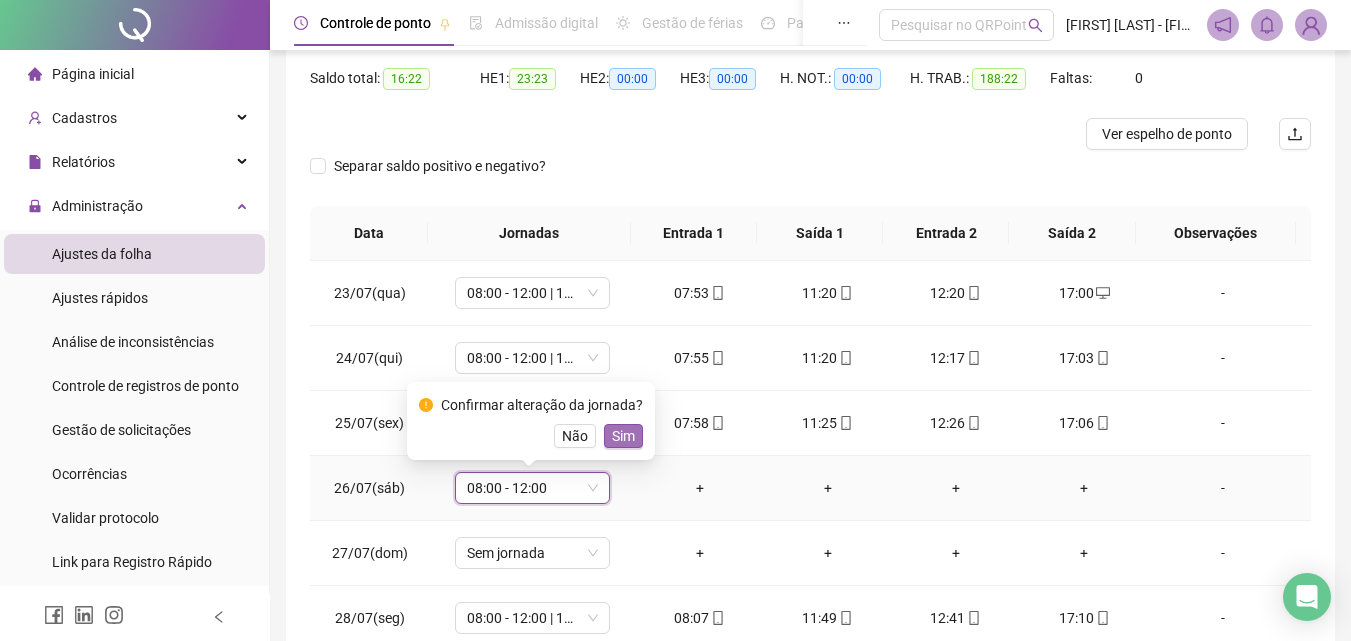 click on "Sim" at bounding box center (623, 436) 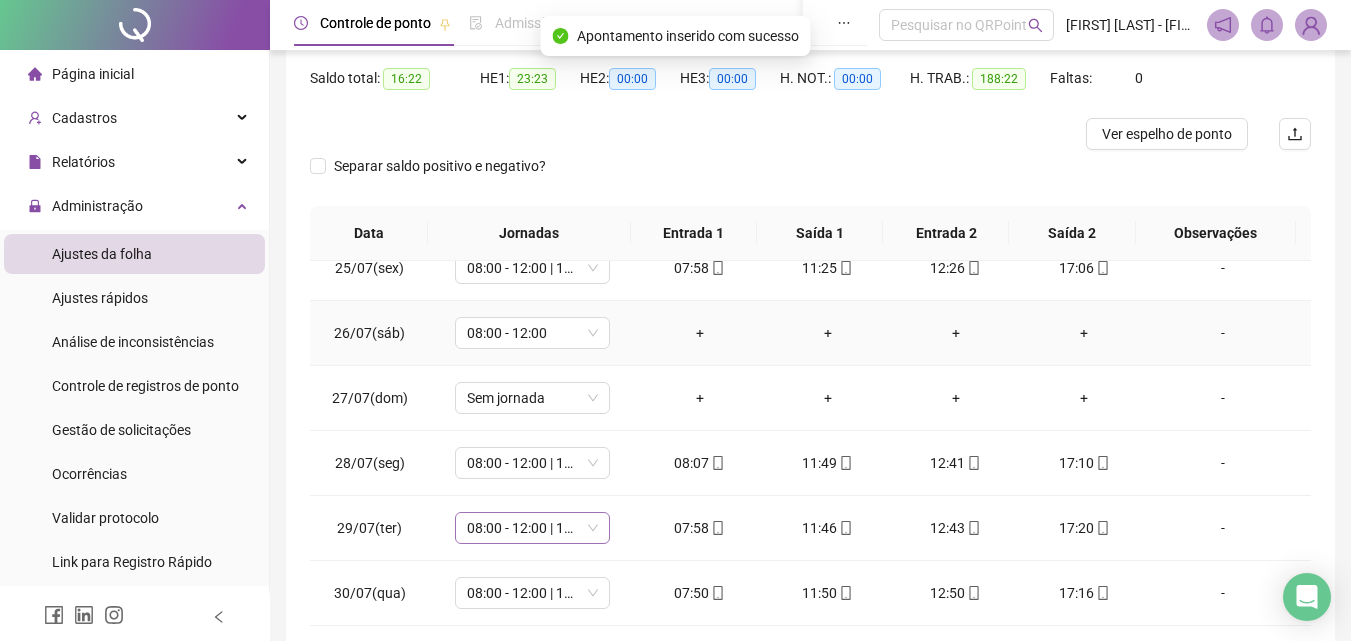 scroll, scrollTop: 1458, scrollLeft: 0, axis: vertical 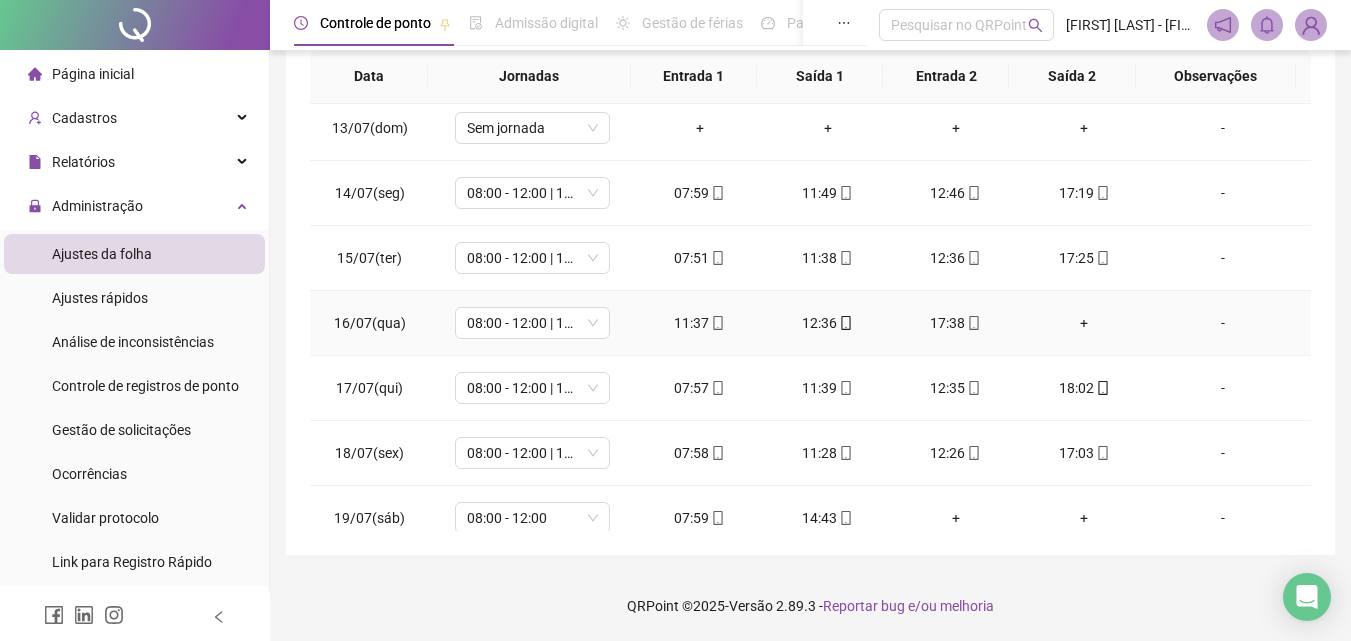 click on "+" at bounding box center [1084, 323] 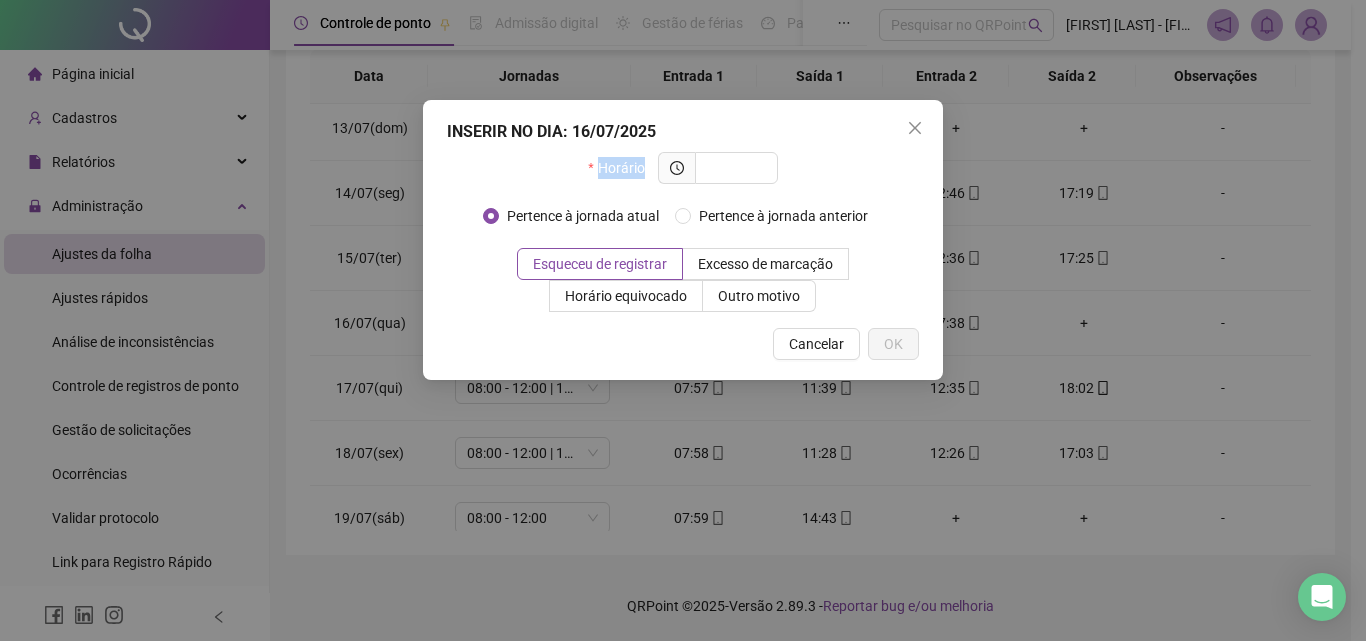 drag, startPoint x: 837, startPoint y: 192, endPoint x: 836, endPoint y: 164, distance: 28.01785 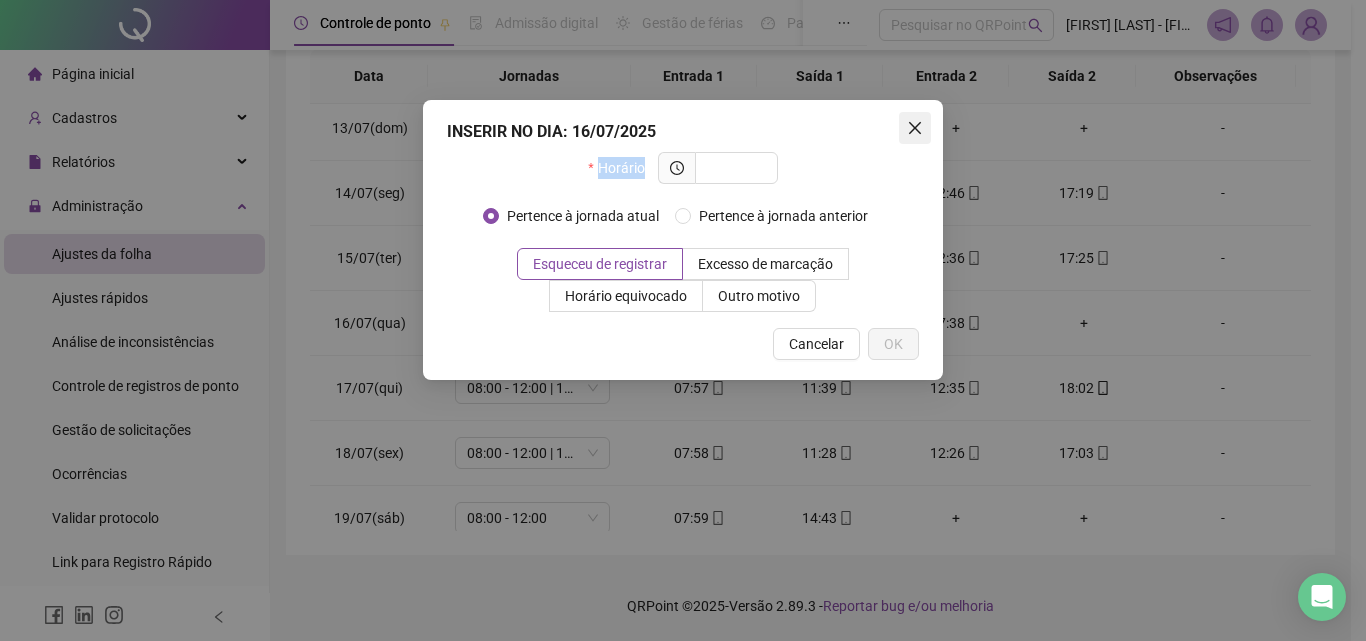 click 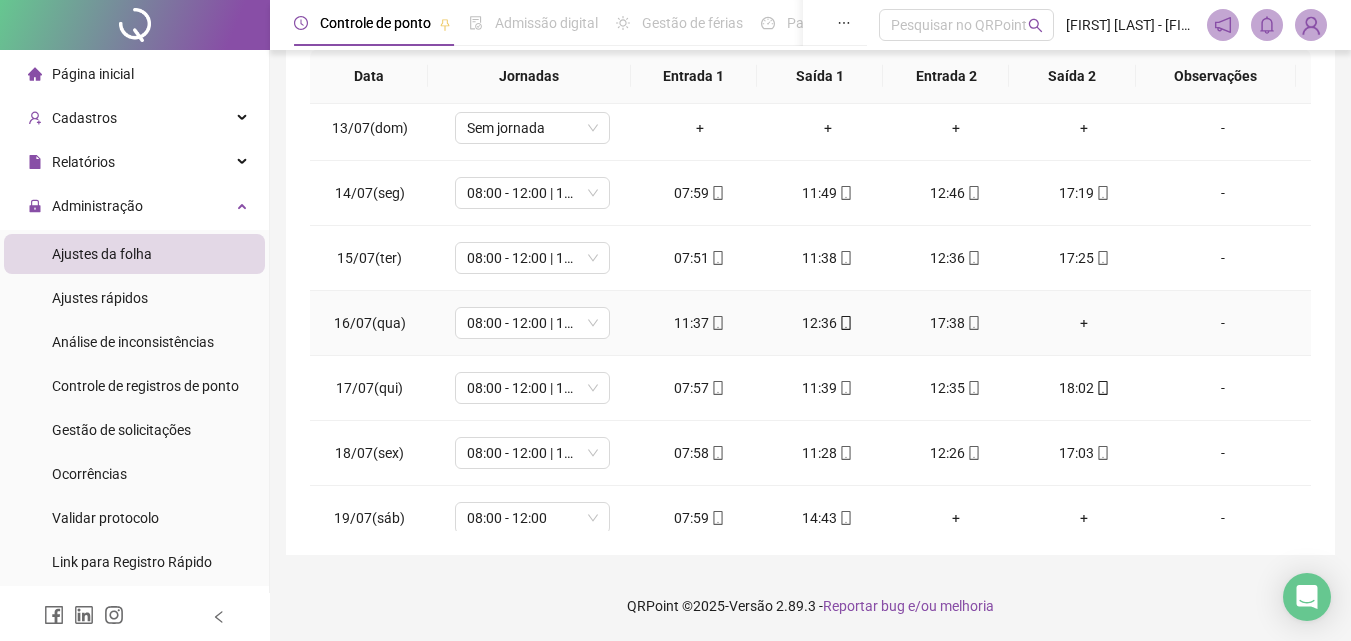 click on "+" at bounding box center [1084, 323] 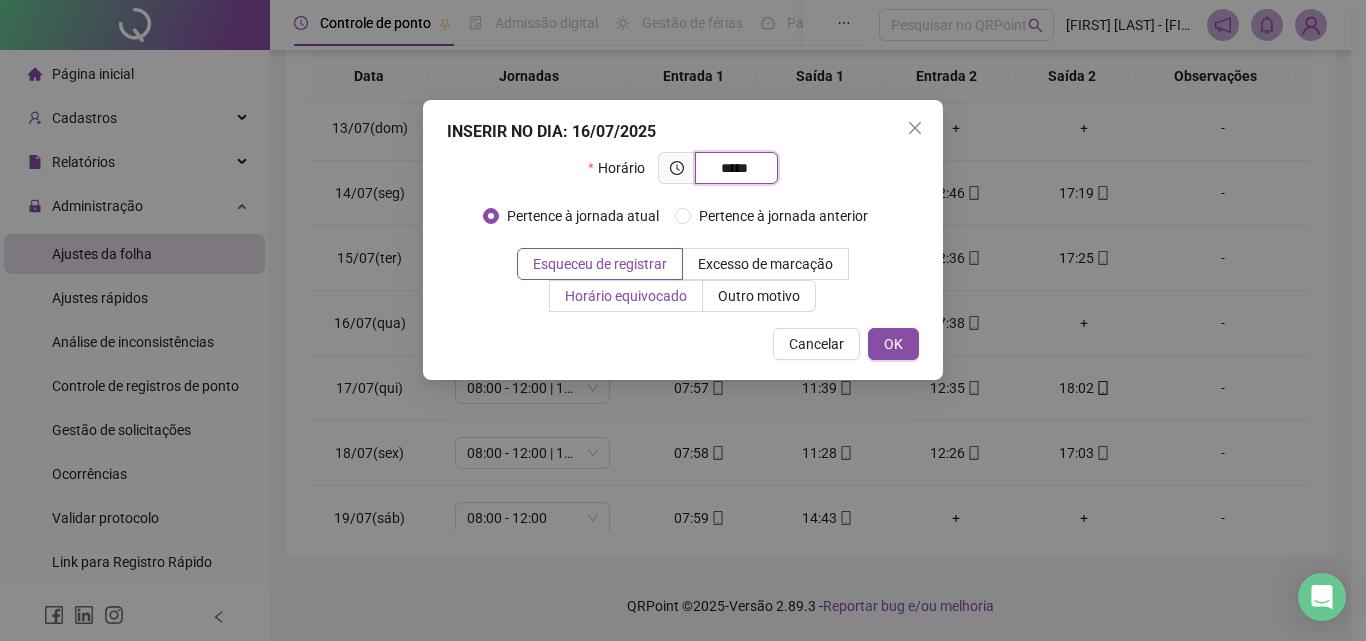 type on "*****" 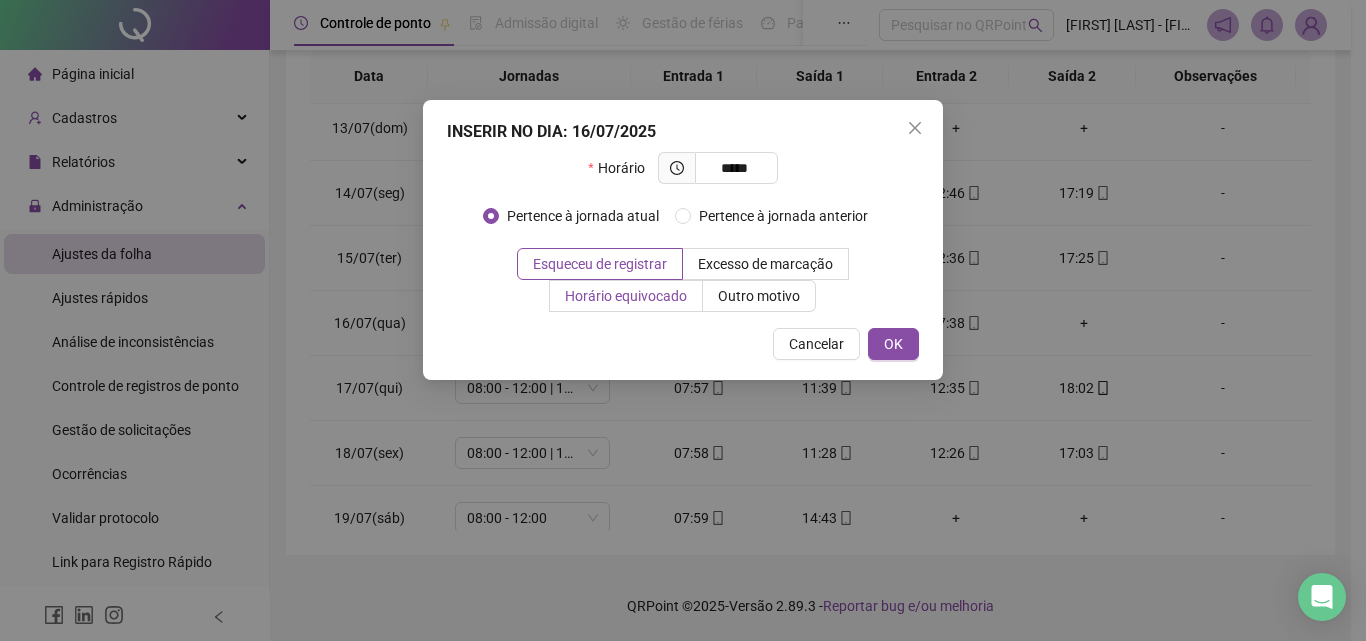 click on "Horário equivocado" at bounding box center (626, 296) 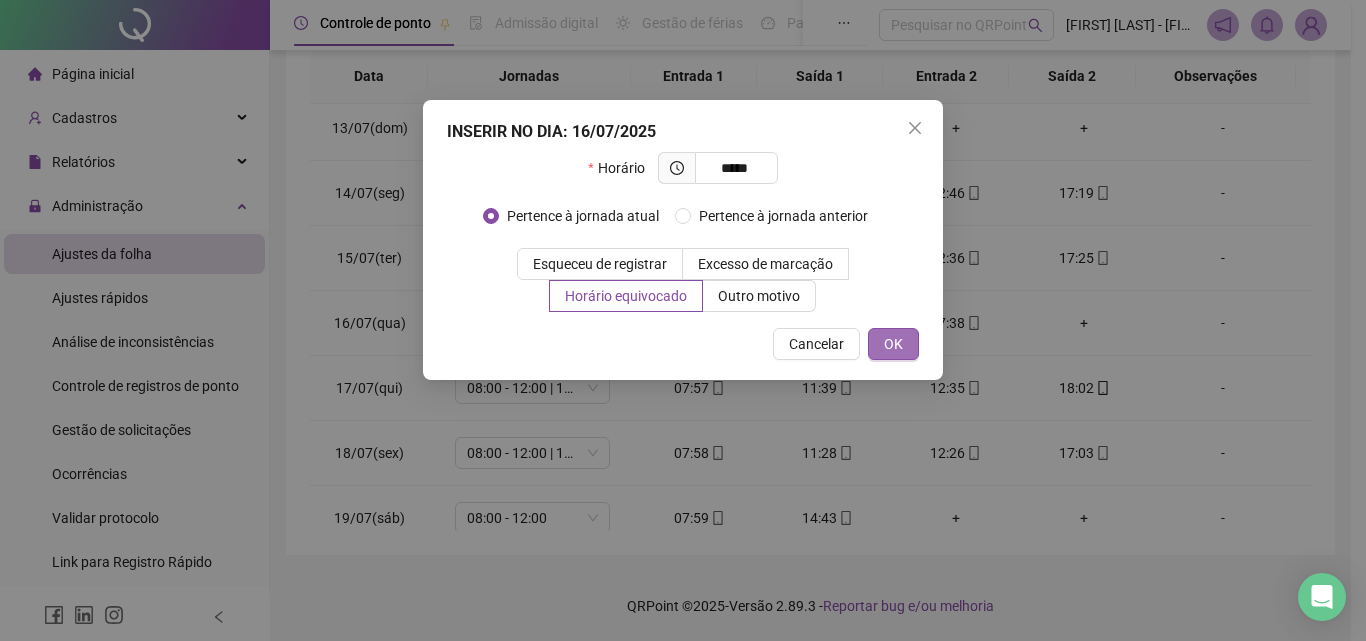 click on "OK" at bounding box center [893, 344] 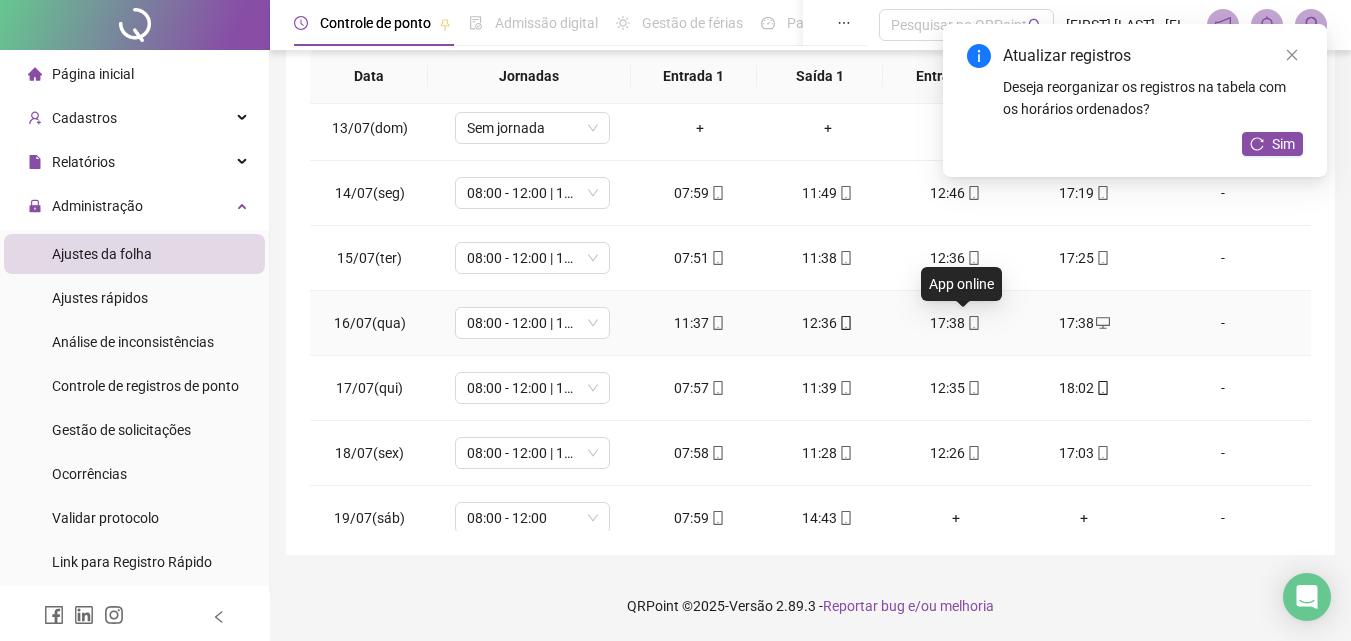 click 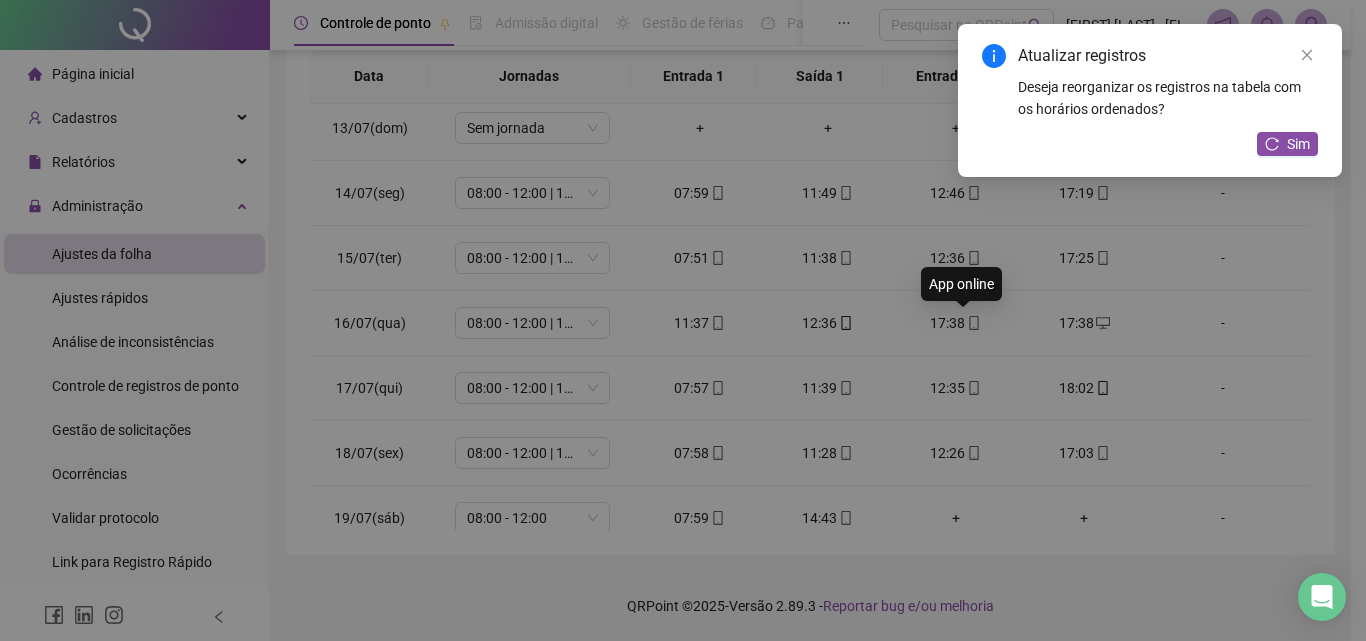 type on "**********" 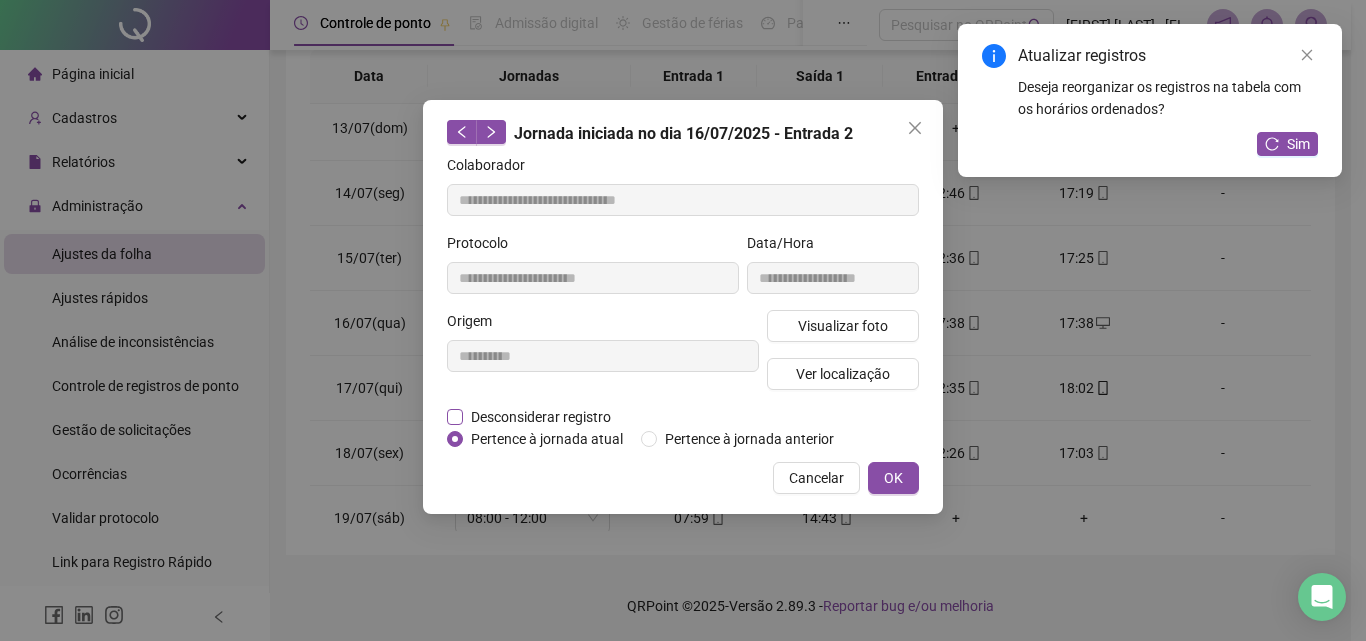 click on "Desconsiderar registro" at bounding box center (541, 417) 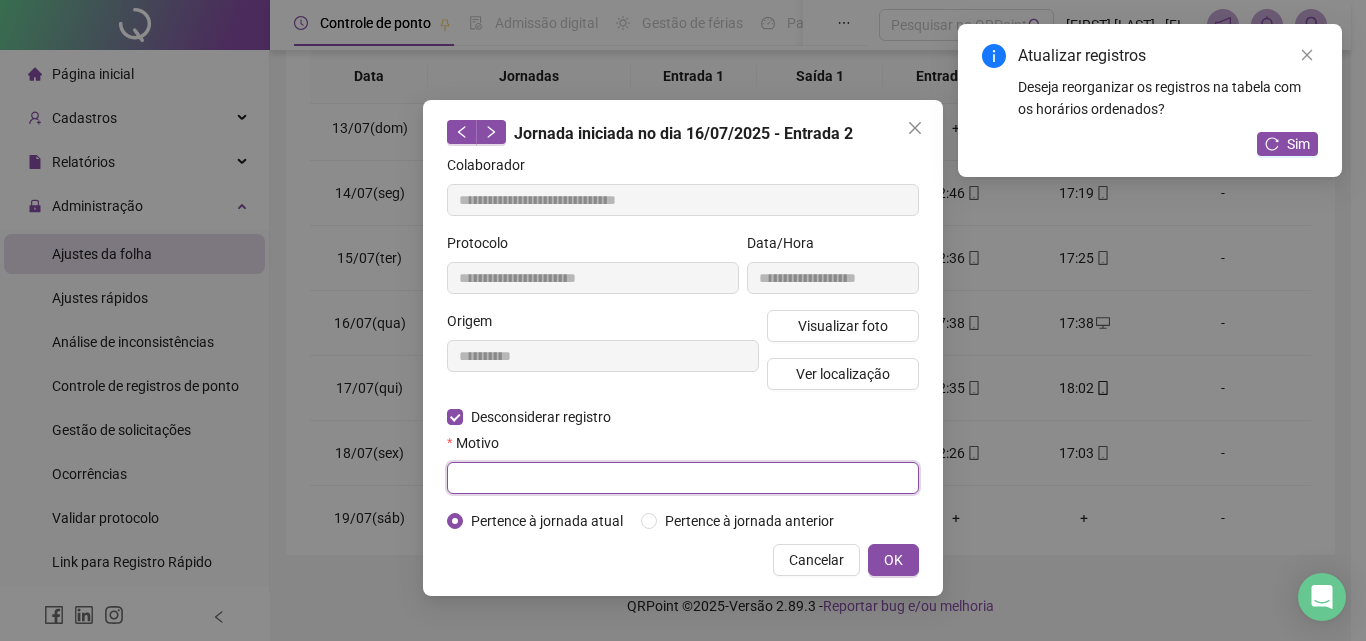 click at bounding box center [683, 478] 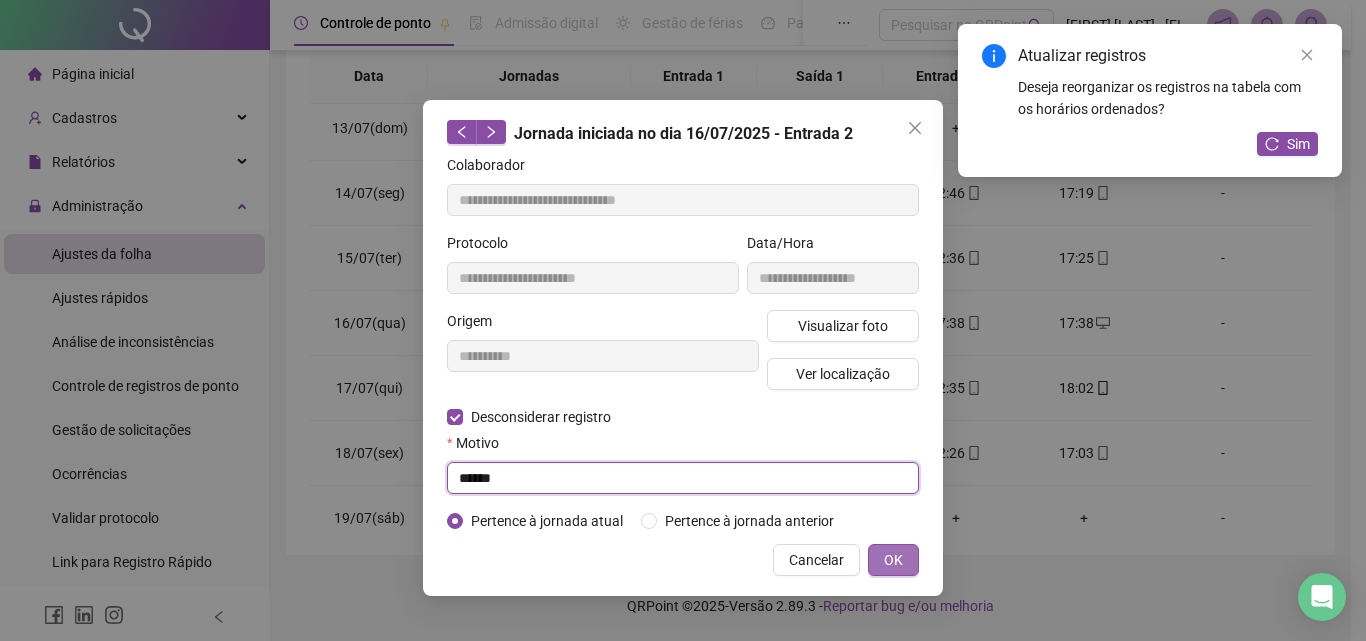 type on "******" 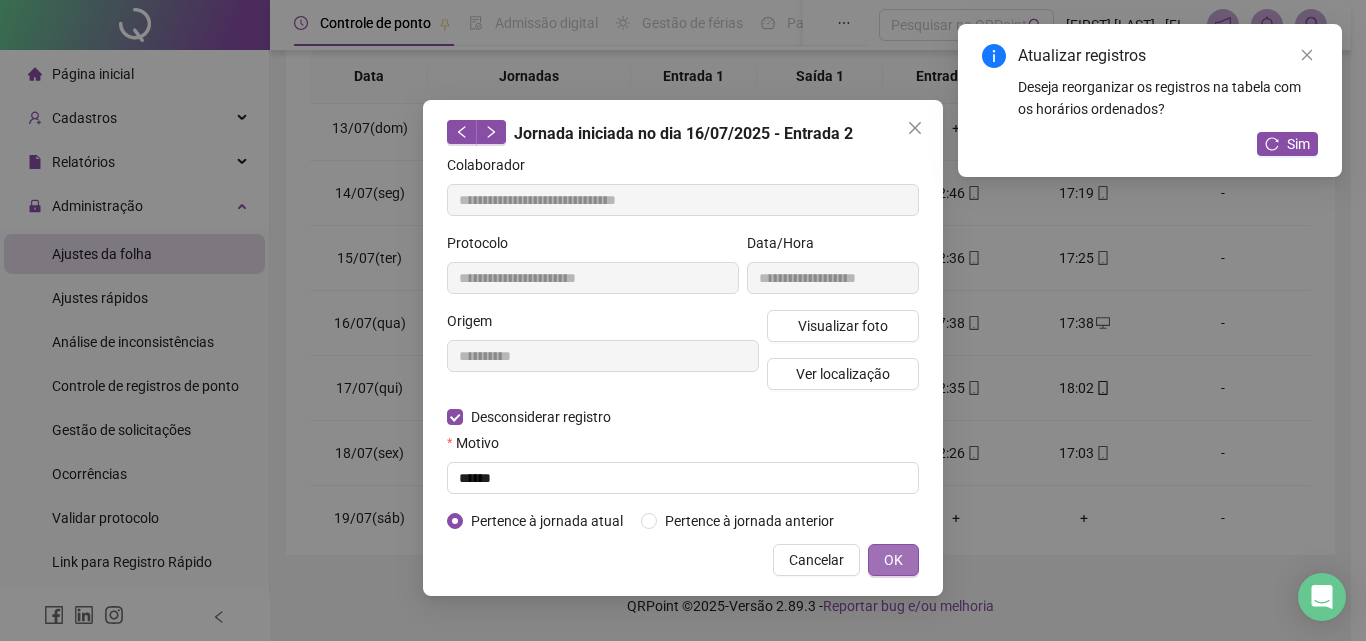 click on "OK" at bounding box center (893, 560) 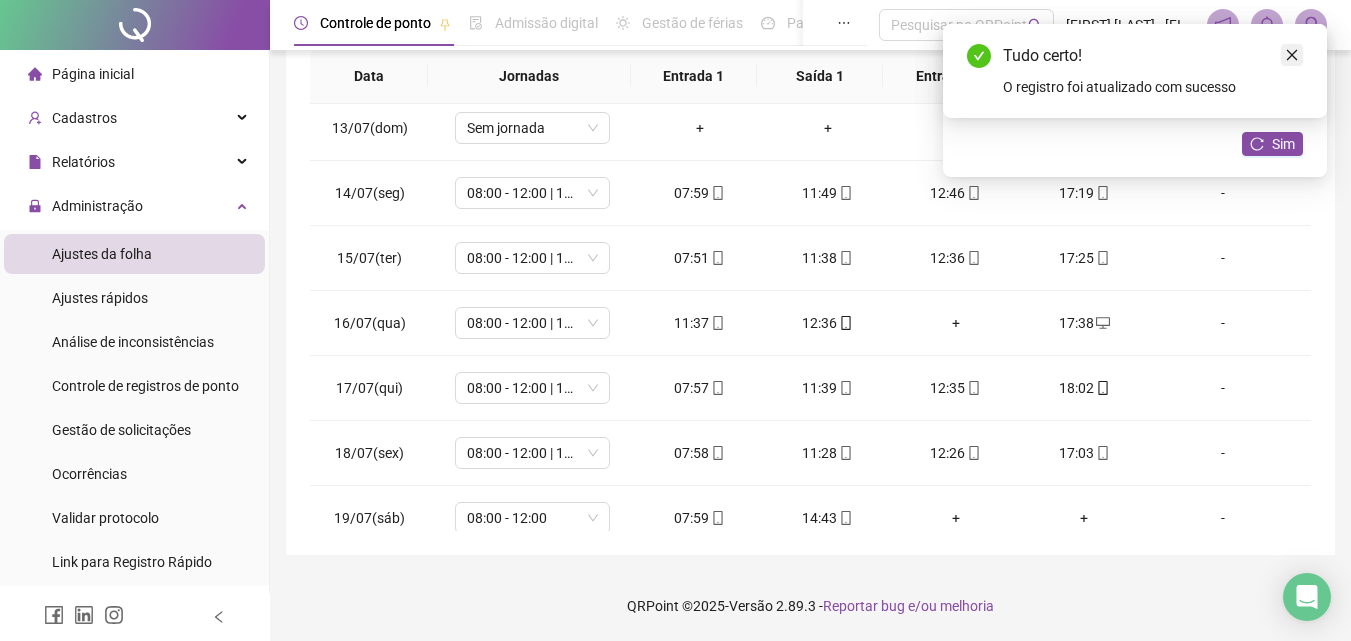 click 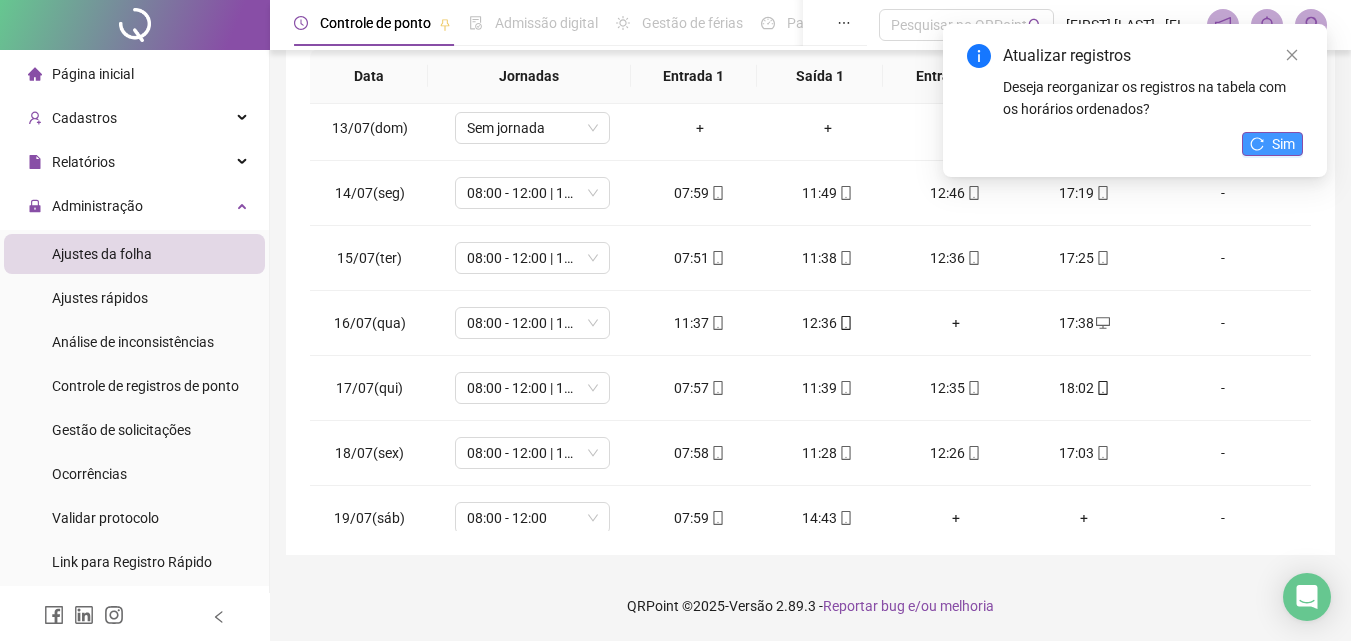 click on "Sim" at bounding box center [1283, 144] 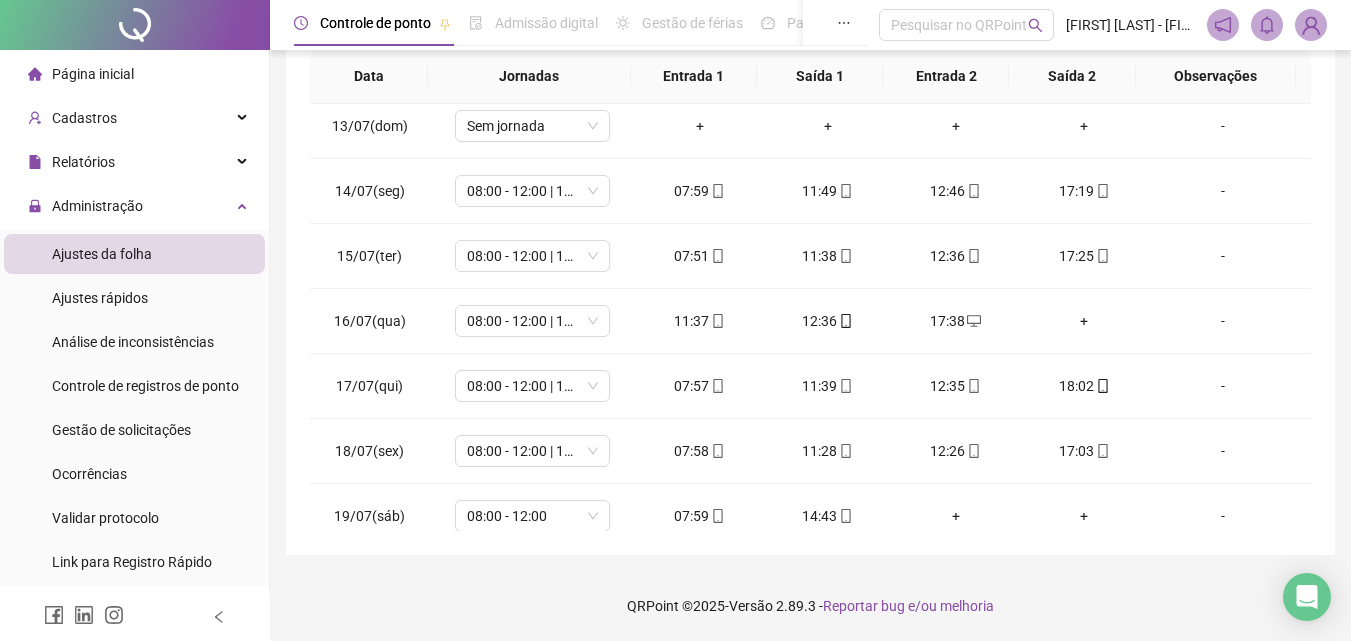 scroll, scrollTop: 658, scrollLeft: 0, axis: vertical 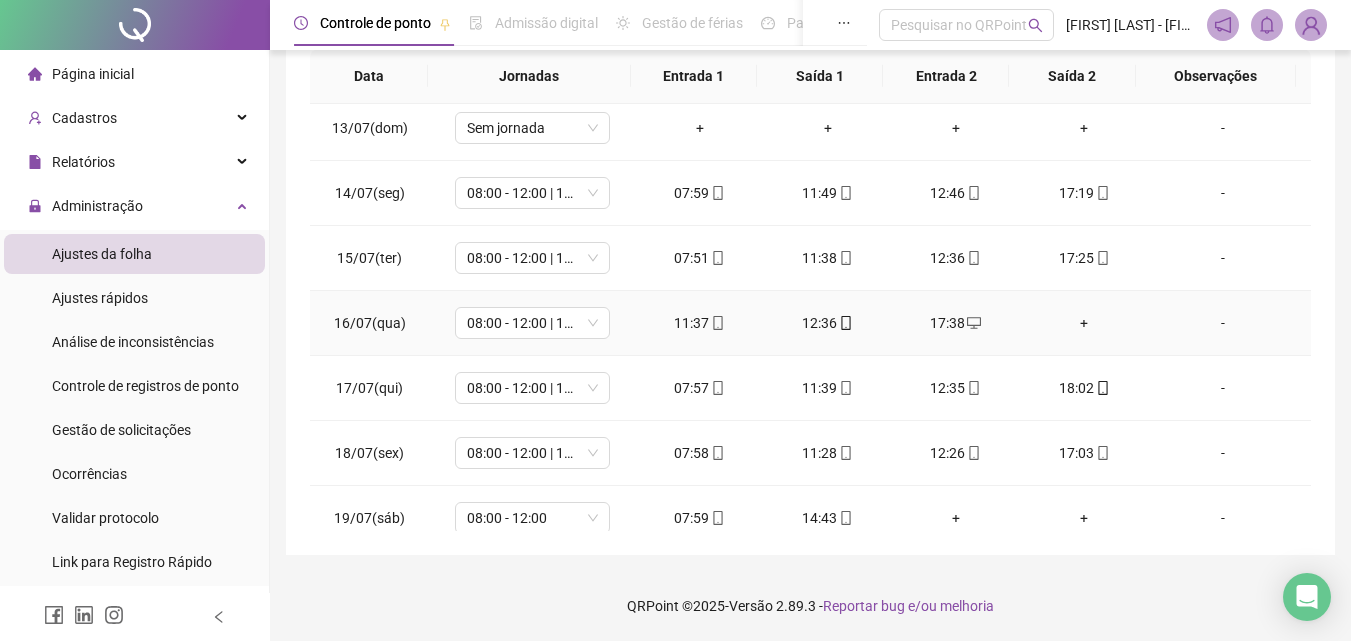 click on "+" at bounding box center [1084, 323] 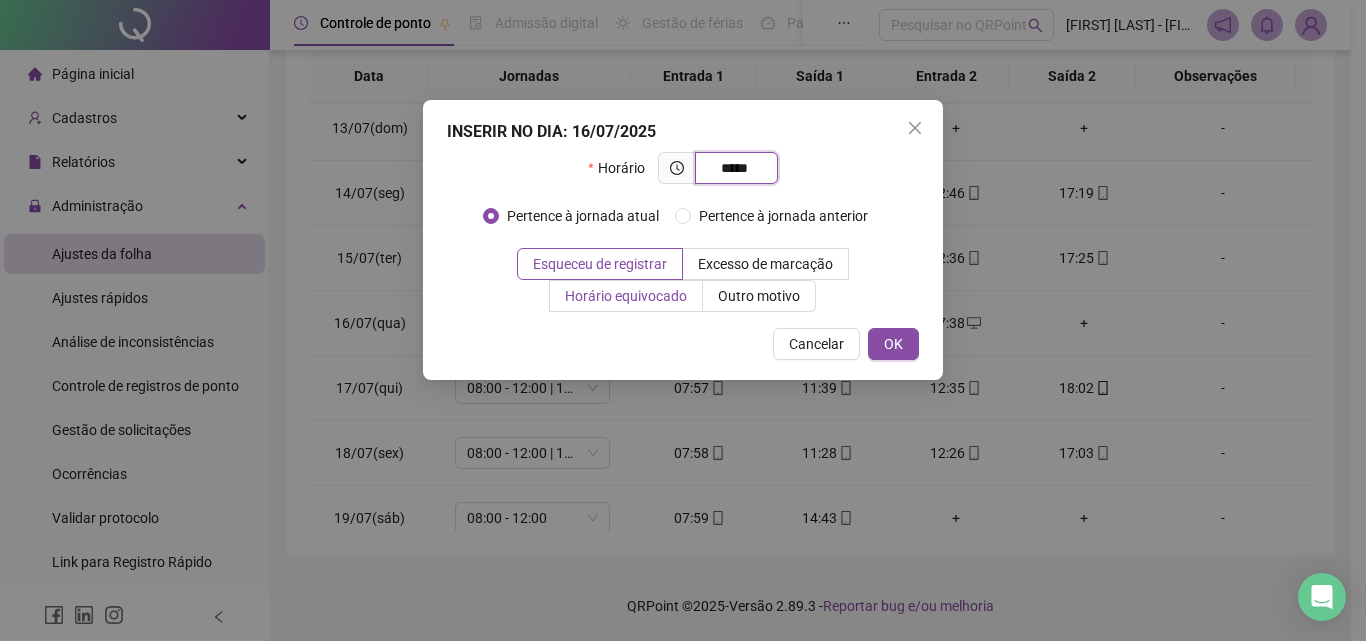type on "*****" 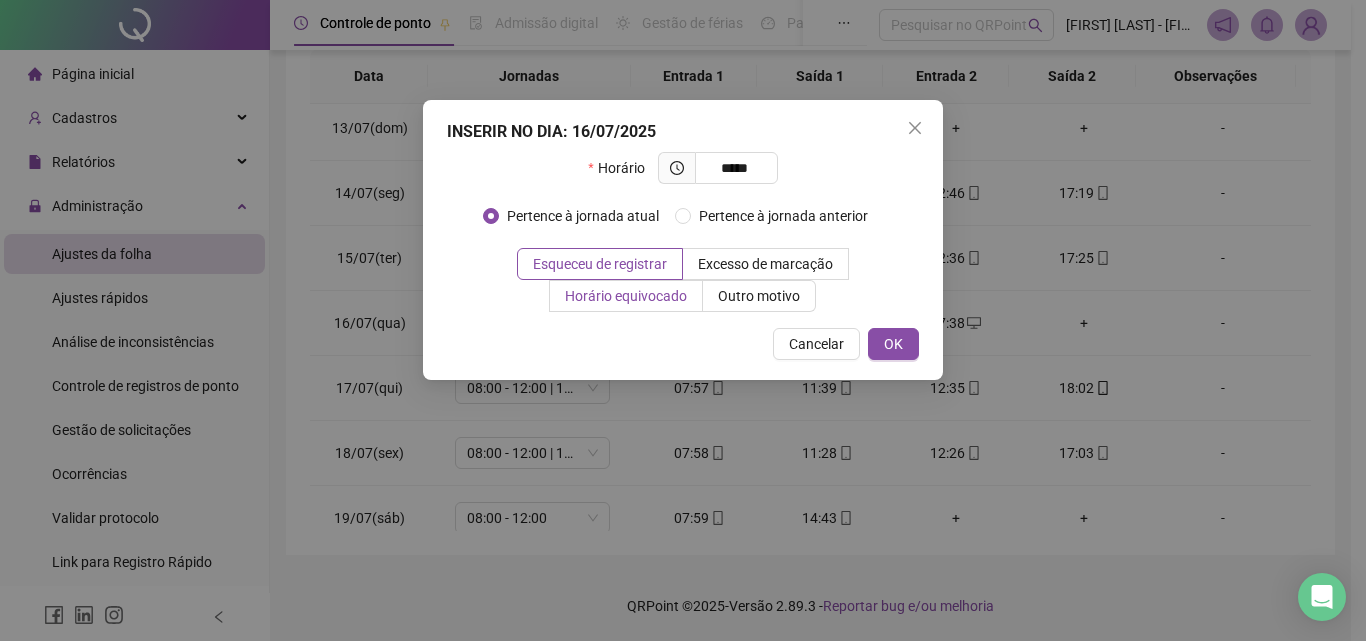 click on "Horário equivocado" at bounding box center [626, 296] 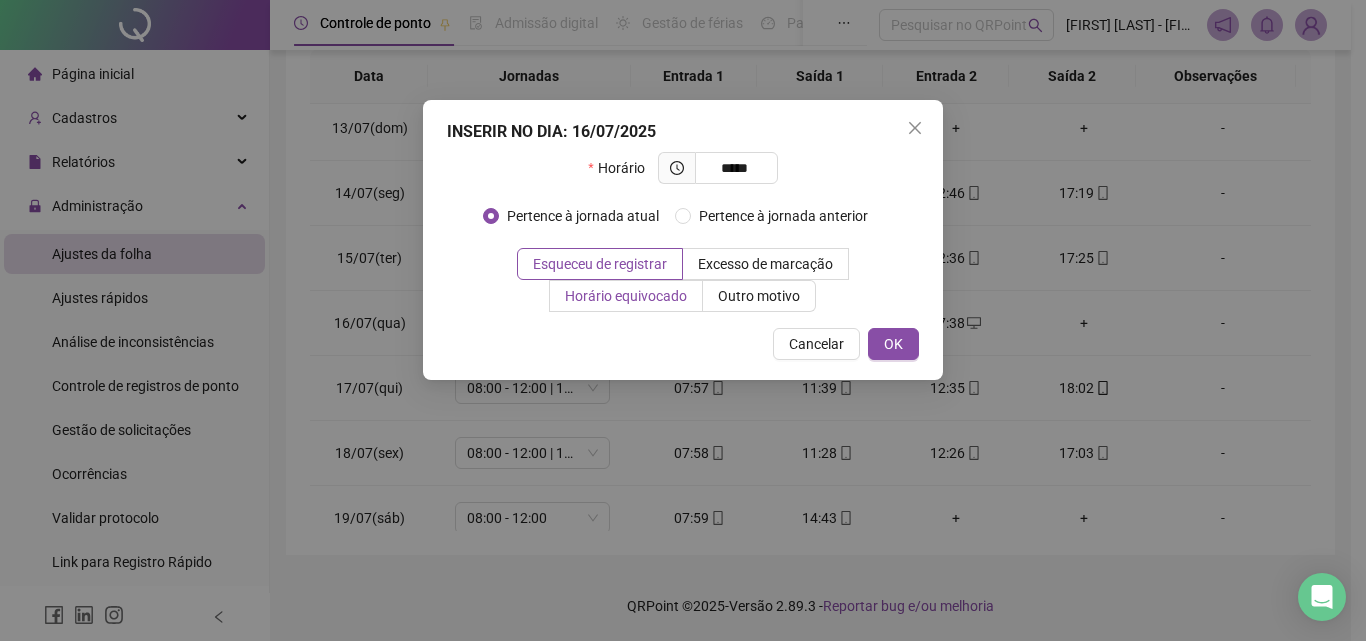 click on "Horário equivocado" at bounding box center [626, 296] 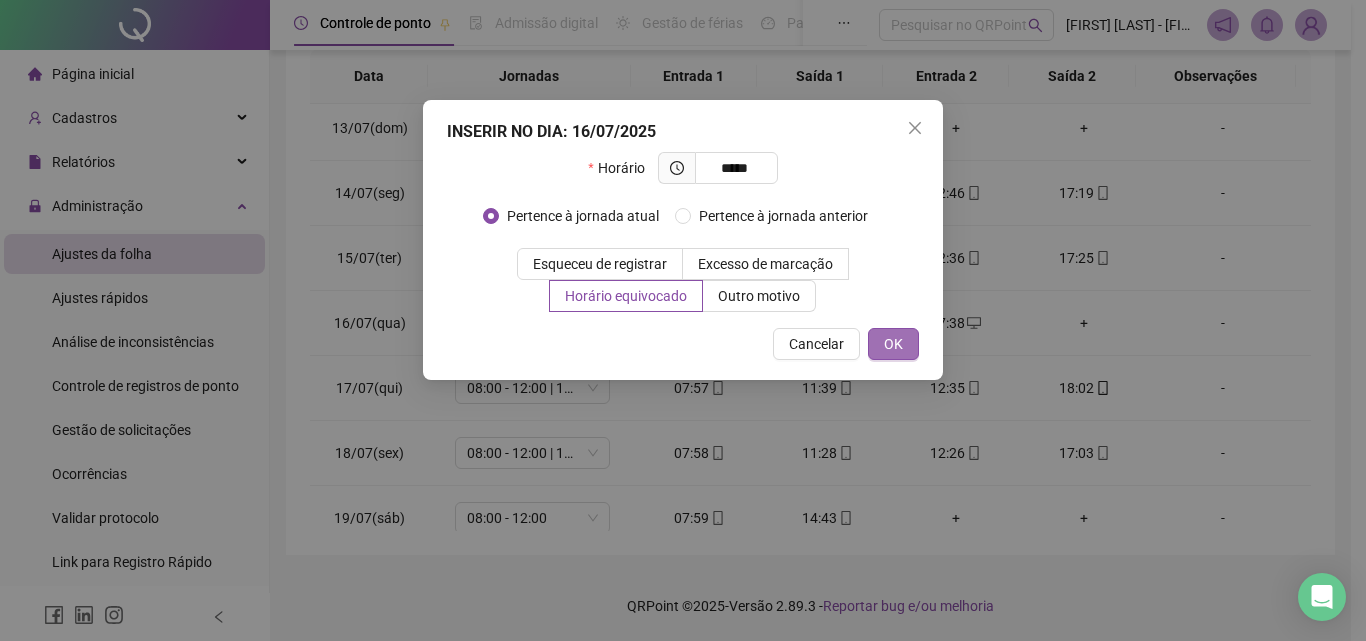 click on "OK" at bounding box center (893, 344) 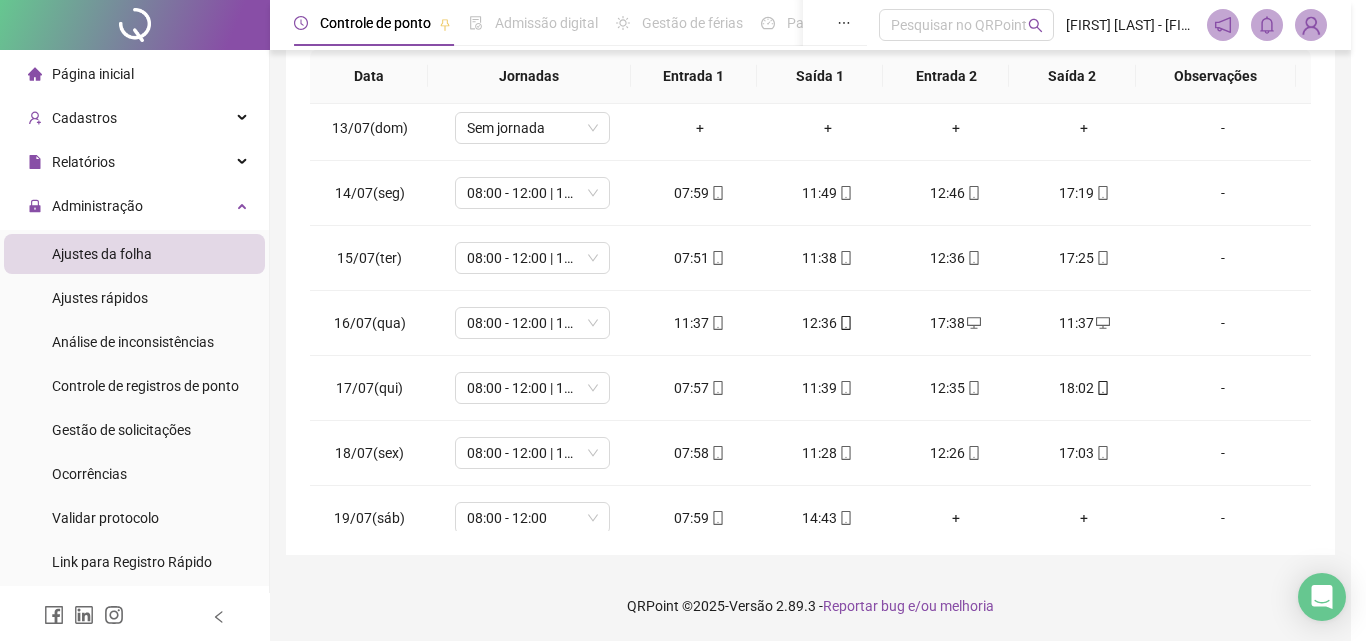 click on "INSERIR NO DIA :   16/07/2025 Horário ***** Pertence à jornada atual Pertence à jornada anterior Esqueceu de registrar Excesso de marcação Horário equivocado Outro motivo Motivo Cancelar OK" at bounding box center [683, 320] 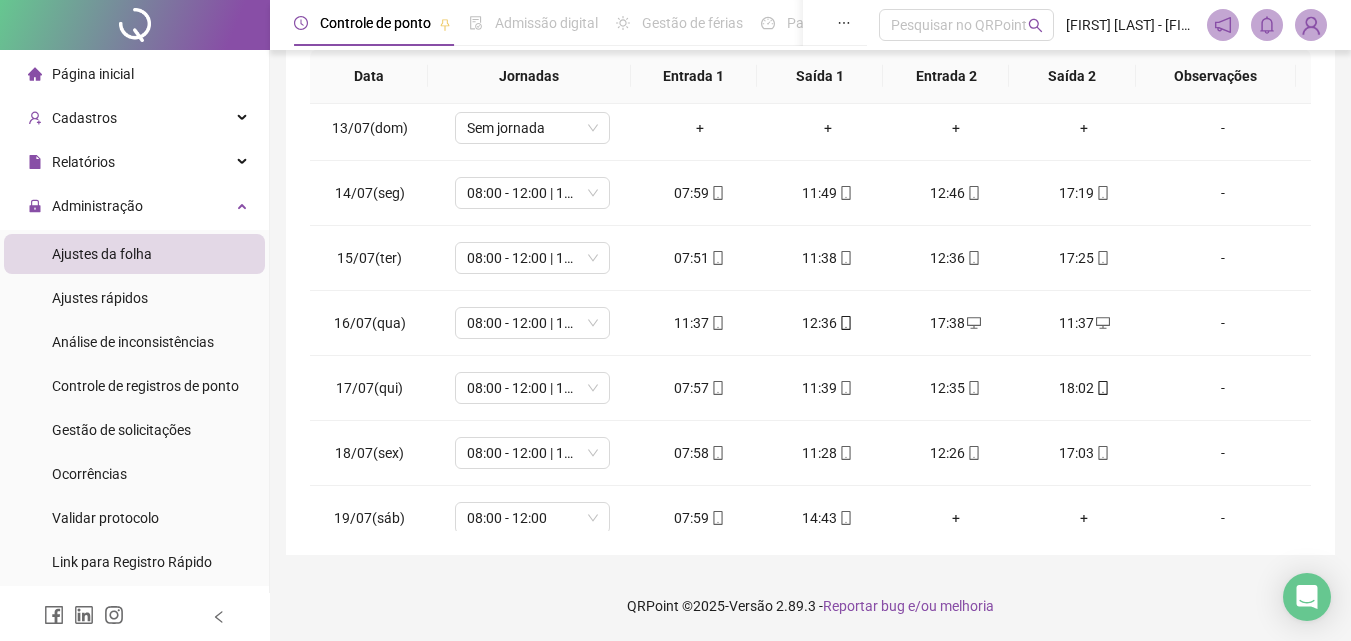 click on "11:37" at bounding box center [700, 323] 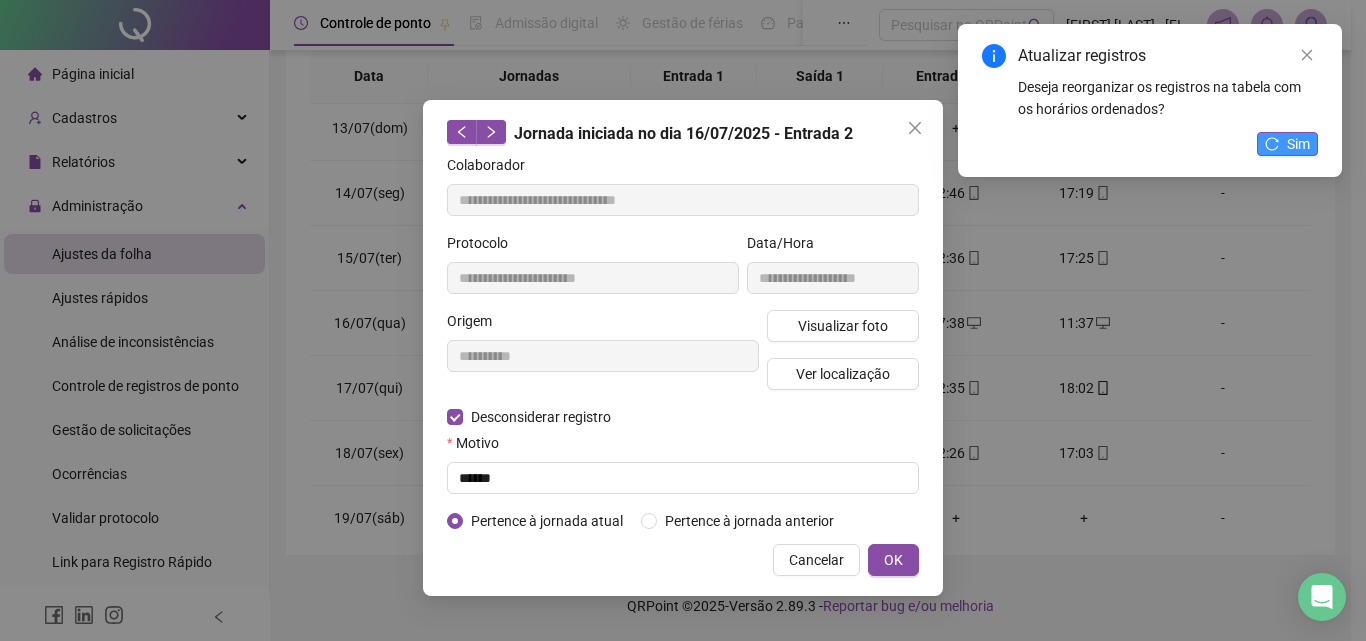 type on "**********" 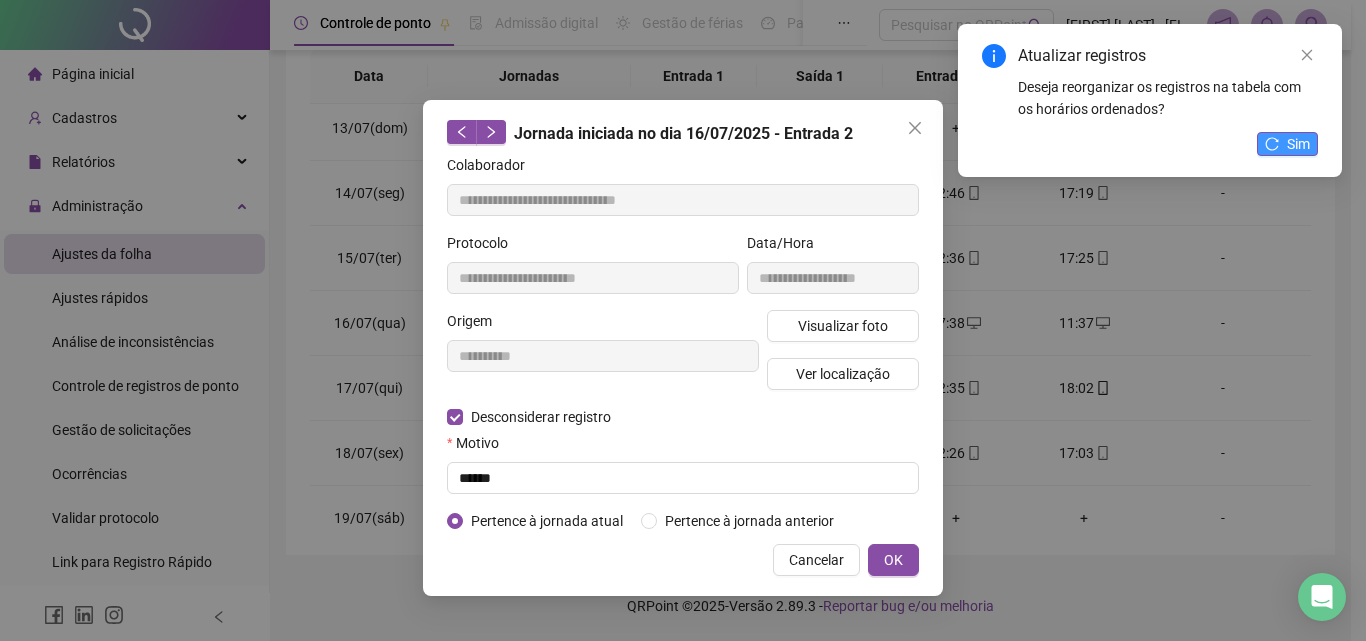 type on "**********" 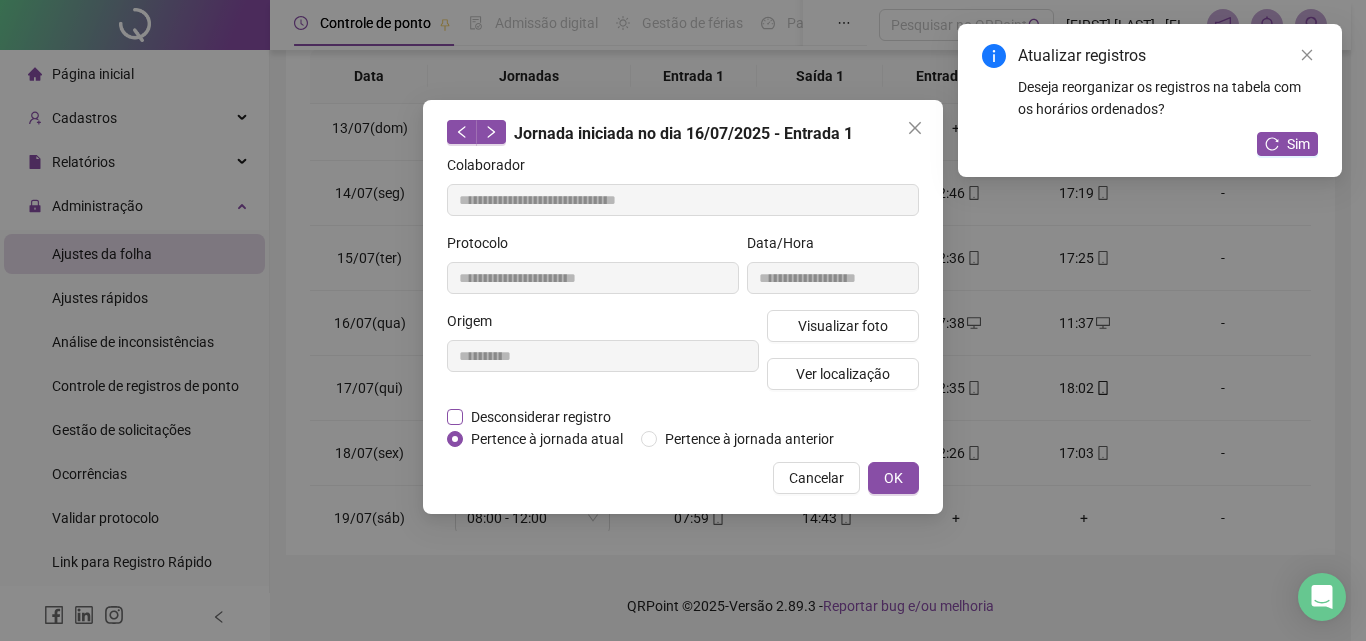 click on "Desconsiderar registro" at bounding box center [541, 417] 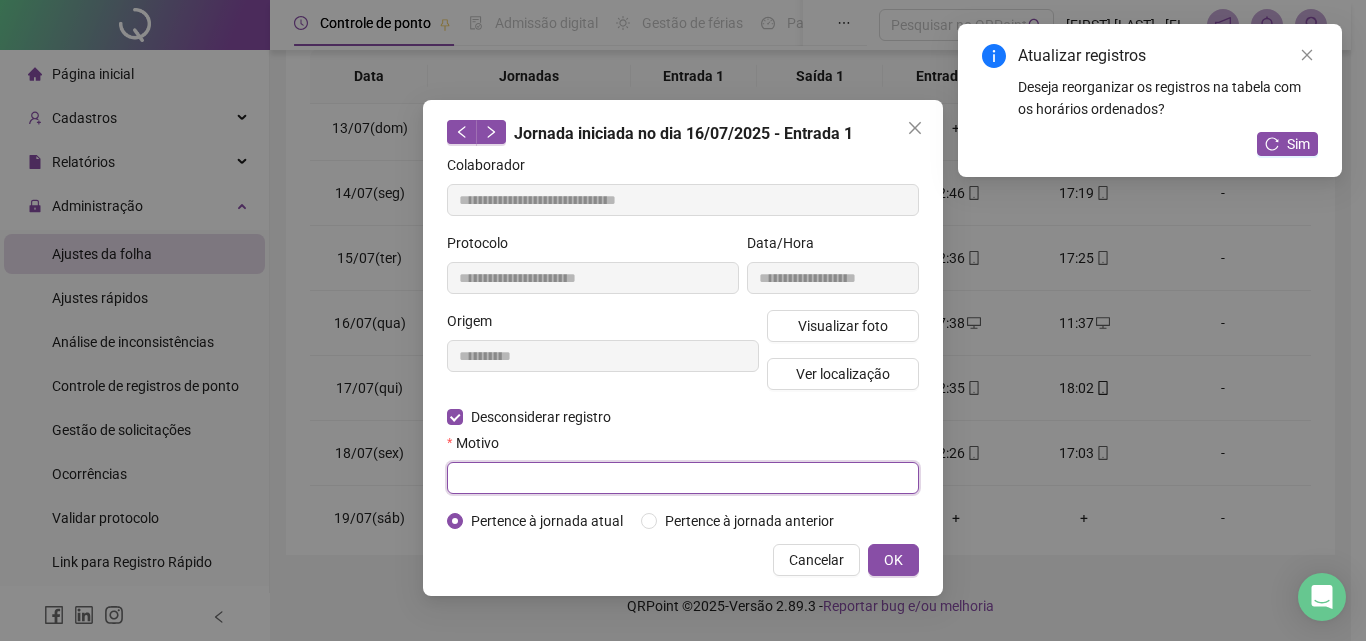 click at bounding box center (683, 478) 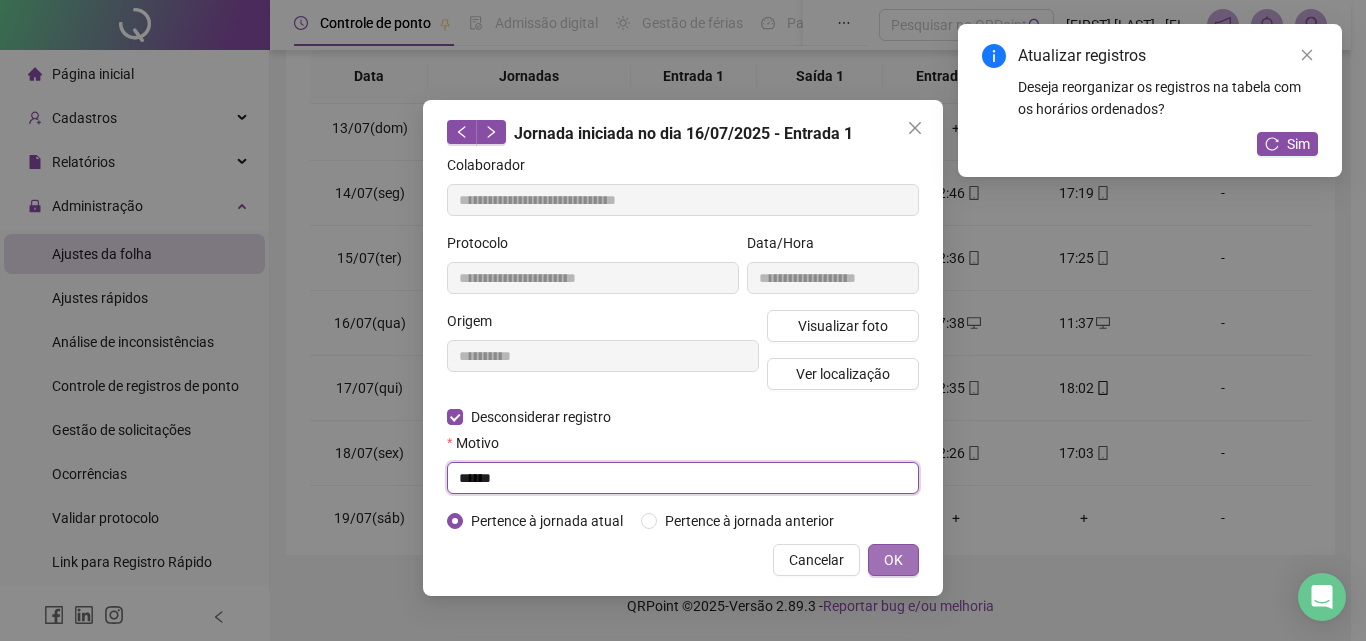 type on "******" 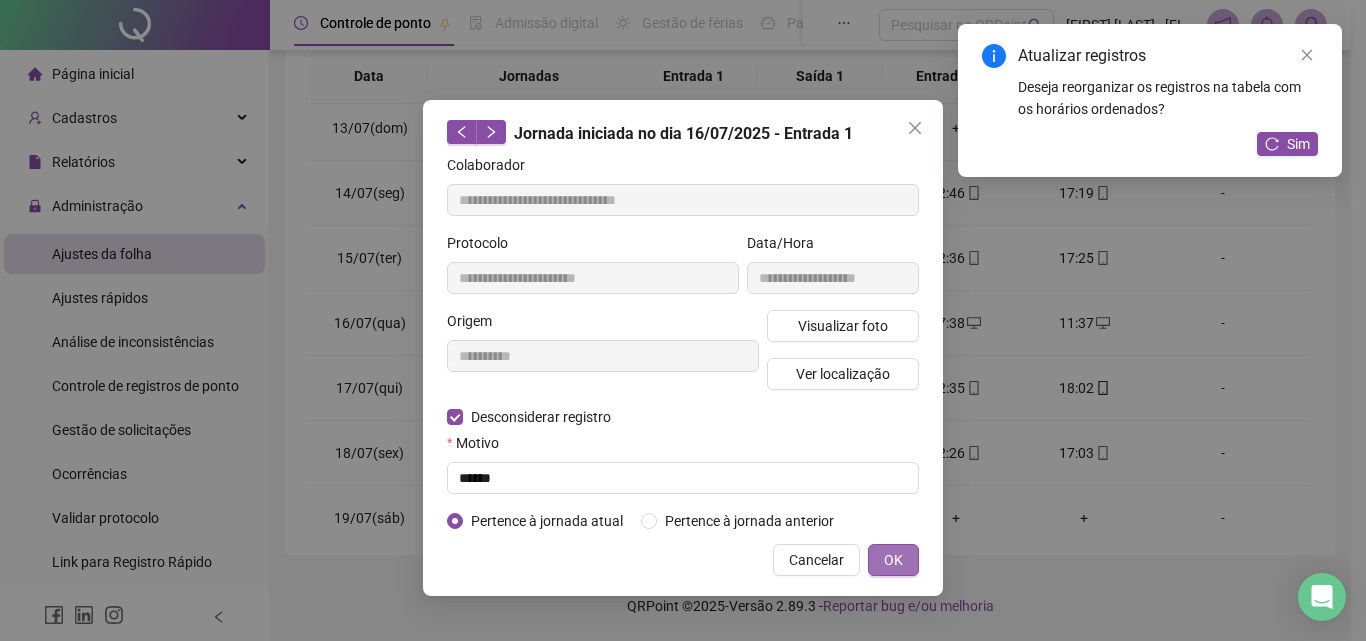 click on "OK" at bounding box center (893, 560) 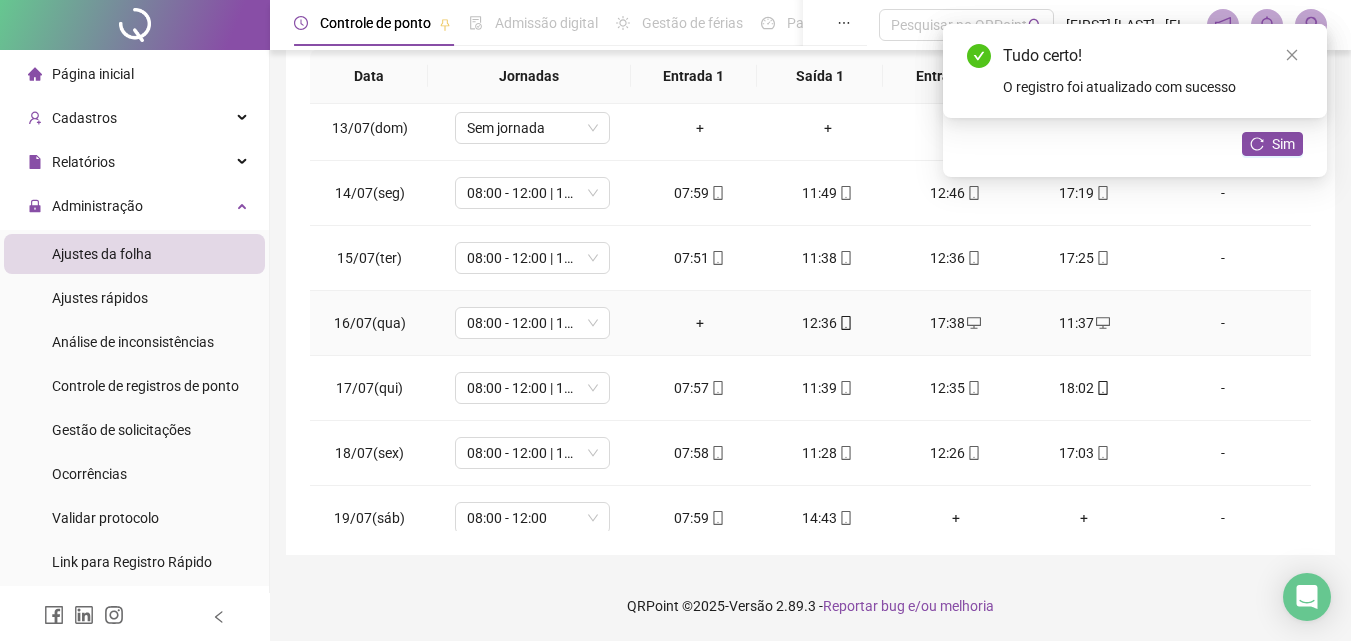 click on "+" at bounding box center [700, 323] 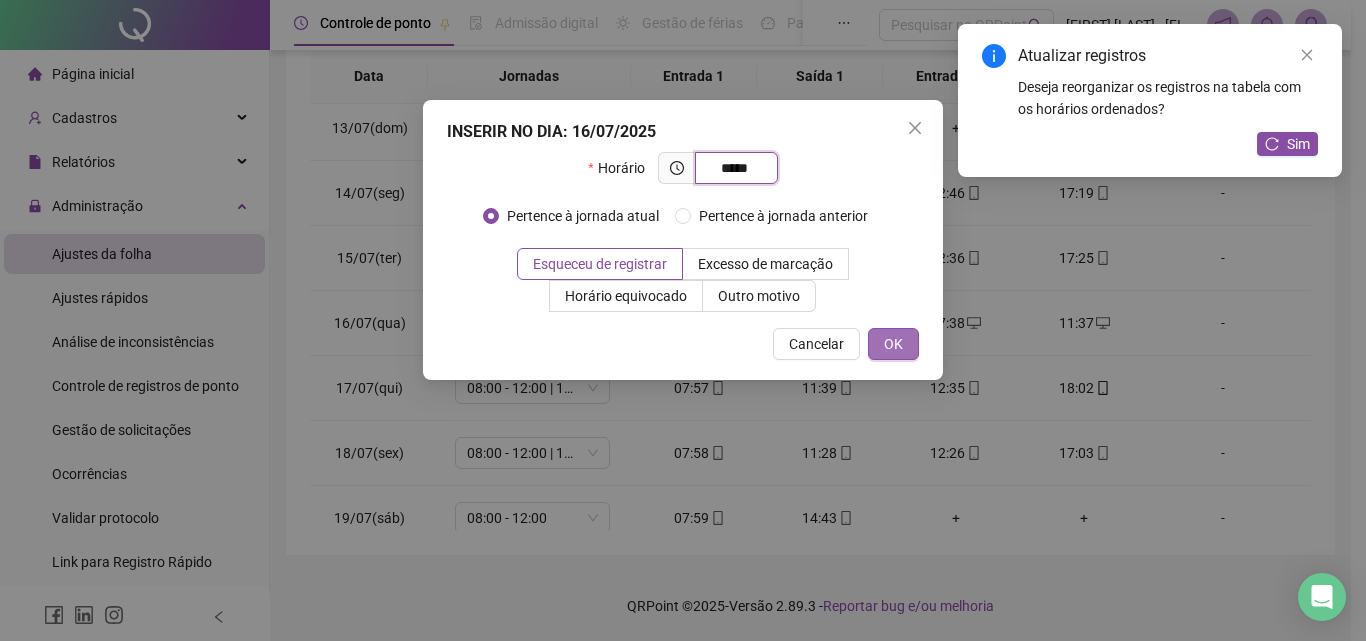 type on "*****" 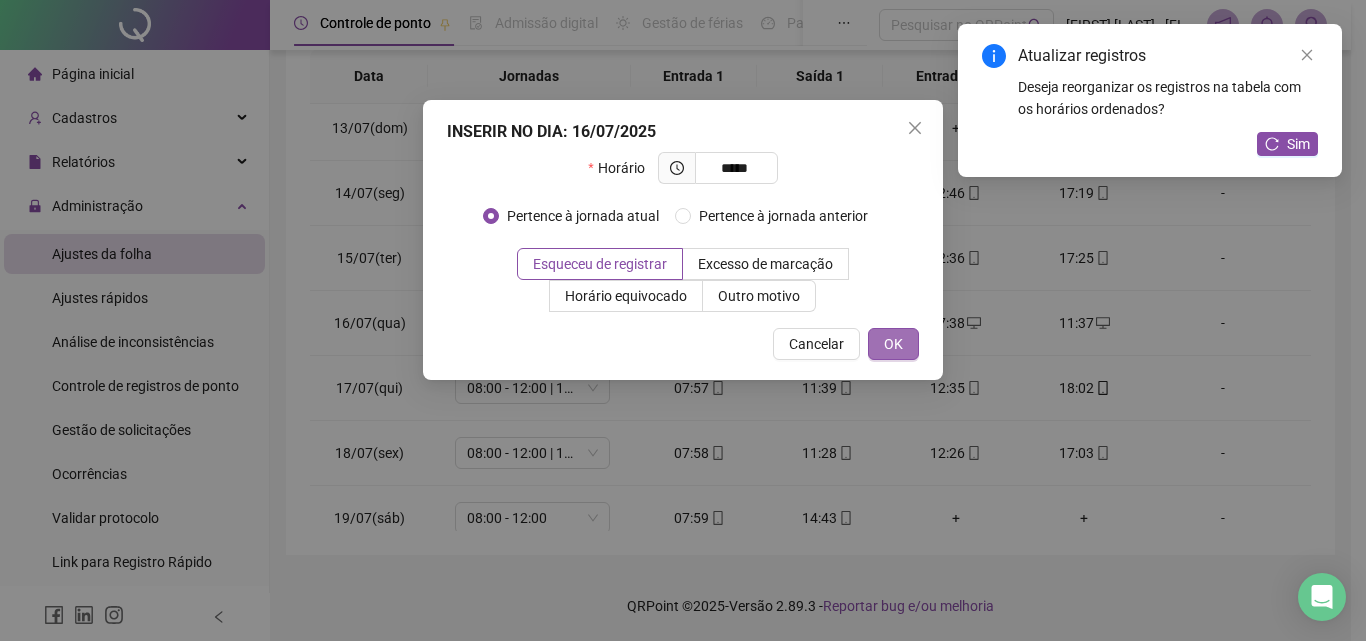 click on "OK" at bounding box center (893, 344) 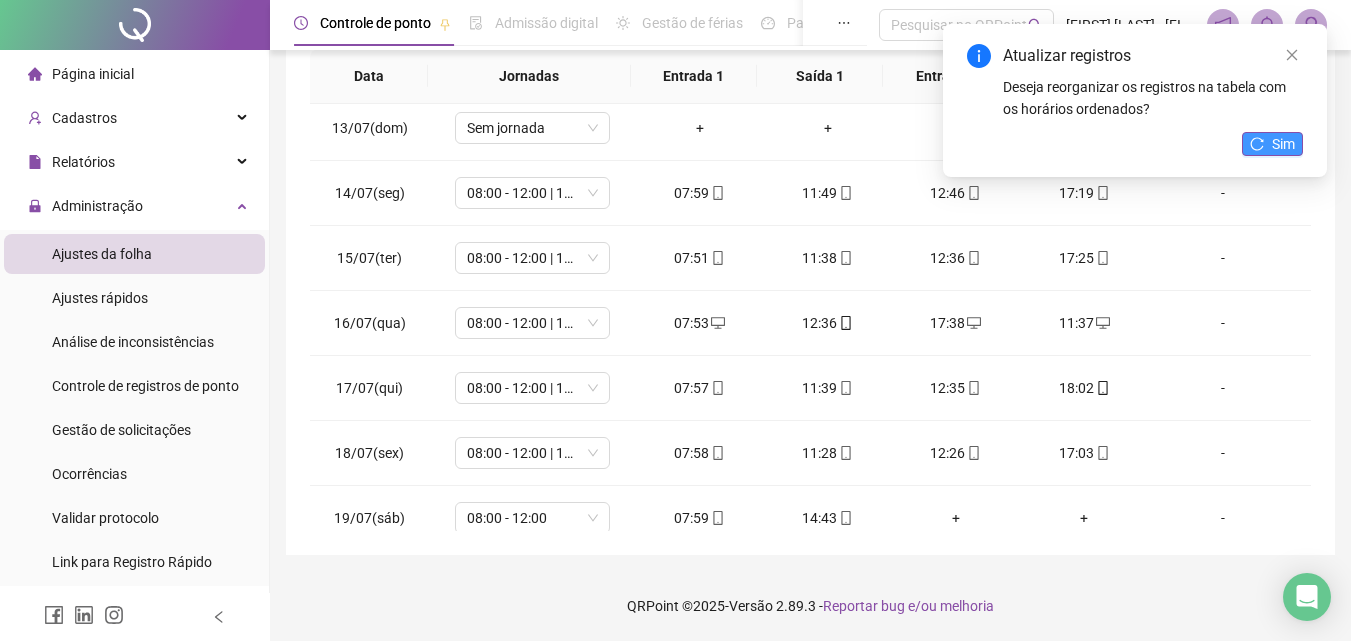 click 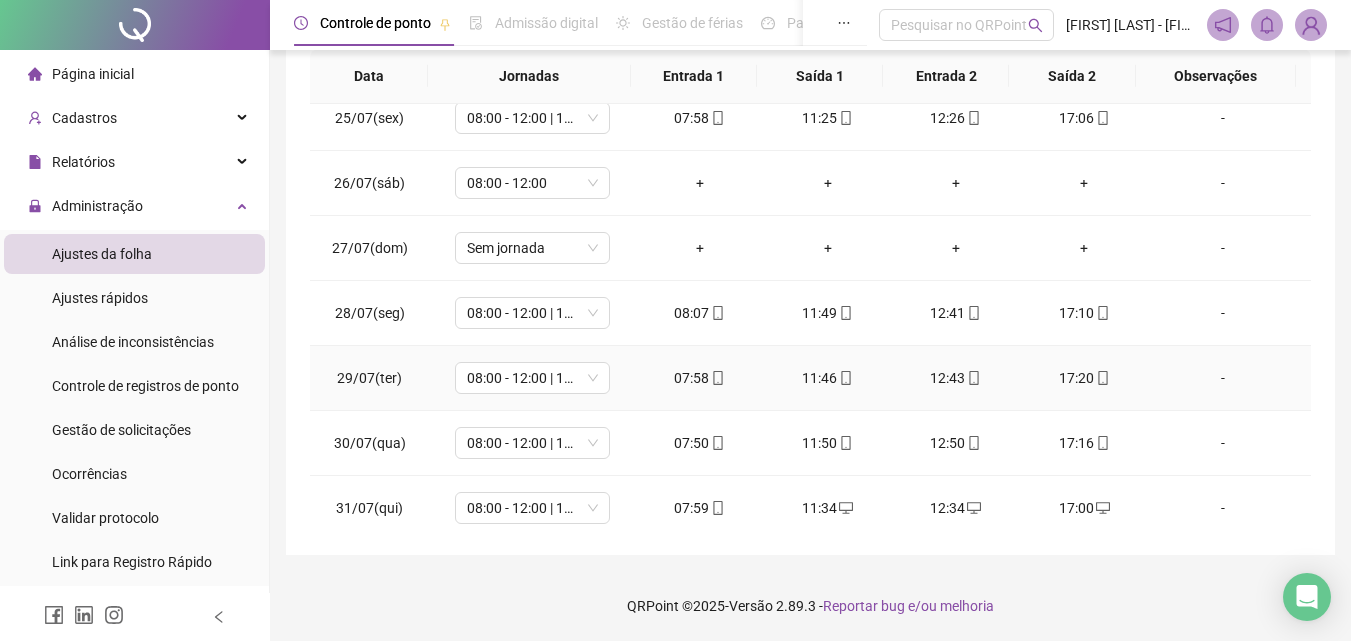 scroll, scrollTop: 1458, scrollLeft: 0, axis: vertical 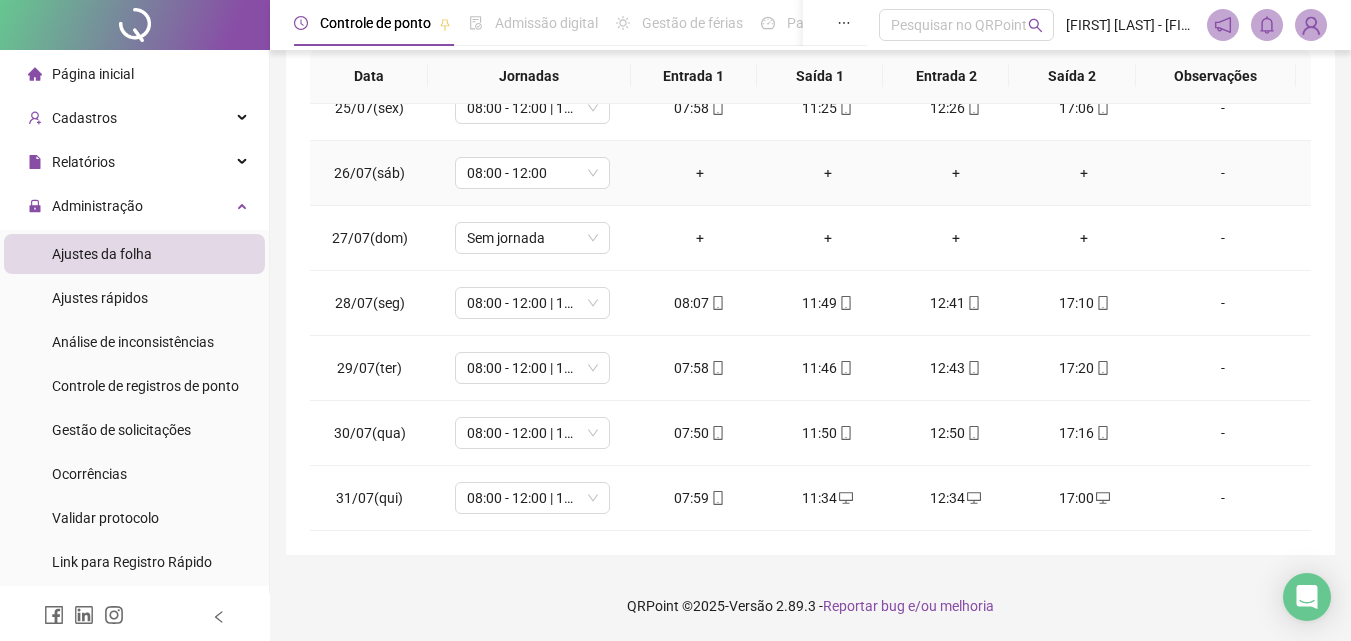 click on "-" at bounding box center [1223, 173] 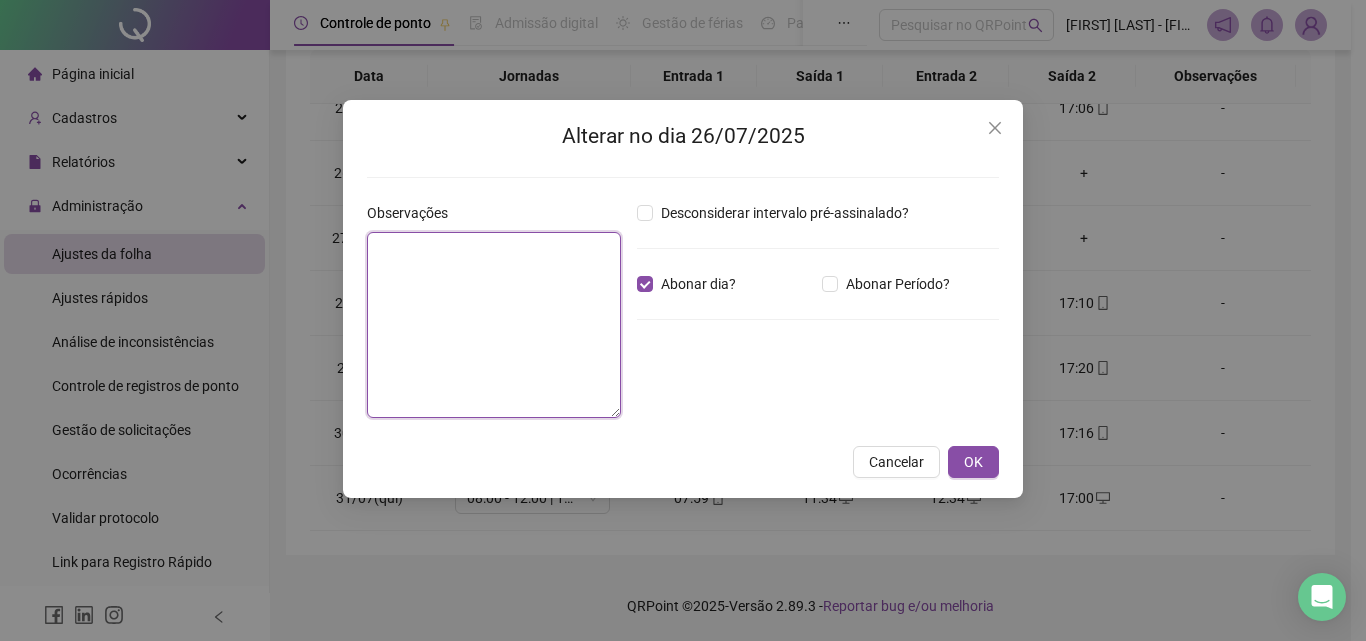 click at bounding box center [494, 325] 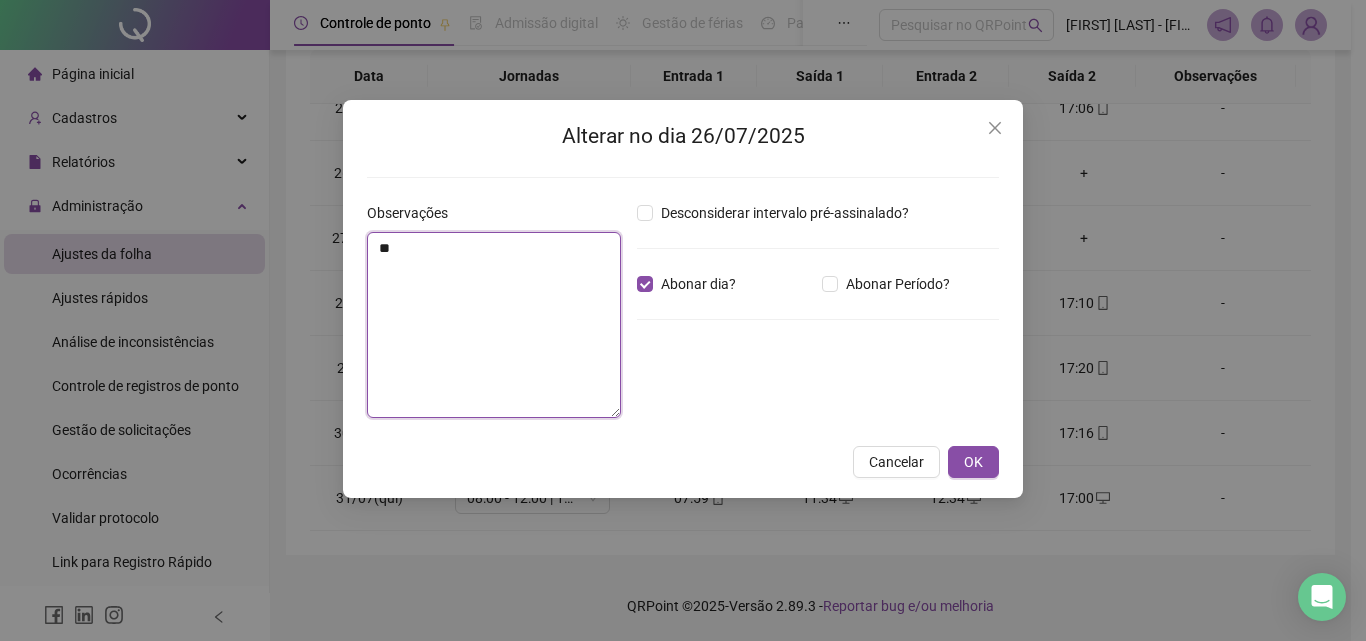 type on "*" 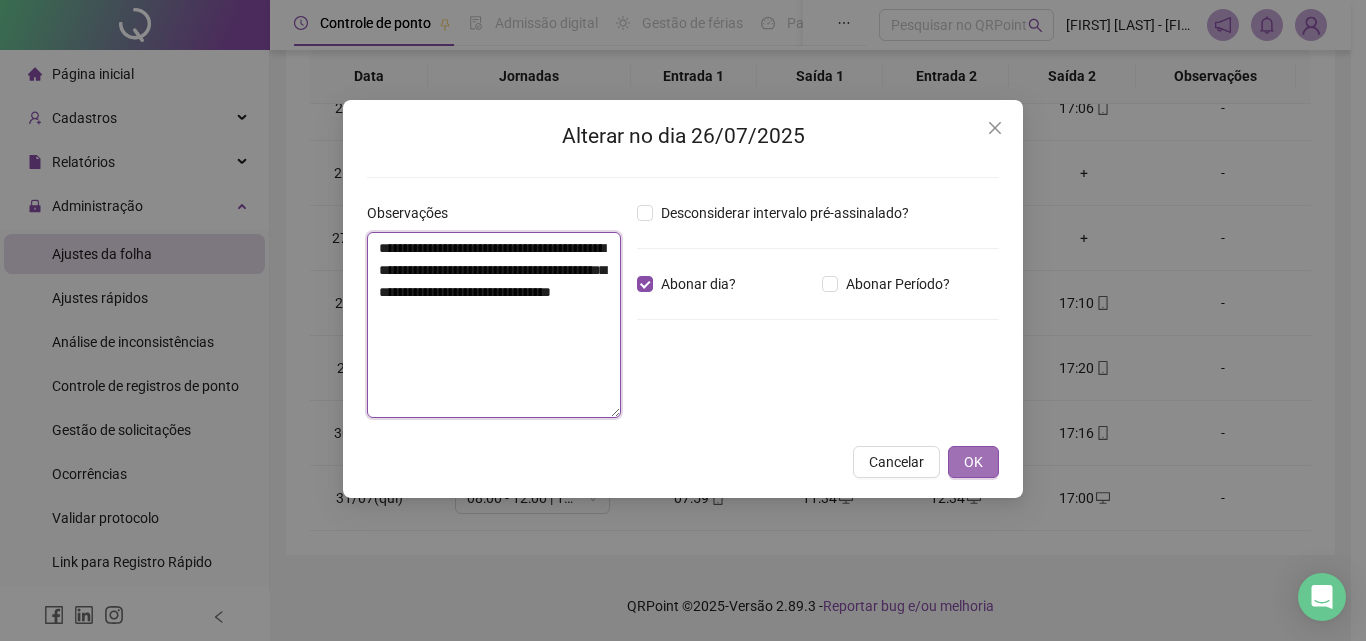 type on "**********" 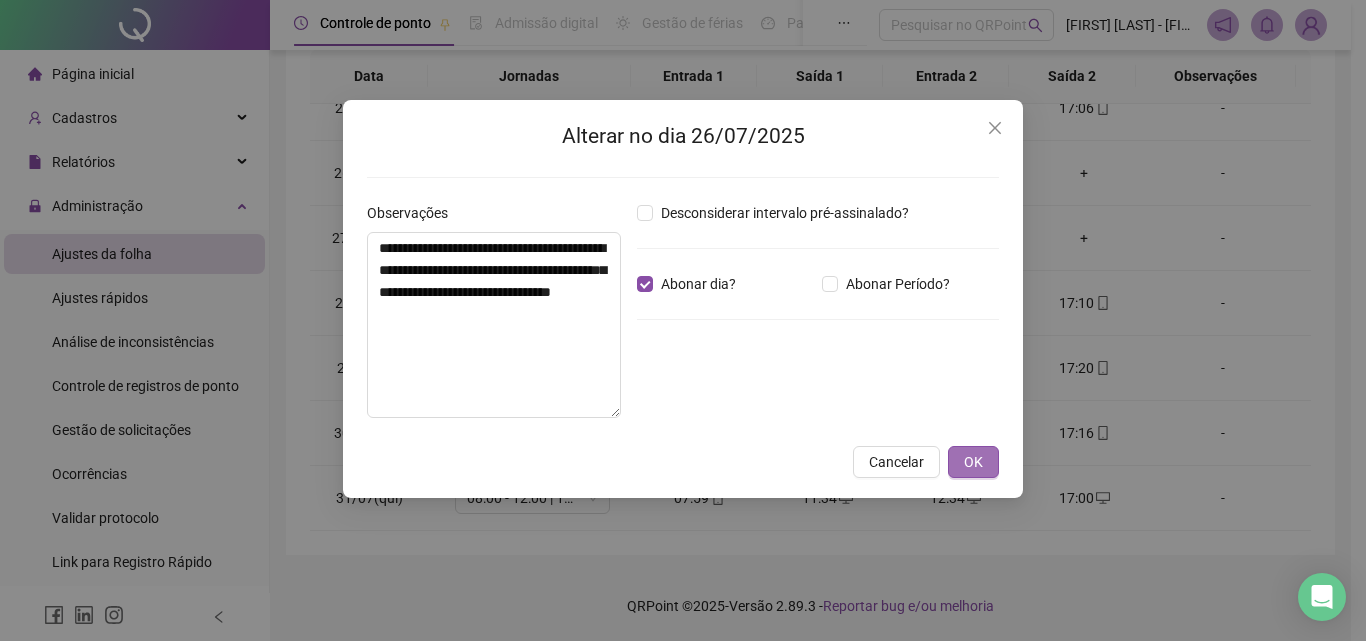 click on "OK" at bounding box center [973, 462] 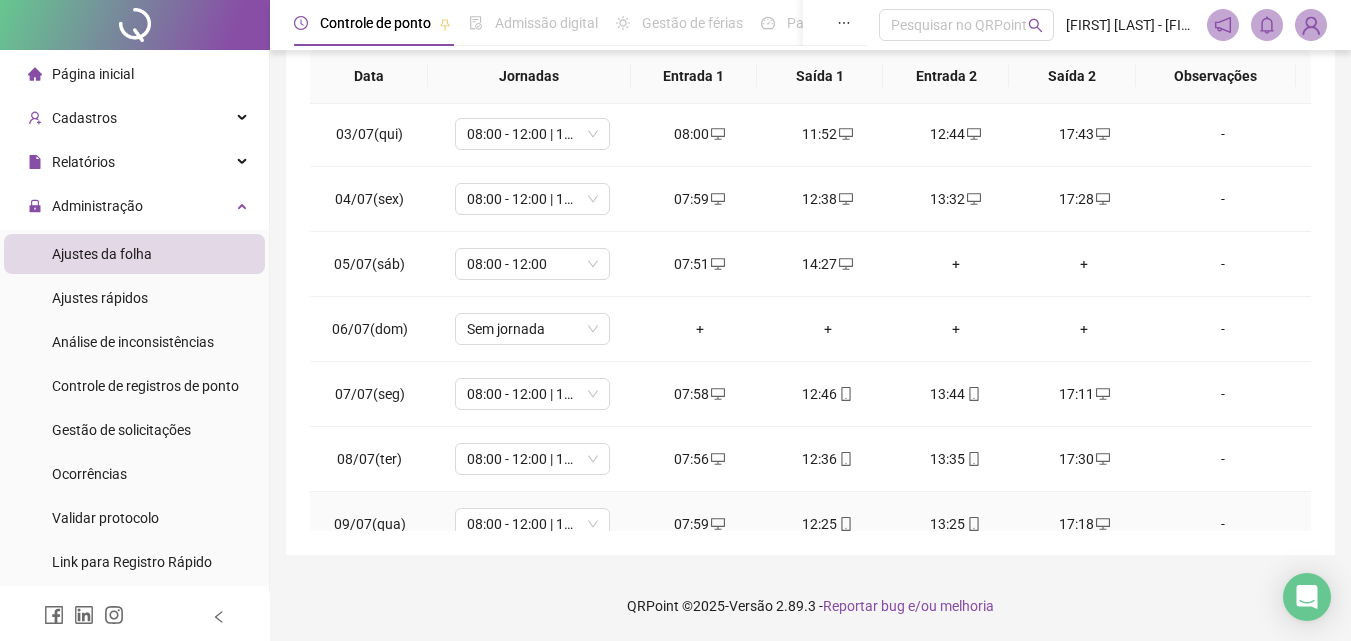 scroll, scrollTop: 0, scrollLeft: 0, axis: both 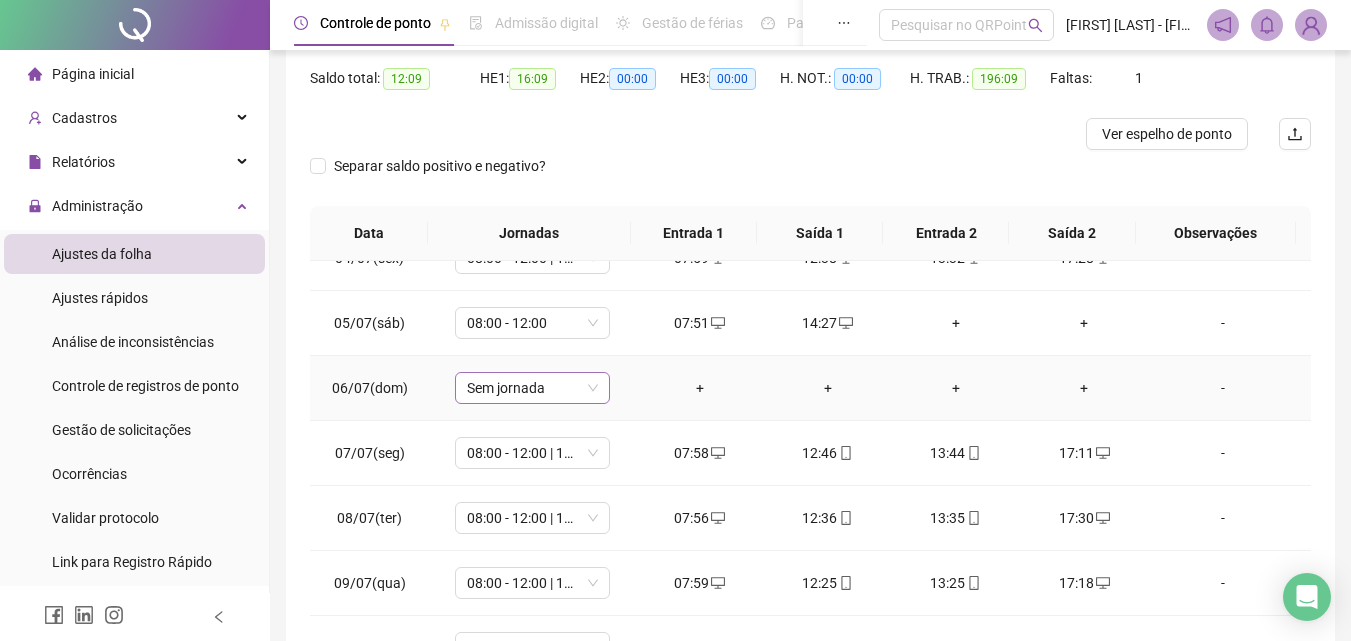 click on "Sem jornada" at bounding box center [532, 388] 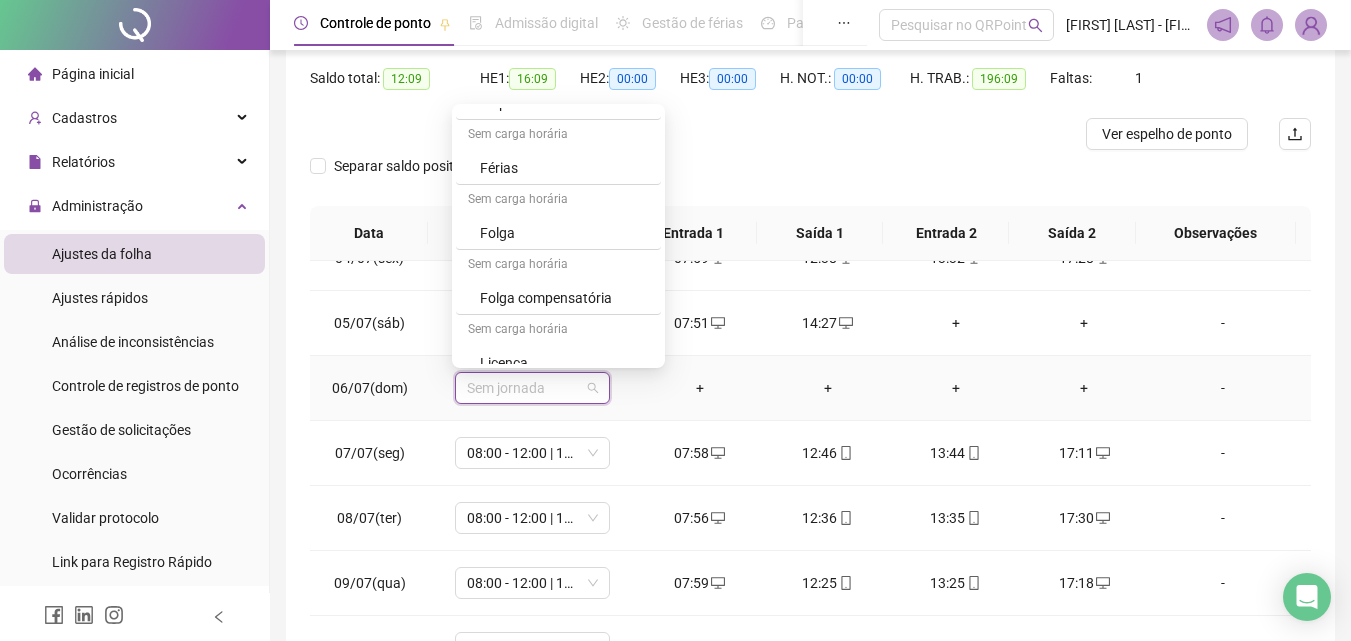scroll, scrollTop: 524, scrollLeft: 0, axis: vertical 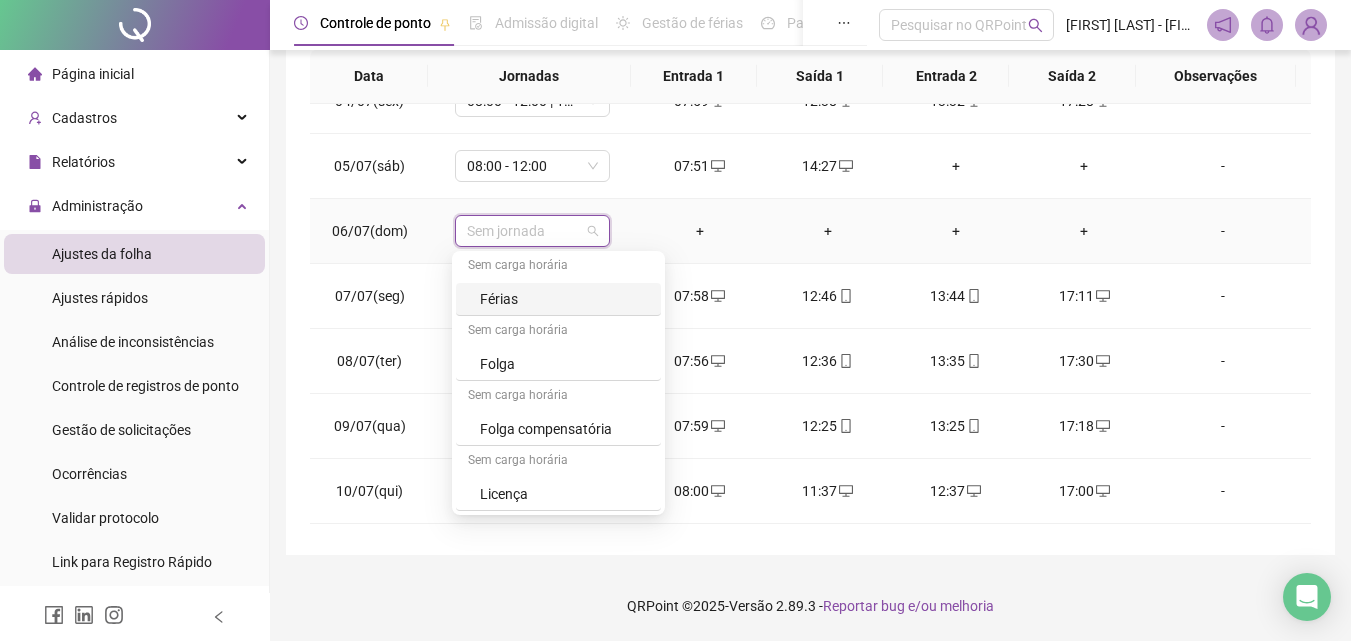 click on "+" at bounding box center (828, 231) 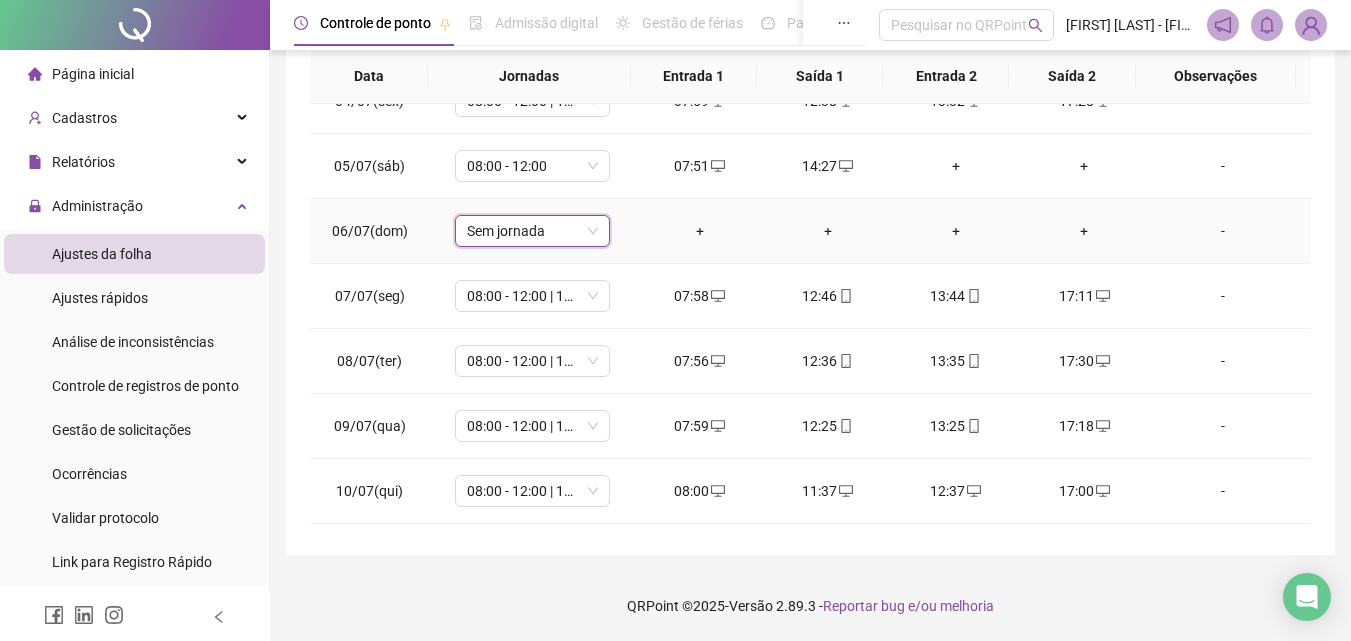 click on "Sem jornada Sem jornada" at bounding box center (532, 231) 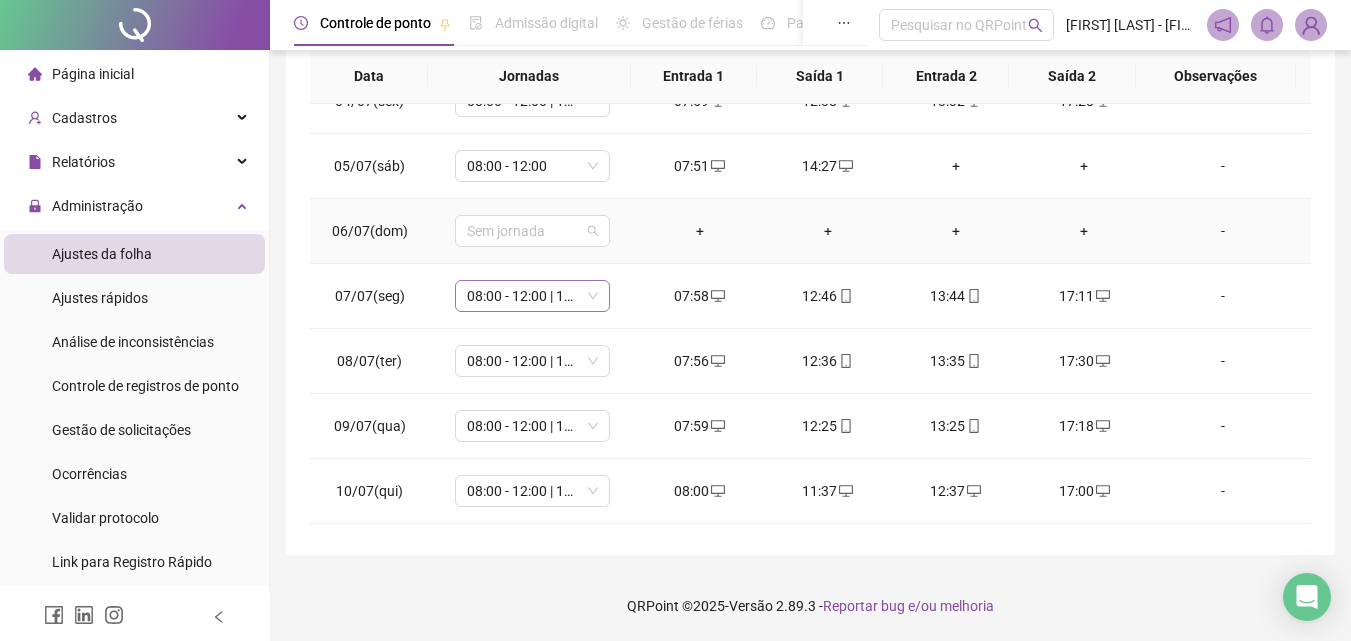 click on "Sem jornada" at bounding box center (532, 231) 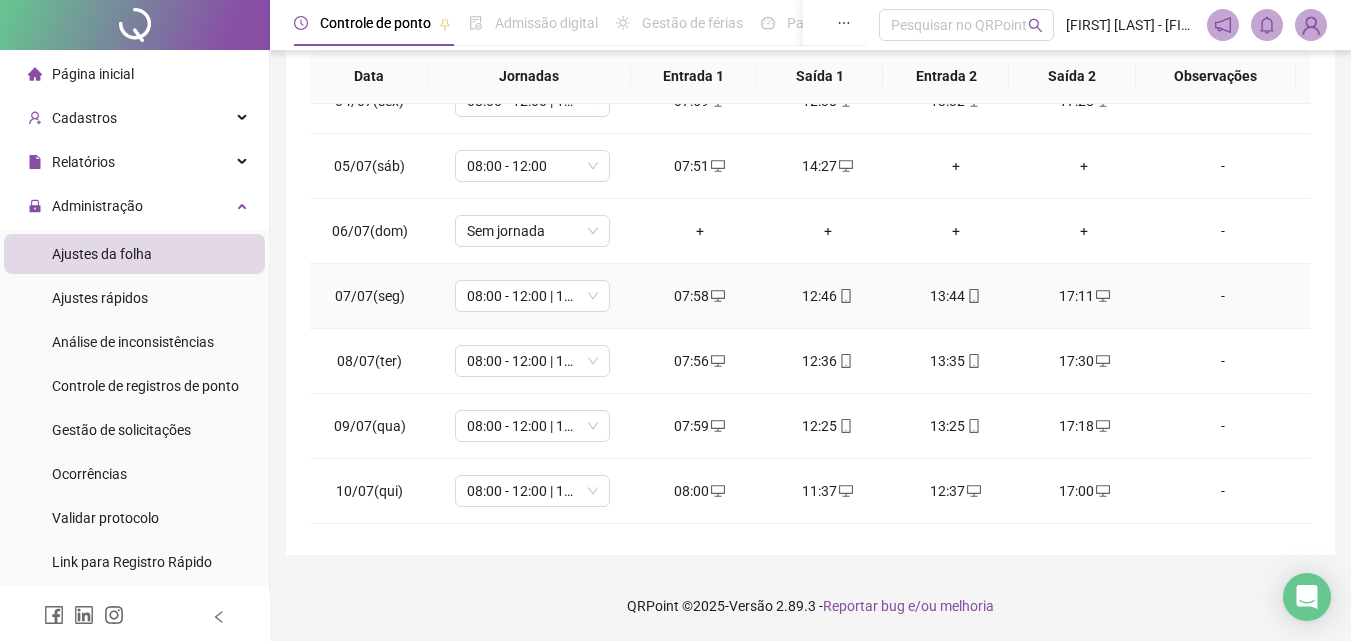 click on "Sem jornada" at bounding box center [532, 231] 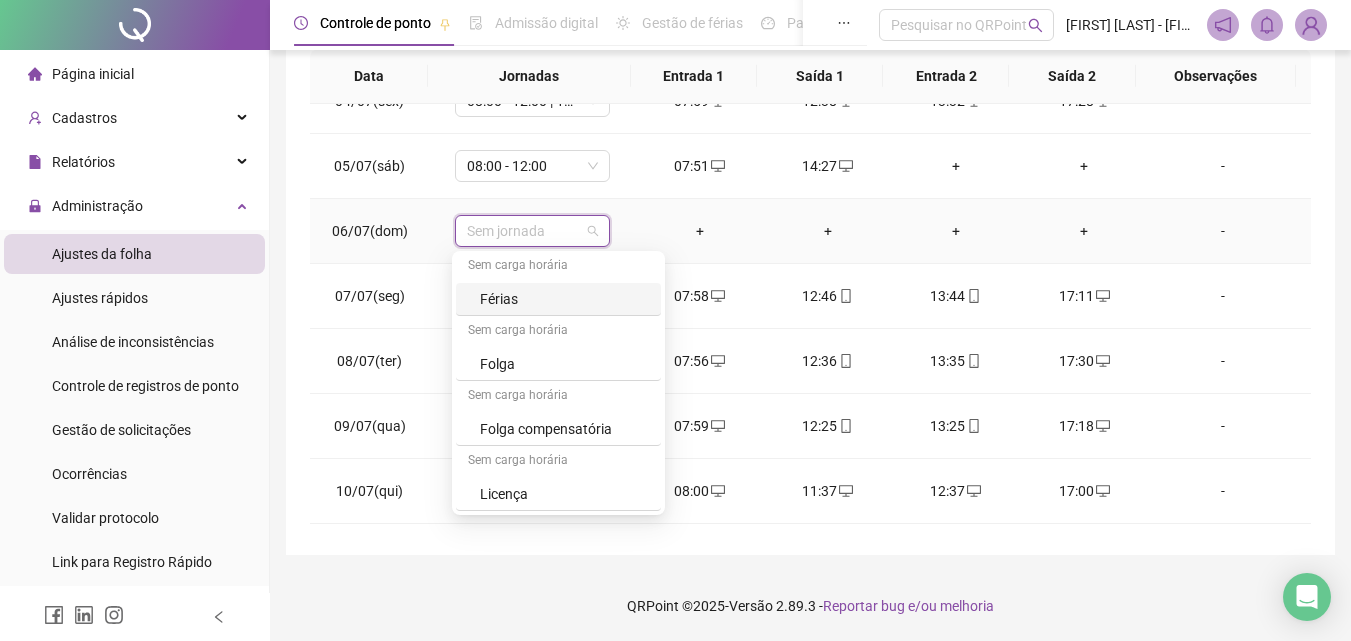 scroll, scrollTop: 0, scrollLeft: 0, axis: both 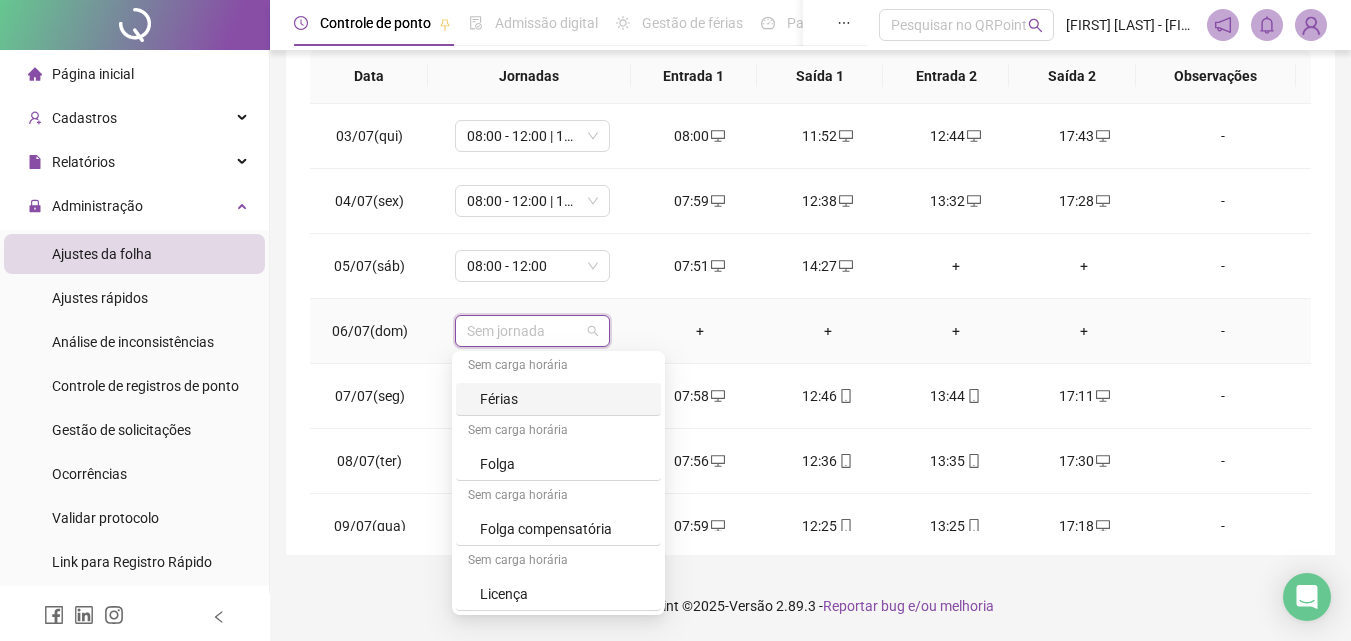 click on "+" at bounding box center (828, 331) 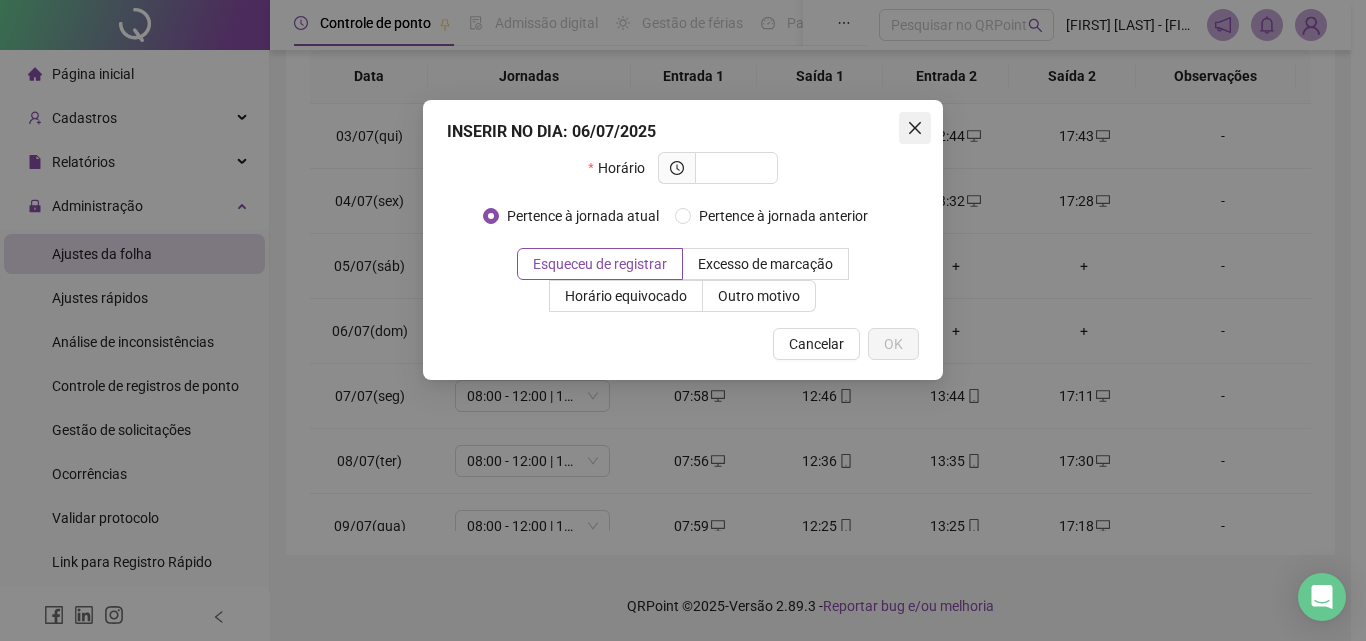 click 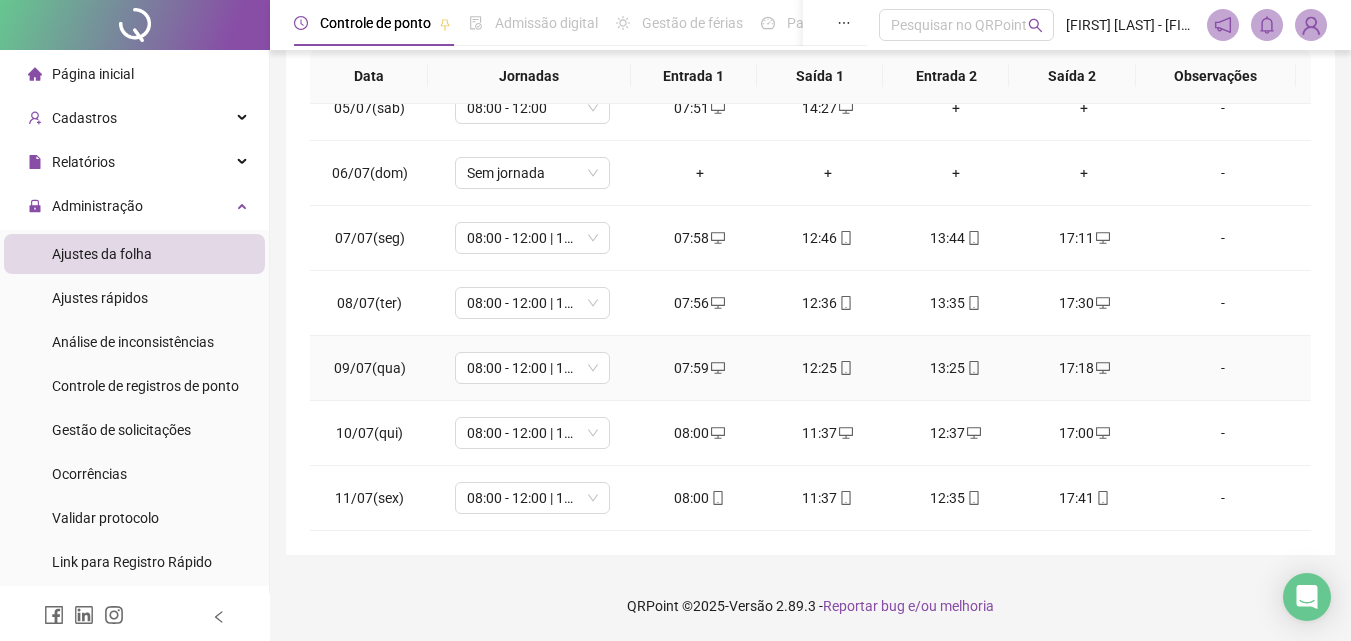 scroll, scrollTop: 0, scrollLeft: 0, axis: both 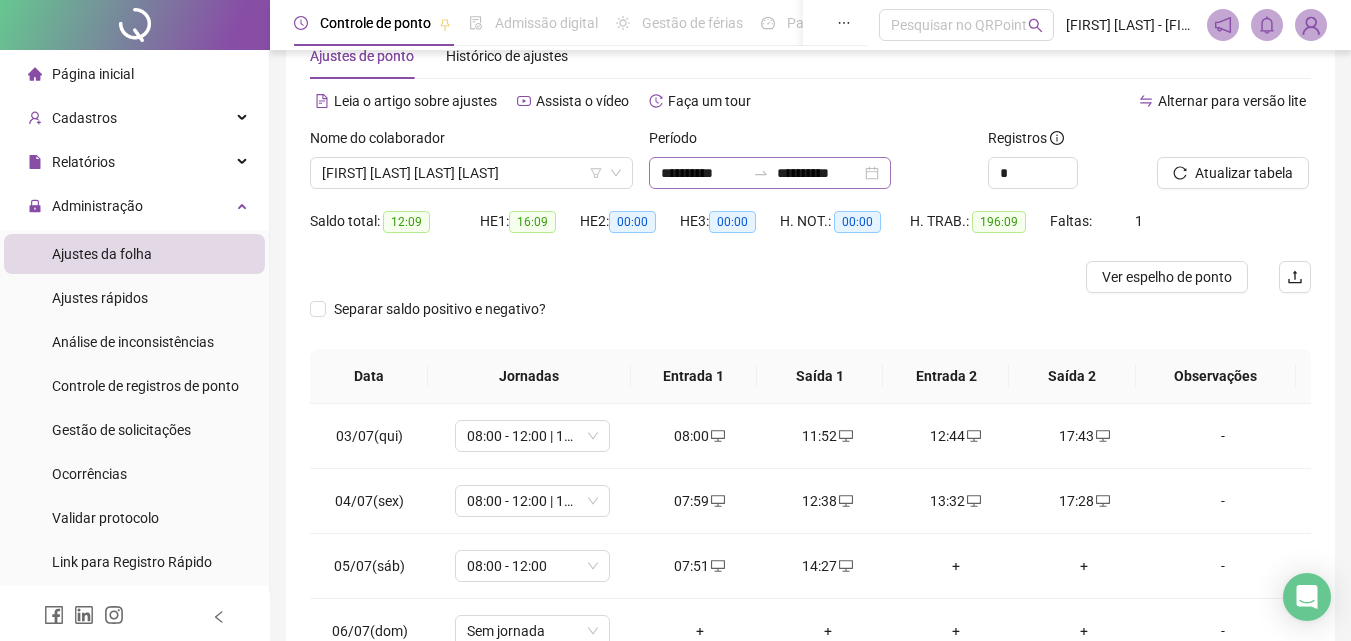 click on "**********" at bounding box center (770, 173) 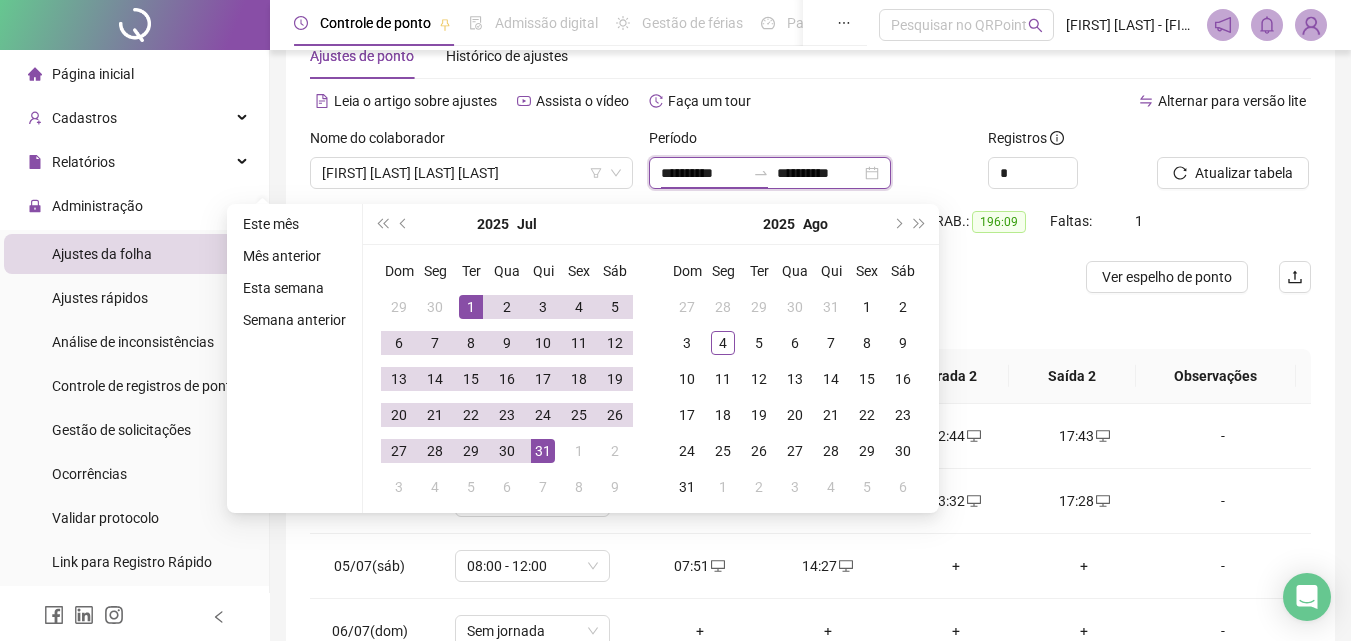 click on "**********" at bounding box center [770, 173] 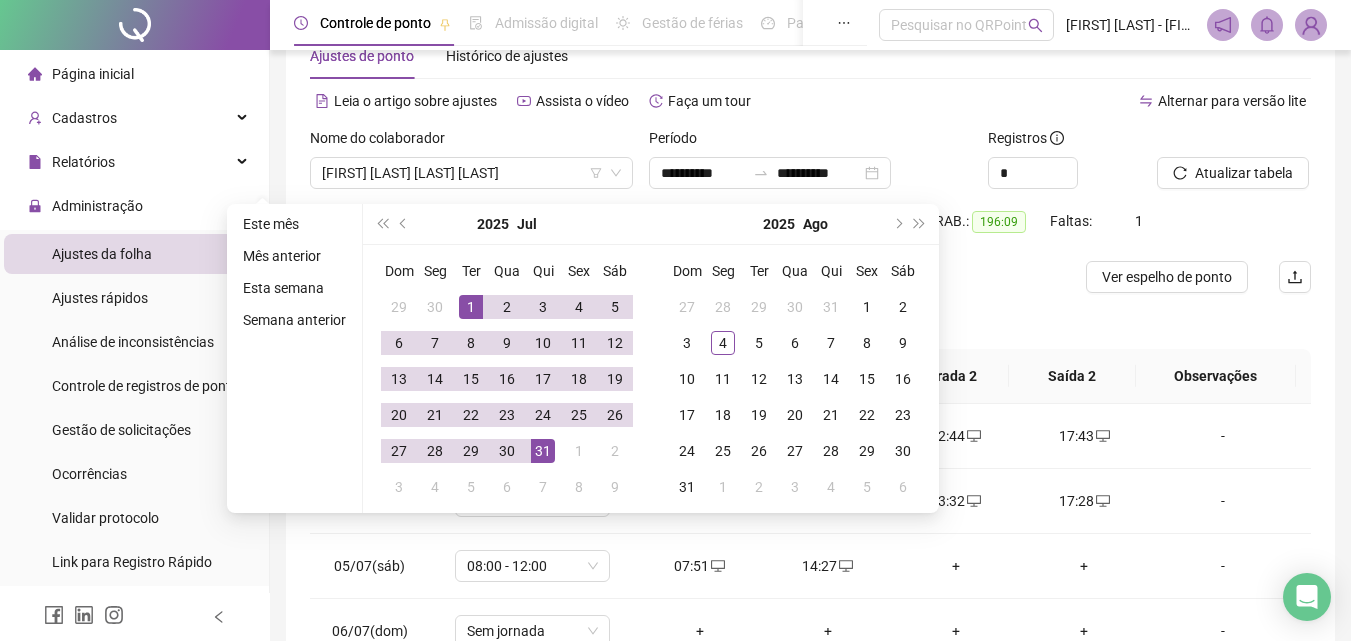 click at bounding box center [685, 277] 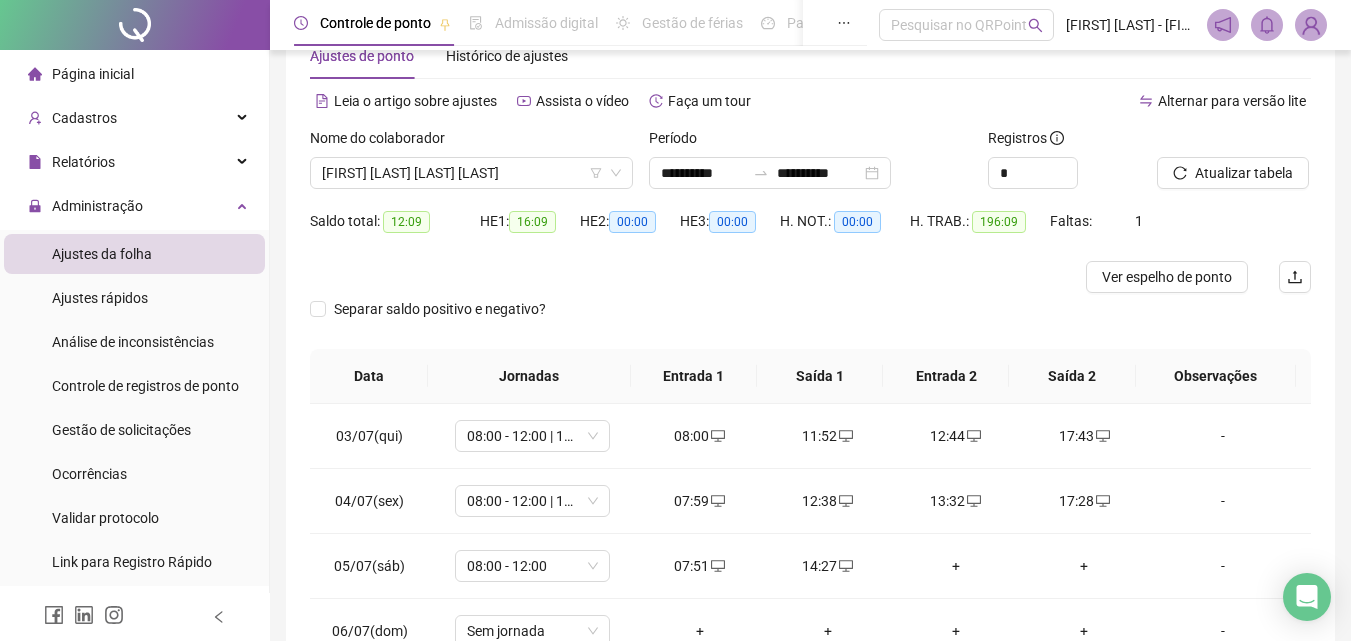 scroll, scrollTop: 0, scrollLeft: 0, axis: both 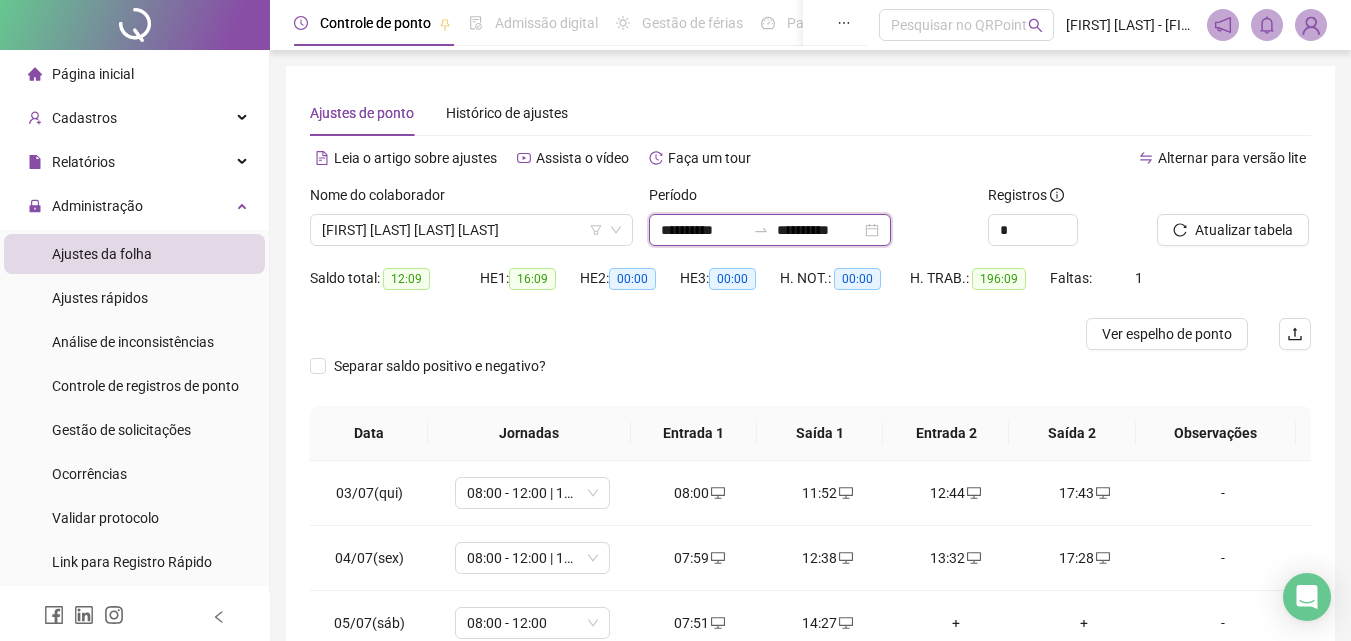 click on "**********" at bounding box center [703, 230] 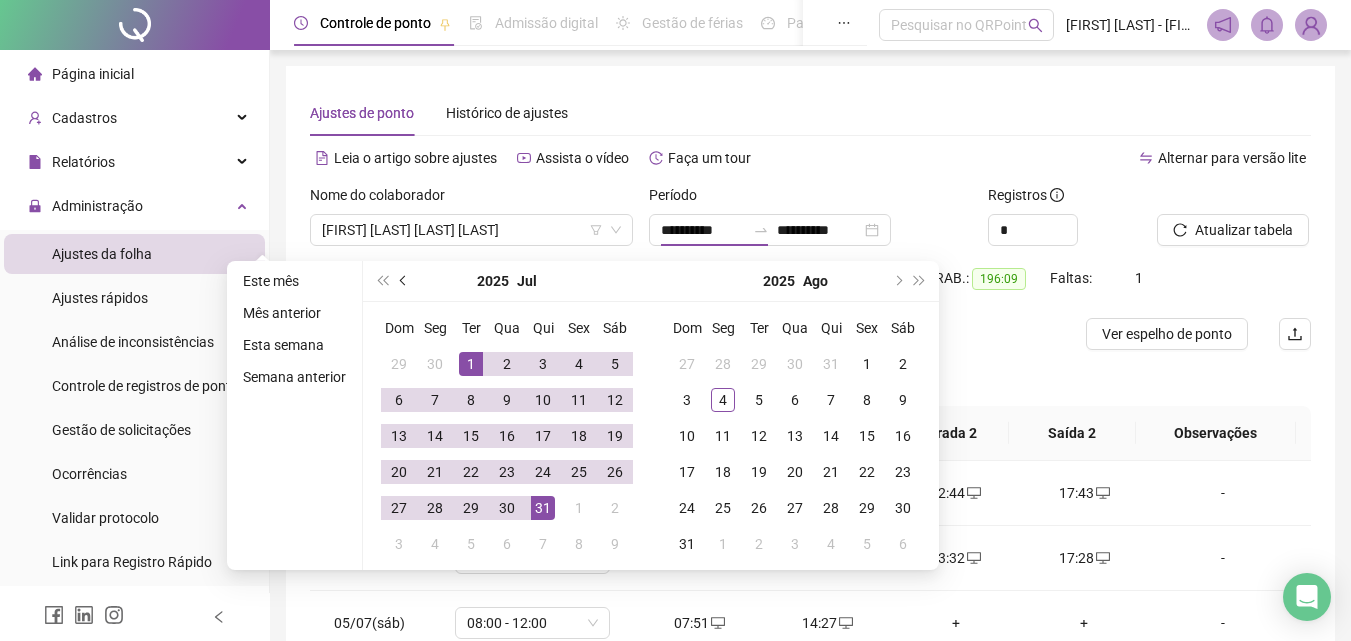 click at bounding box center (405, 281) 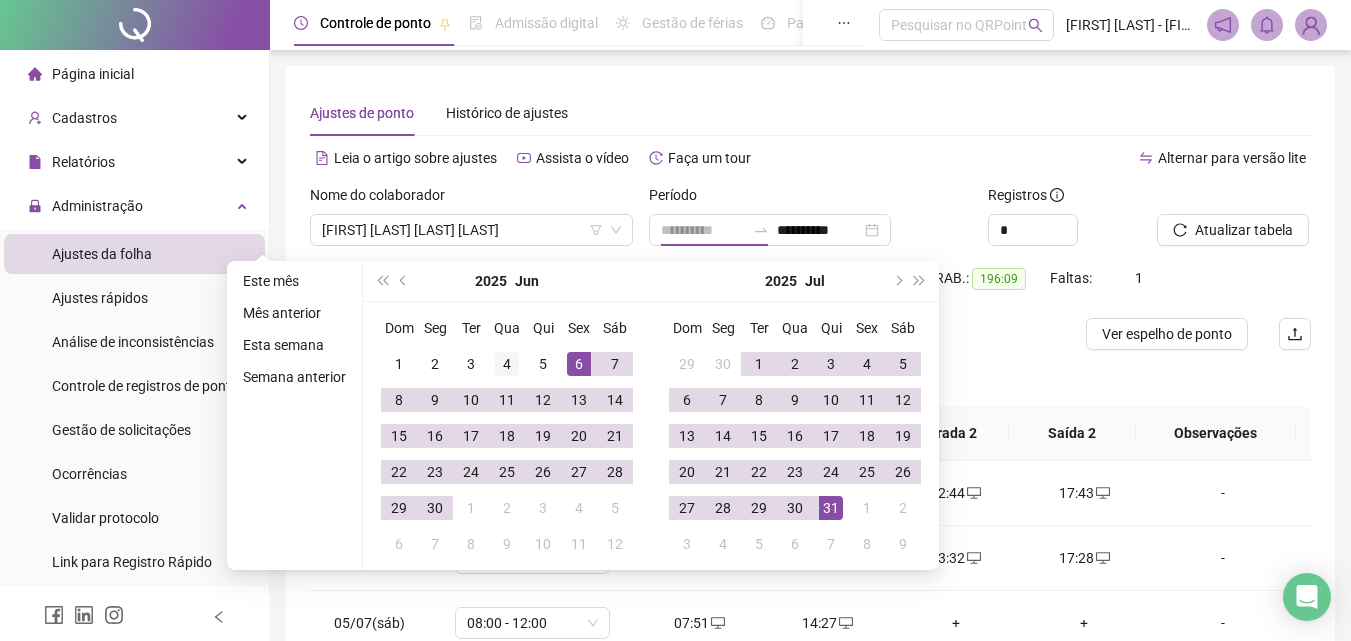 type on "**********" 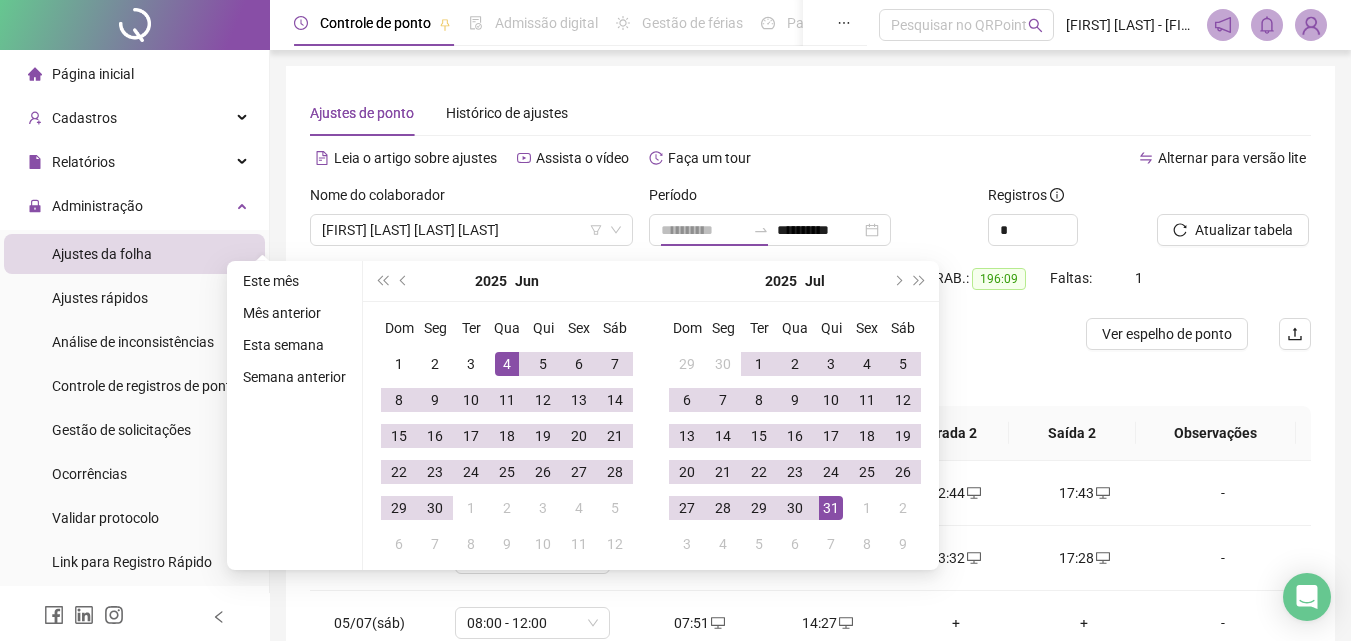 click on "4" at bounding box center [507, 364] 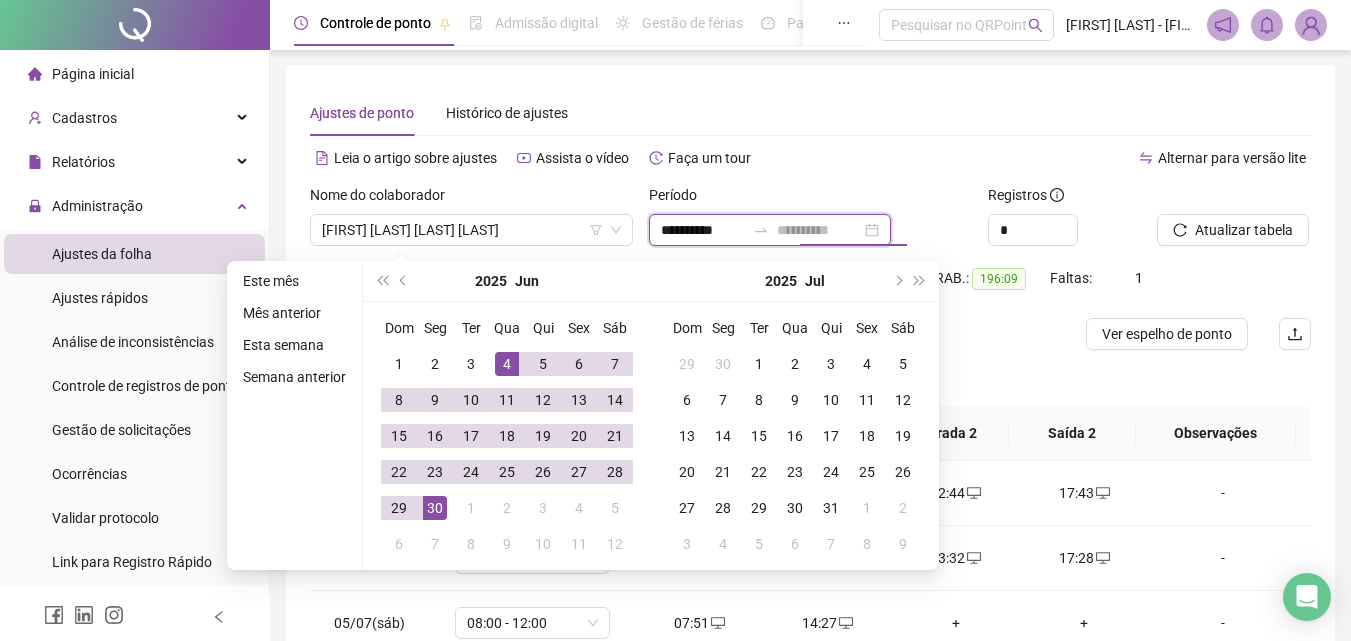 type on "**********" 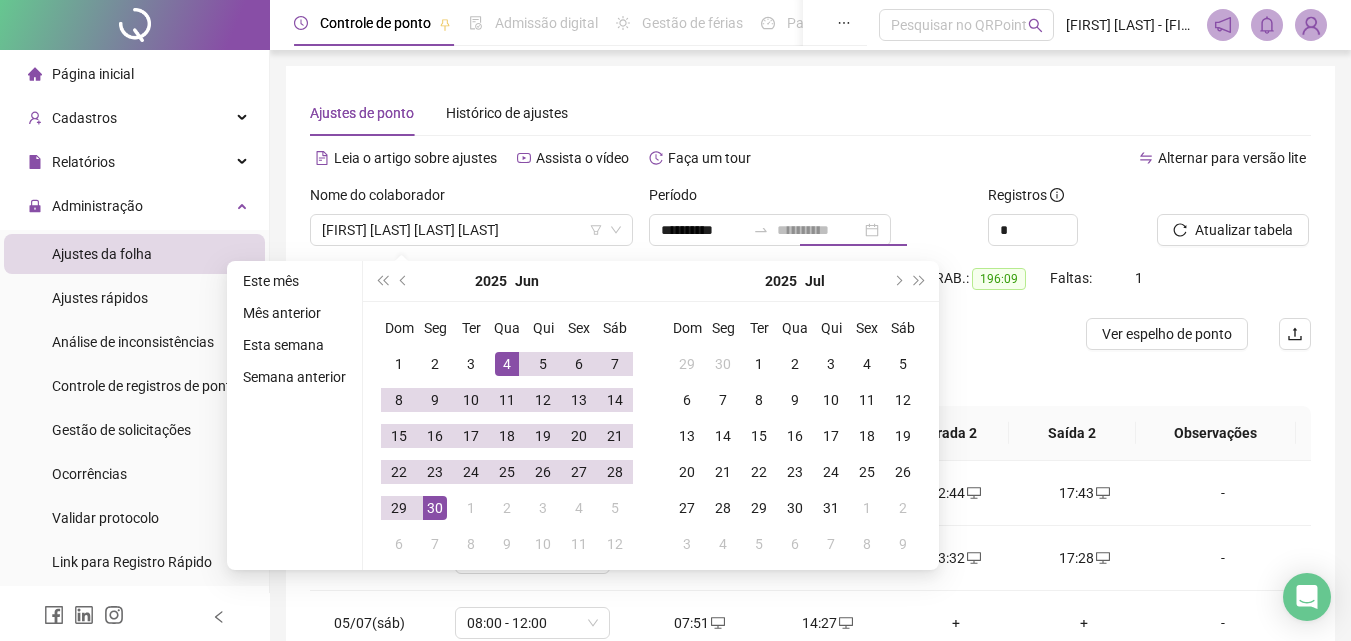 click on "30" at bounding box center (435, 508) 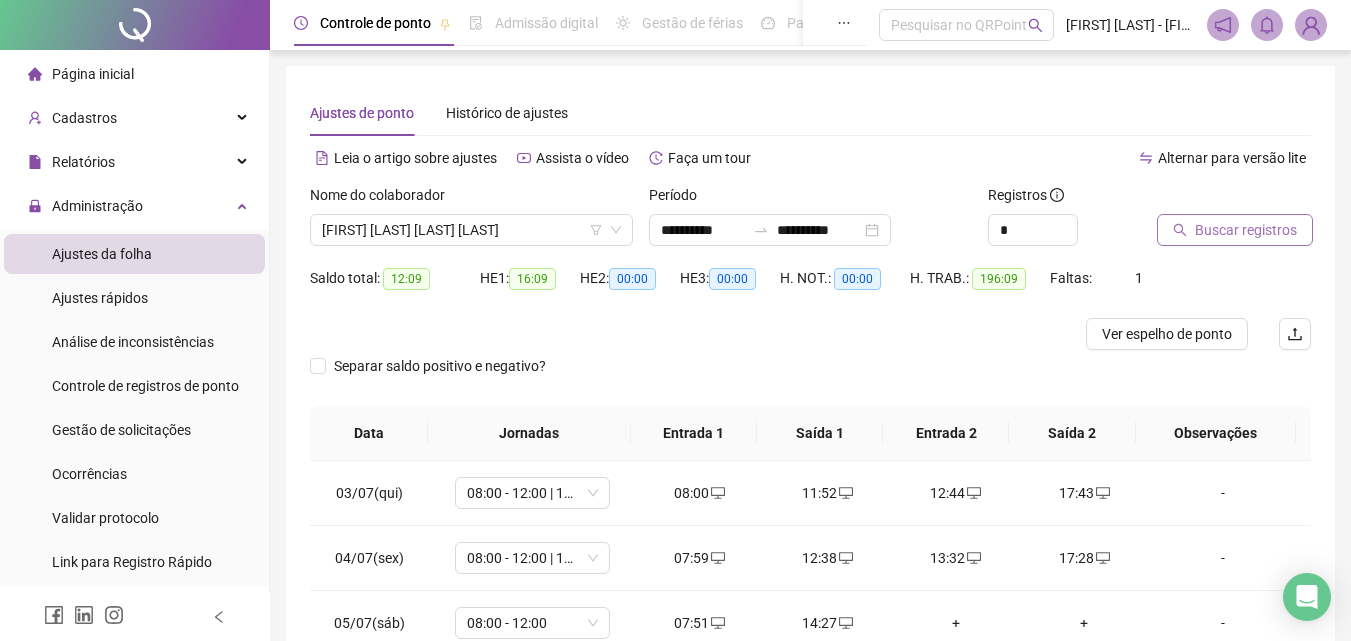 click on "Buscar registros" at bounding box center [1246, 230] 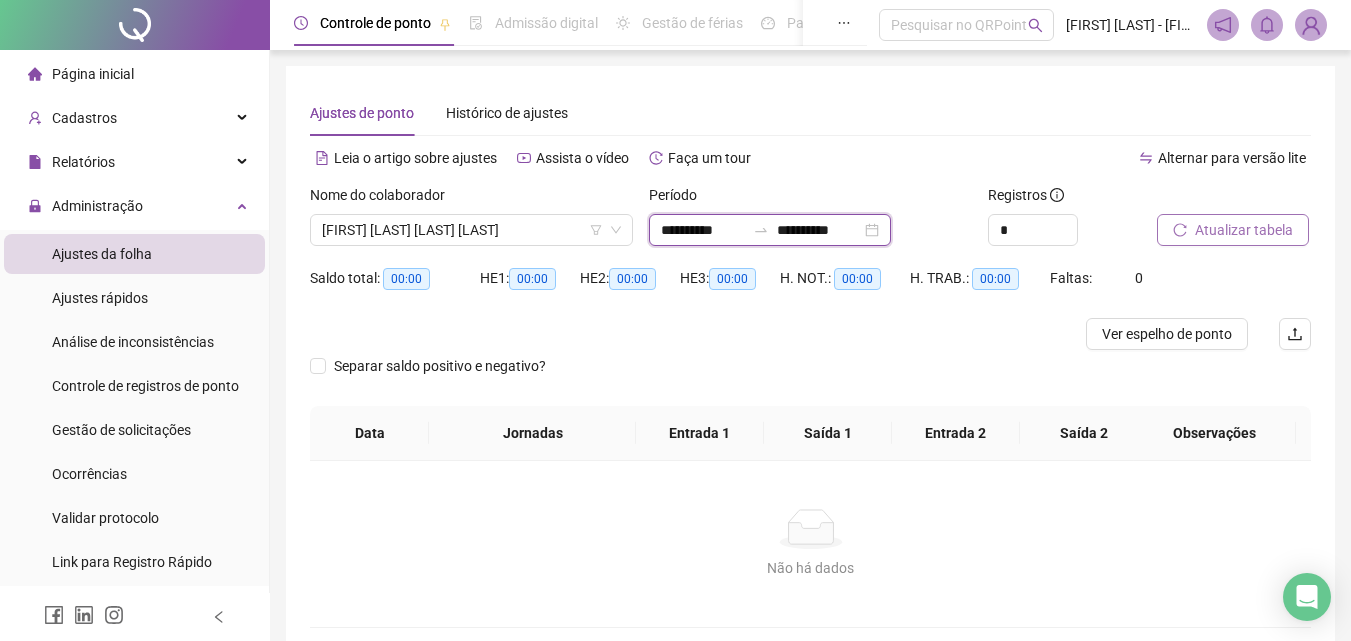 click on "**********" at bounding box center (703, 230) 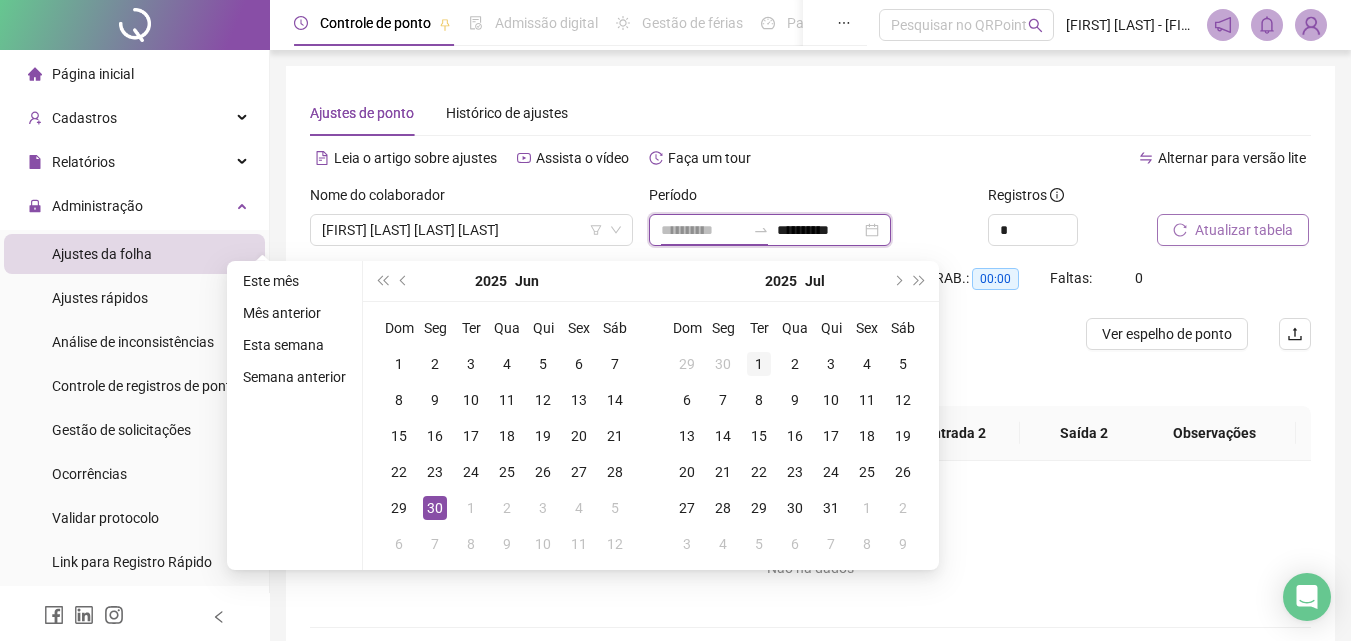type on "**********" 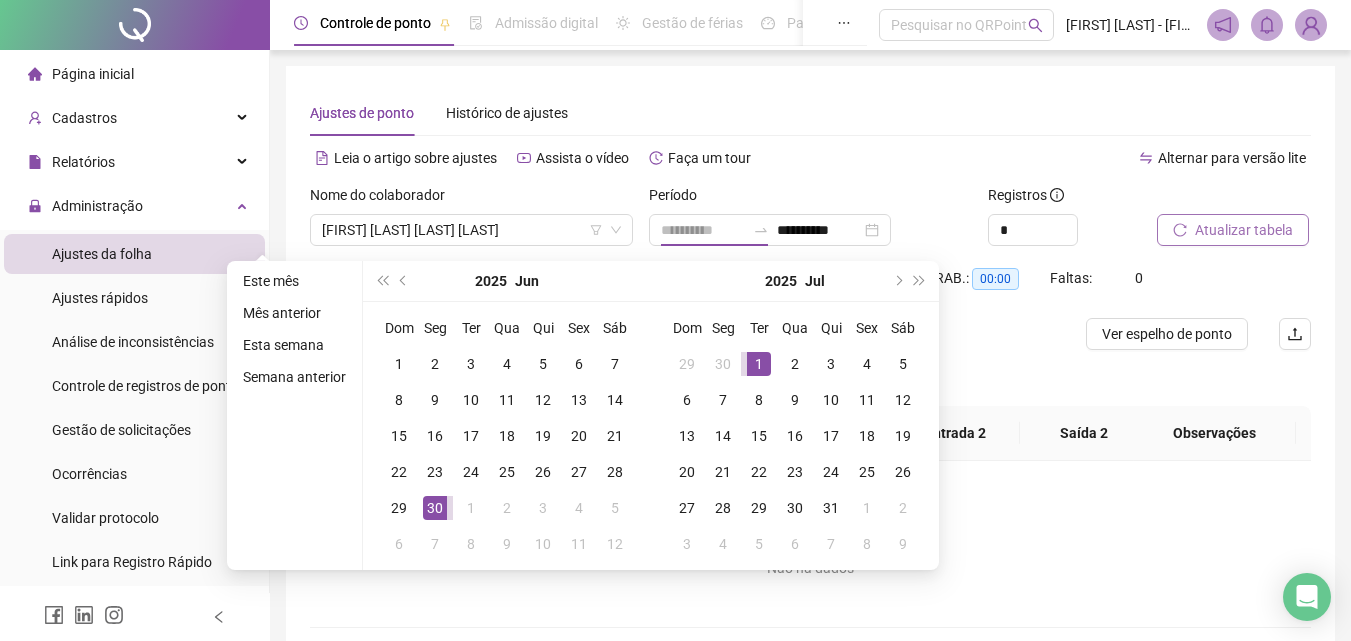 click on "1" at bounding box center [759, 364] 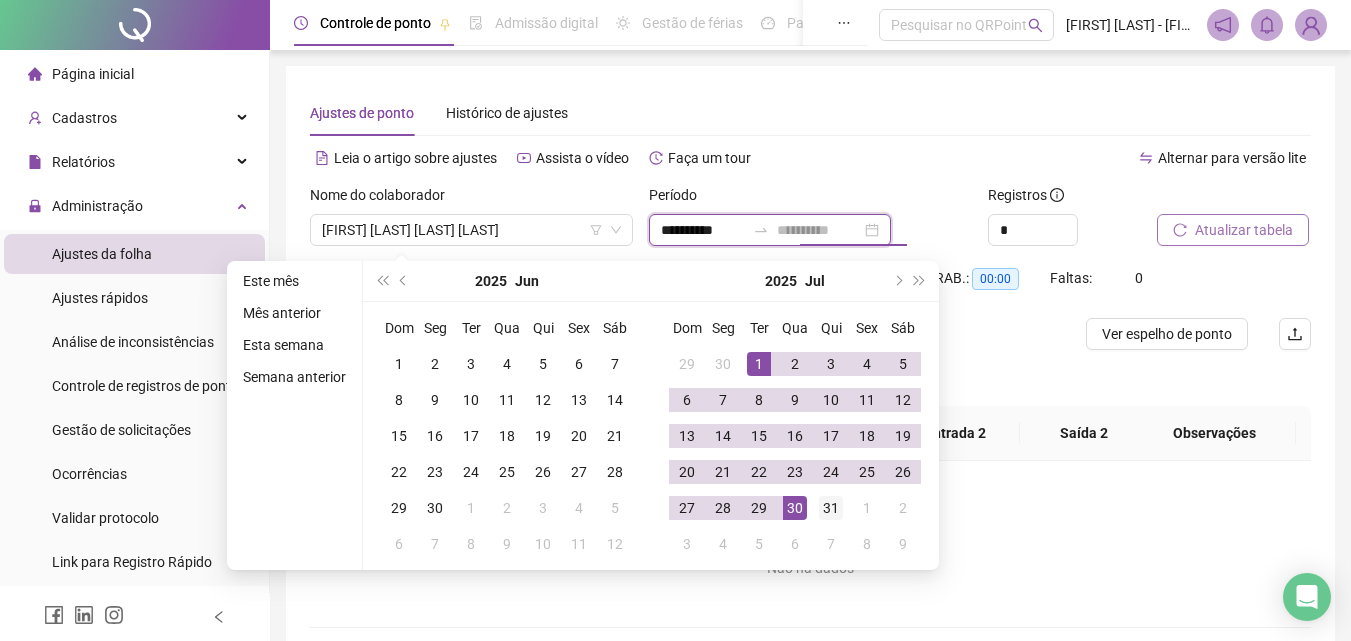 type on "**********" 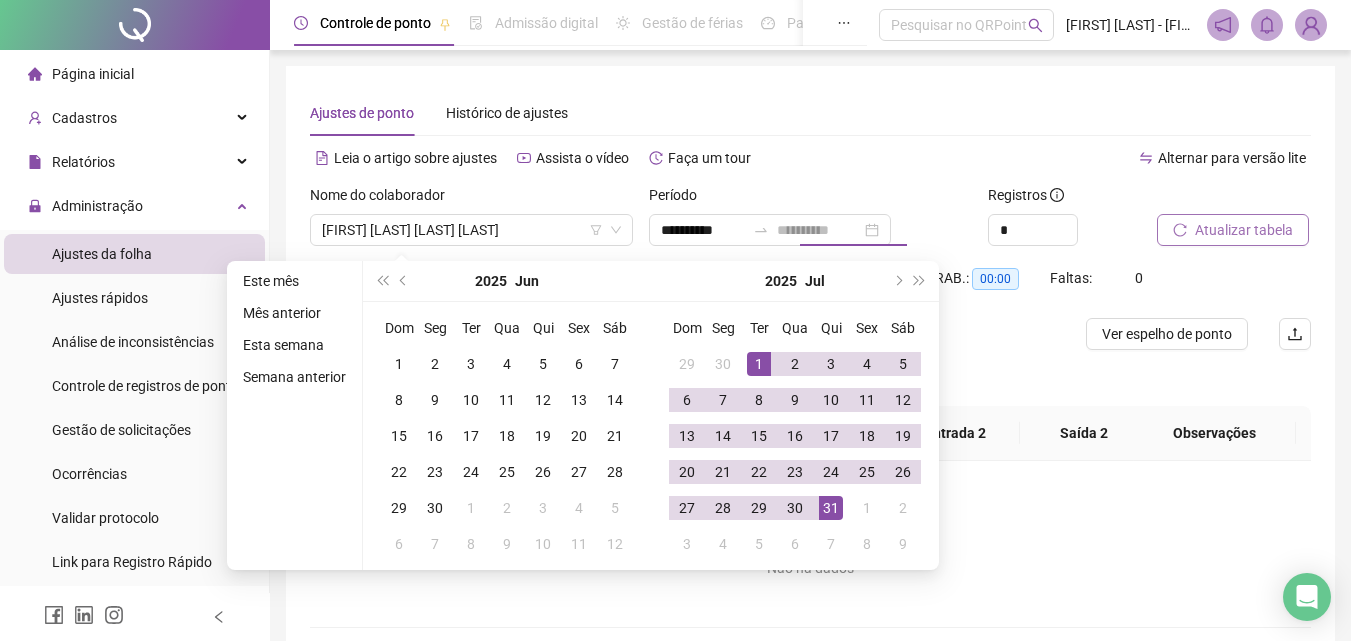 click on "31" at bounding box center (831, 508) 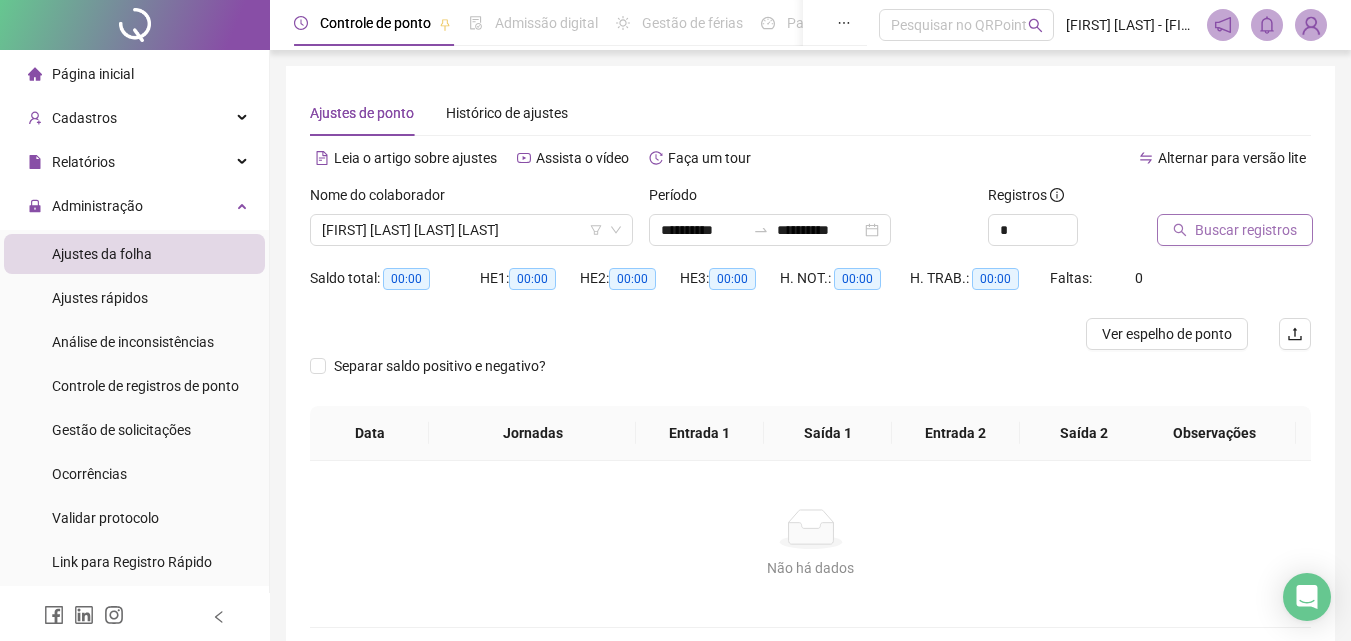 click on "Buscar registros" at bounding box center (1246, 230) 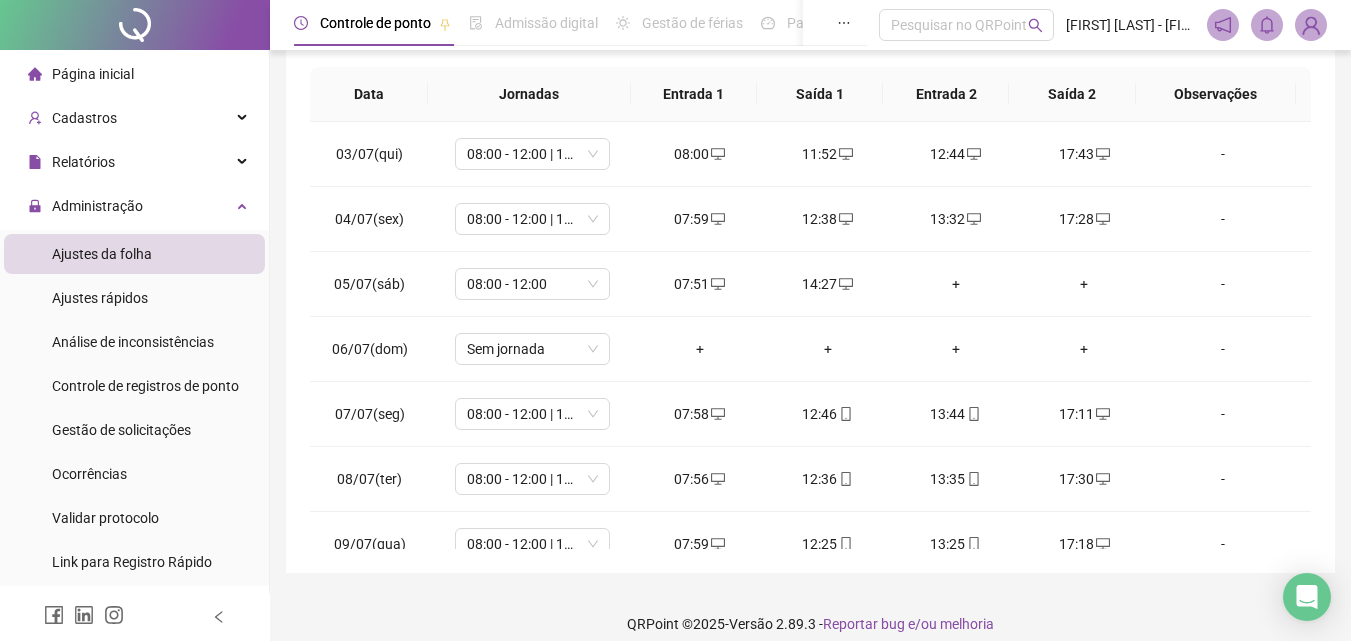scroll, scrollTop: 357, scrollLeft: 0, axis: vertical 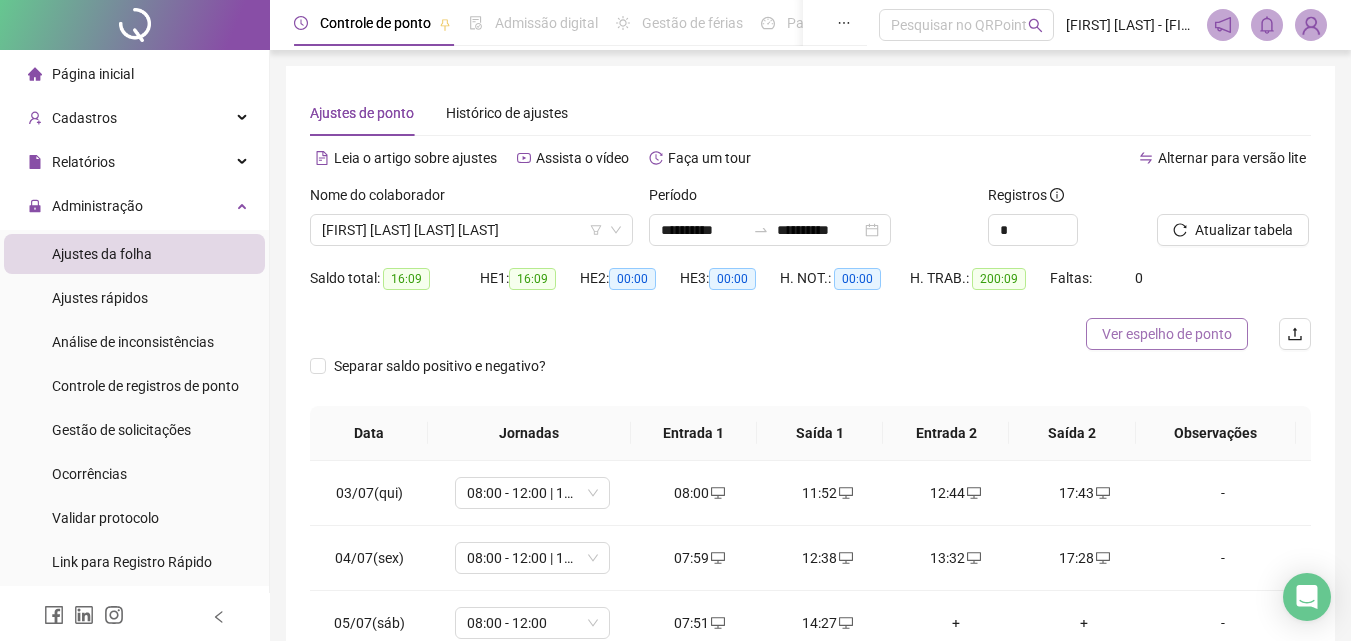 click on "Ver espelho de ponto" at bounding box center (1167, 334) 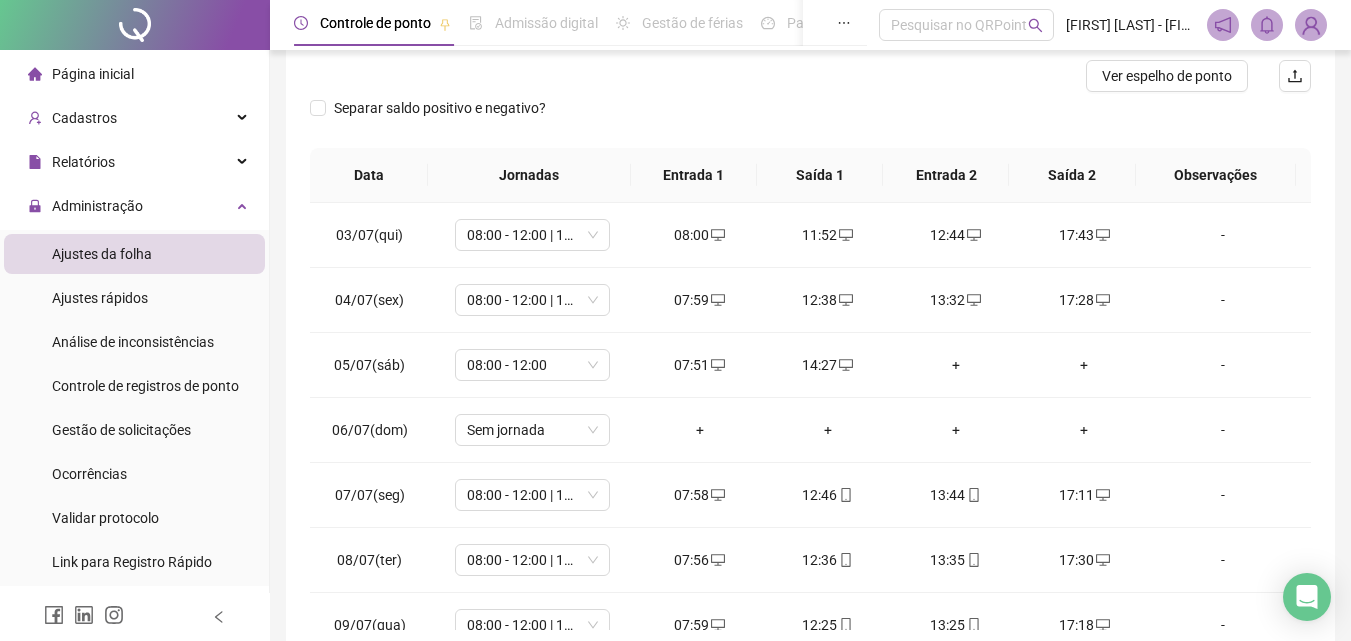 scroll, scrollTop: 357, scrollLeft: 0, axis: vertical 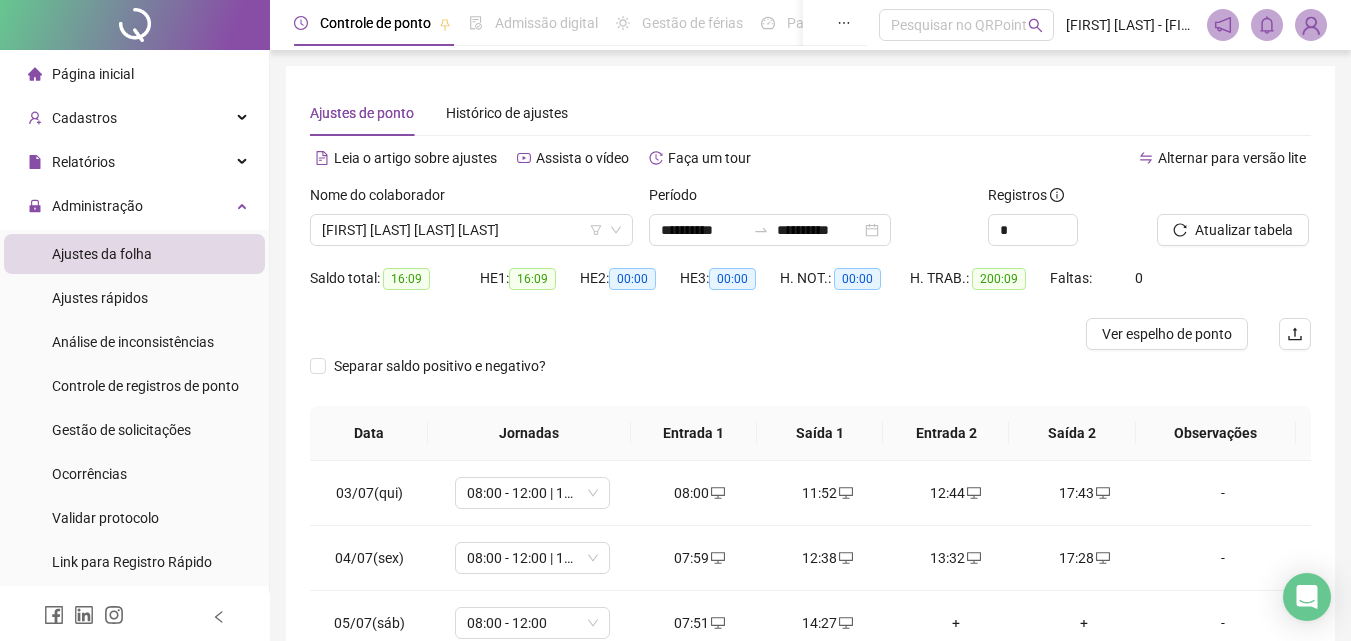 click at bounding box center [685, 334] 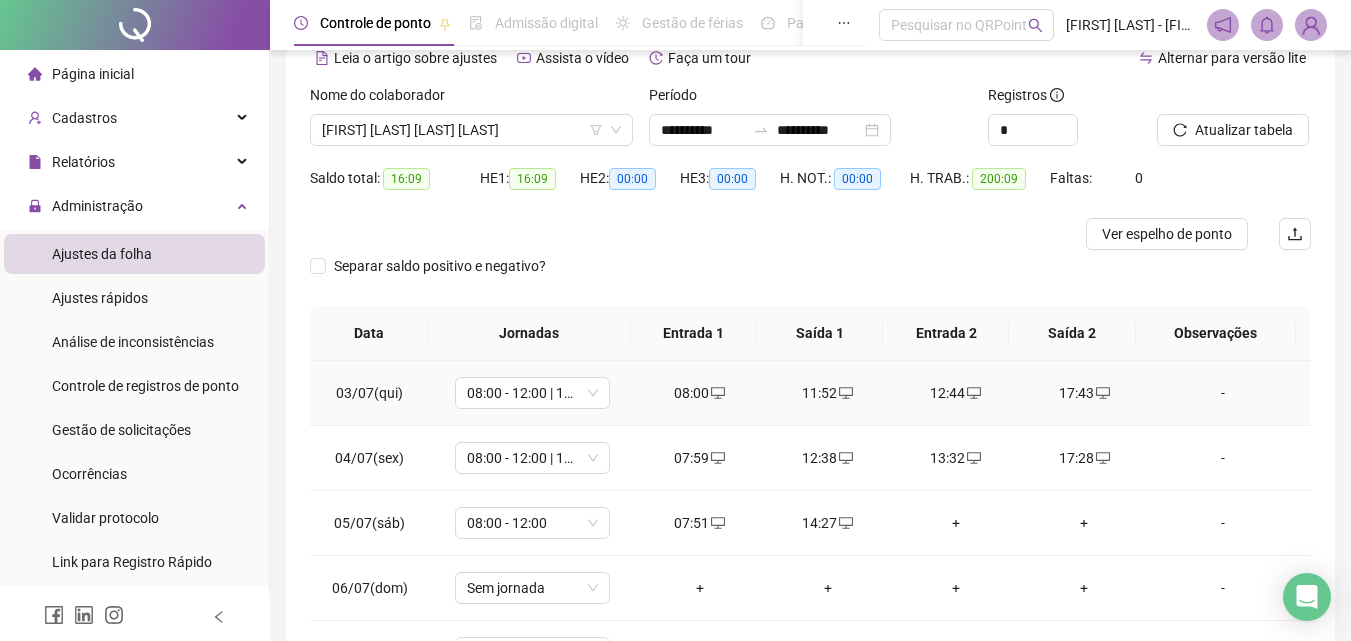 scroll, scrollTop: 0, scrollLeft: 0, axis: both 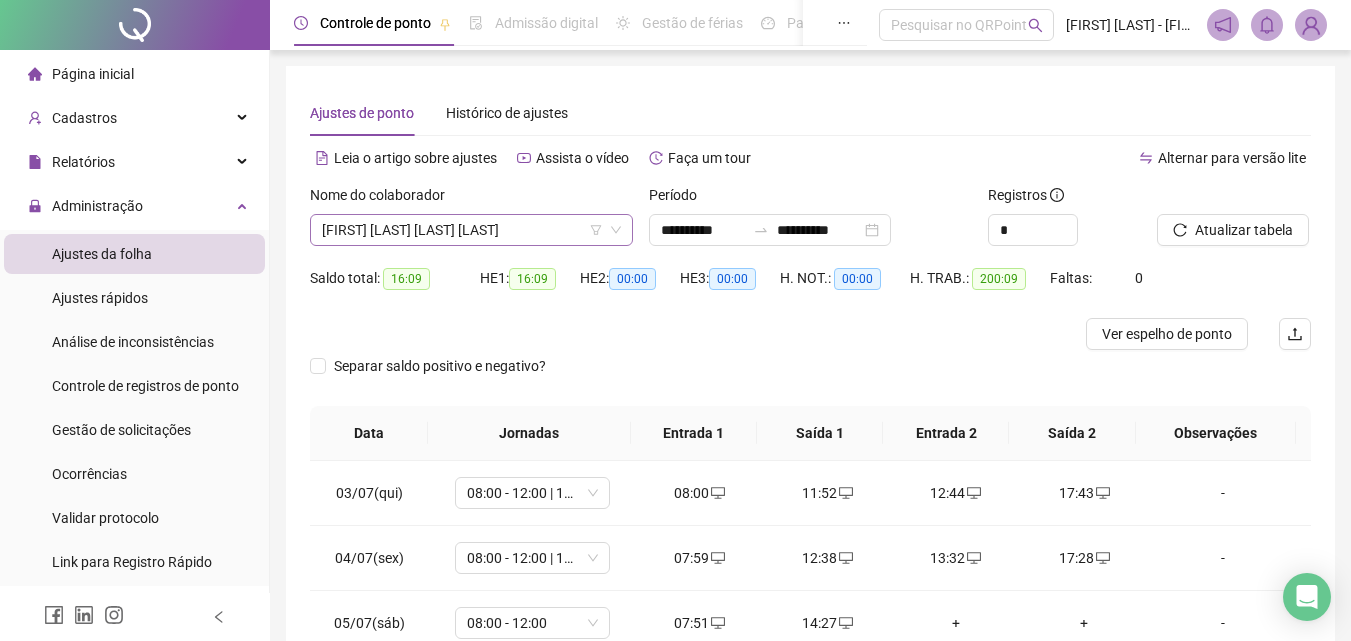 click on "[FIRST] Do [LAST] [LAST]" at bounding box center [471, 230] 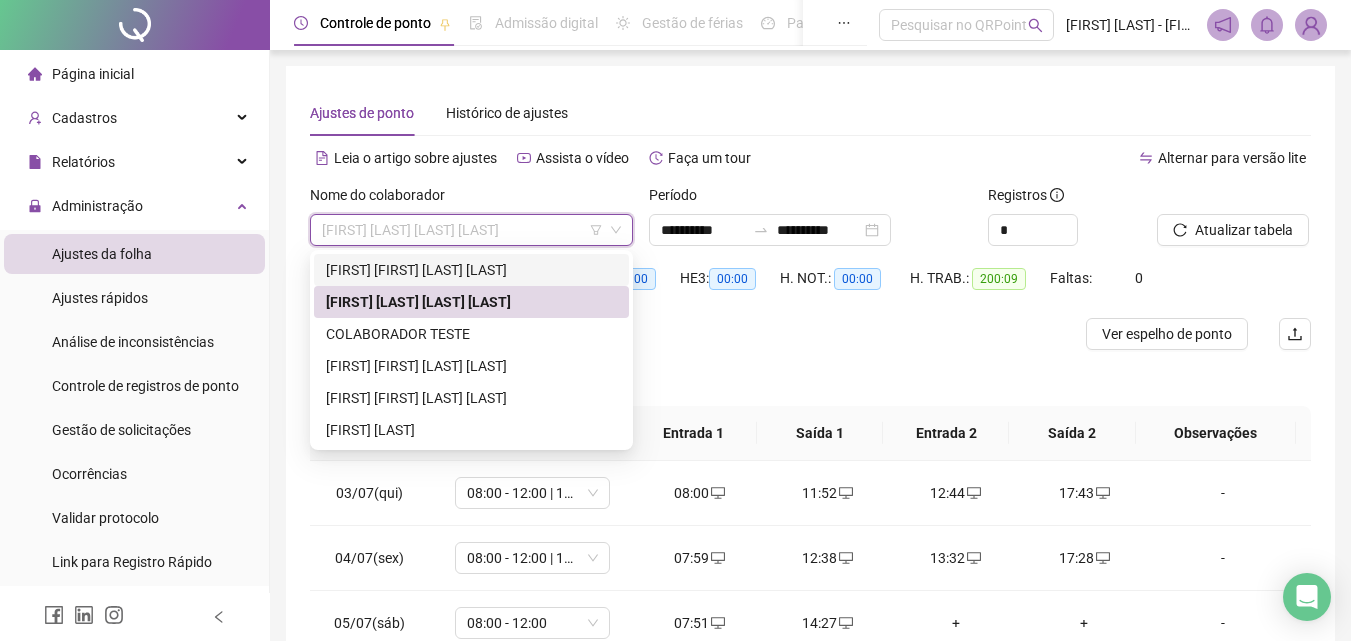 click on "[FIRST] [LAST] [LAST] [LAST]" at bounding box center (471, 270) 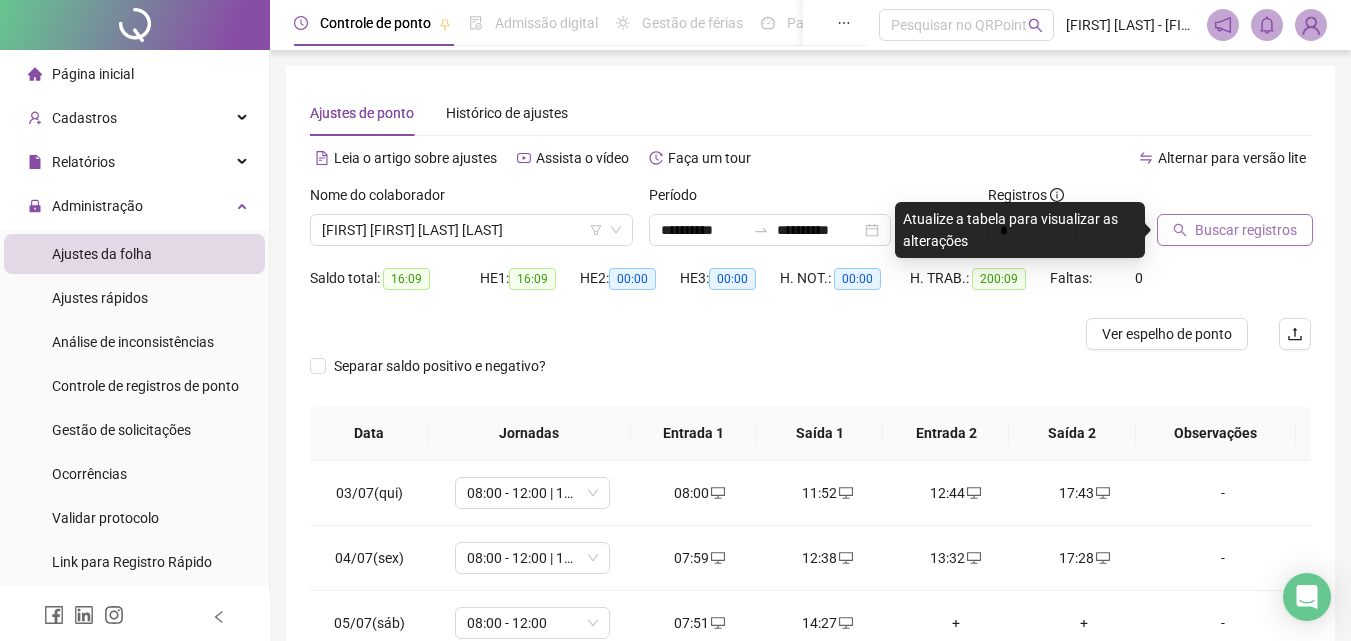 click on "Buscar registros" at bounding box center (1246, 230) 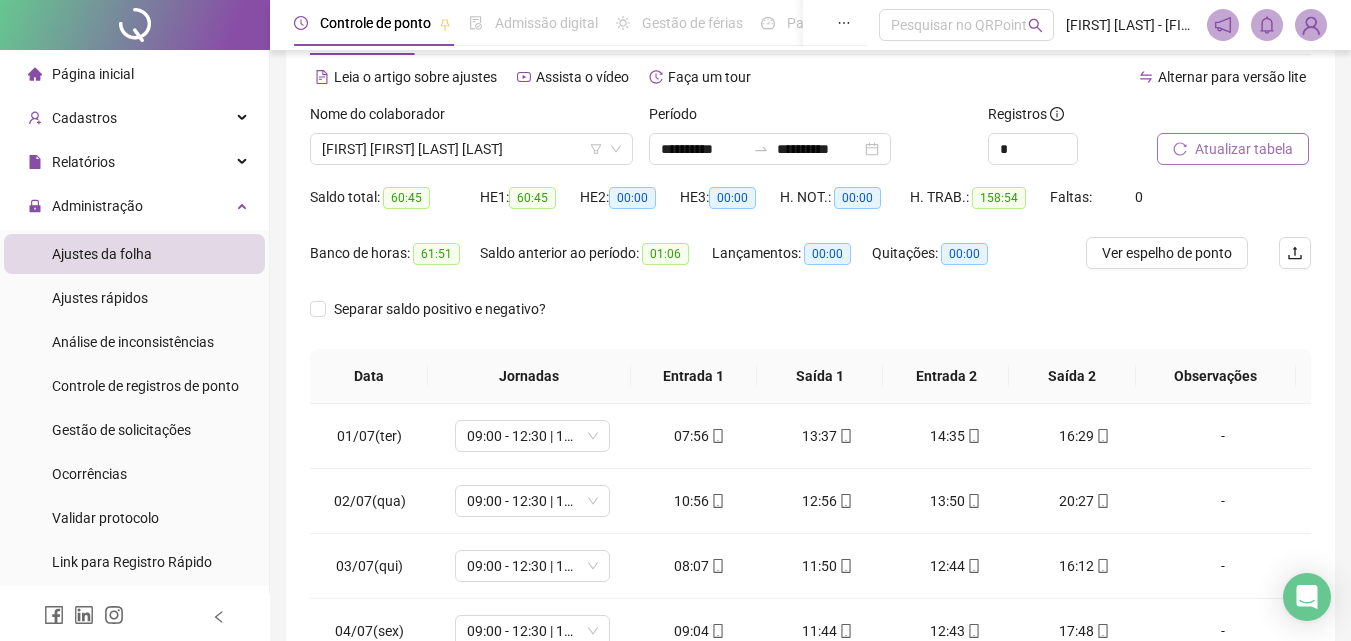 scroll, scrollTop: 181, scrollLeft: 0, axis: vertical 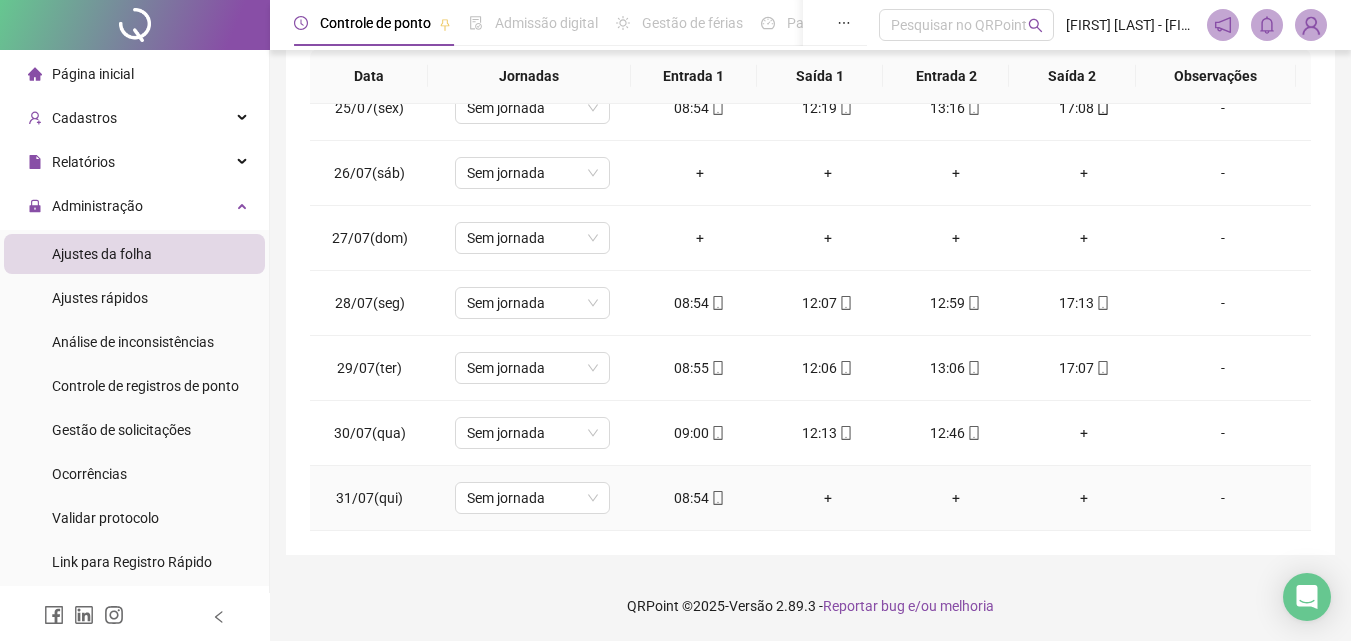click on "+" at bounding box center [1084, 498] 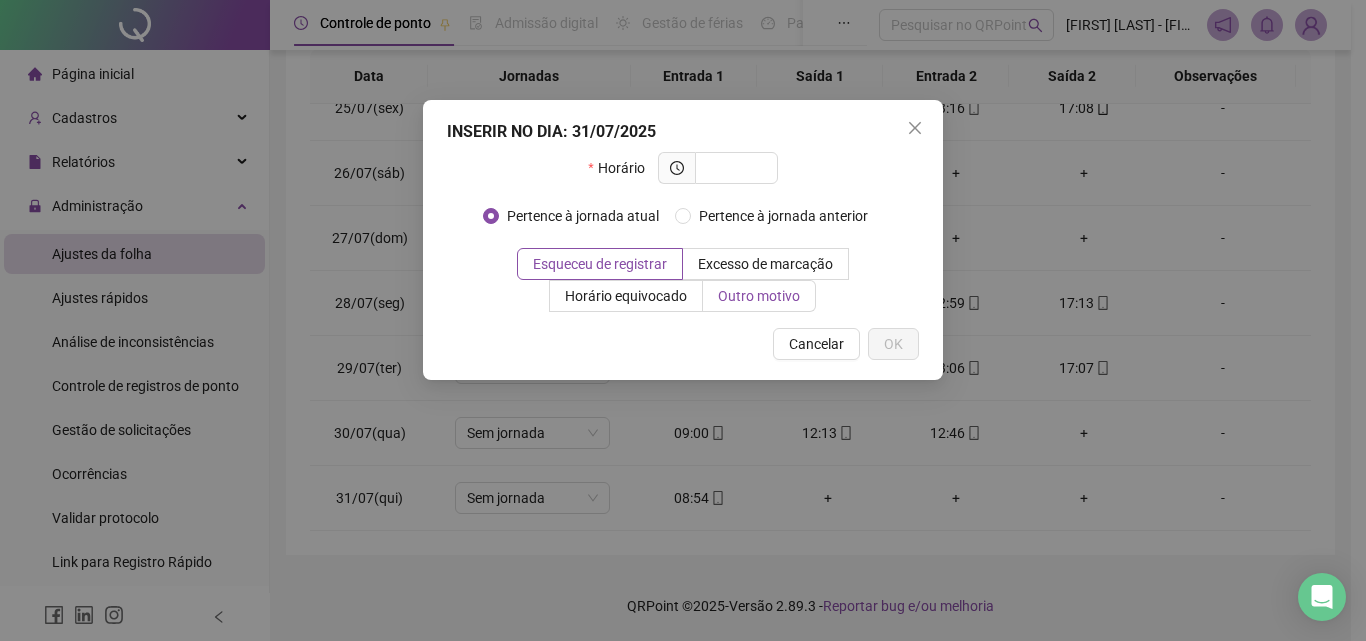 click on "Outro motivo" at bounding box center (759, 296) 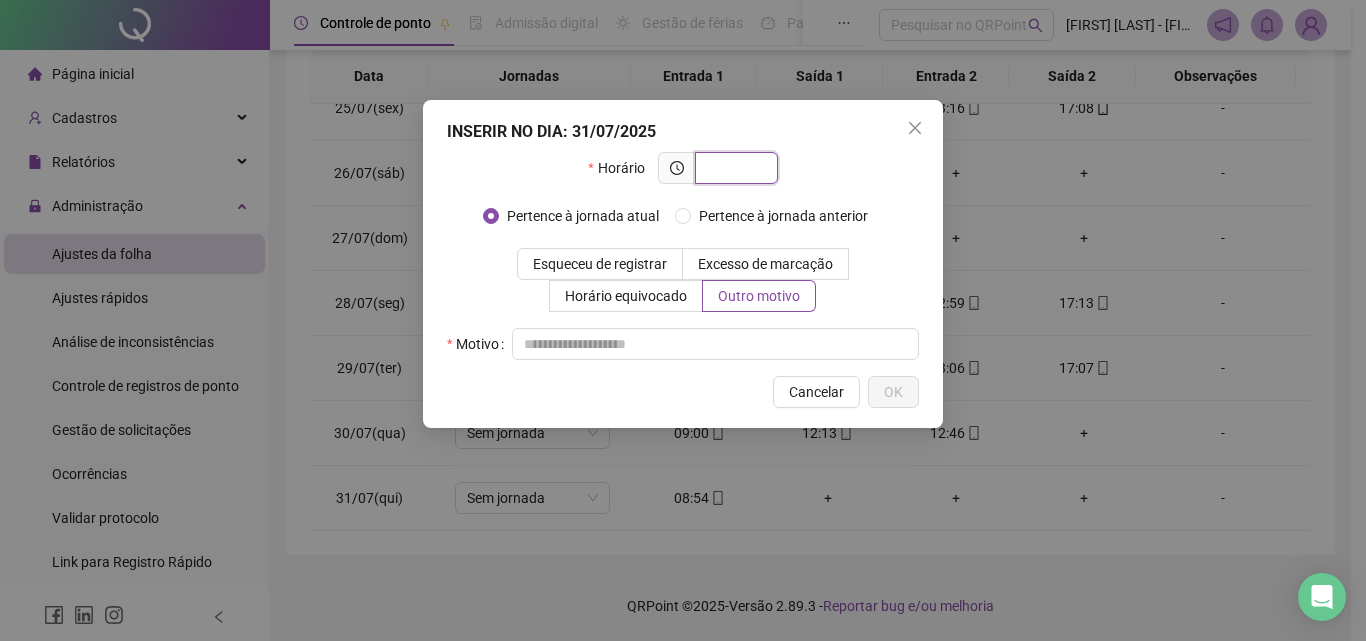 click at bounding box center (734, 168) 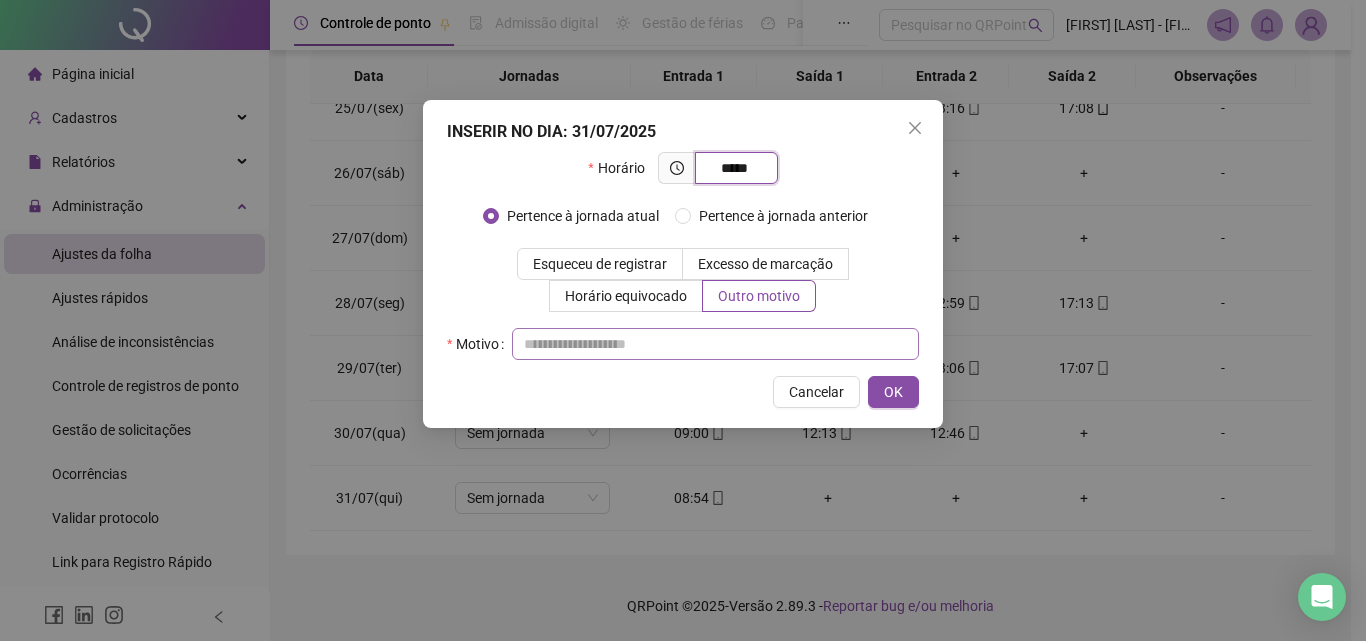 type on "*****" 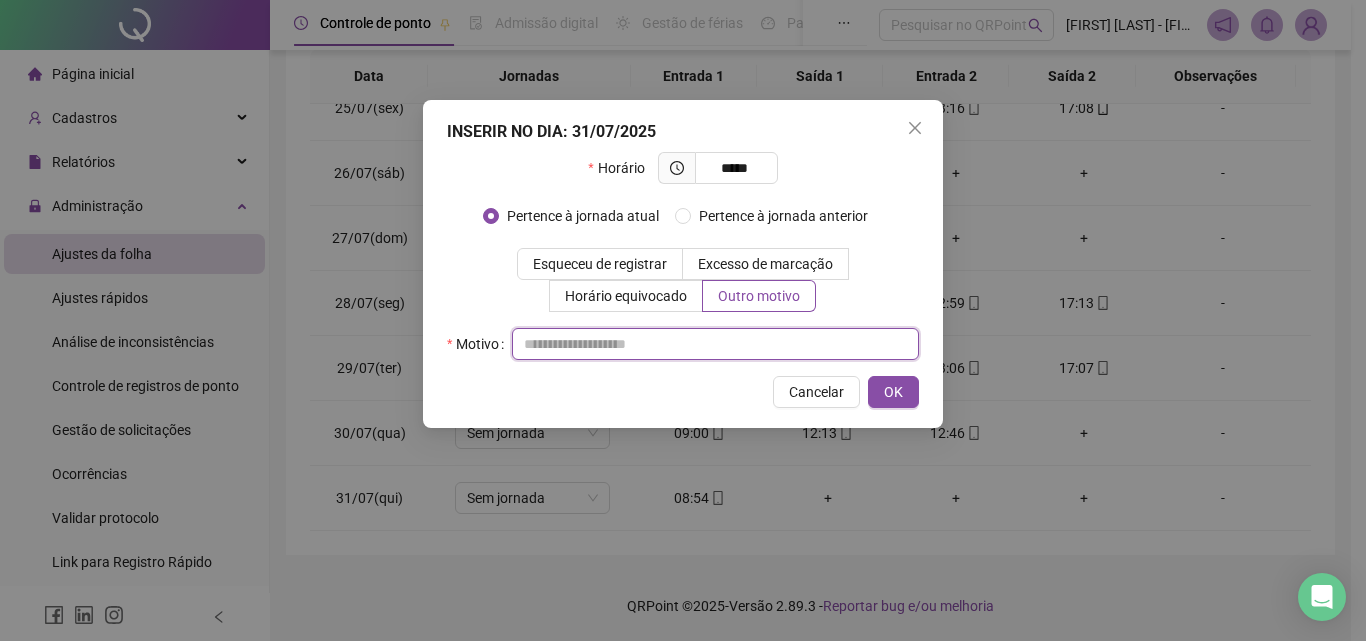 click at bounding box center [715, 344] 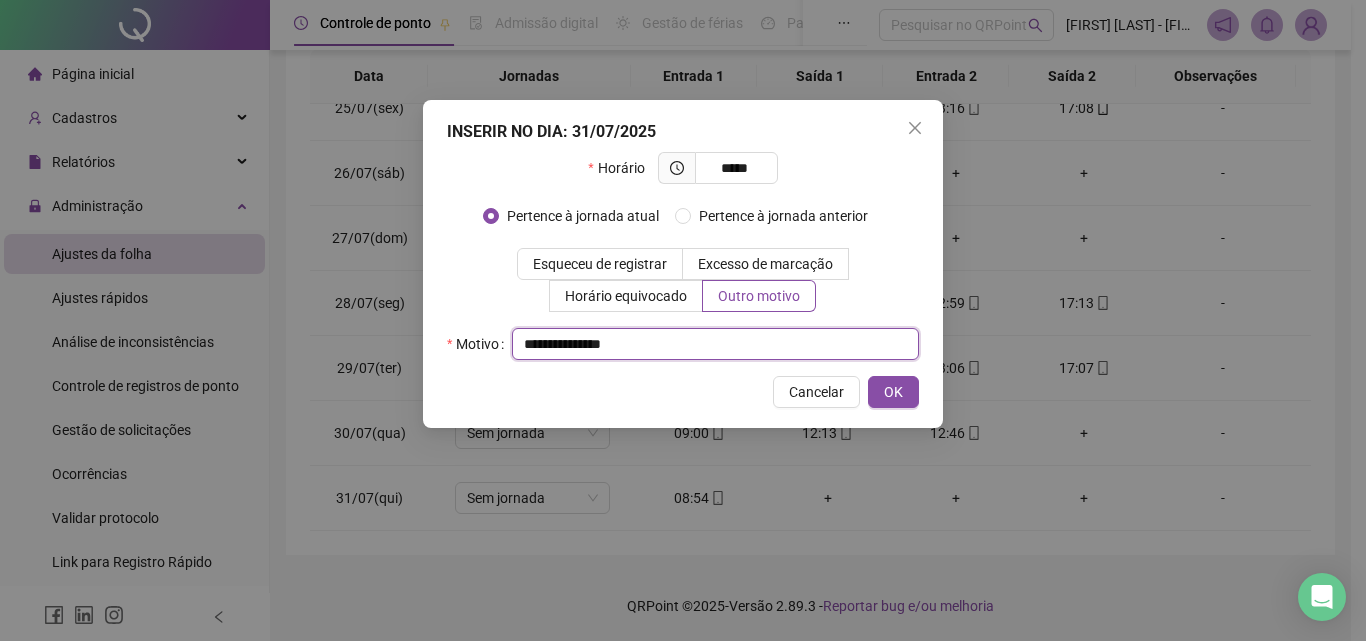 click on "**********" at bounding box center (715, 344) 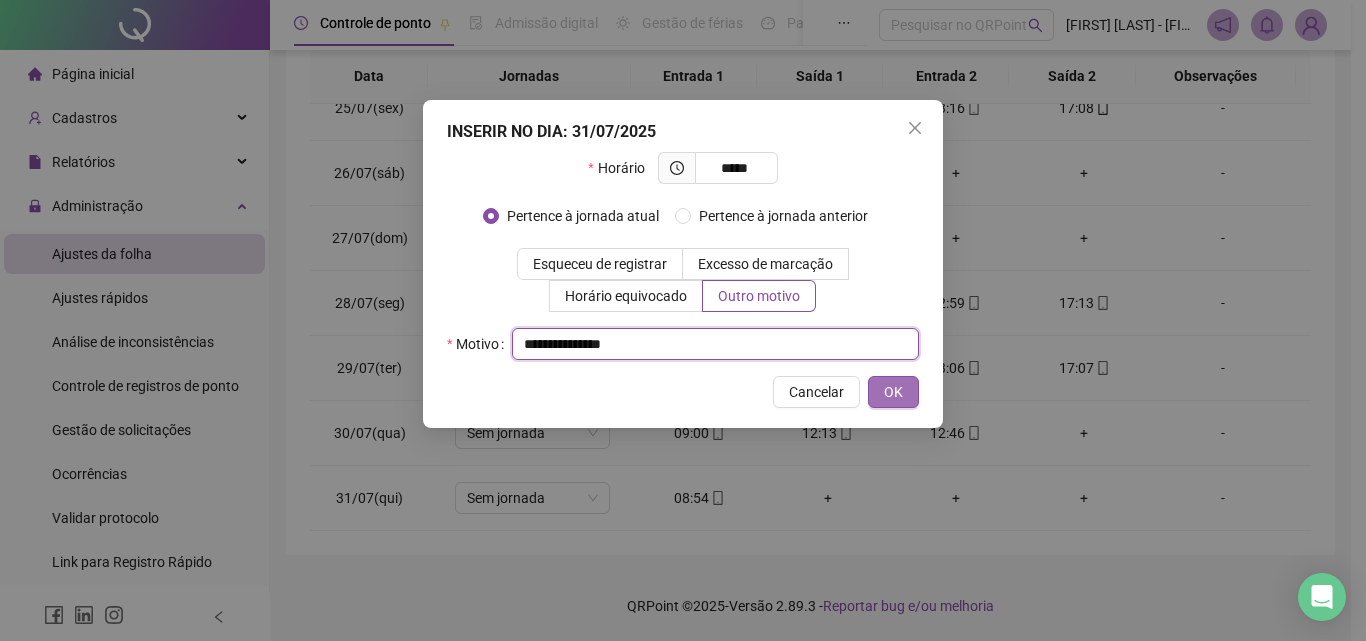 type on "**********" 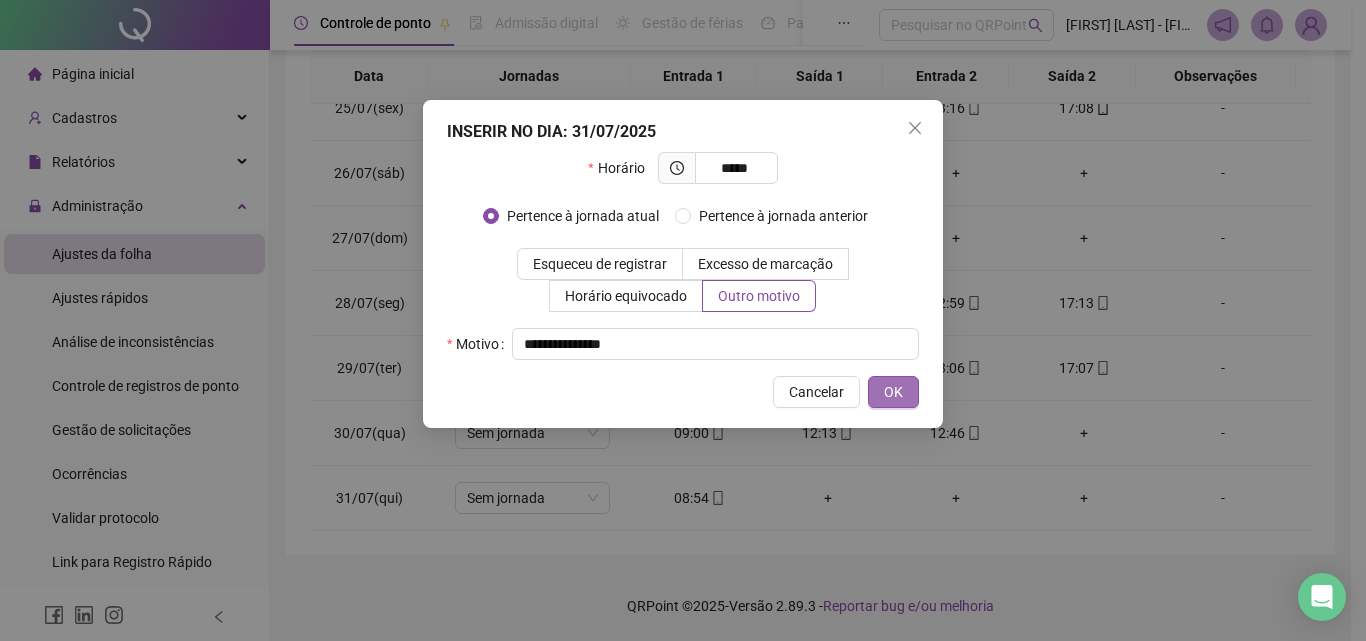 click on "OK" at bounding box center (893, 392) 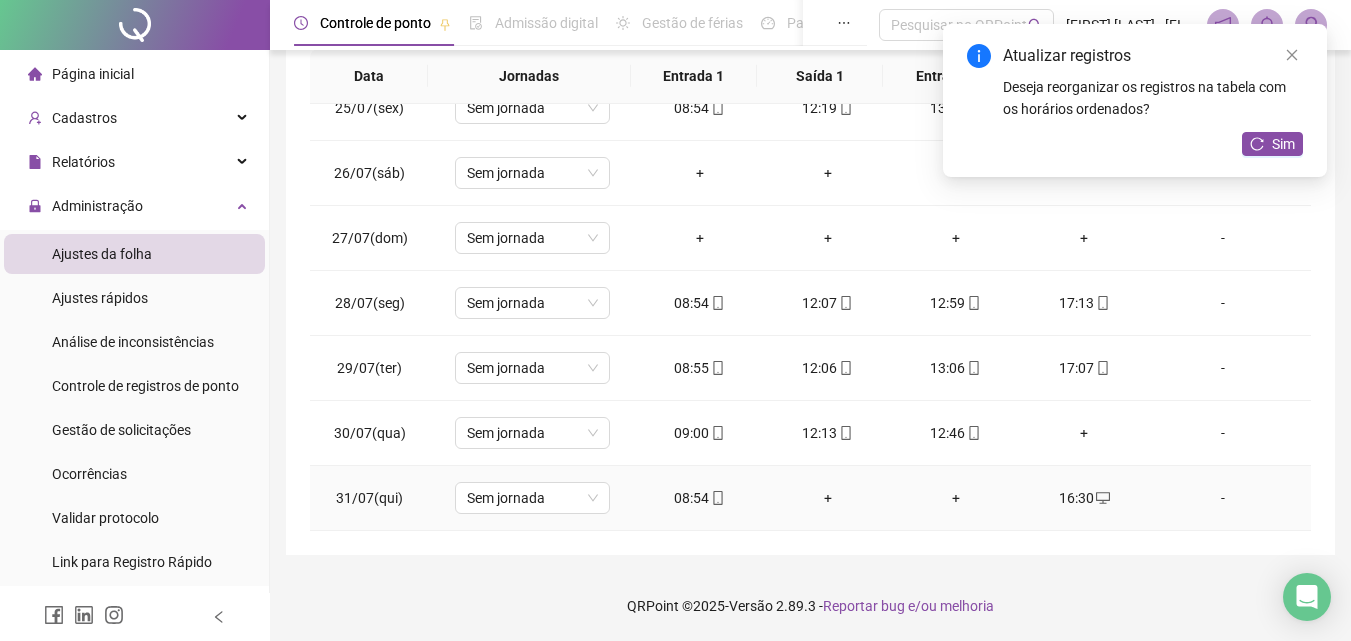 click on "+" at bounding box center [956, 498] 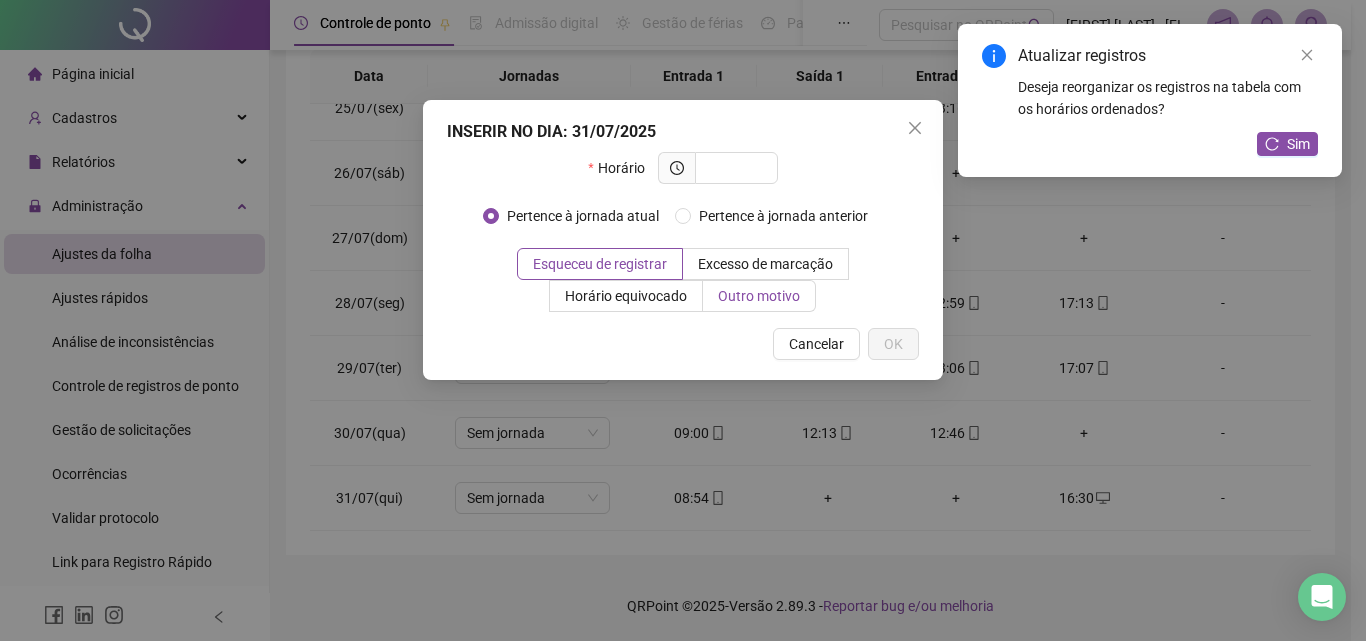 click on "Outro motivo" at bounding box center (759, 296) 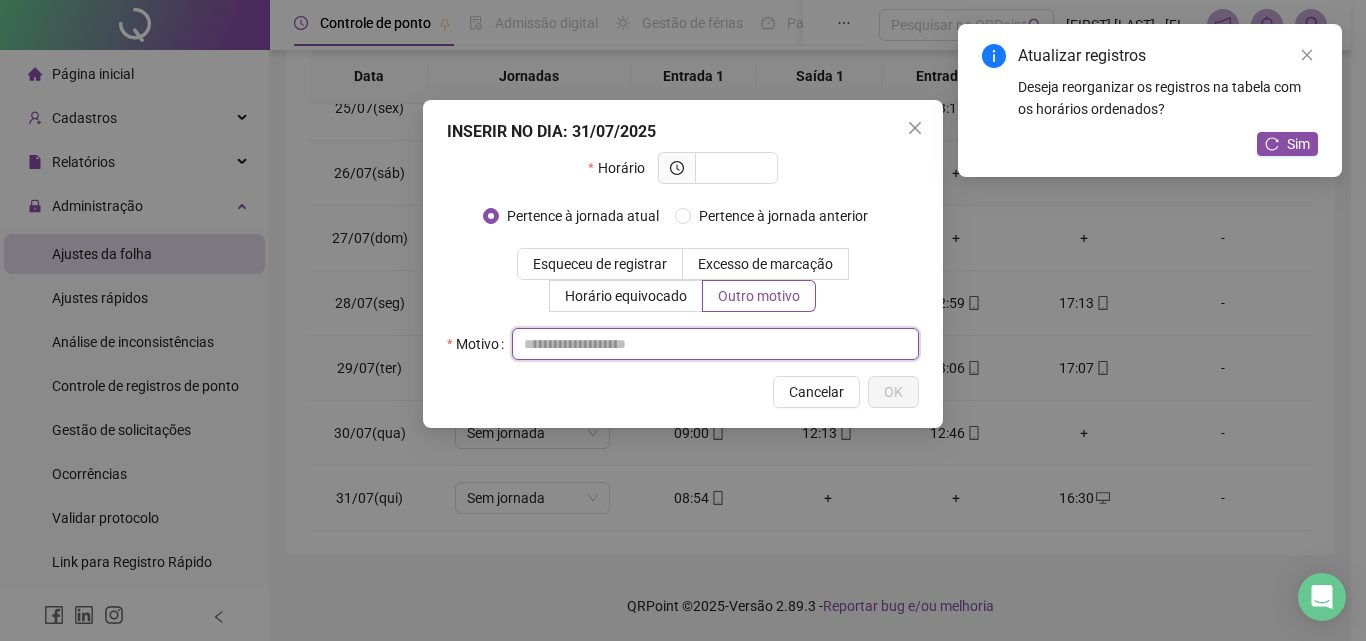 click at bounding box center [715, 344] 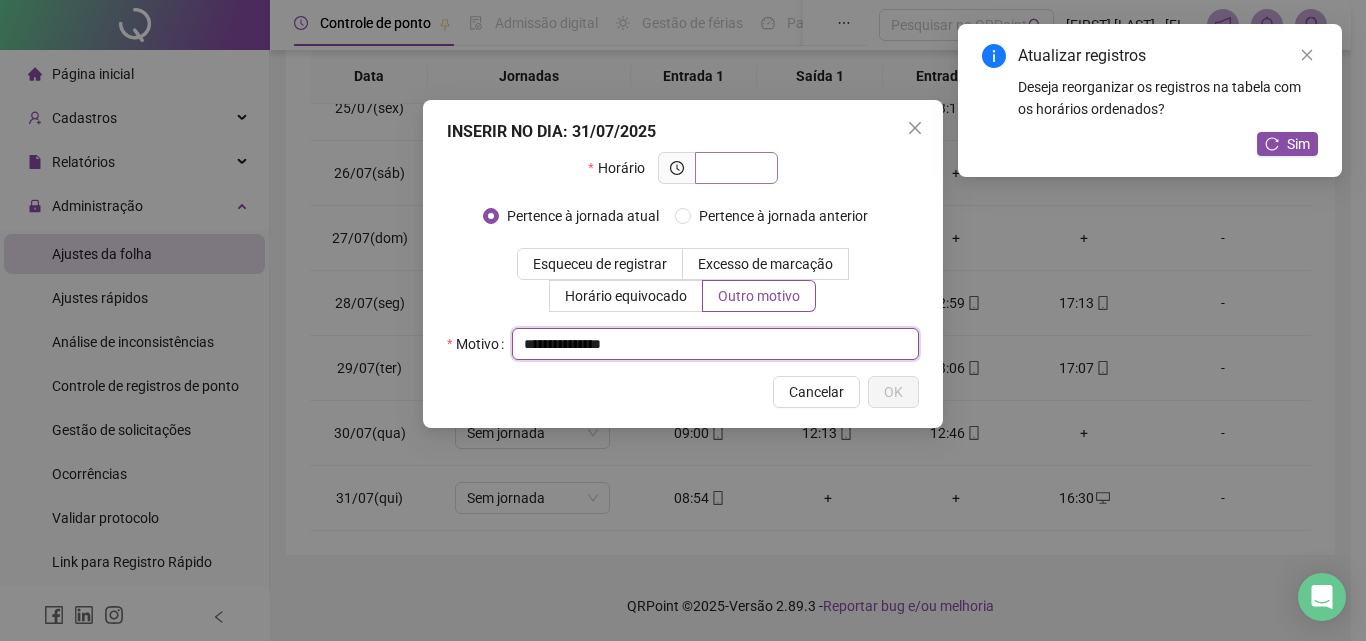 type on "**********" 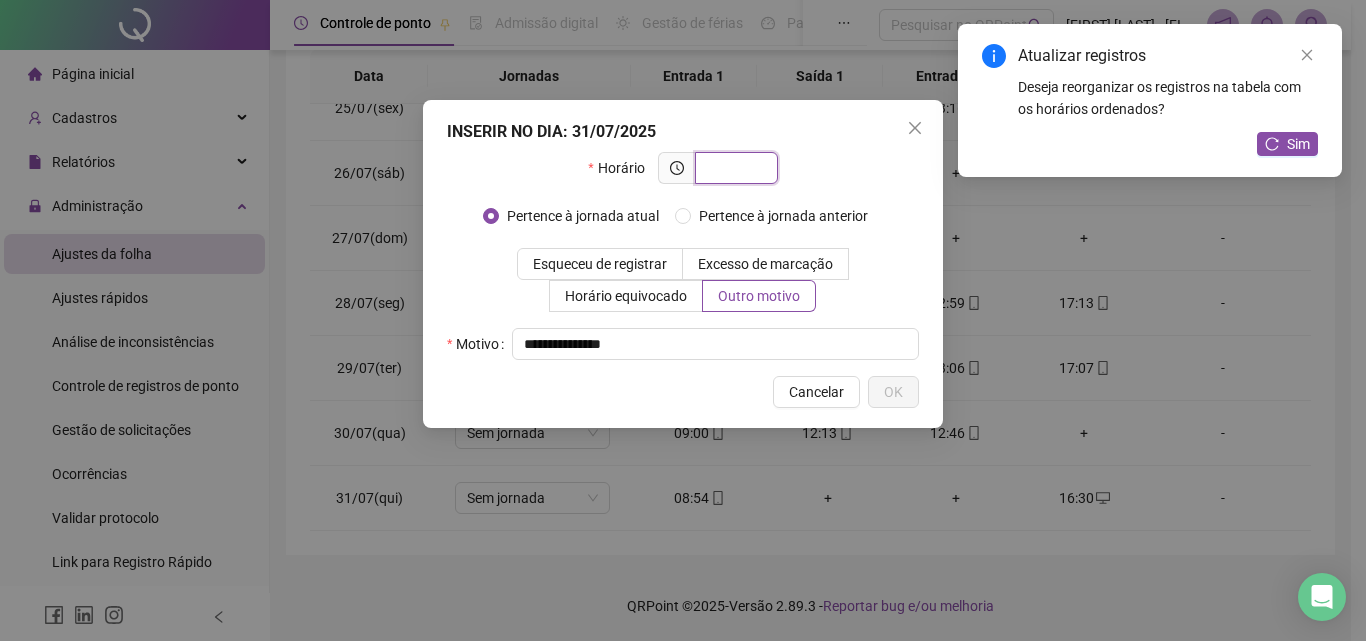 click at bounding box center [734, 168] 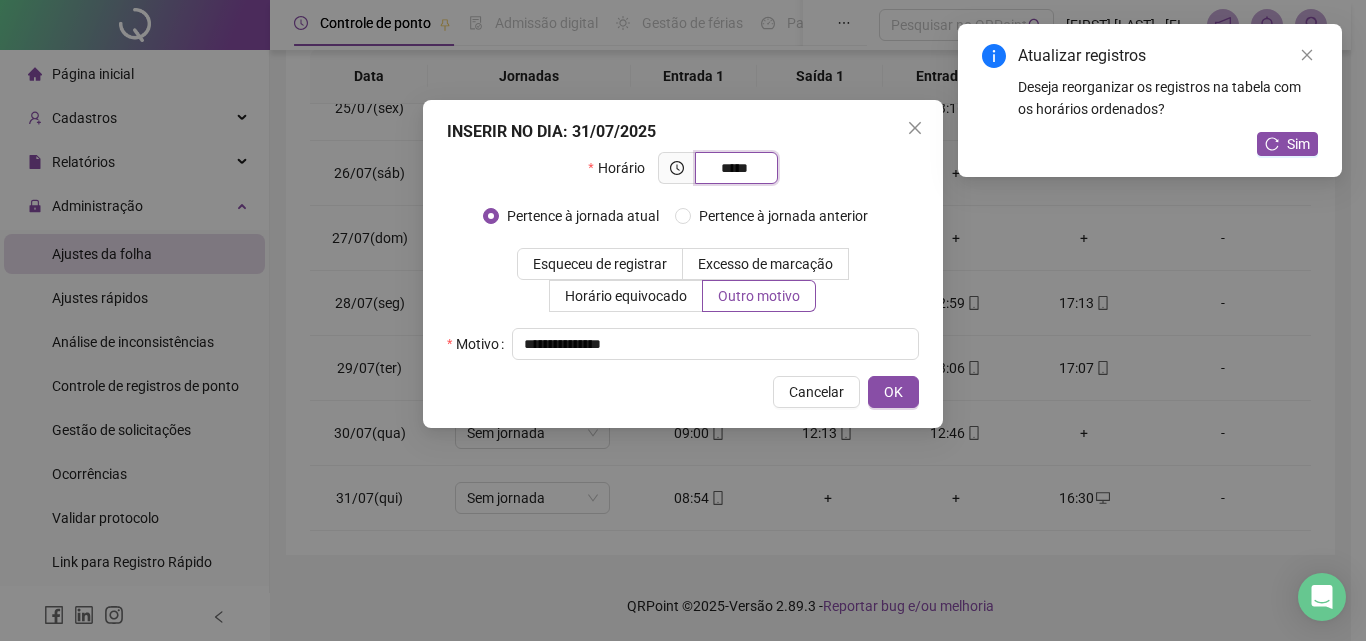 type on "*****" 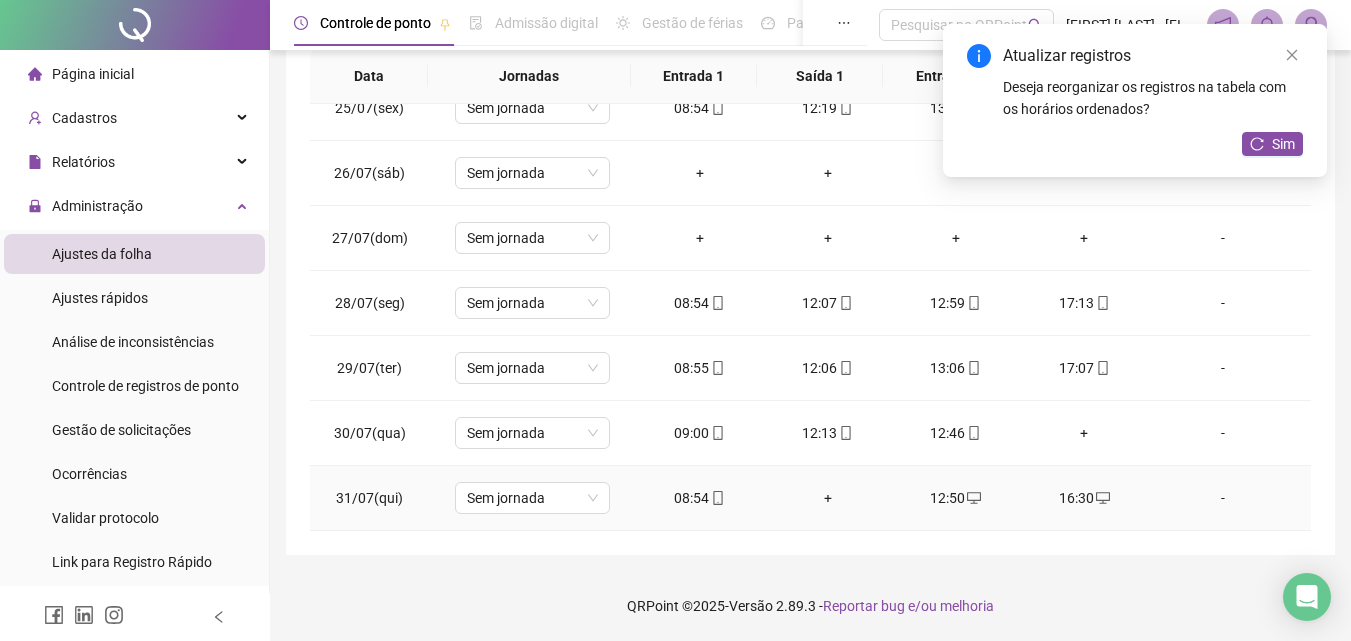 click on "+" at bounding box center (828, 498) 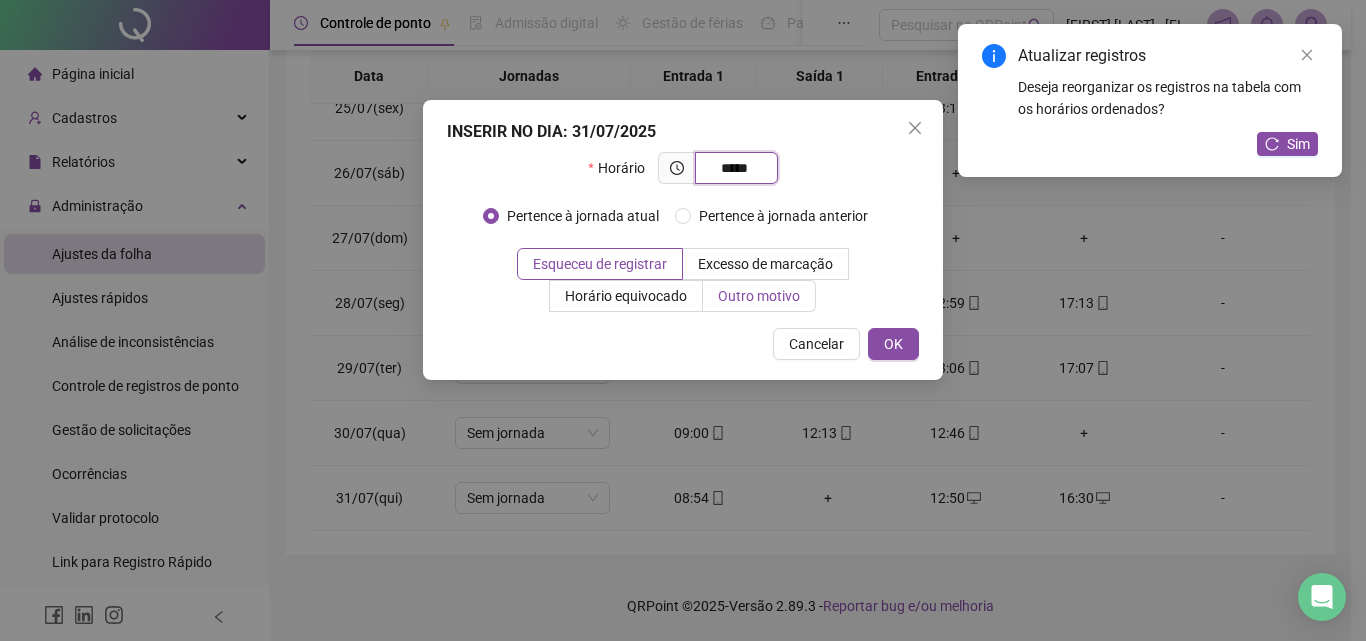 type on "*****" 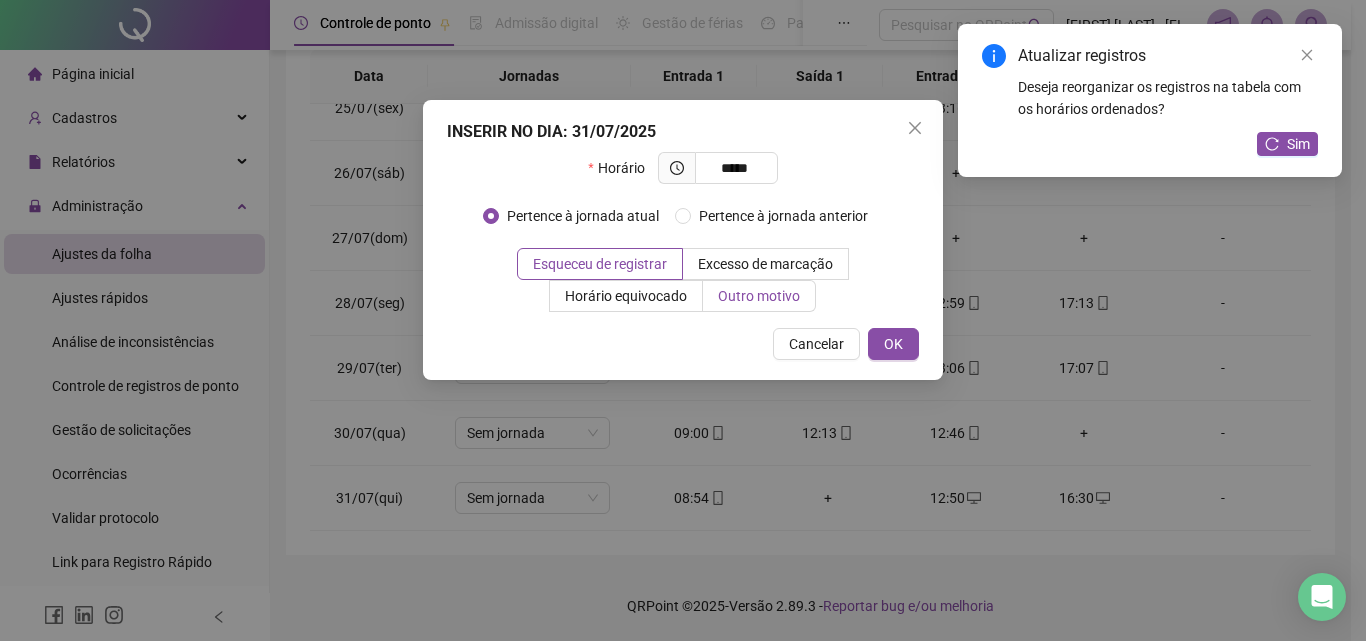click on "Outro motivo" at bounding box center [759, 296] 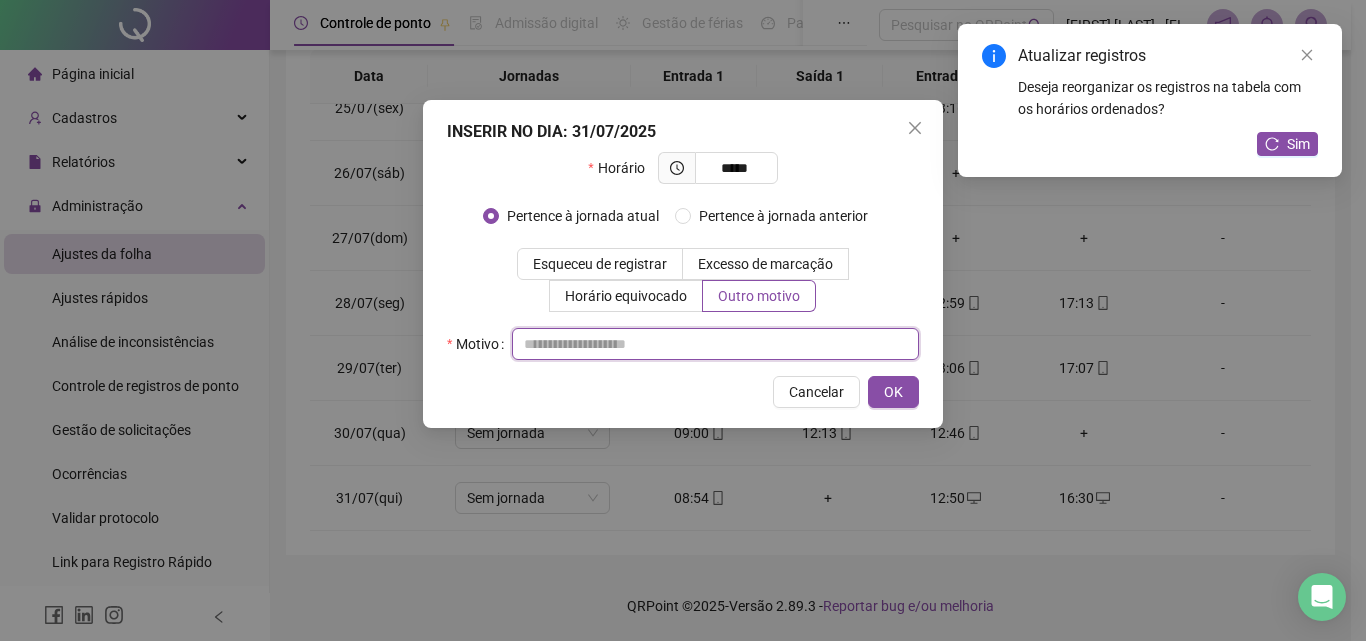 click at bounding box center [715, 344] 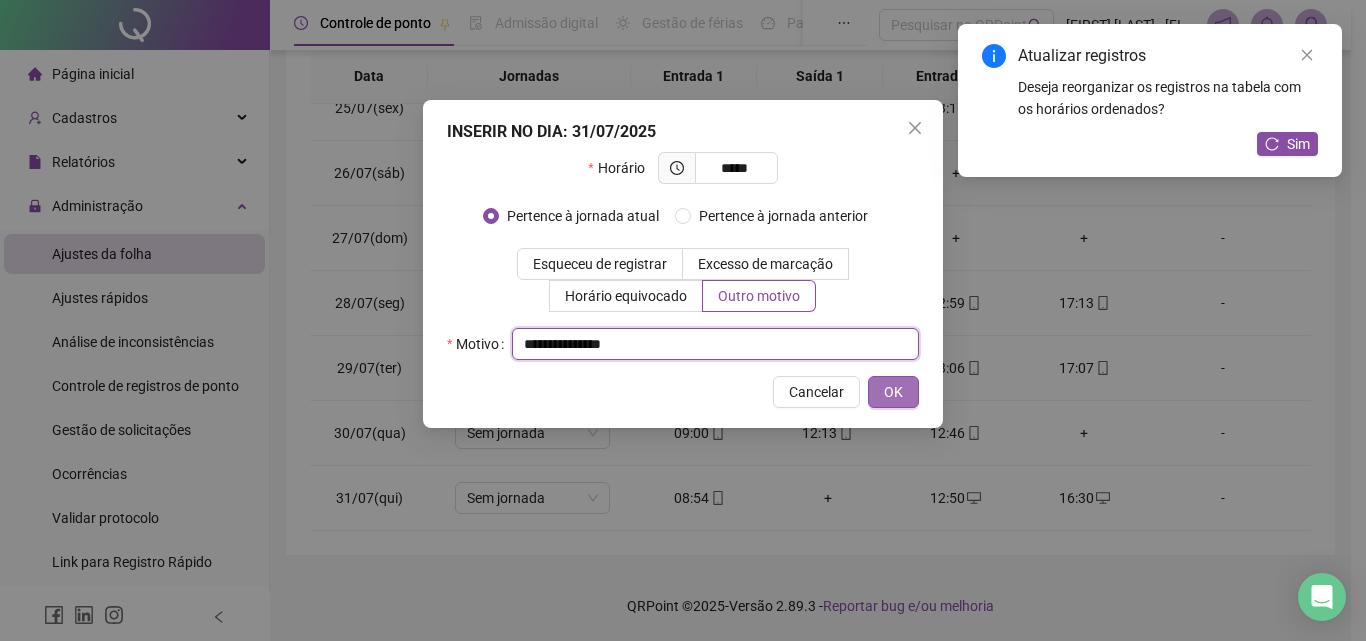type on "**********" 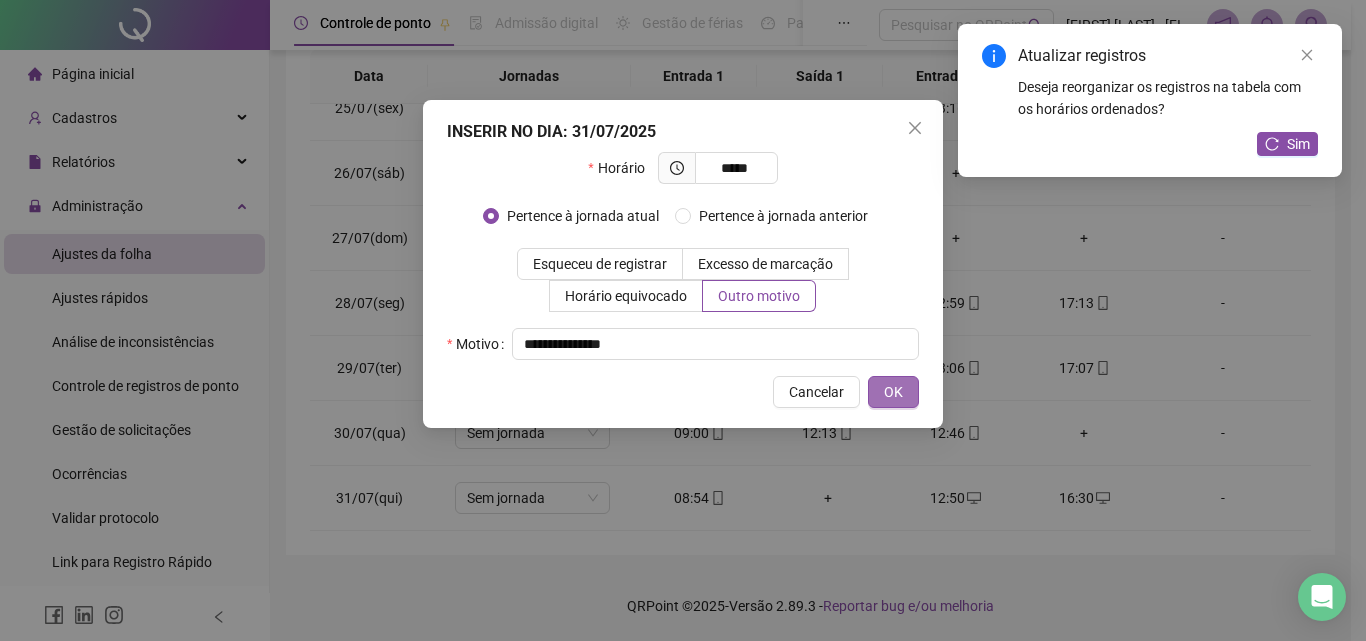 click on "OK" at bounding box center [893, 392] 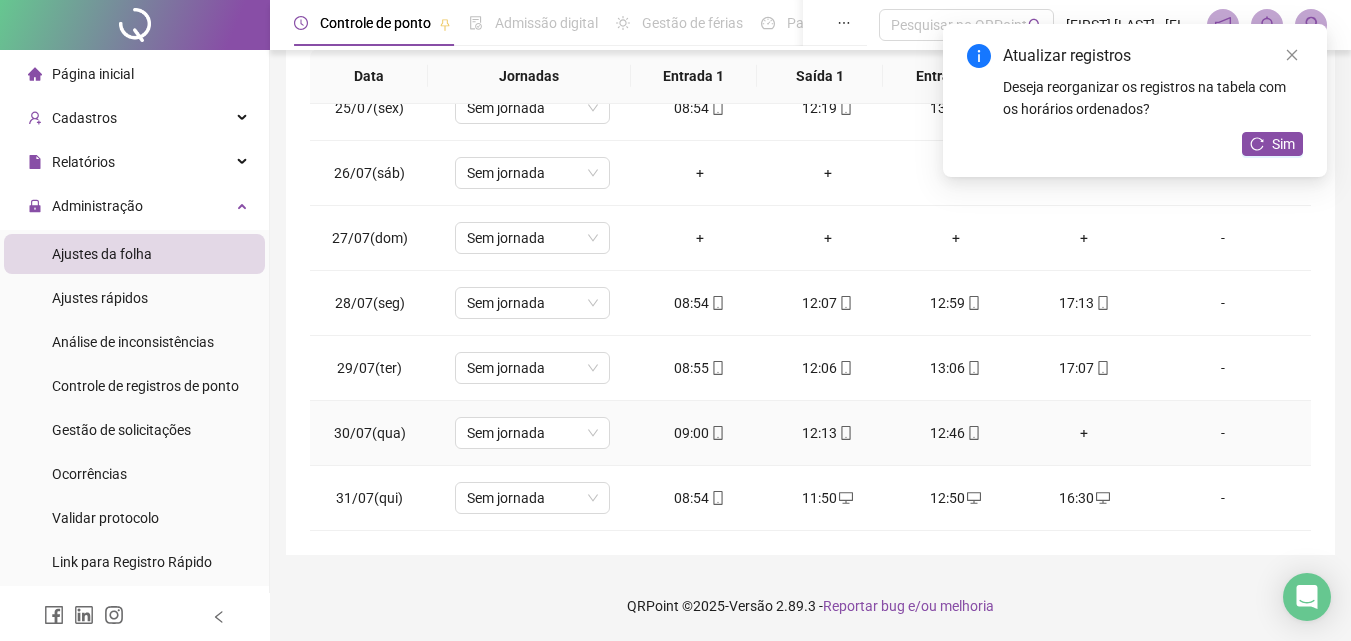 click on "+" at bounding box center (1084, 433) 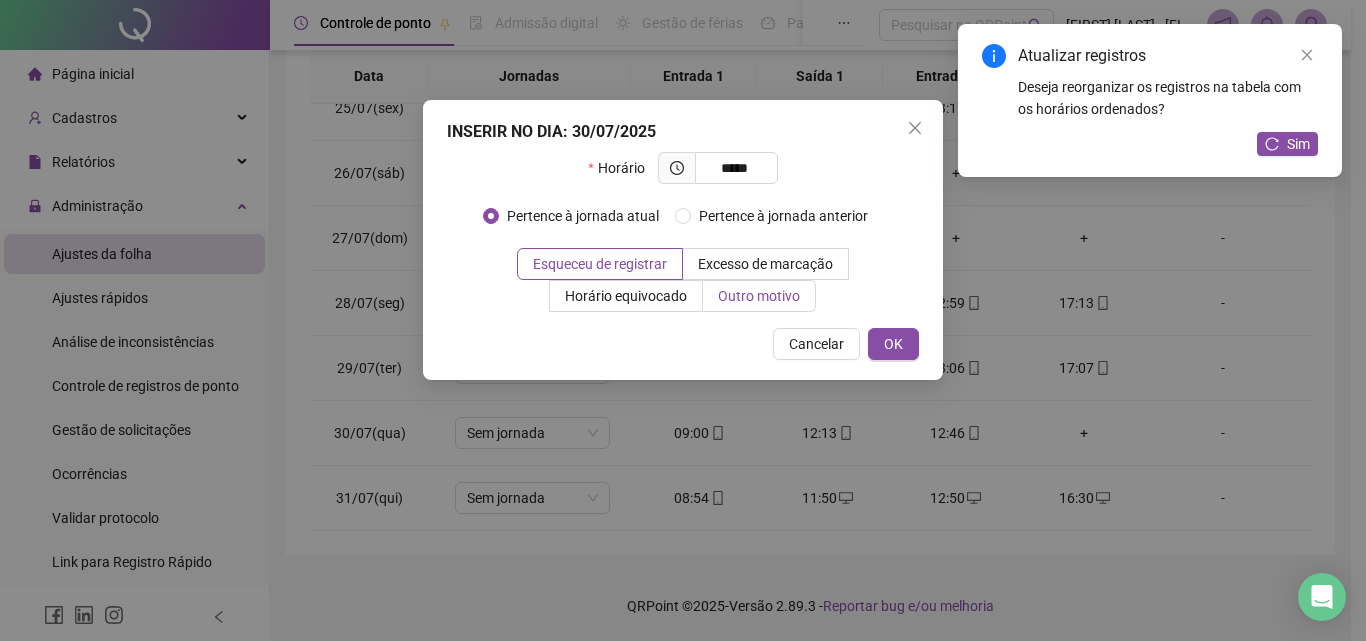 type on "*****" 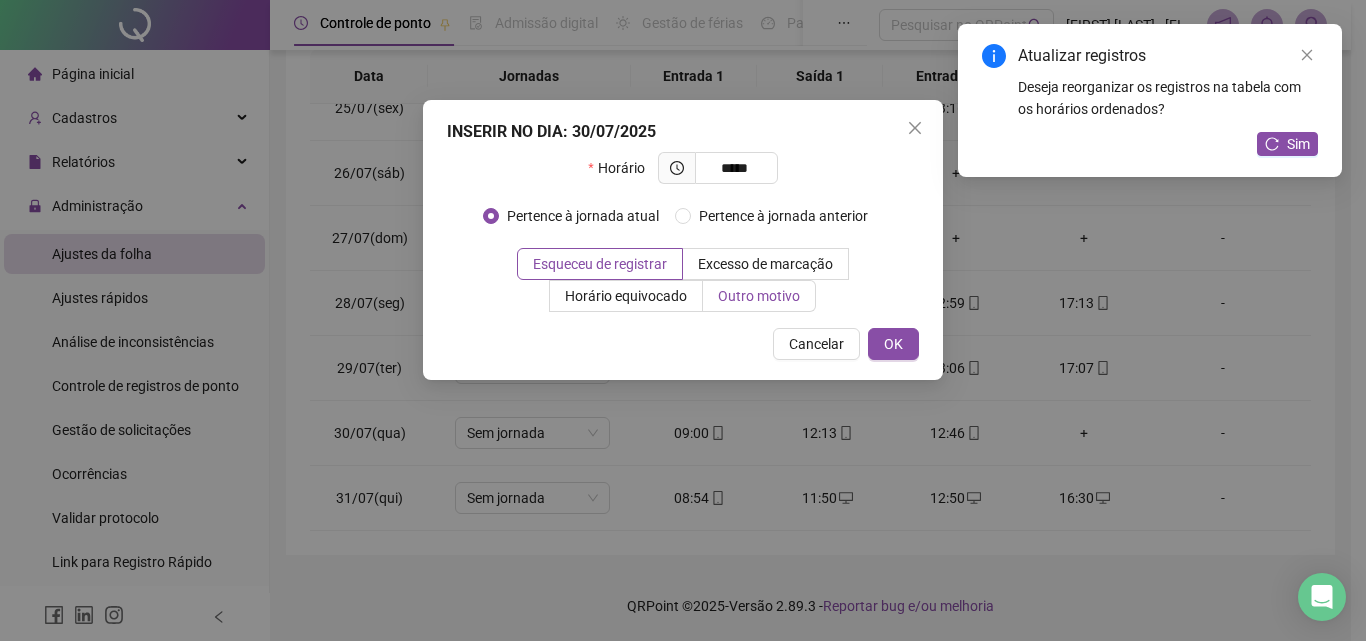 click on "Outro motivo" at bounding box center (759, 296) 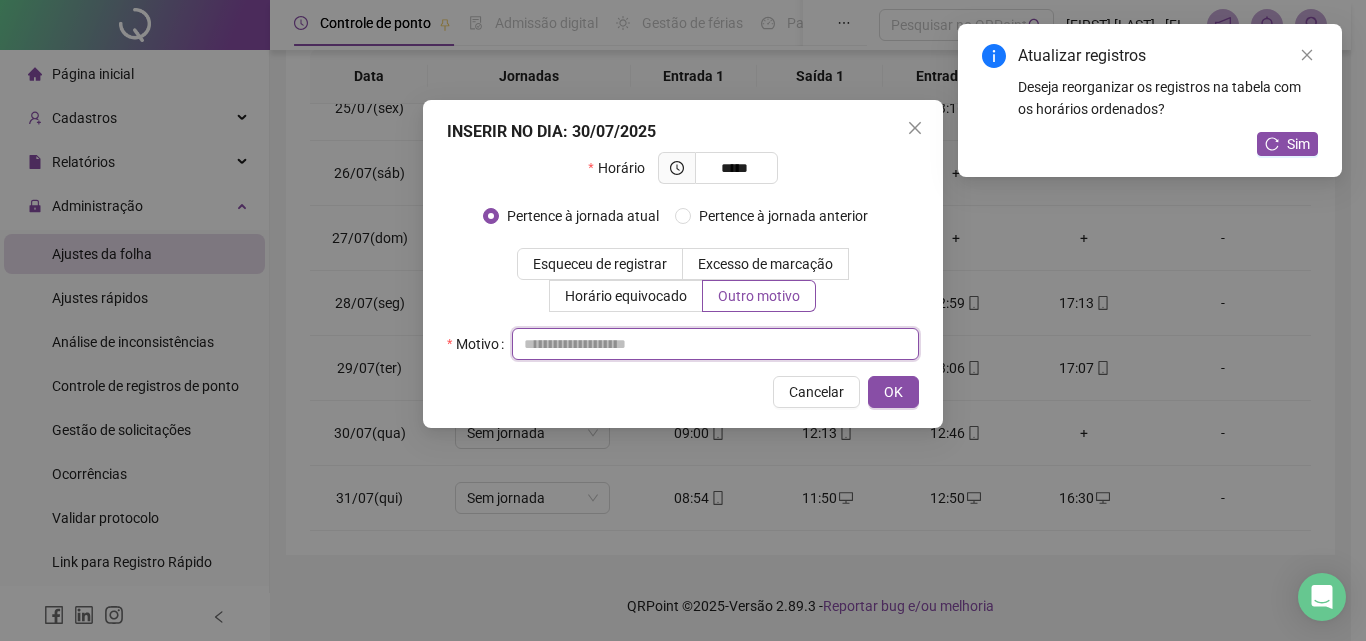 click at bounding box center [715, 344] 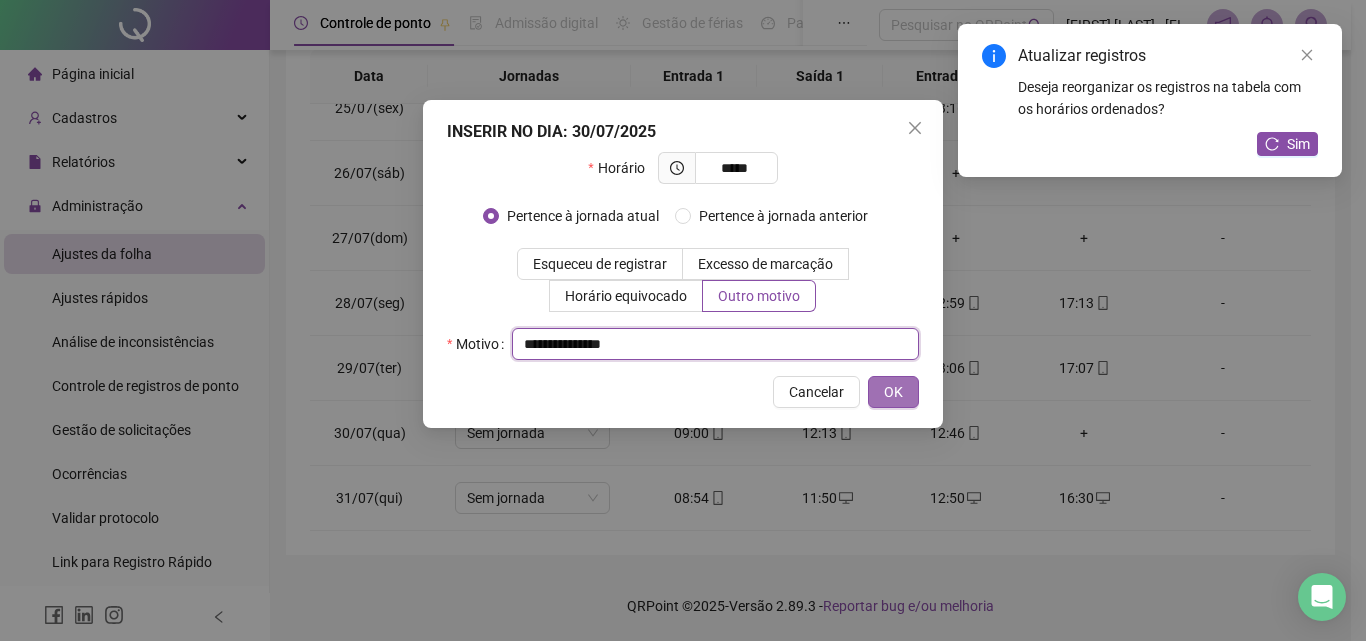 type on "**********" 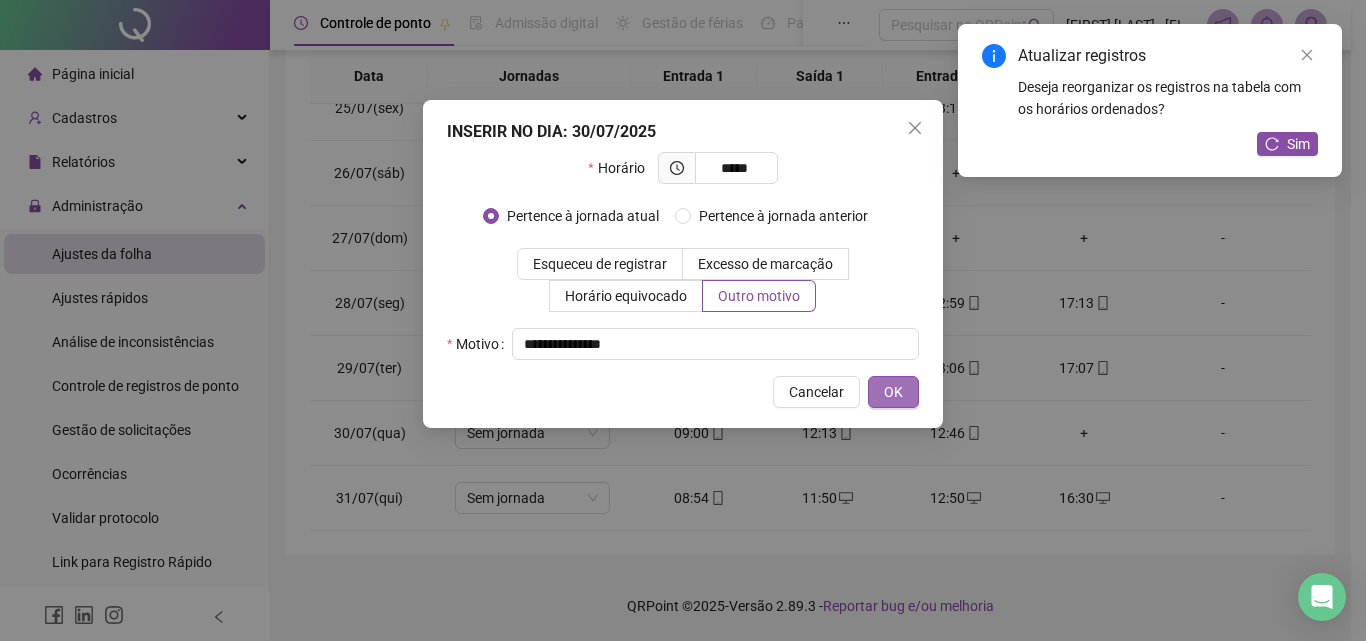 click on "OK" at bounding box center [893, 392] 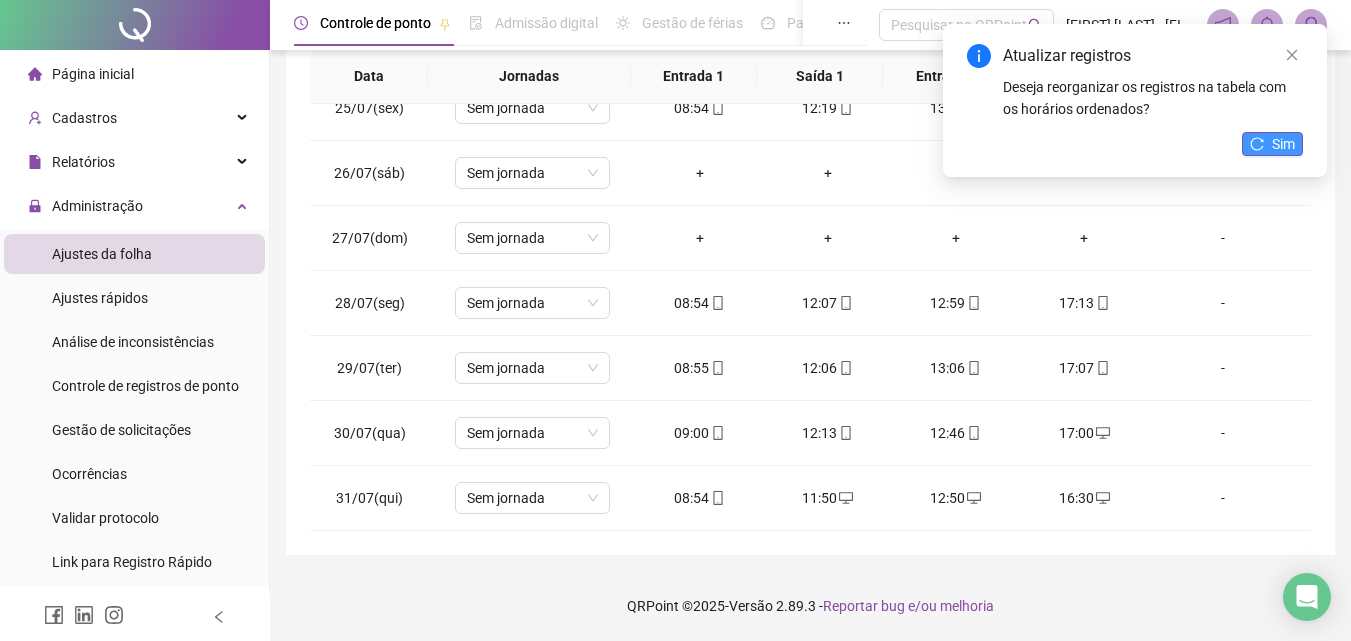 click 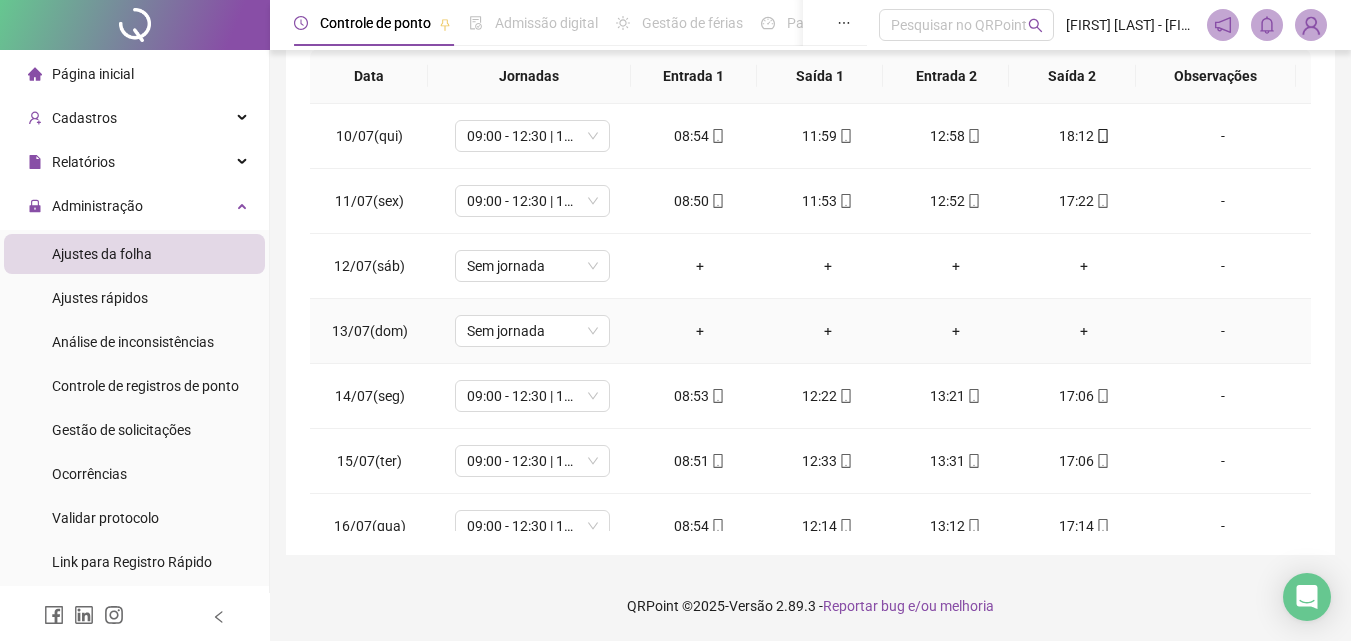 scroll, scrollTop: 700, scrollLeft: 0, axis: vertical 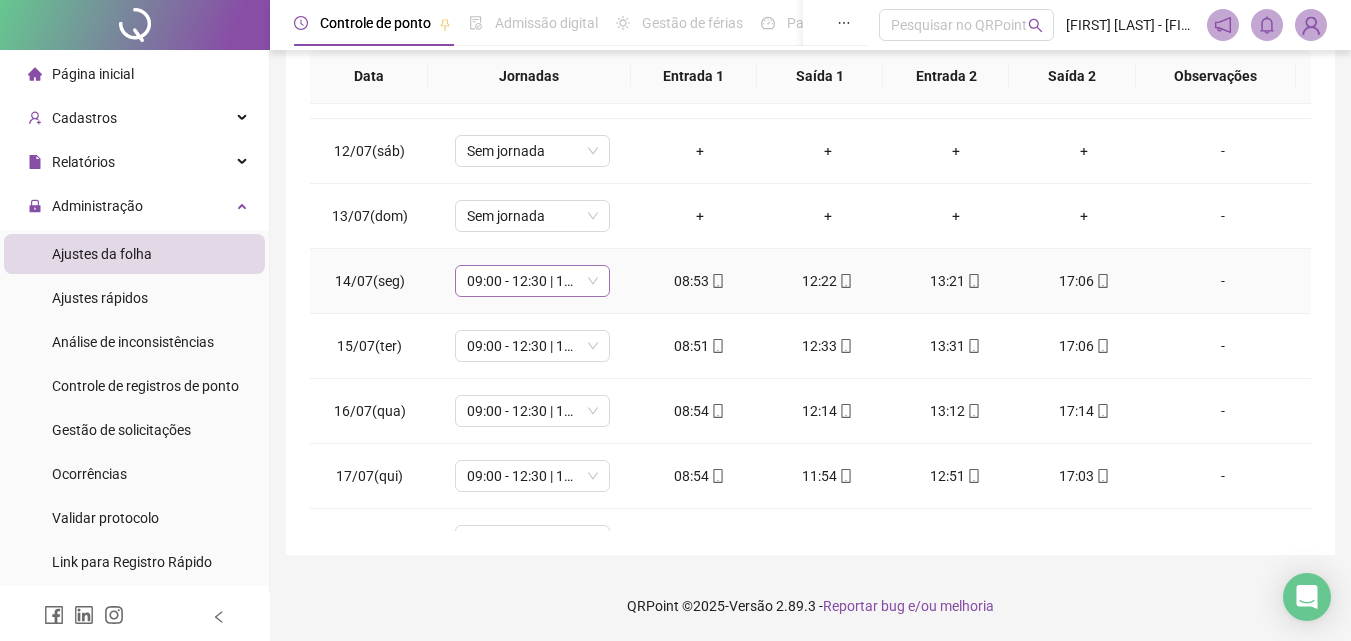 click on "09:00 - 12:30 | 13:30 - 17:00" at bounding box center [532, 281] 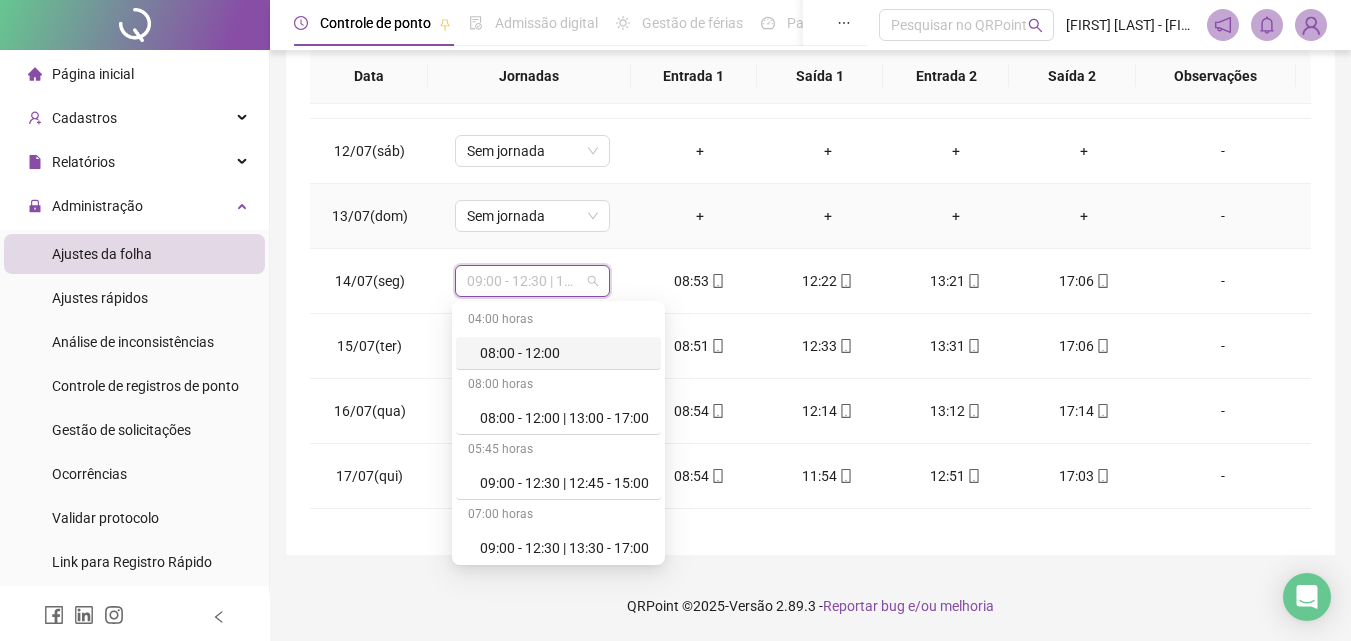 click on "+" at bounding box center [700, 216] 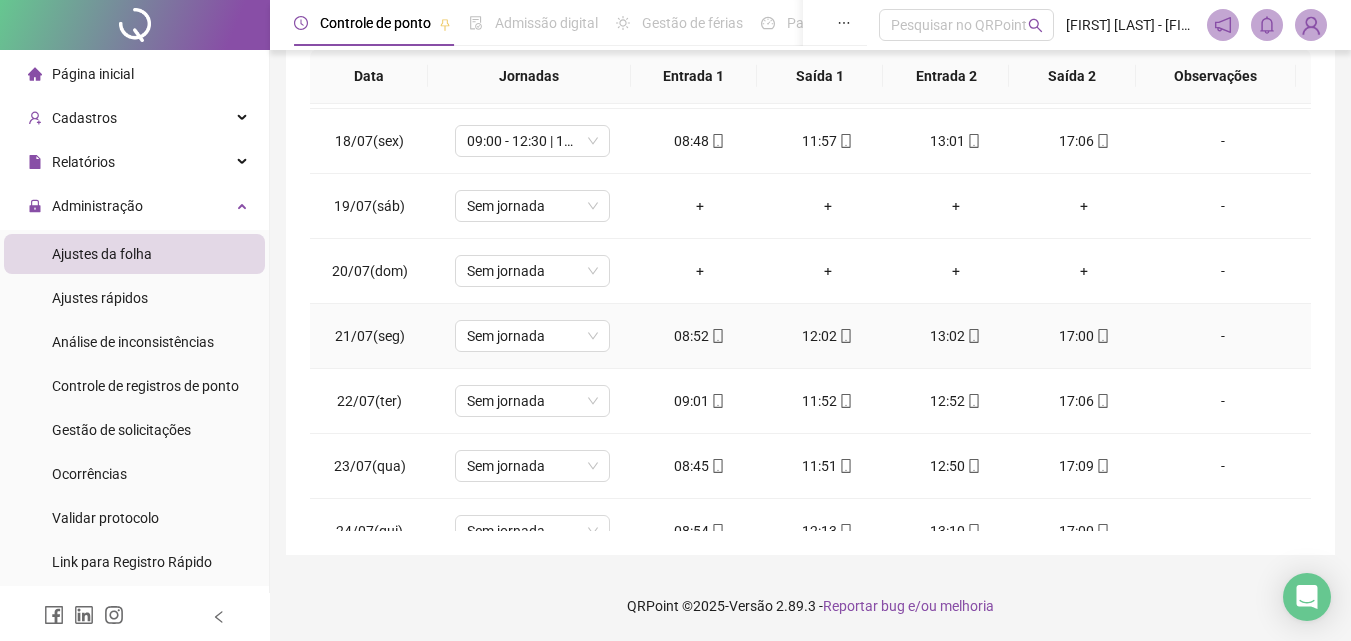 scroll, scrollTop: 1200, scrollLeft: 0, axis: vertical 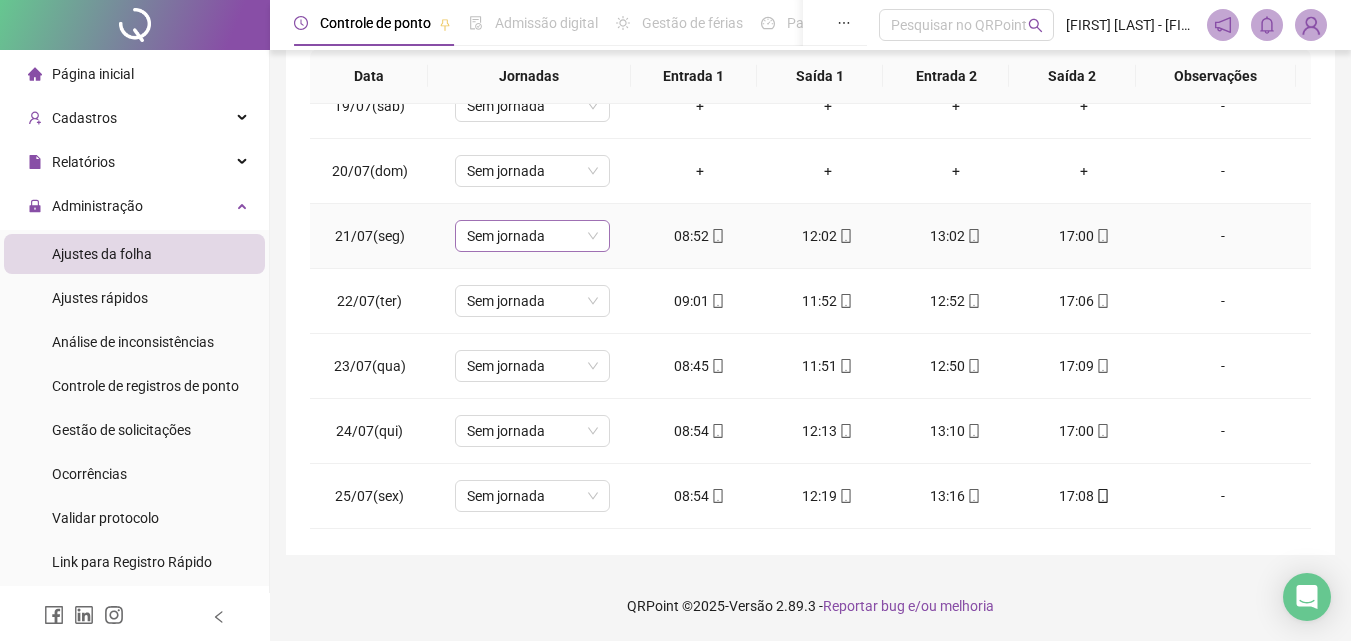 click on "Sem jornada" at bounding box center (532, 236) 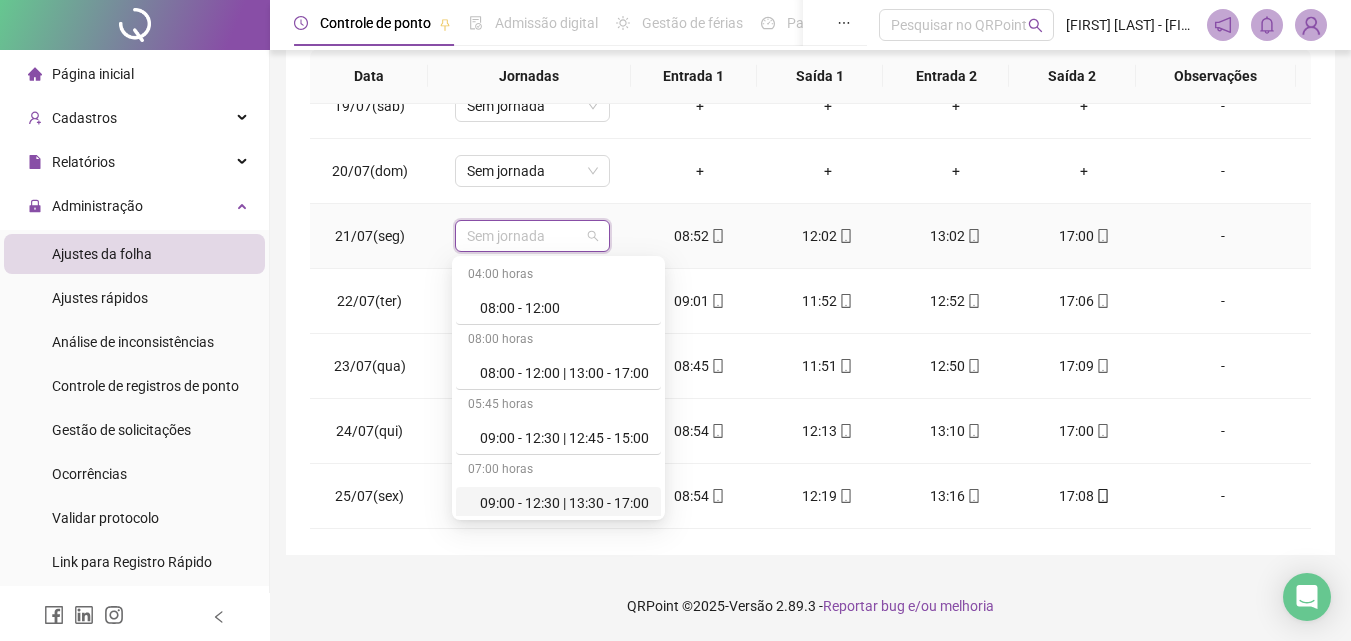 scroll, scrollTop: 200, scrollLeft: 0, axis: vertical 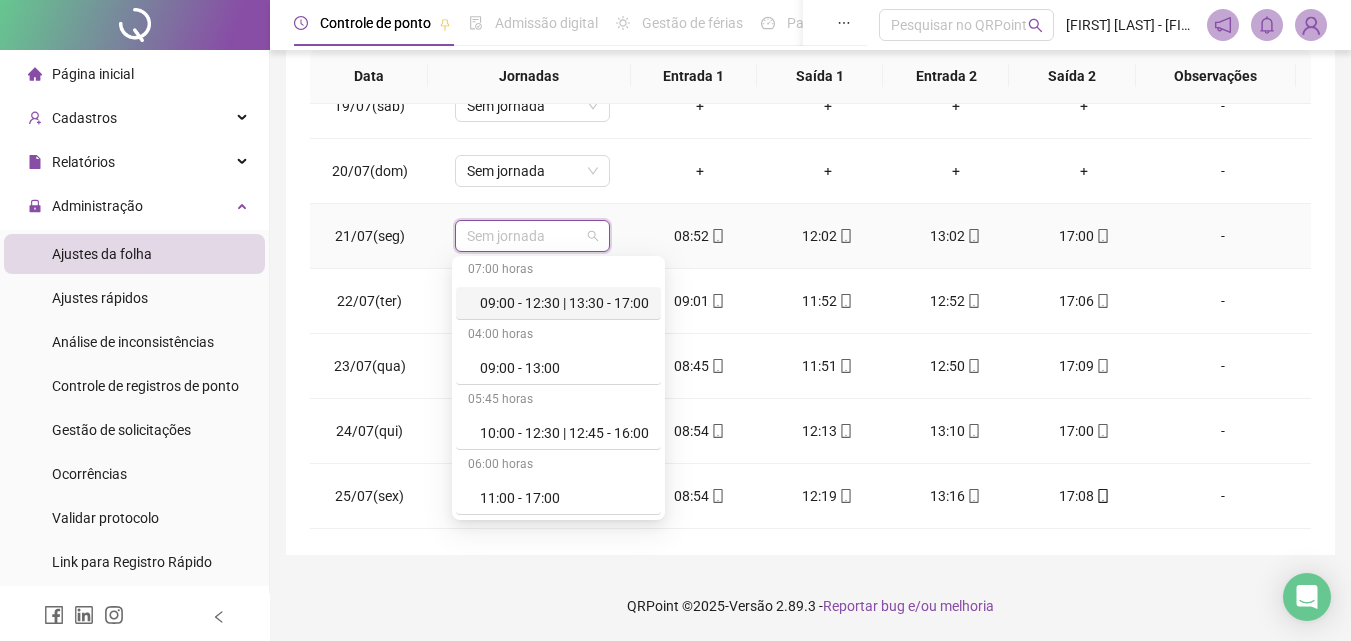 click on "09:00 - 12:30 | 13:30 - 17:00" at bounding box center [564, 303] 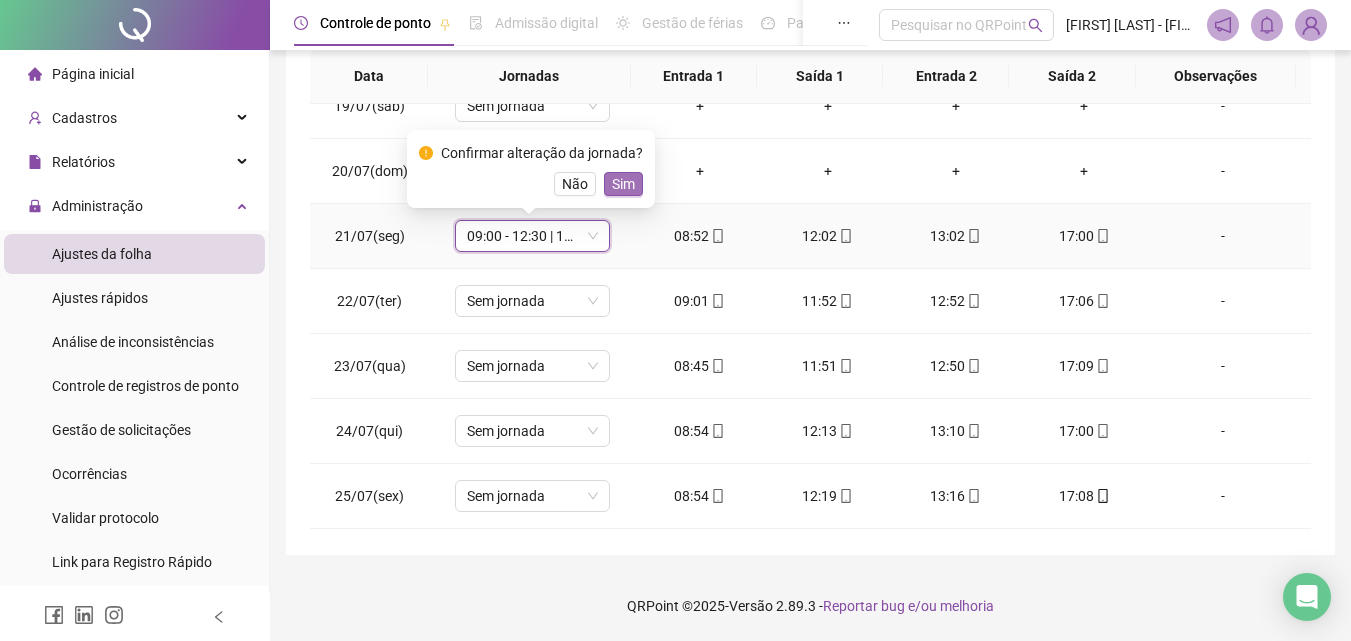 click on "Sim" at bounding box center (623, 184) 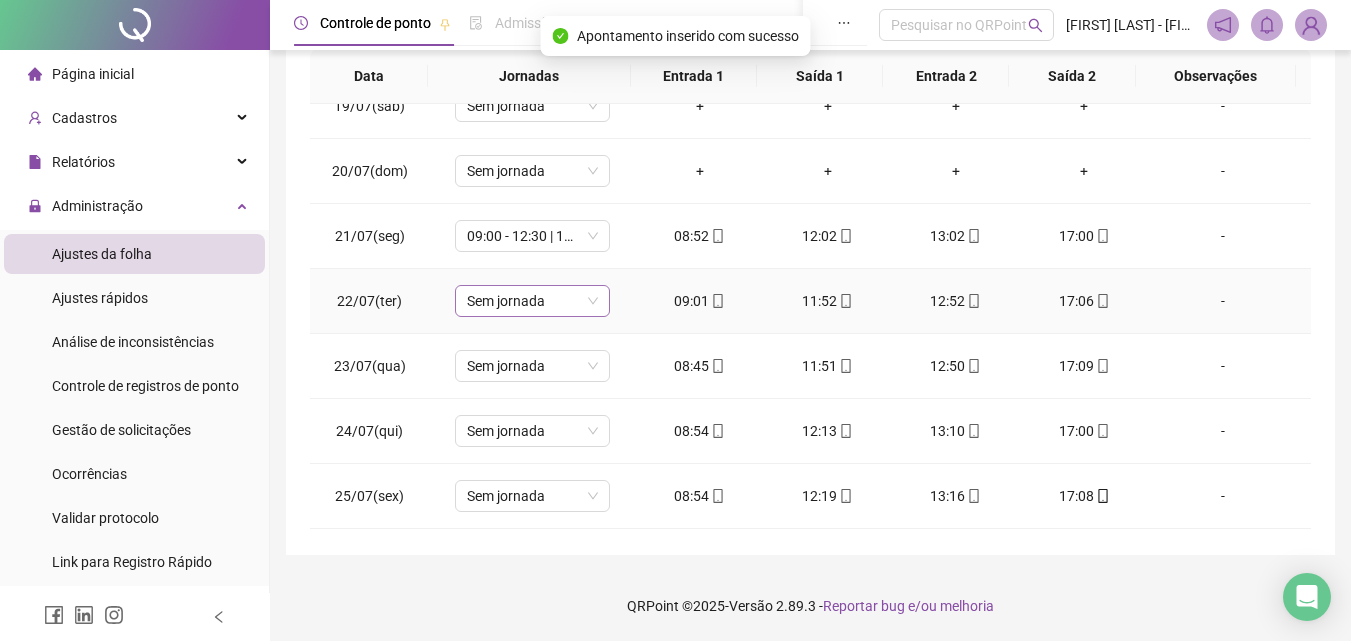 click on "Sem jornada" at bounding box center (532, 301) 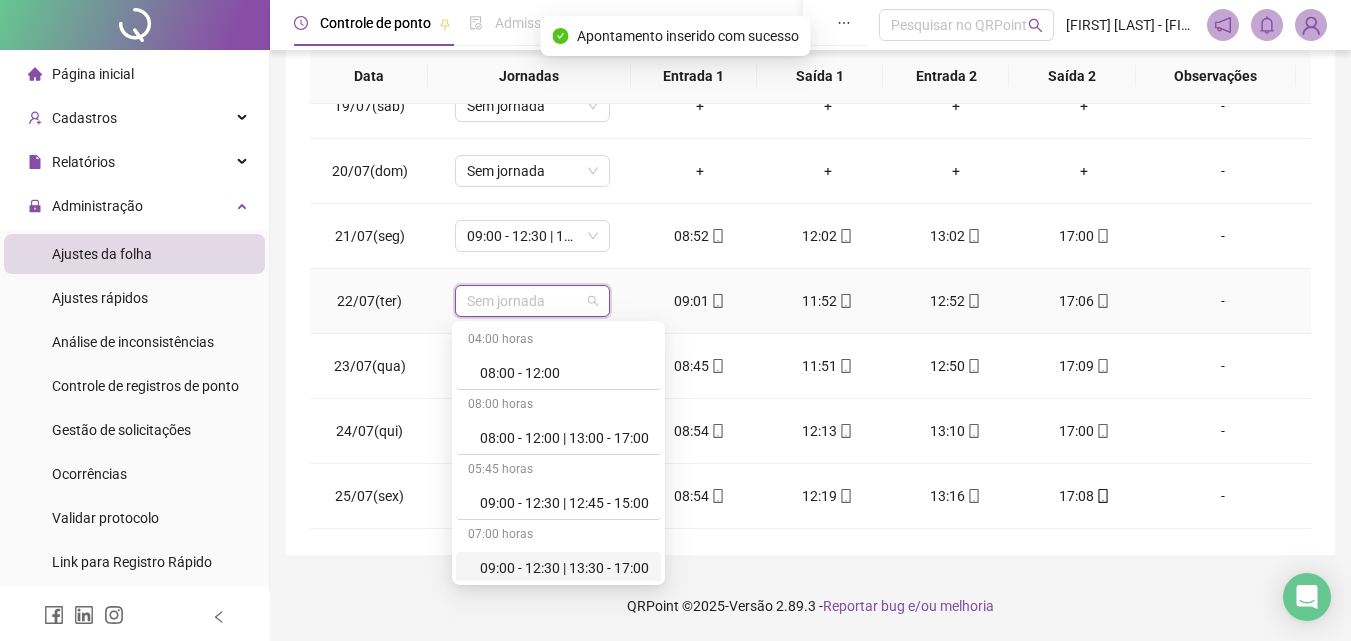 click on "09:00 - 12:30 | 13:30 - 17:00" at bounding box center (564, 568) 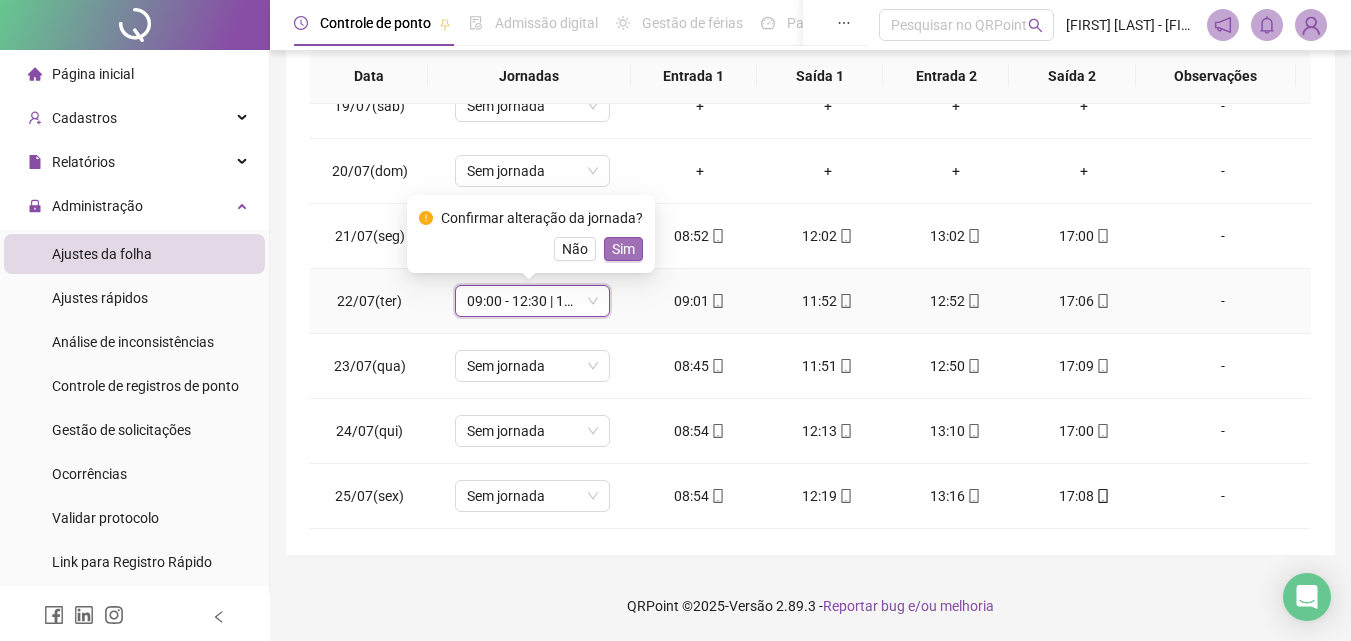 click on "Sim" at bounding box center [623, 249] 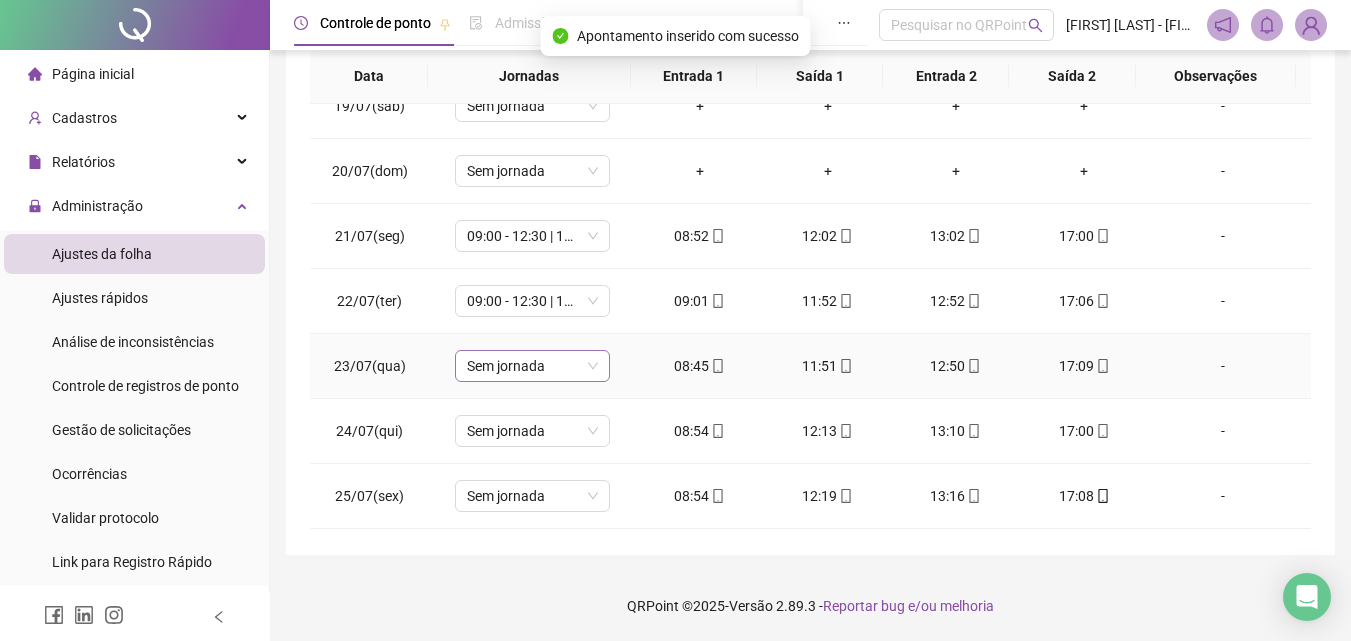 click on "Sem jornada" at bounding box center [532, 366] 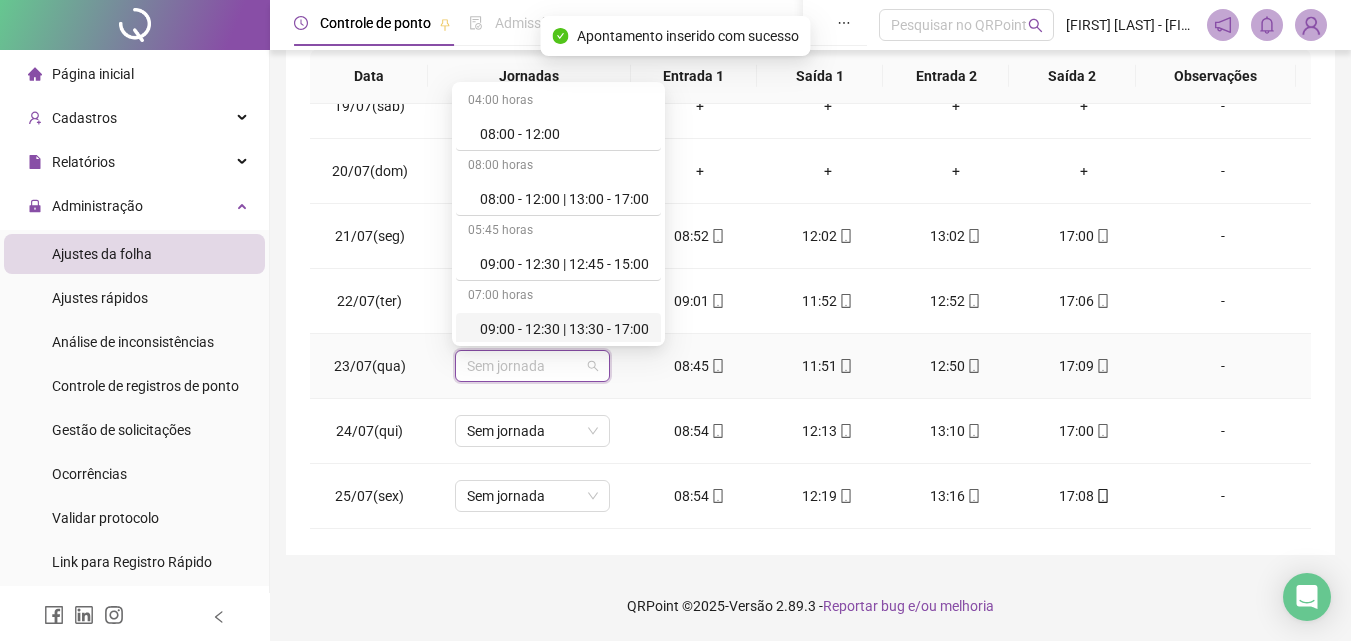 click on "09:00 - 12:30 | 13:30 - 17:00" at bounding box center [564, 329] 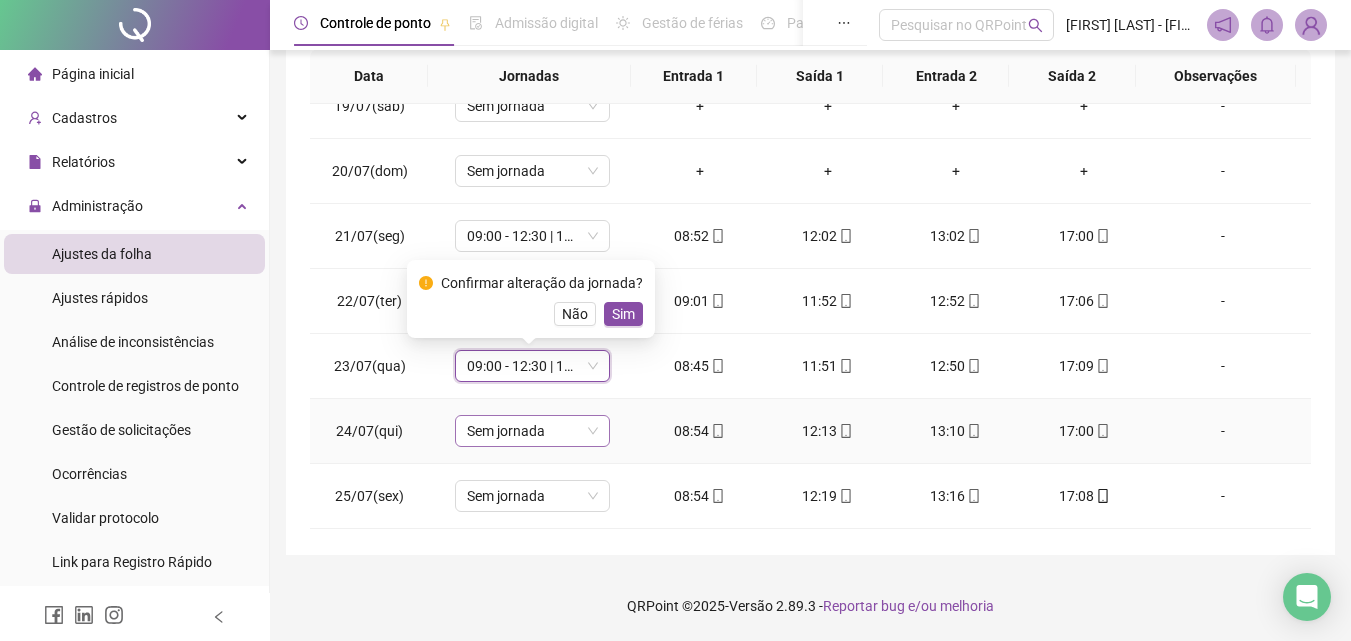 click on "Sim" at bounding box center [623, 314] 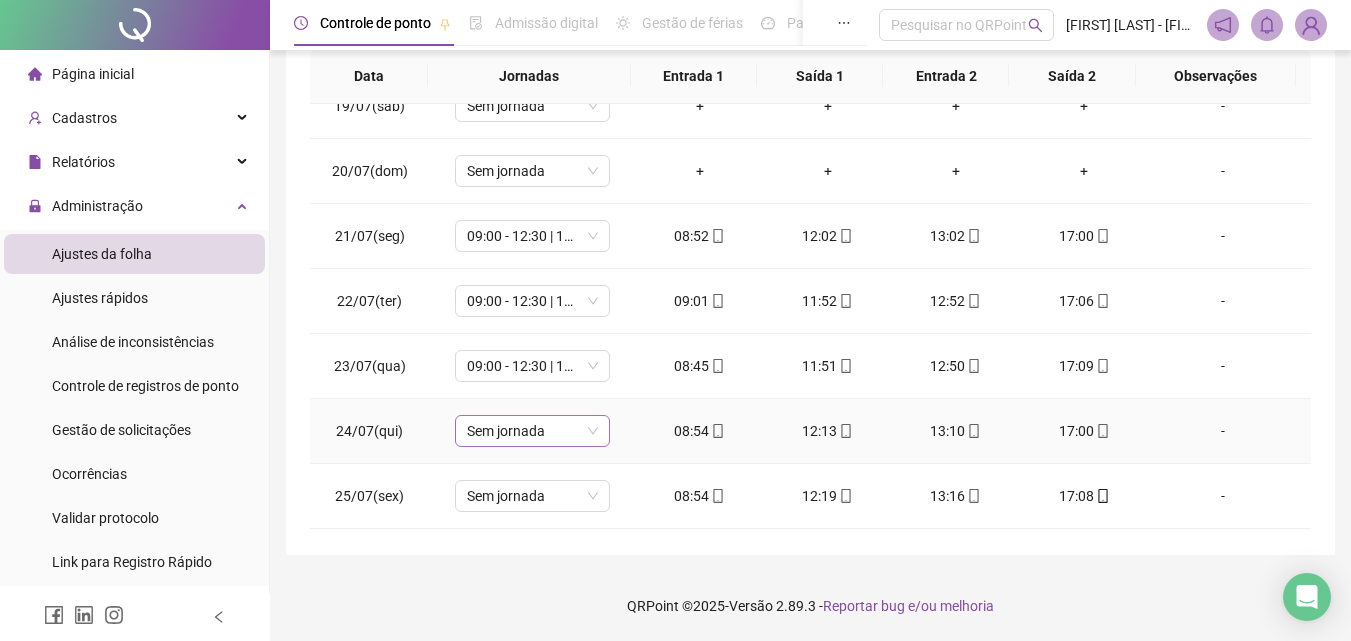 click on "Sem jornada" at bounding box center [532, 431] 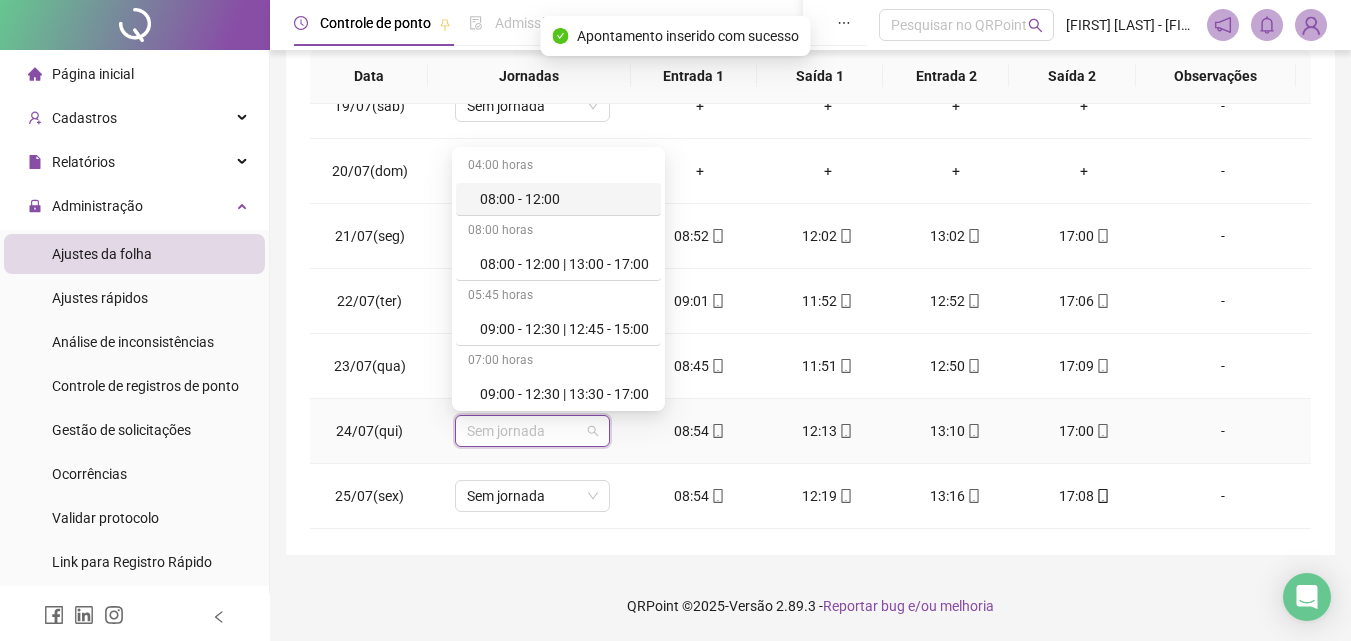 click on "09:00 - 12:30 | 13:30 - 17:00" at bounding box center [558, 394] 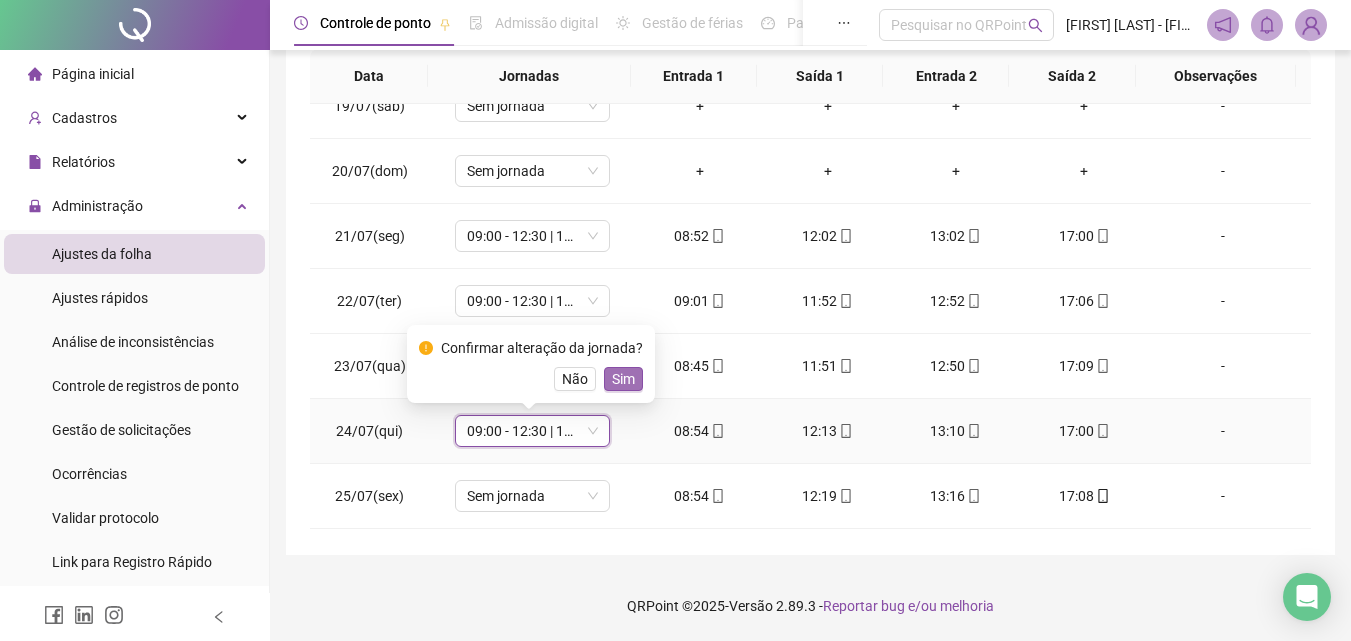 click on "Sim" at bounding box center [623, 379] 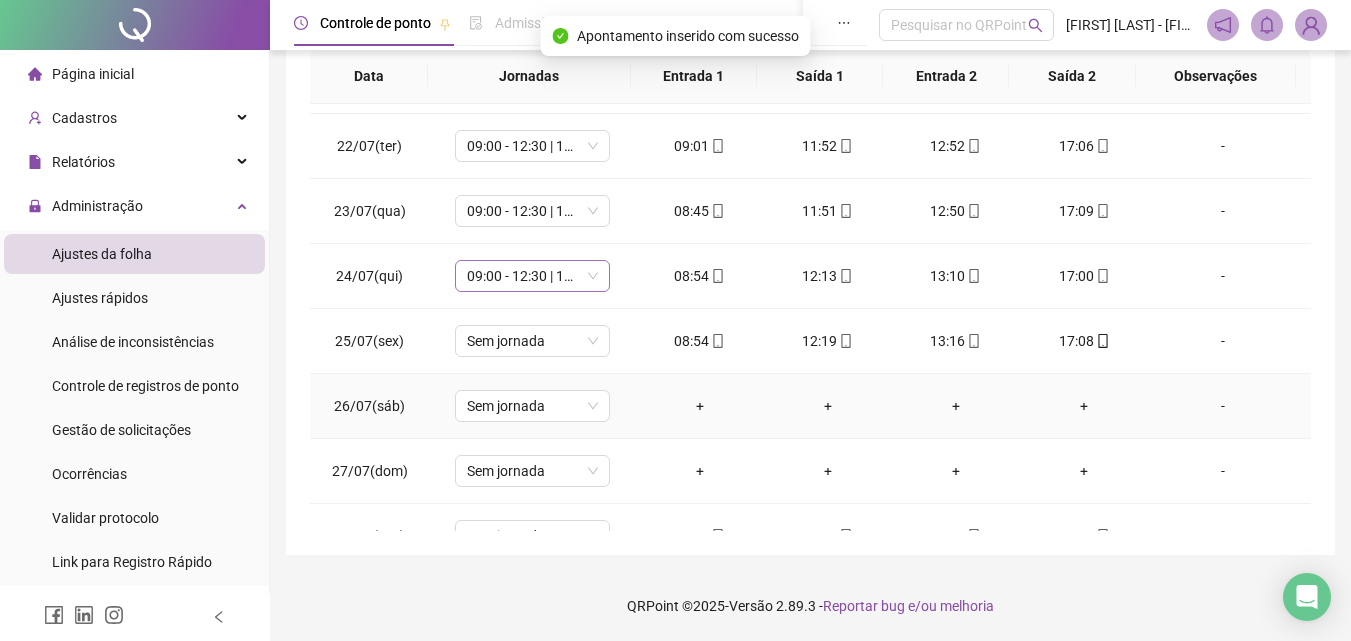 scroll, scrollTop: 1400, scrollLeft: 0, axis: vertical 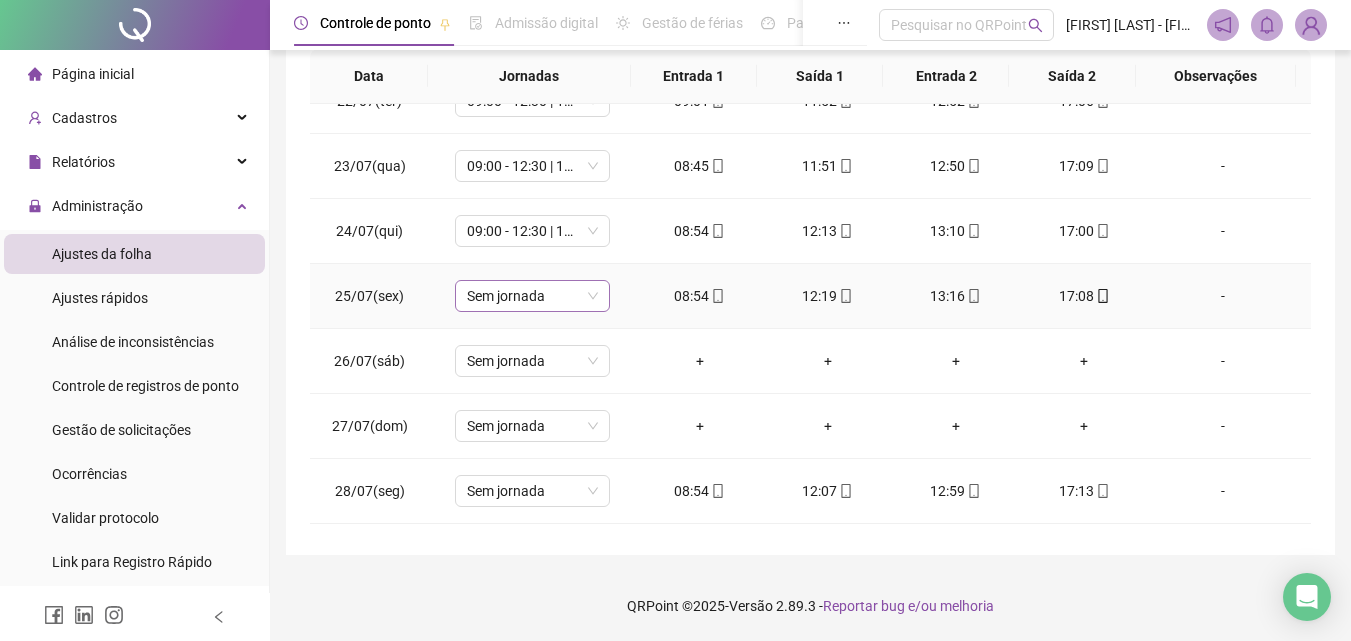 click on "Sem jornada" at bounding box center (532, 296) 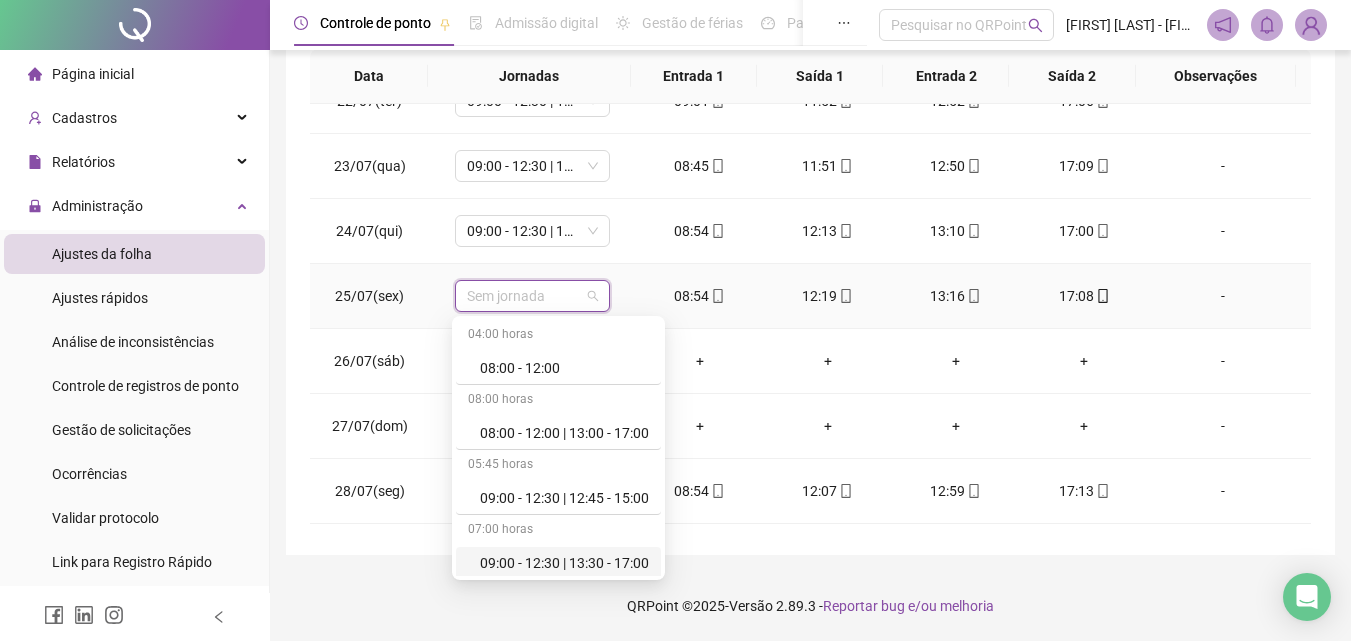 click on "09:00 - 12:30 | 13:30 - 17:00" at bounding box center [564, 563] 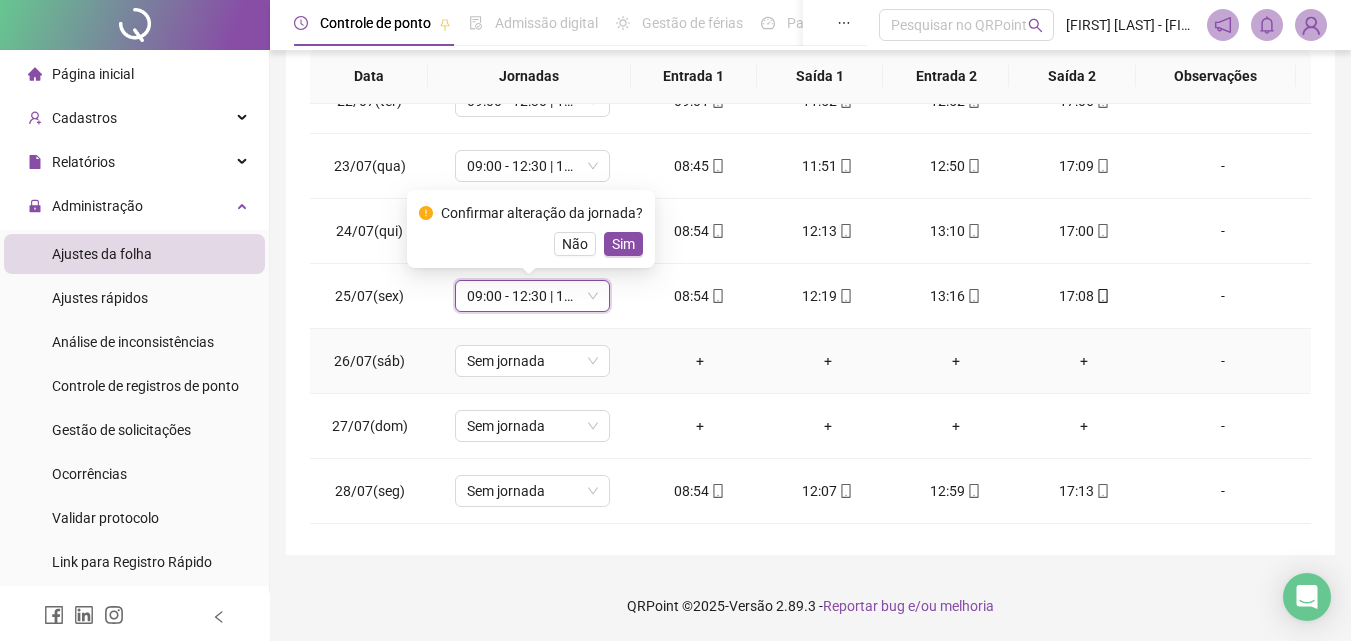 click on "+" at bounding box center [700, 361] 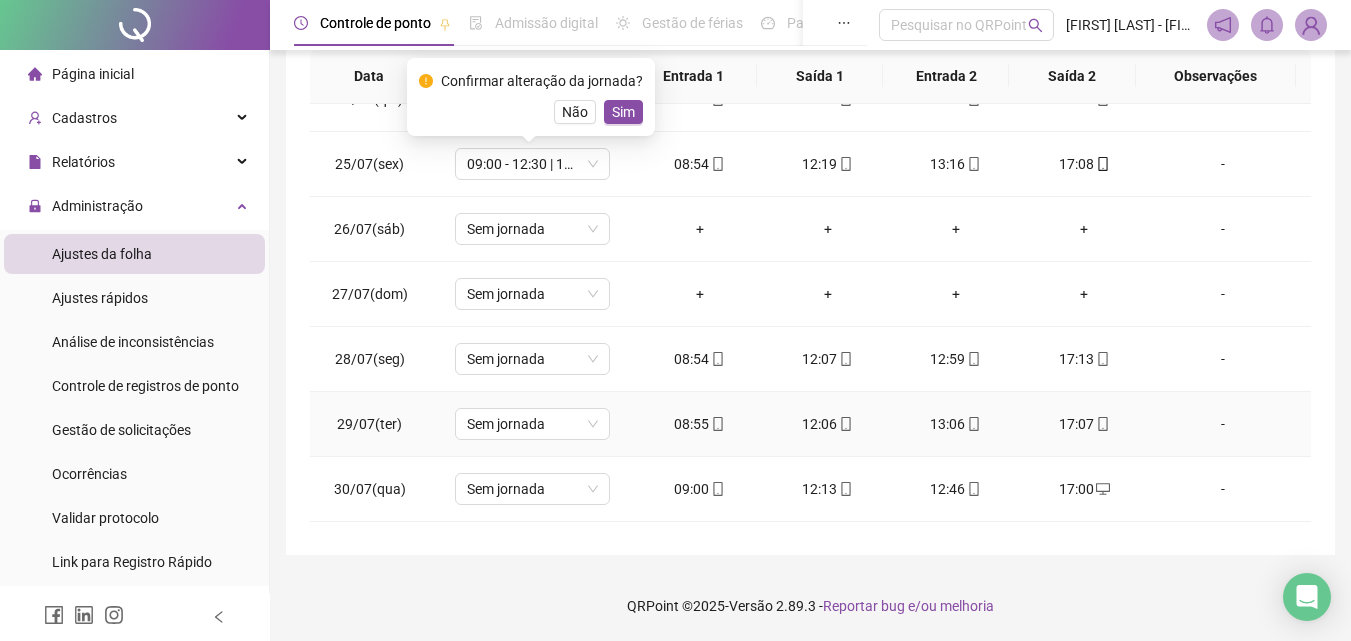scroll, scrollTop: 1588, scrollLeft: 0, axis: vertical 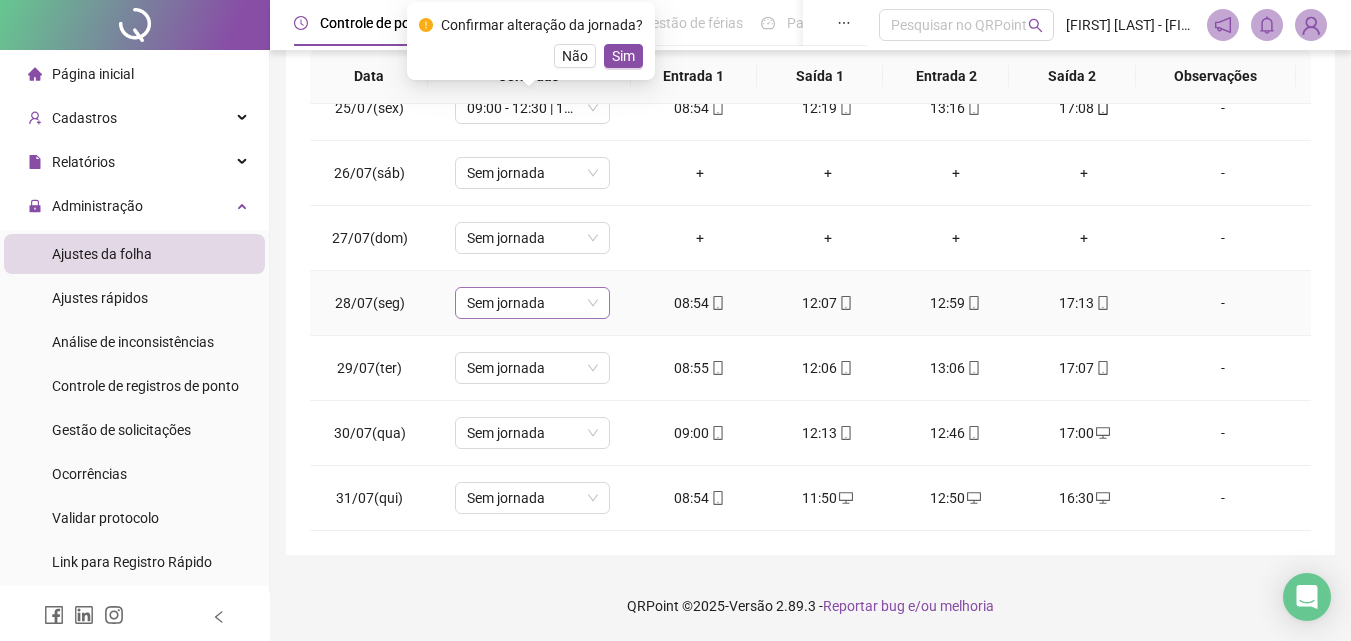 click on "Sem jornada" at bounding box center (532, 303) 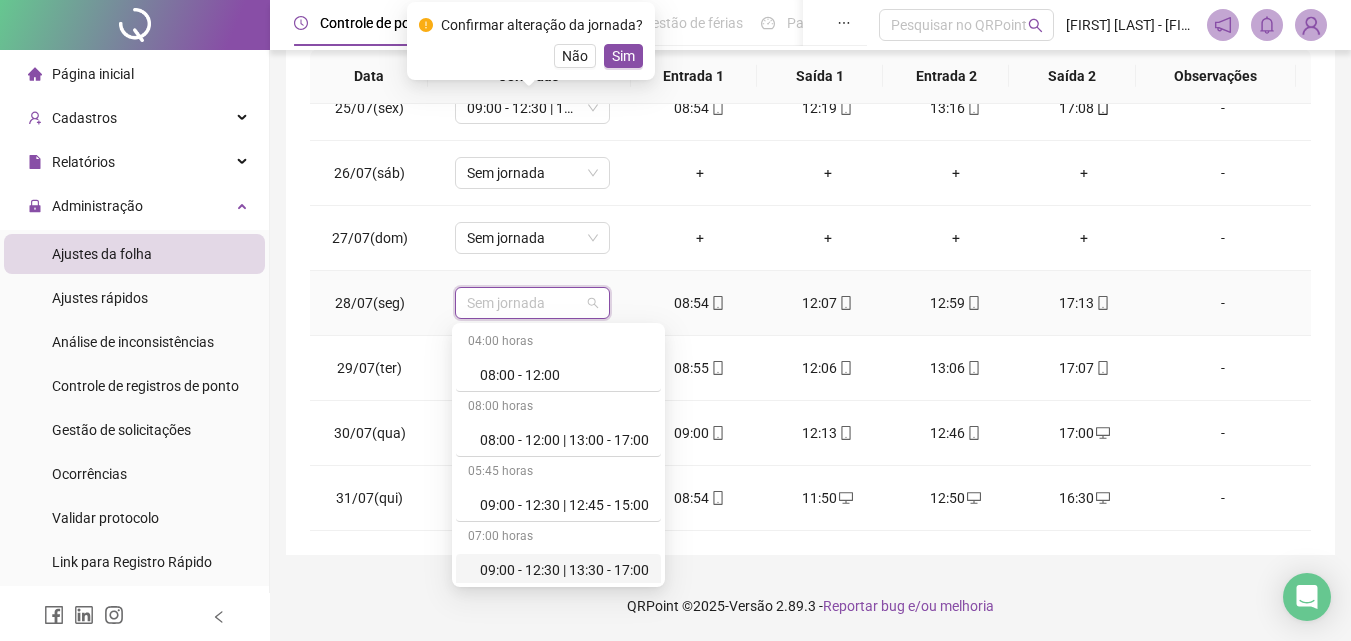 click on "09:00 - 12:30 | 13:30 - 17:00" at bounding box center [564, 570] 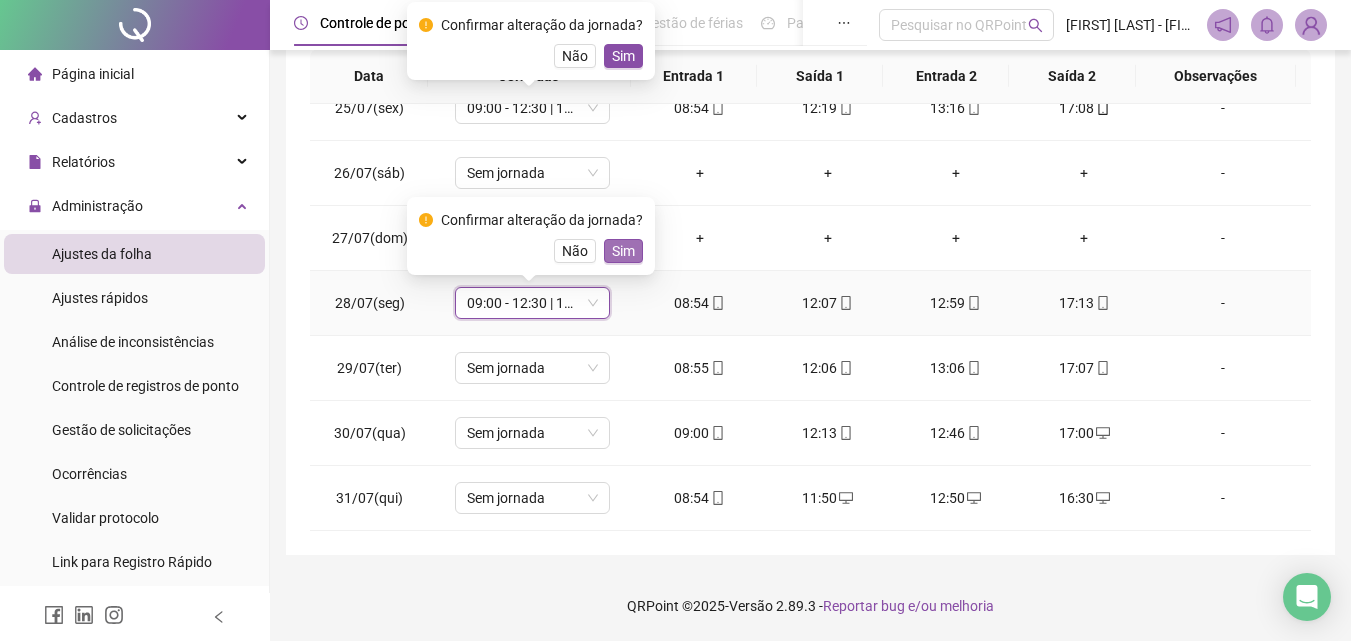click on "Sim" at bounding box center [623, 251] 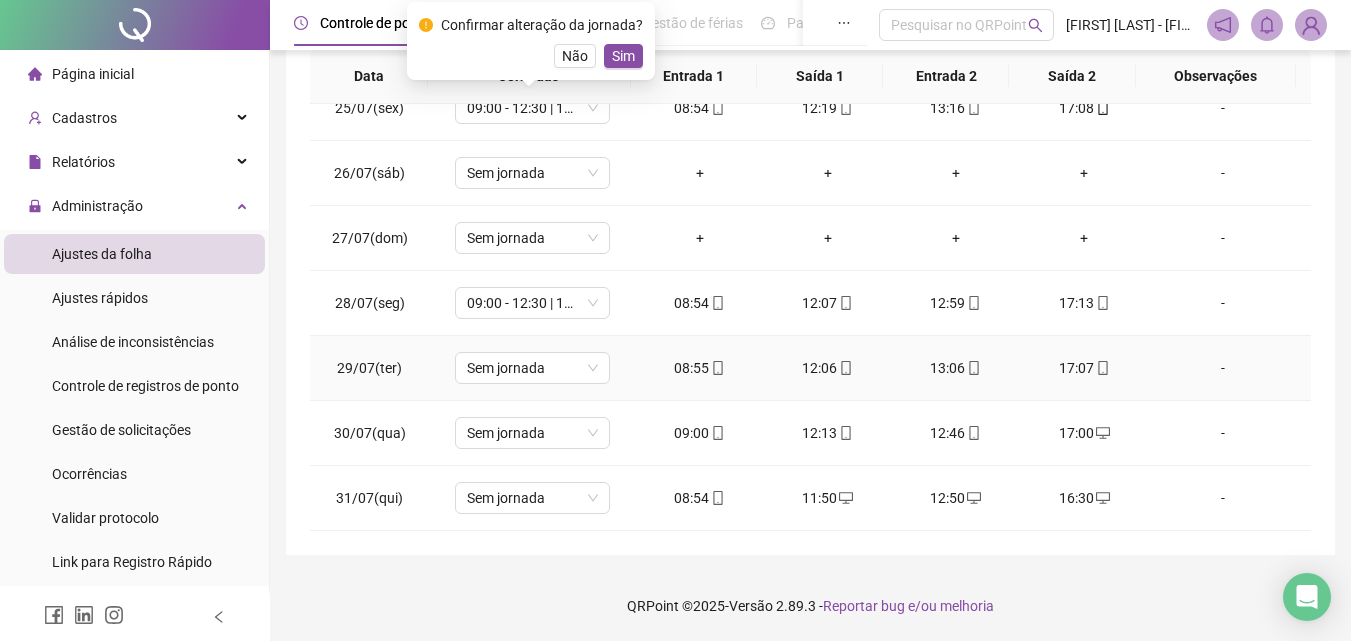 click on "Confirmar alteração da jornada? Não Sim" at bounding box center [531, 41] 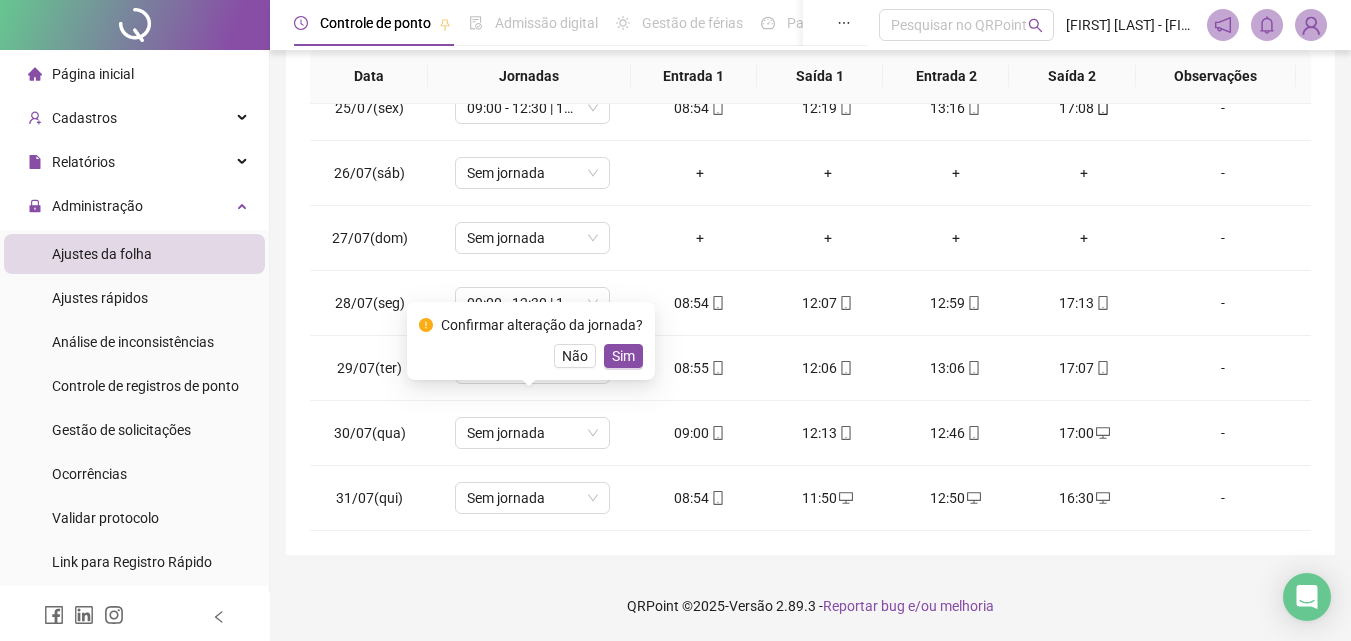 scroll, scrollTop: 1288, scrollLeft: 0, axis: vertical 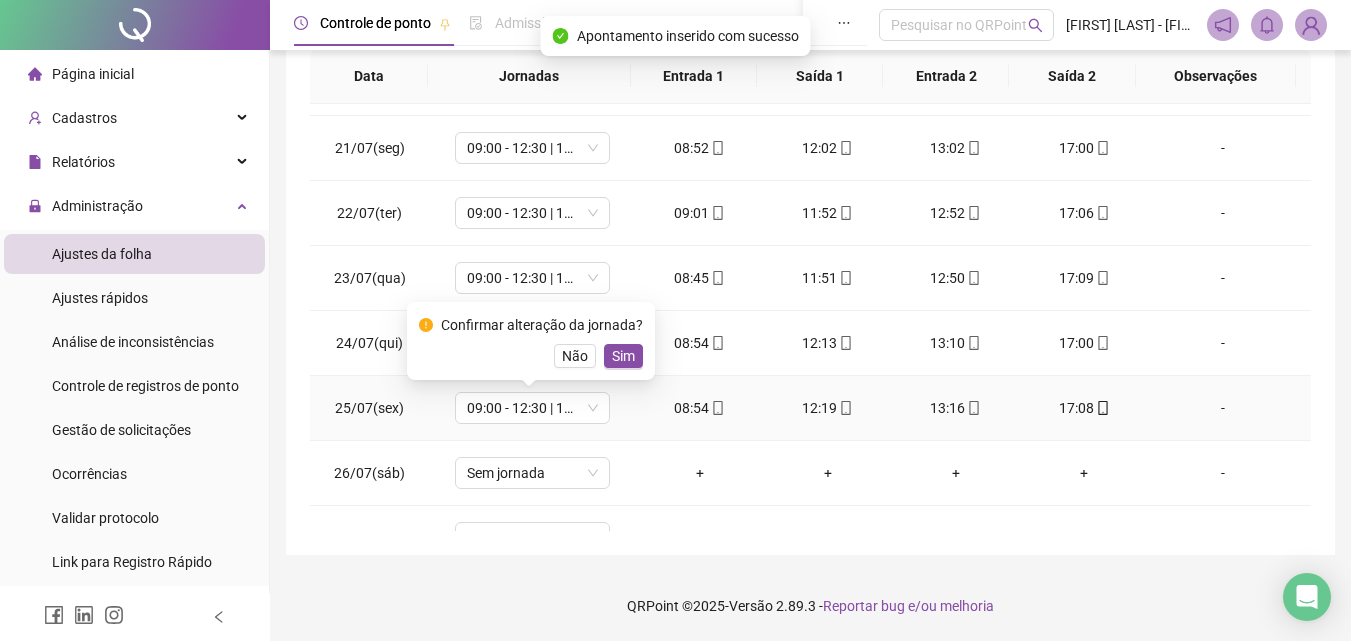 drag, startPoint x: 620, startPoint y: 354, endPoint x: 619, endPoint y: 494, distance: 140.00357 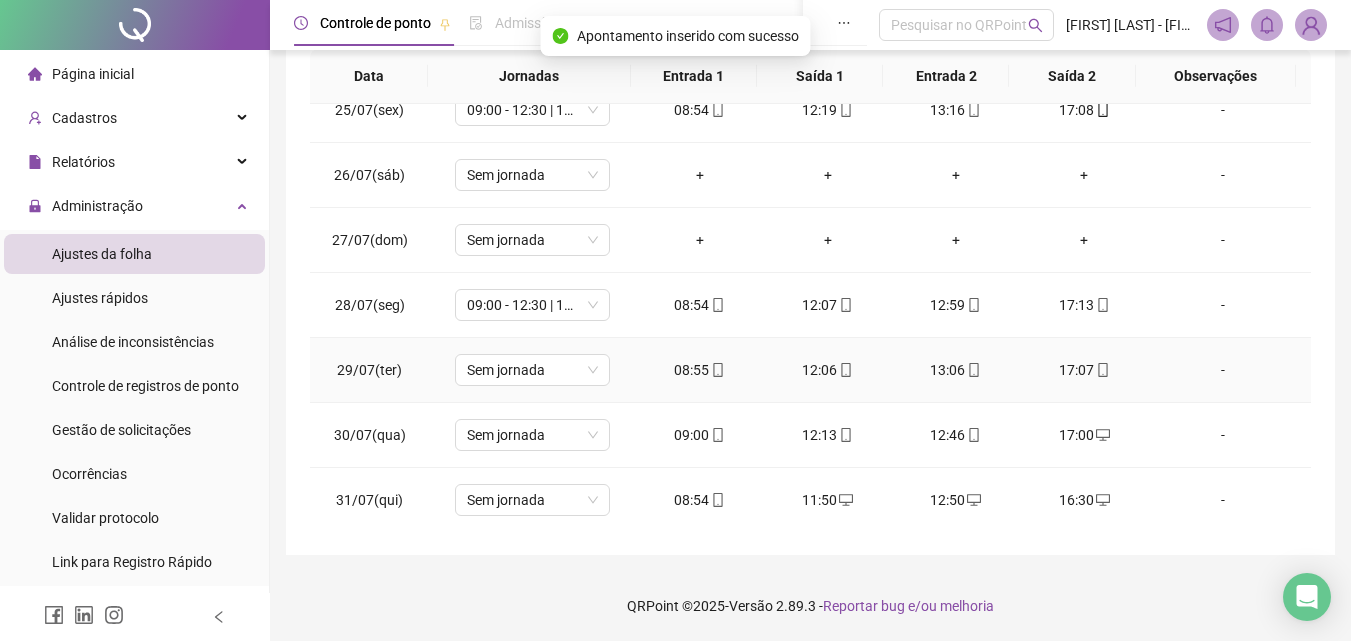 scroll, scrollTop: 1588, scrollLeft: 0, axis: vertical 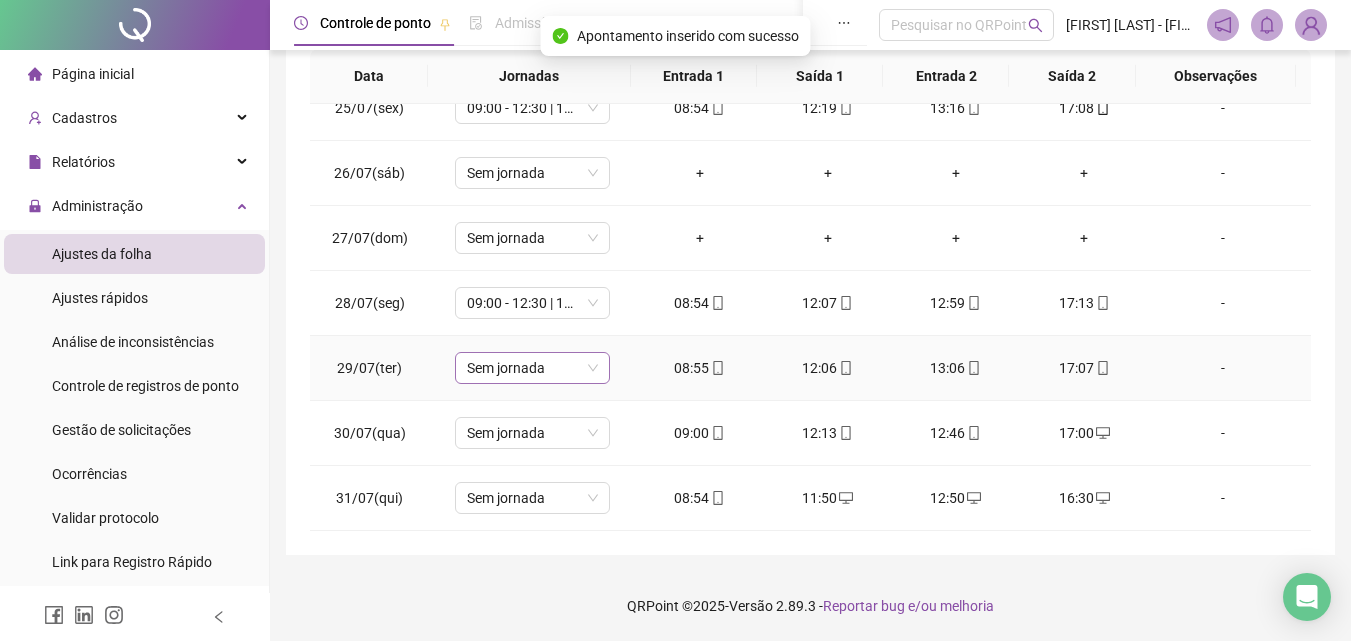 click on "Sem jornada" at bounding box center [532, 368] 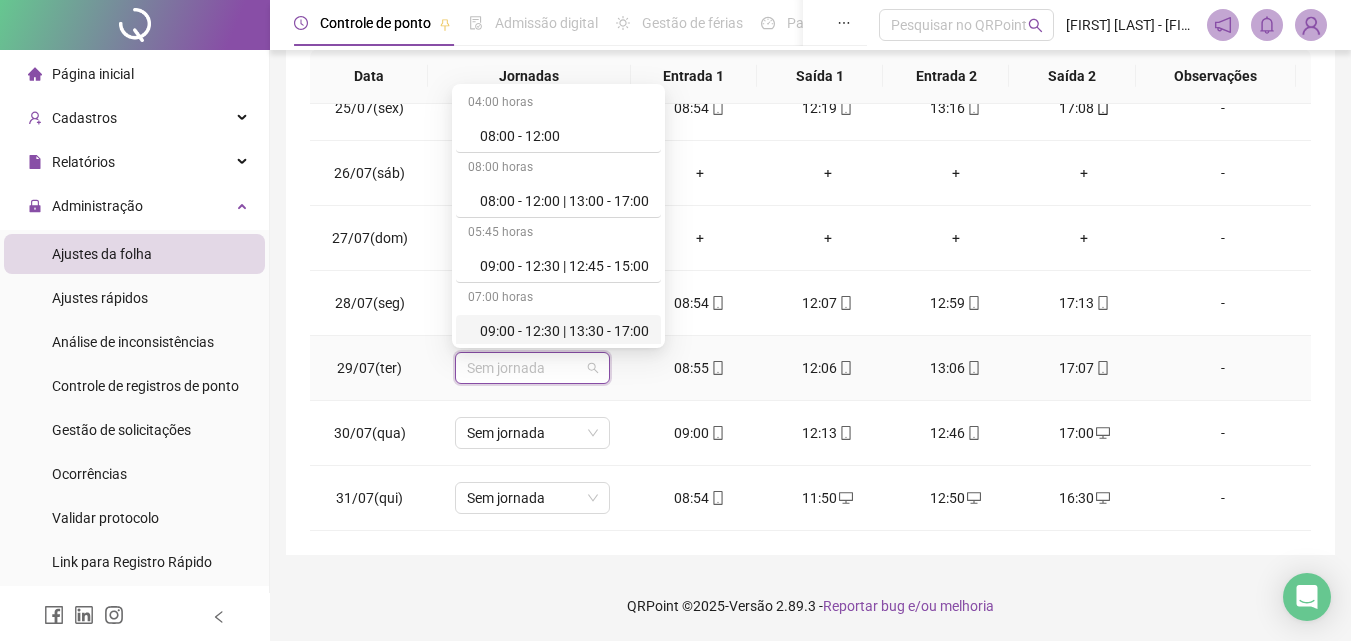 click on "09:00 - 12:30 | 13:30 - 17:00" at bounding box center [564, 331] 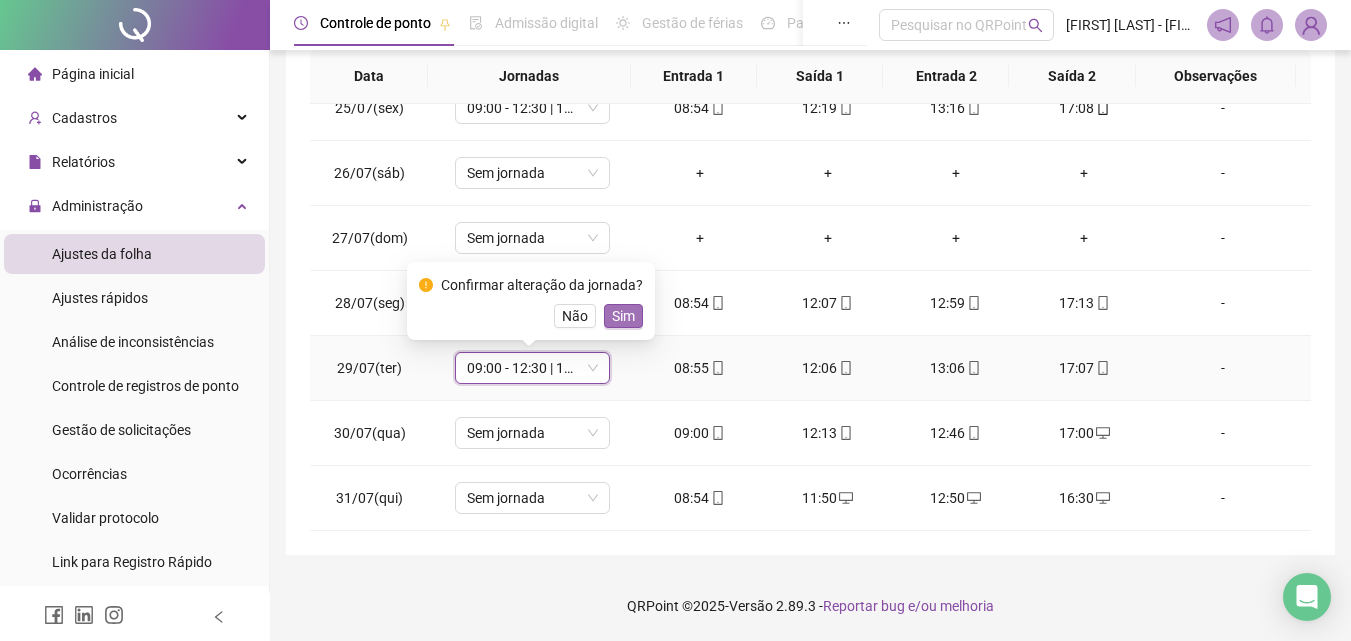 click on "Sim" at bounding box center (623, 316) 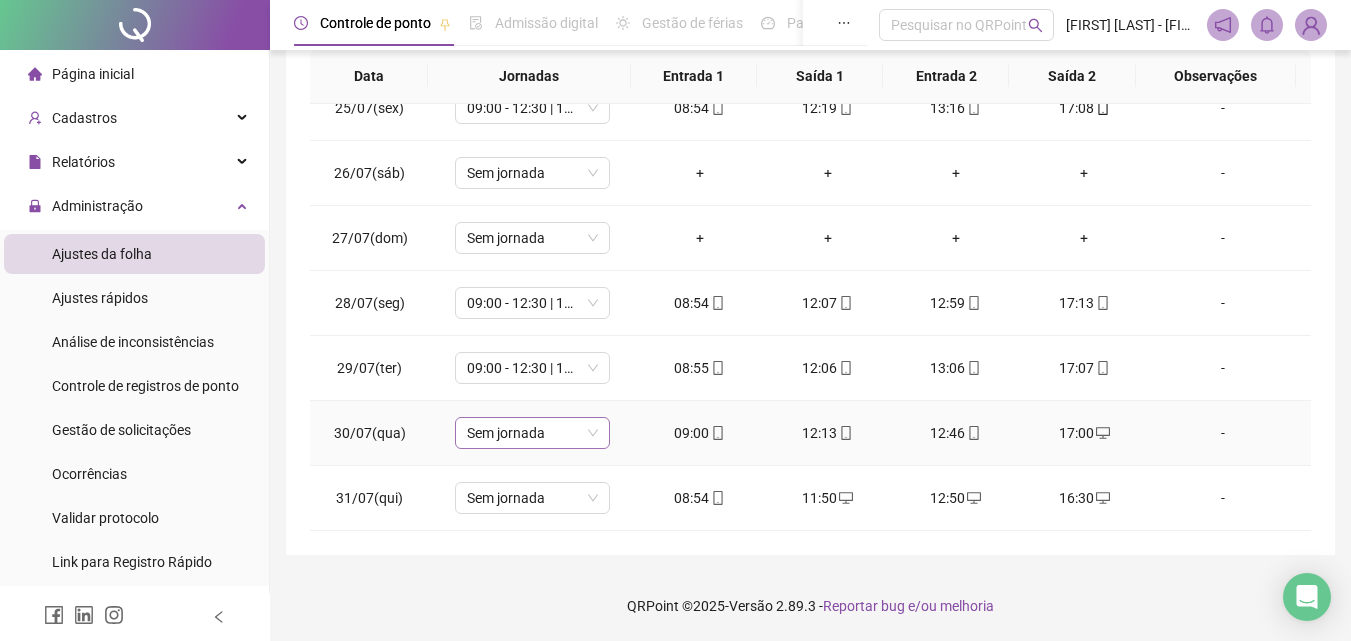 click on "Sem jornada" at bounding box center [532, 433] 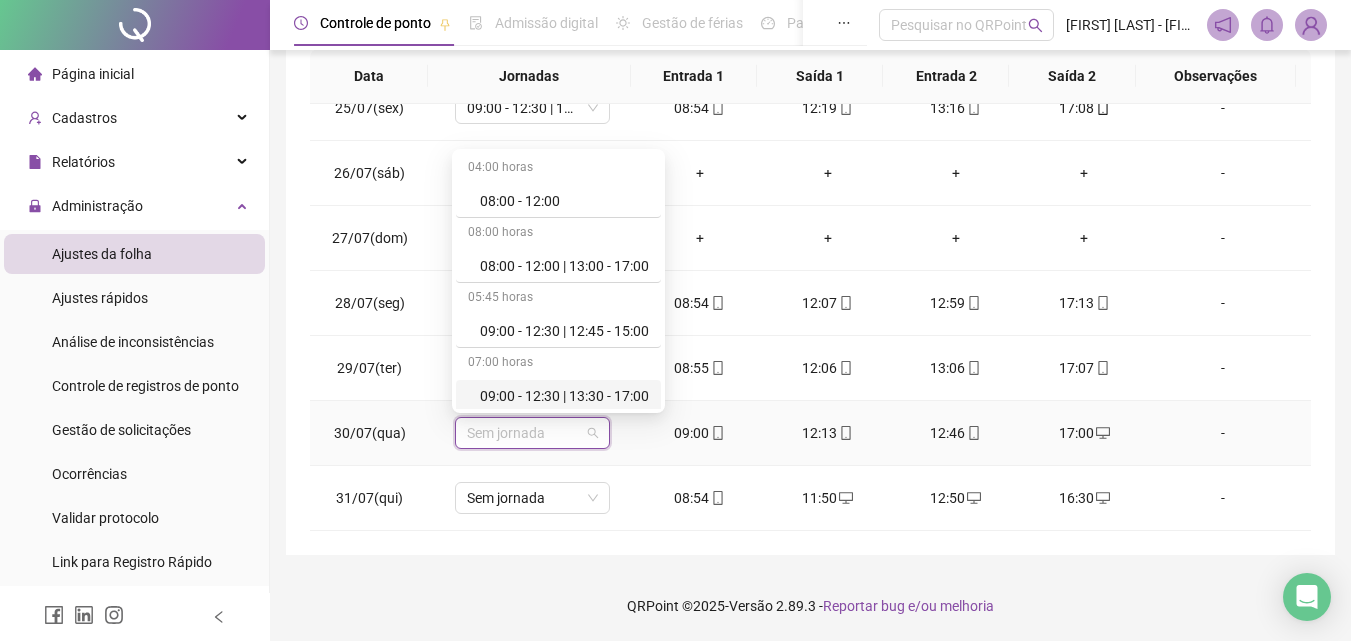 click on "09:00 - 12:30 | 13:30 - 17:00" at bounding box center [564, 396] 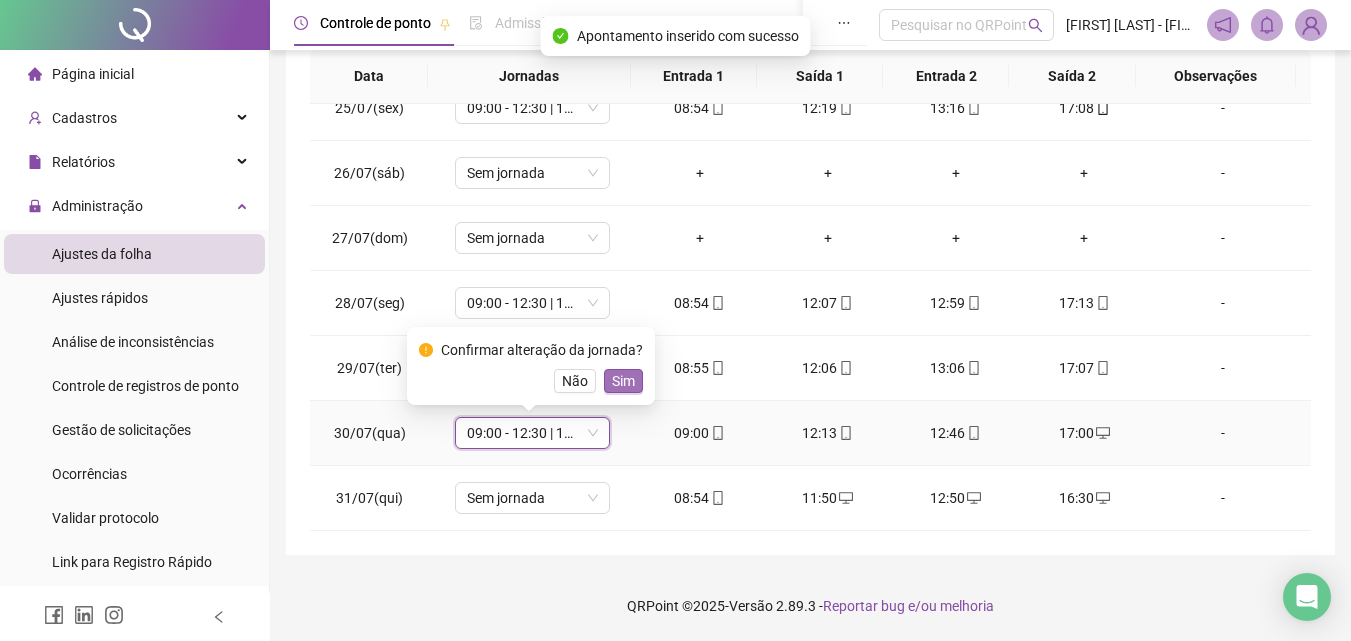 click on "Sim" at bounding box center [623, 381] 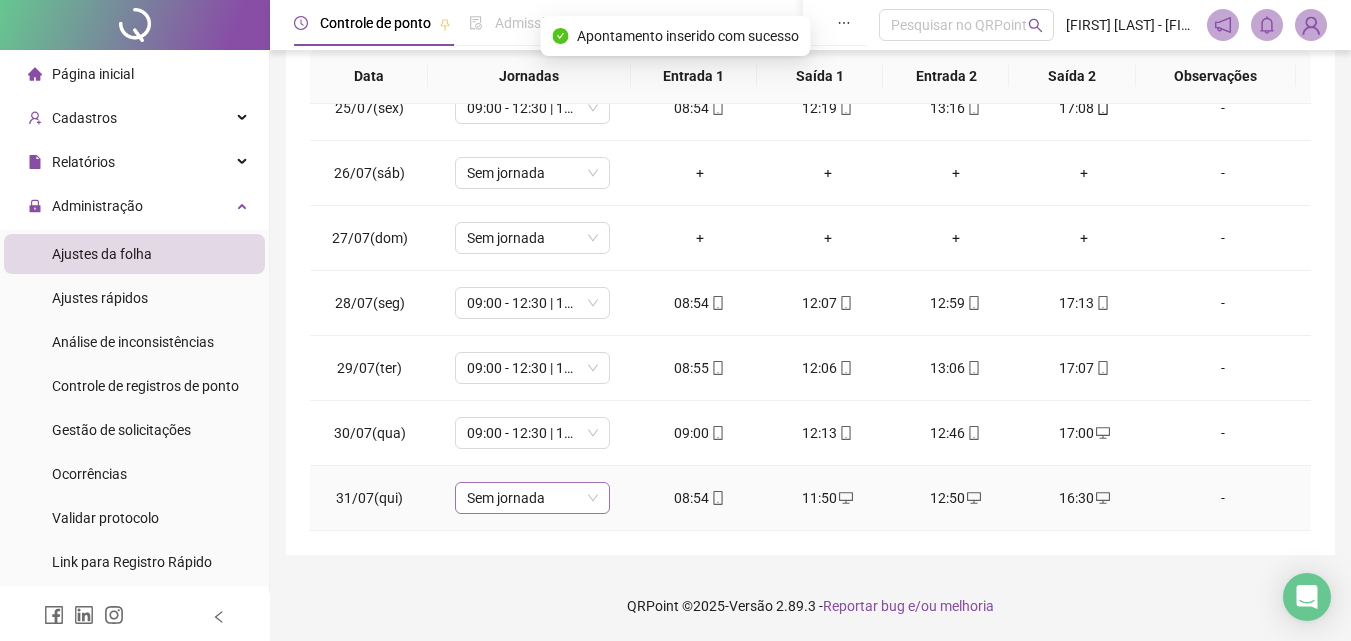 click on "Sem jornada" at bounding box center (532, 498) 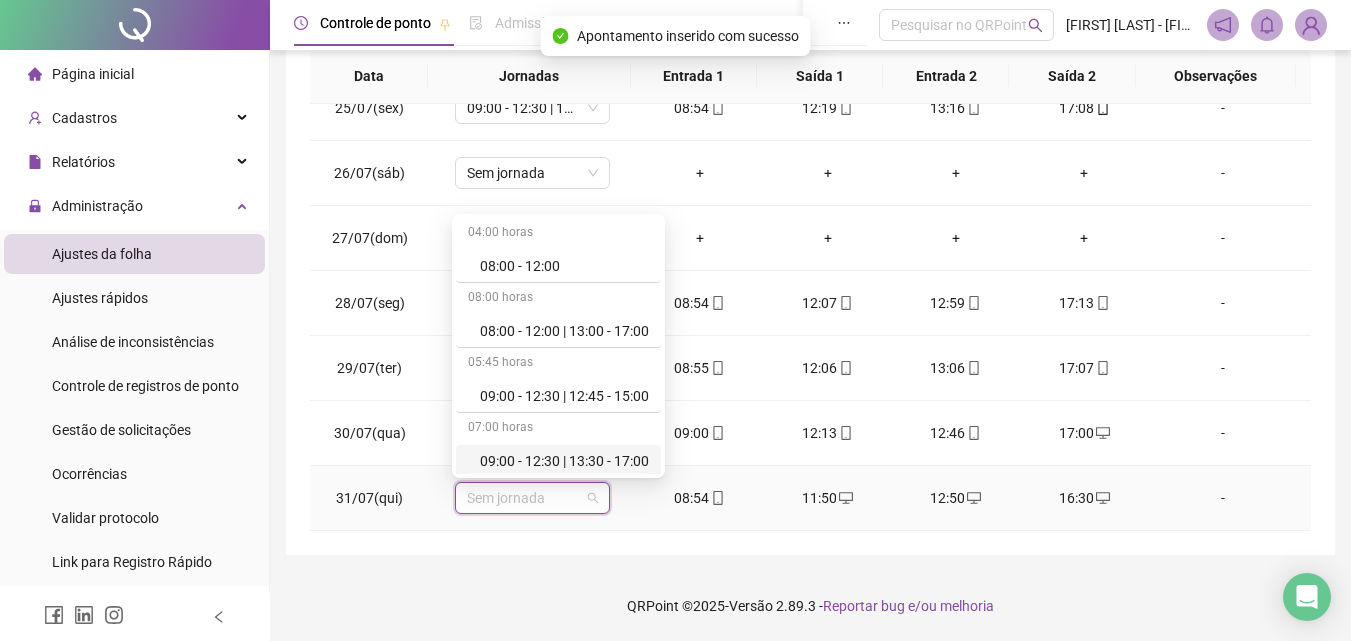 click on "09:00 - 12:30 | 13:30 - 17:00" at bounding box center (564, 461) 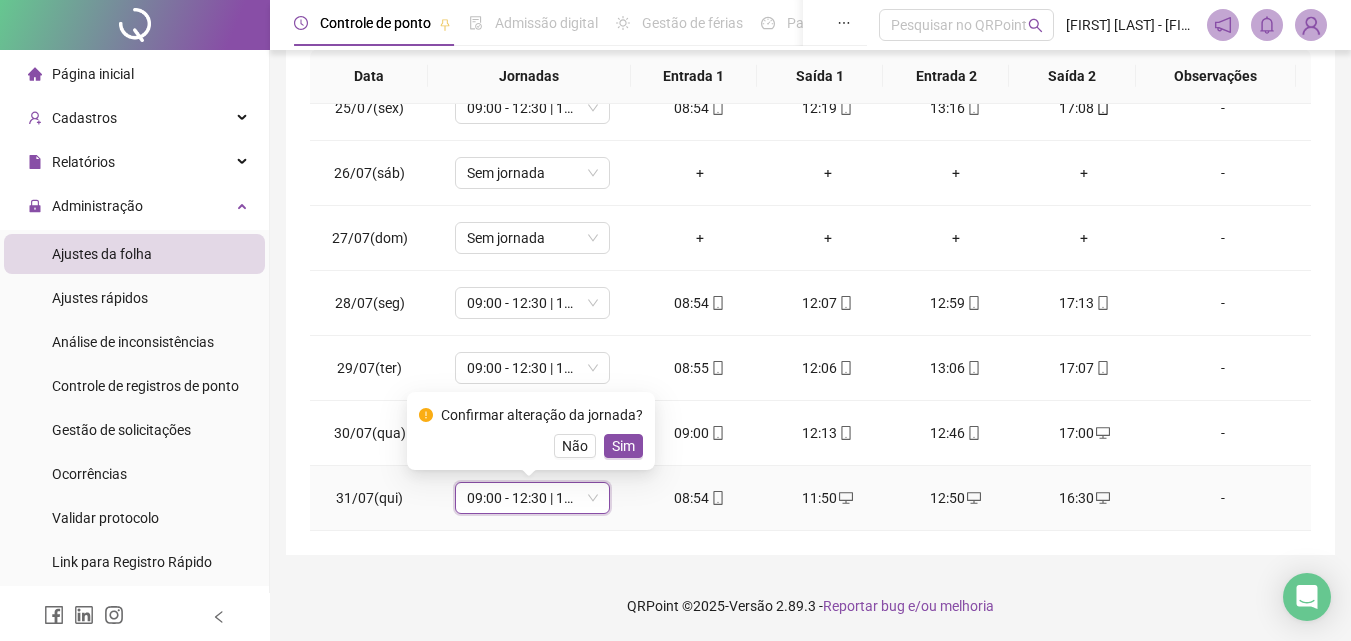 drag, startPoint x: 613, startPoint y: 439, endPoint x: 619, endPoint y: 473, distance: 34.525352 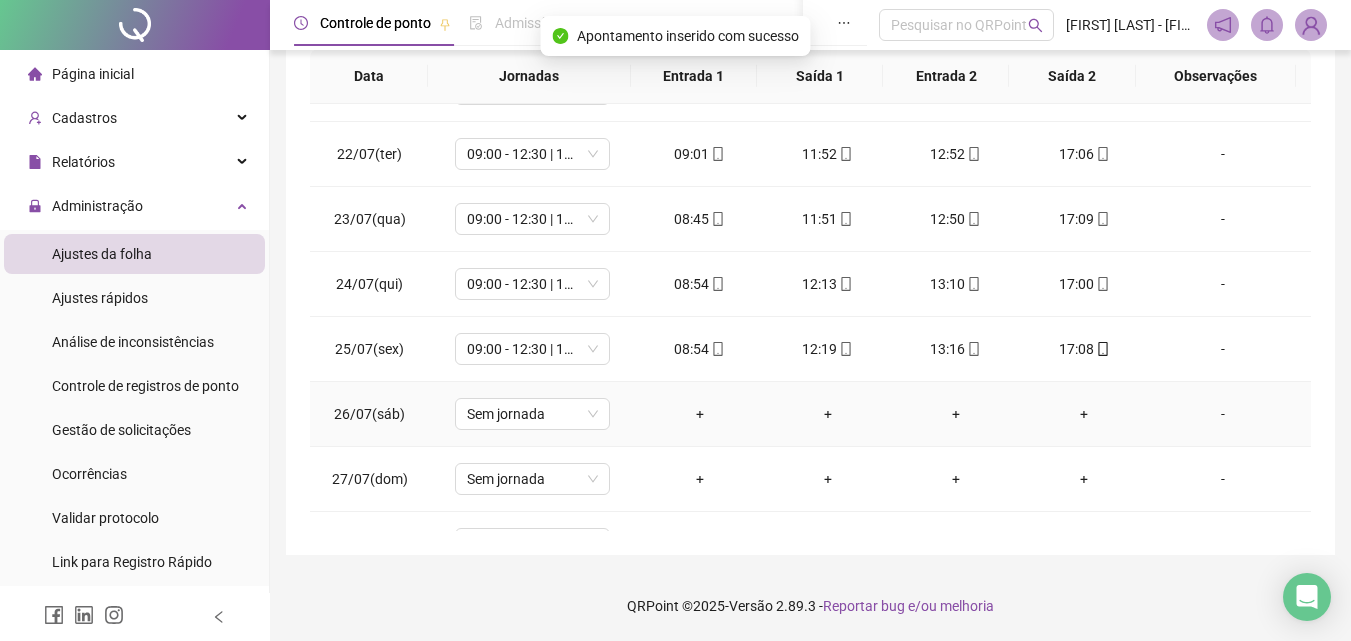 scroll, scrollTop: 1288, scrollLeft: 0, axis: vertical 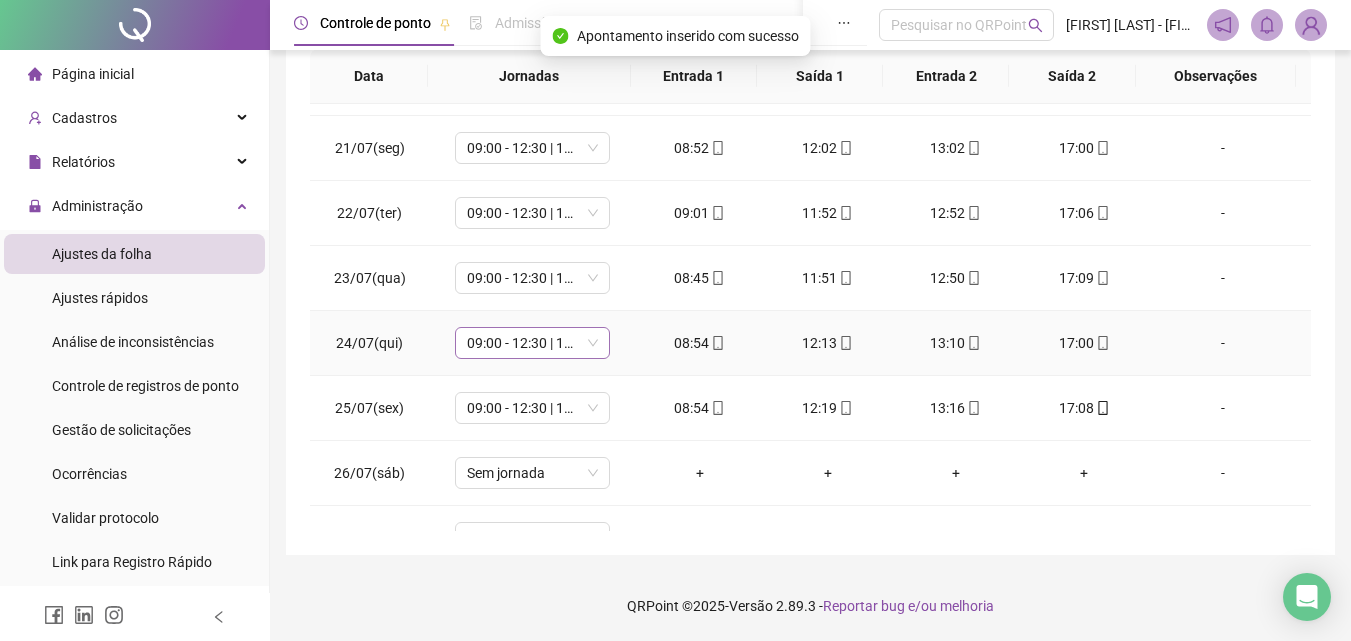 click on "09:00 - 12:30 | 13:30 - 17:00" at bounding box center (532, 343) 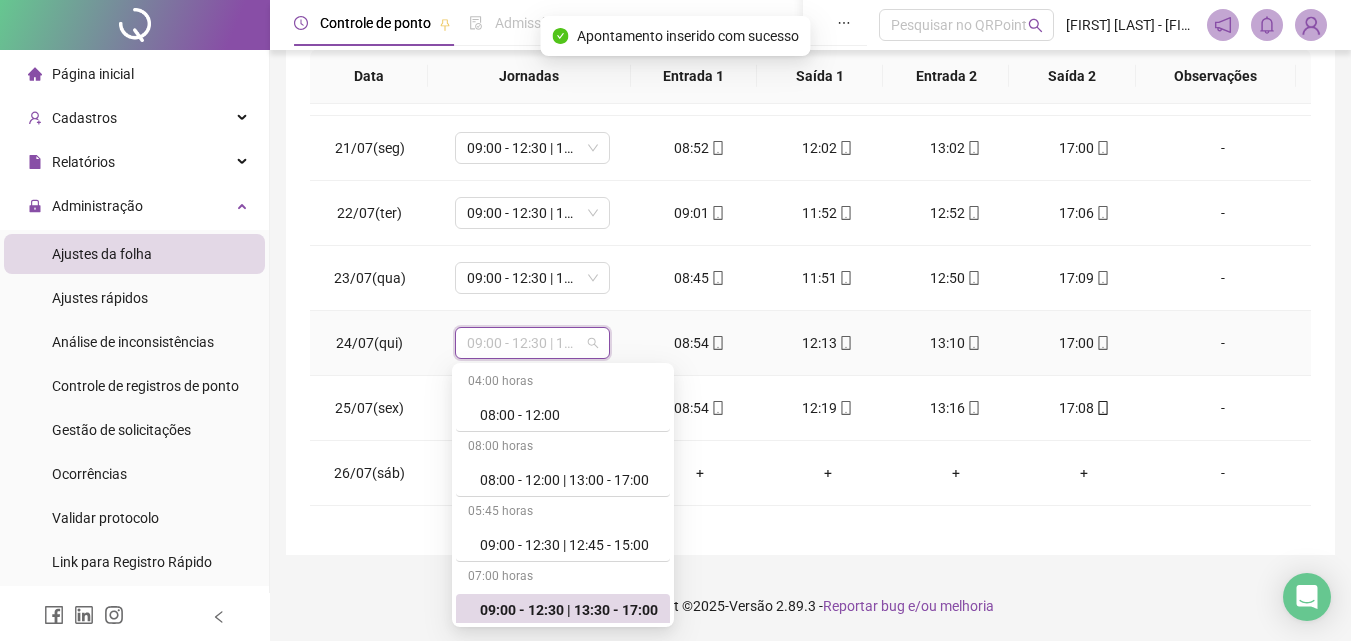 scroll, scrollTop: 4, scrollLeft: 0, axis: vertical 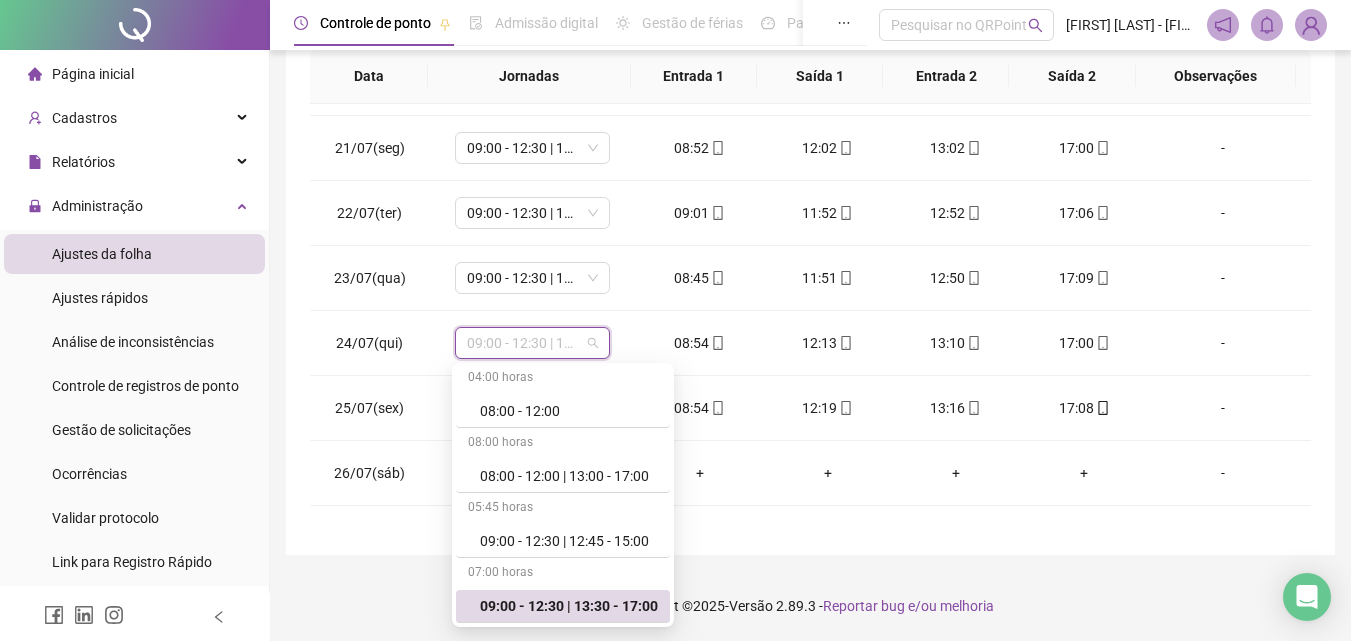 click on "**********" at bounding box center (810, 120) 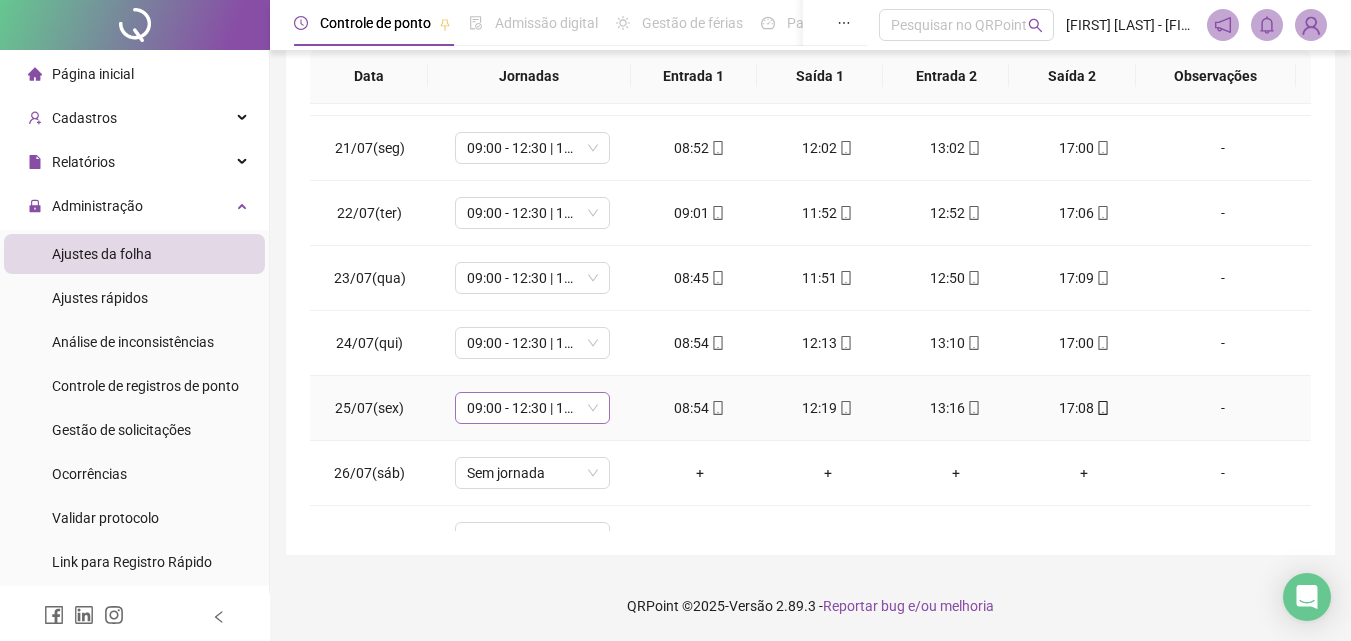 click on "09:00 - 12:30 | 13:30 - 17:00" at bounding box center [532, 408] 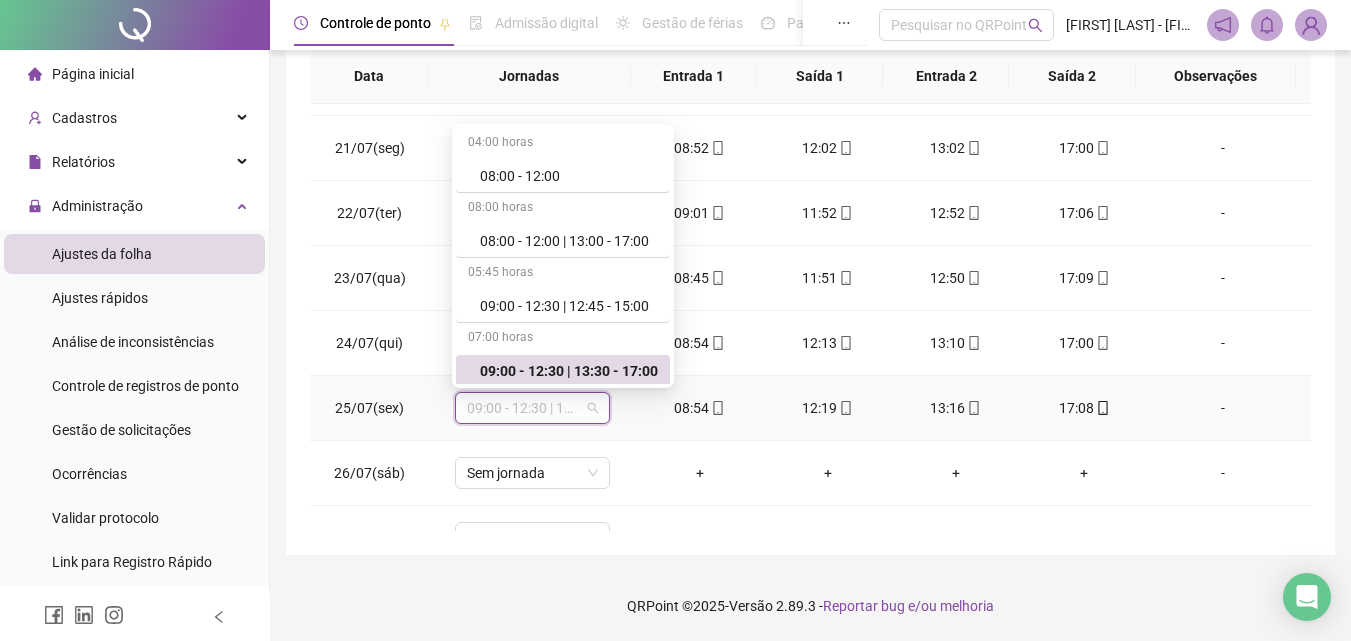 scroll, scrollTop: 4, scrollLeft: 0, axis: vertical 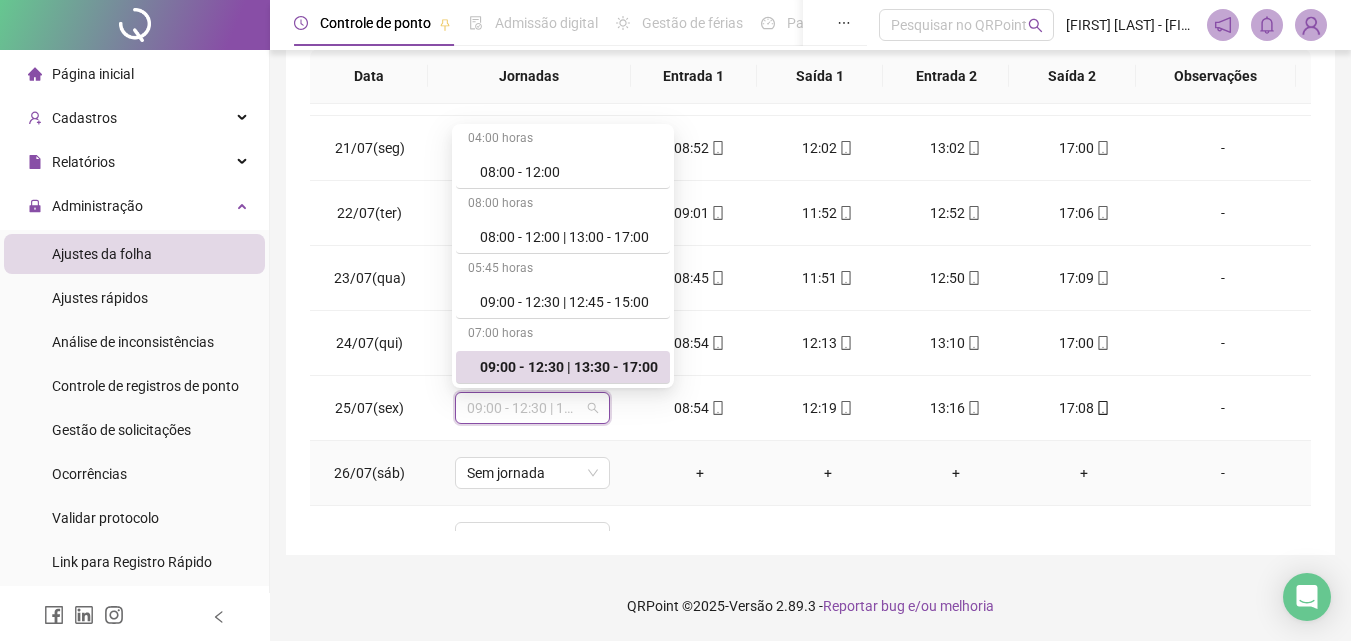 click on "+" at bounding box center (700, 473) 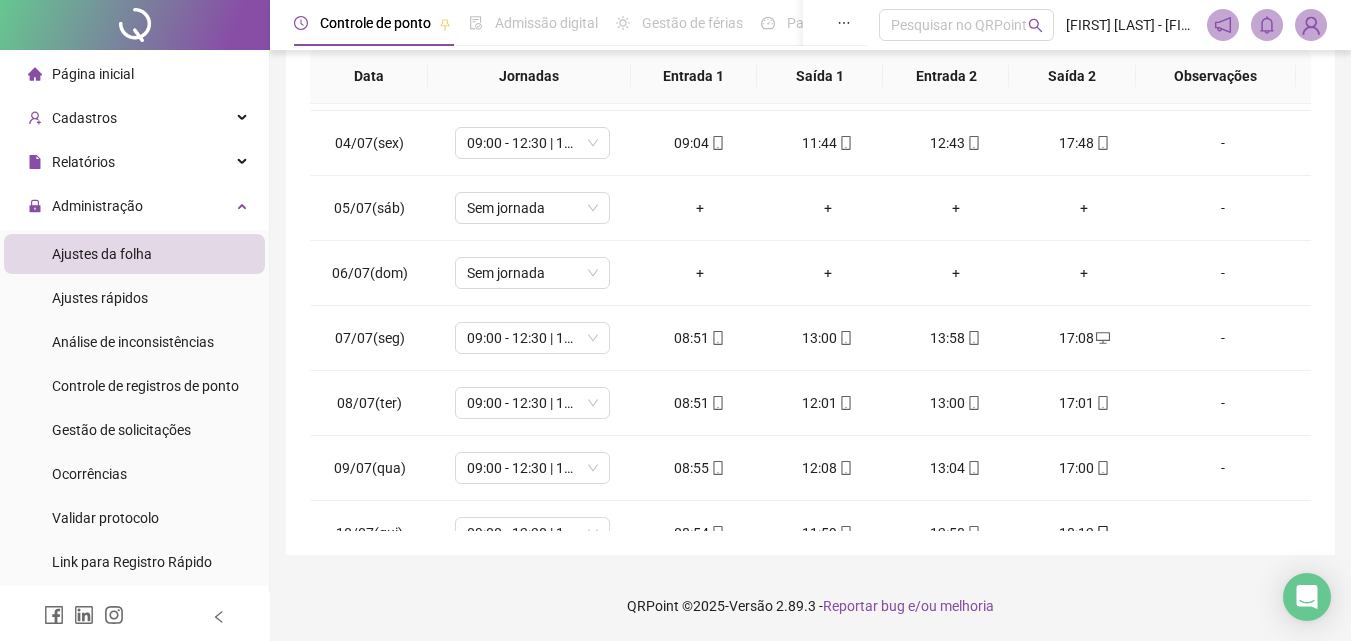 scroll, scrollTop: 0, scrollLeft: 0, axis: both 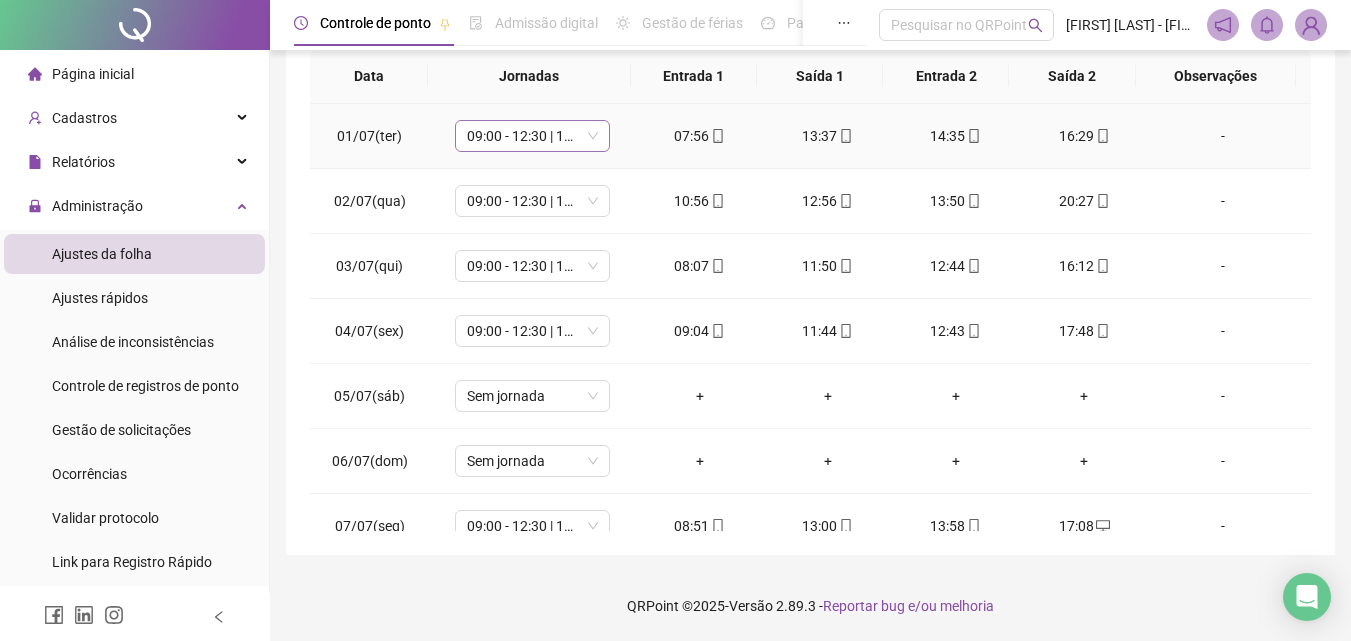 click on "09:00 - 12:30 | 13:30 - 17:00" at bounding box center (532, 136) 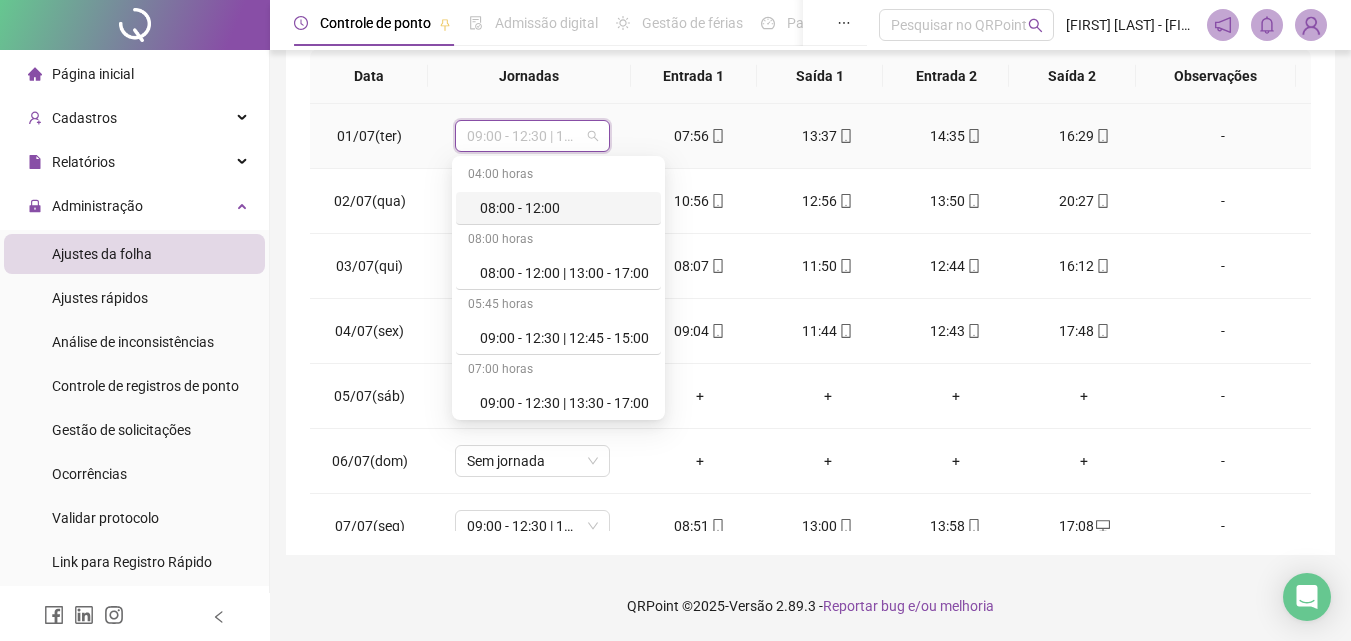 click on "07:56" at bounding box center (700, 136) 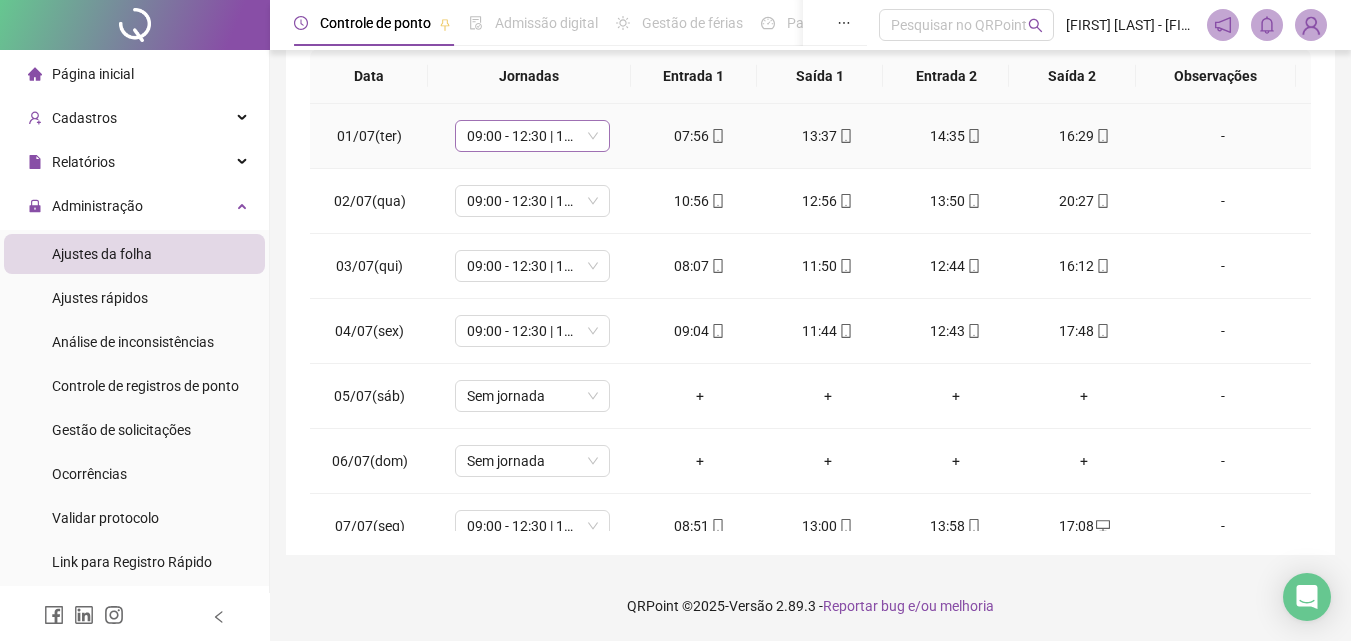 click on "09:00 - 12:30 | 13:30 - 17:00" at bounding box center (532, 136) 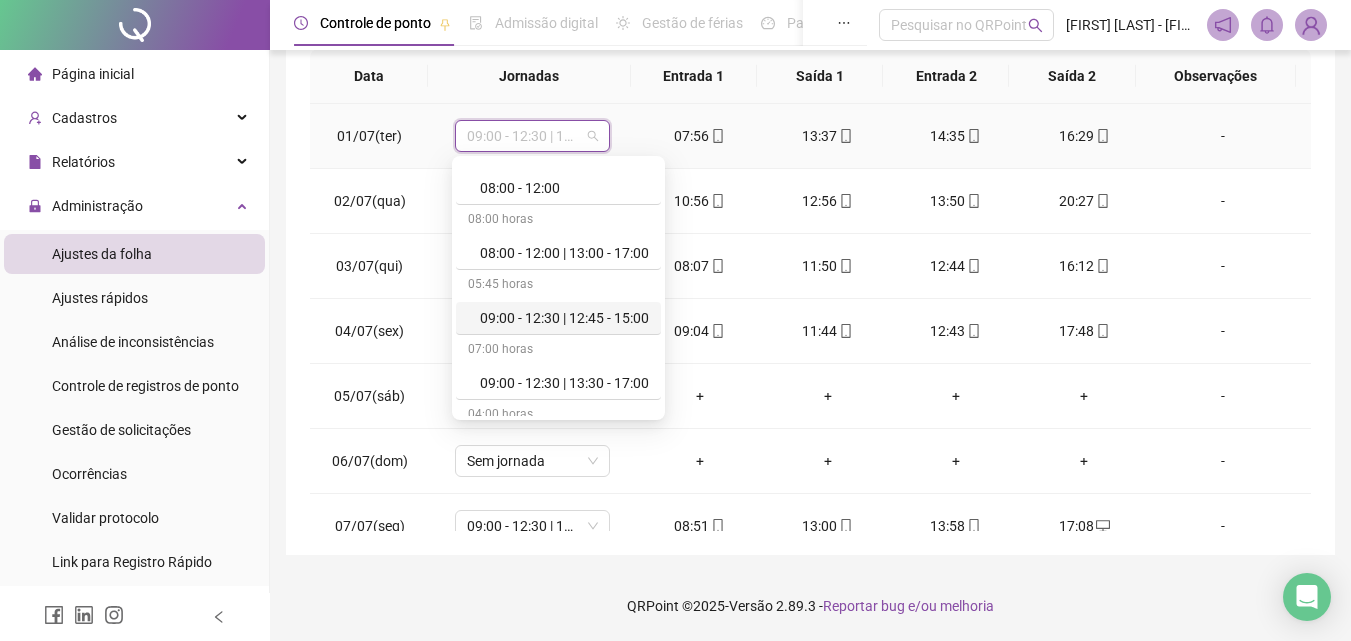 scroll, scrollTop: 0, scrollLeft: 0, axis: both 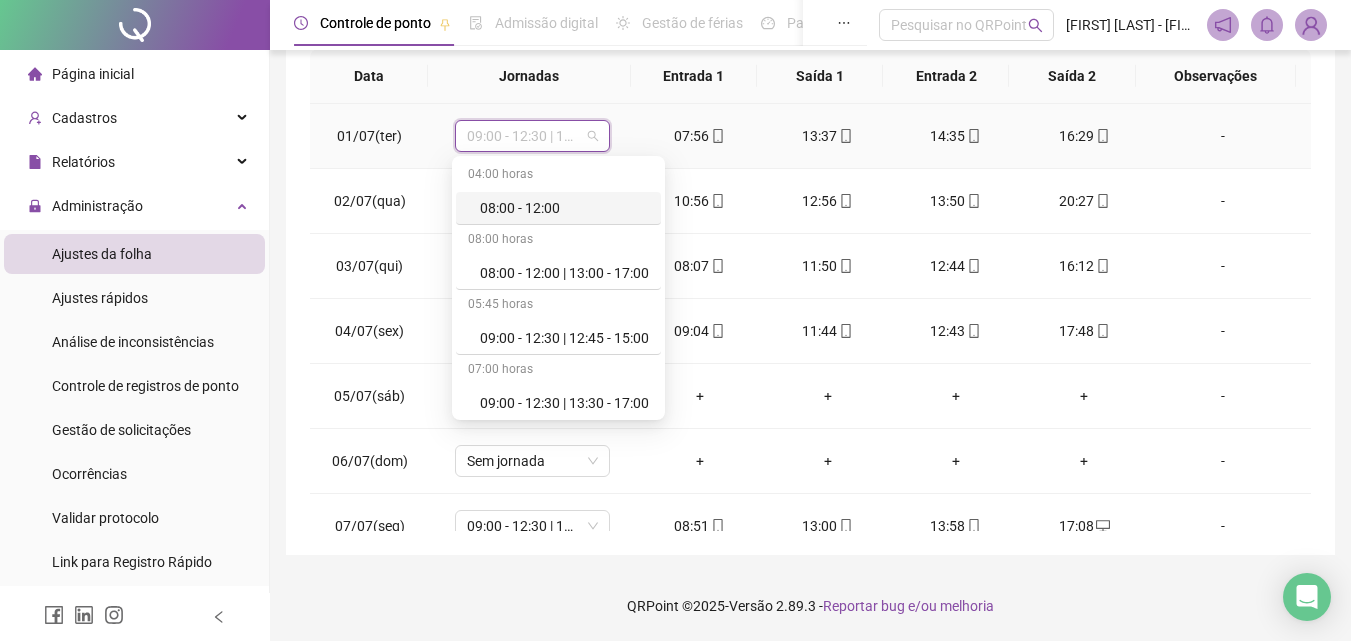 click on "09:00 - 12:30 | 13:30 - 17:00" at bounding box center (532, 136) 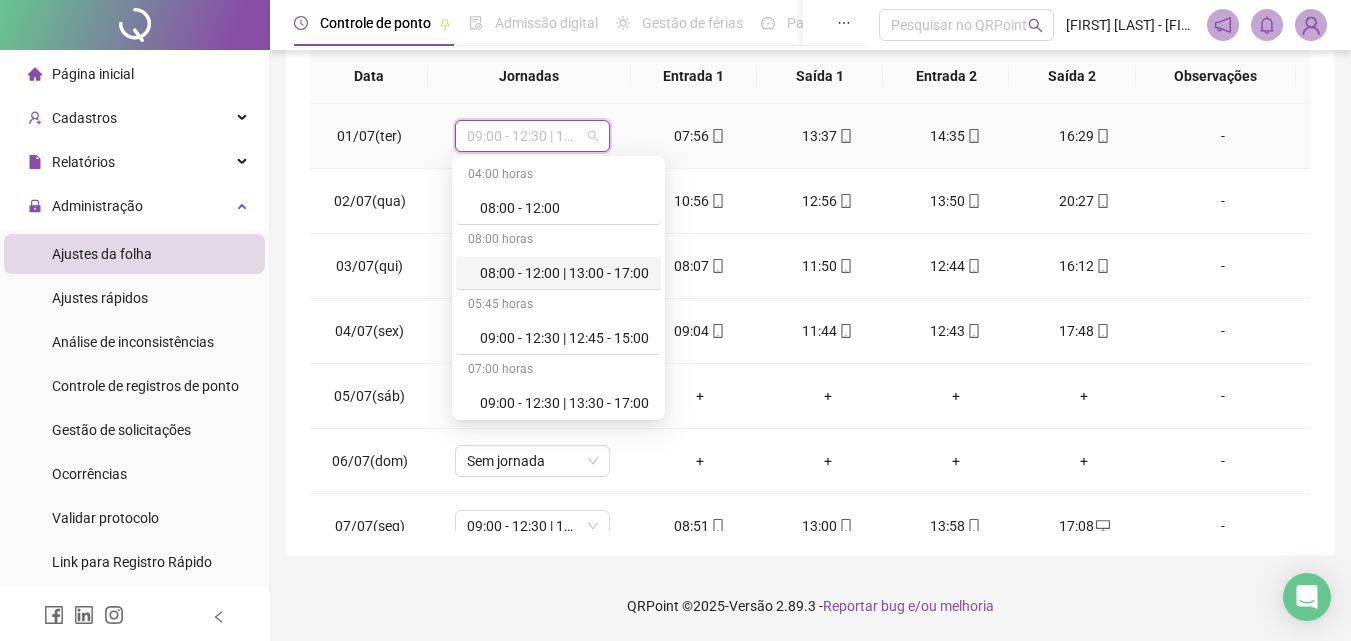 click on "08:00 - 12:00 | 13:00 - 17:00" at bounding box center (564, 273) 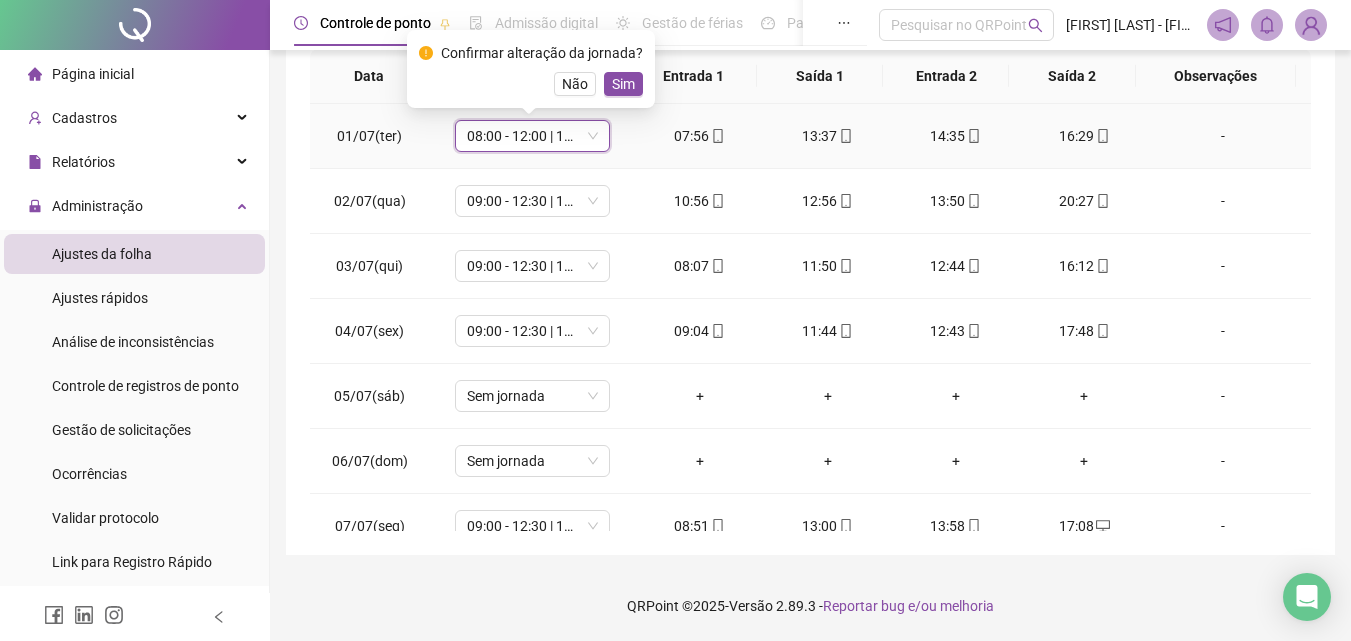 click on "Confirmar alteração da jornada? Não Sim" at bounding box center (531, 69) 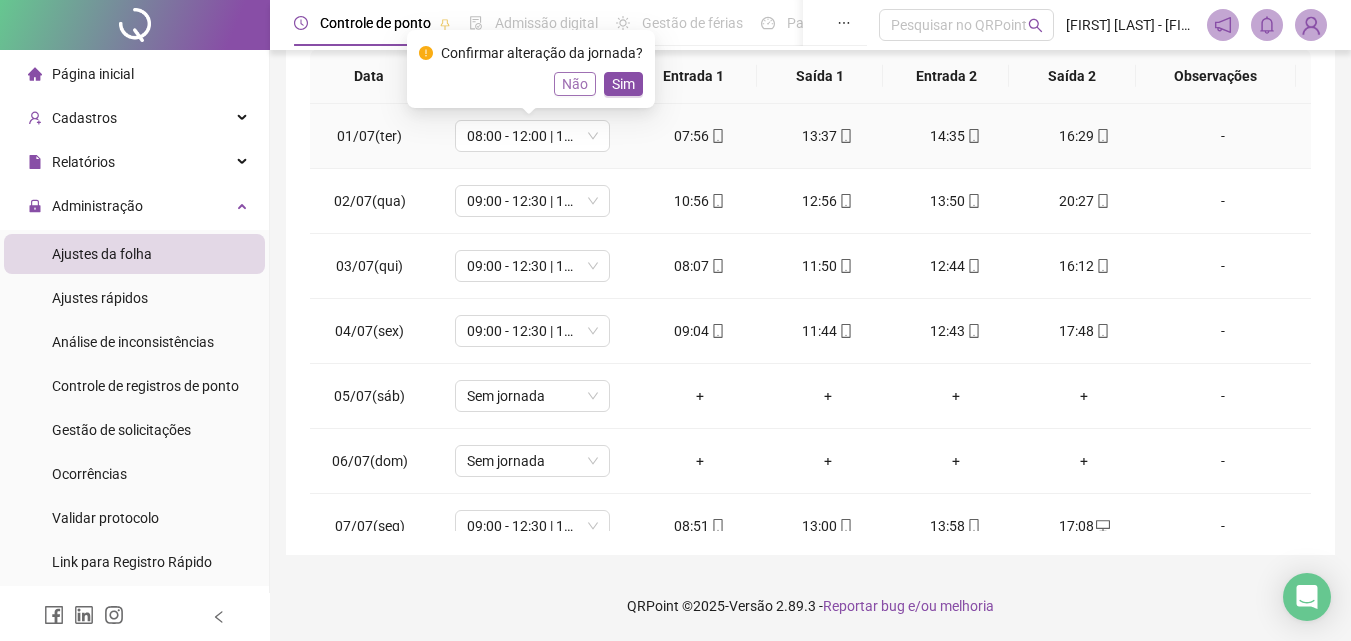 click on "Não" at bounding box center (575, 84) 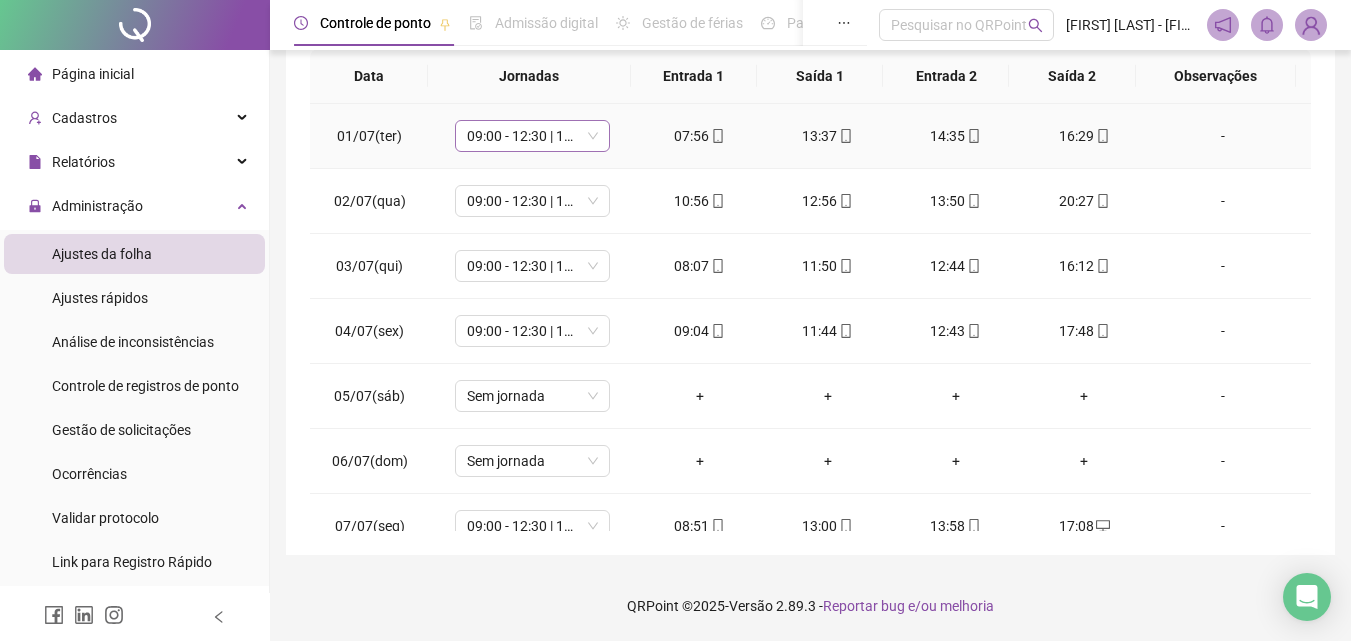 click on "09:00 - 12:30 | 13:30 - 17:00" at bounding box center (532, 136) 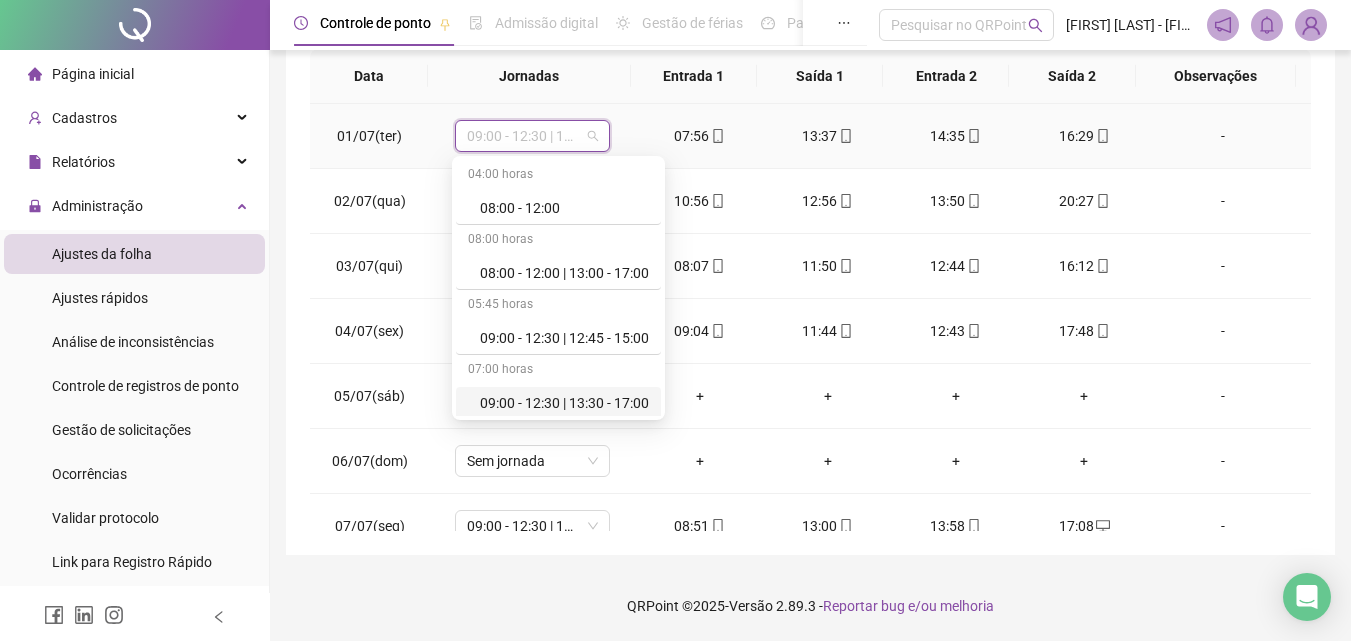 click on "09:00 - 12:30 | 13:30 - 17:00" at bounding box center (564, 403) 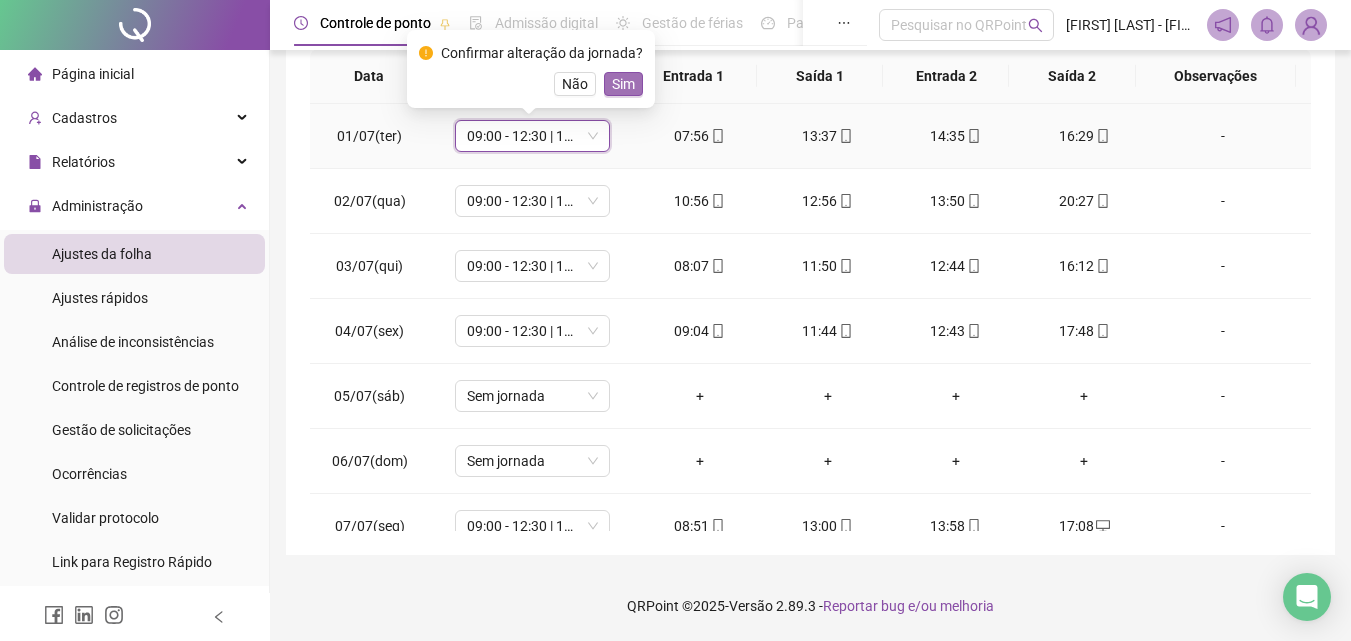 click on "Sim" at bounding box center [623, 84] 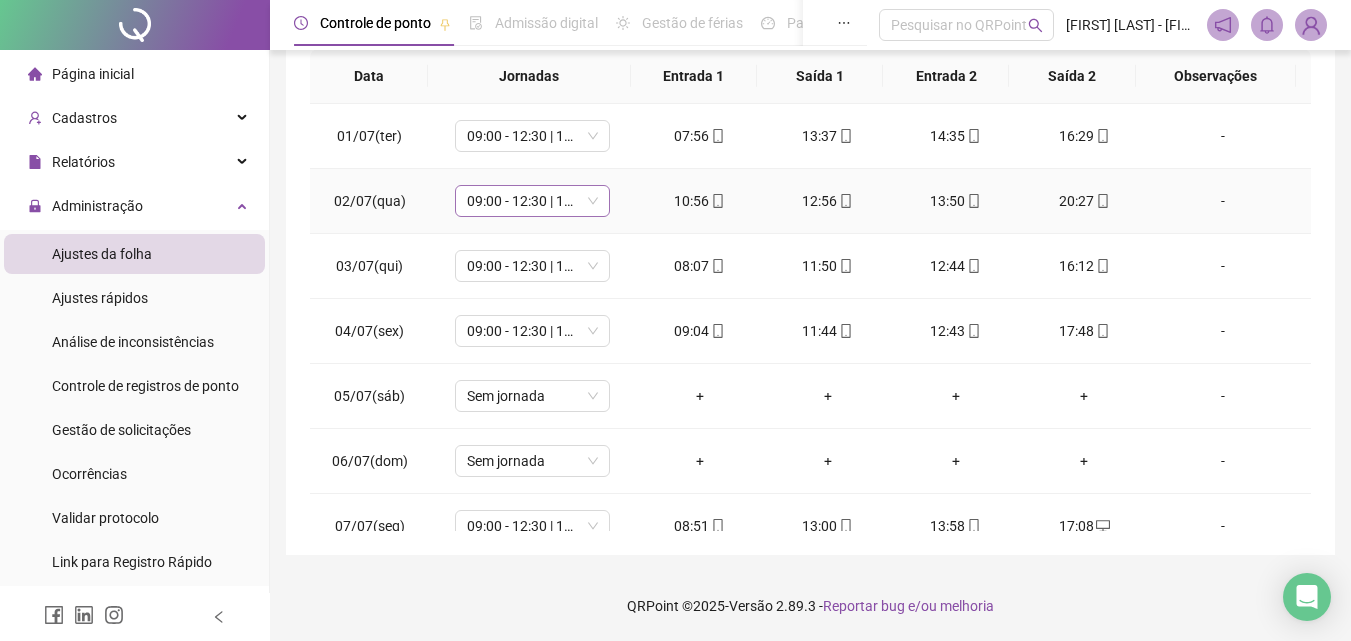 click on "09:00 - 12:30 | 13:30 - 17:00" at bounding box center [532, 201] 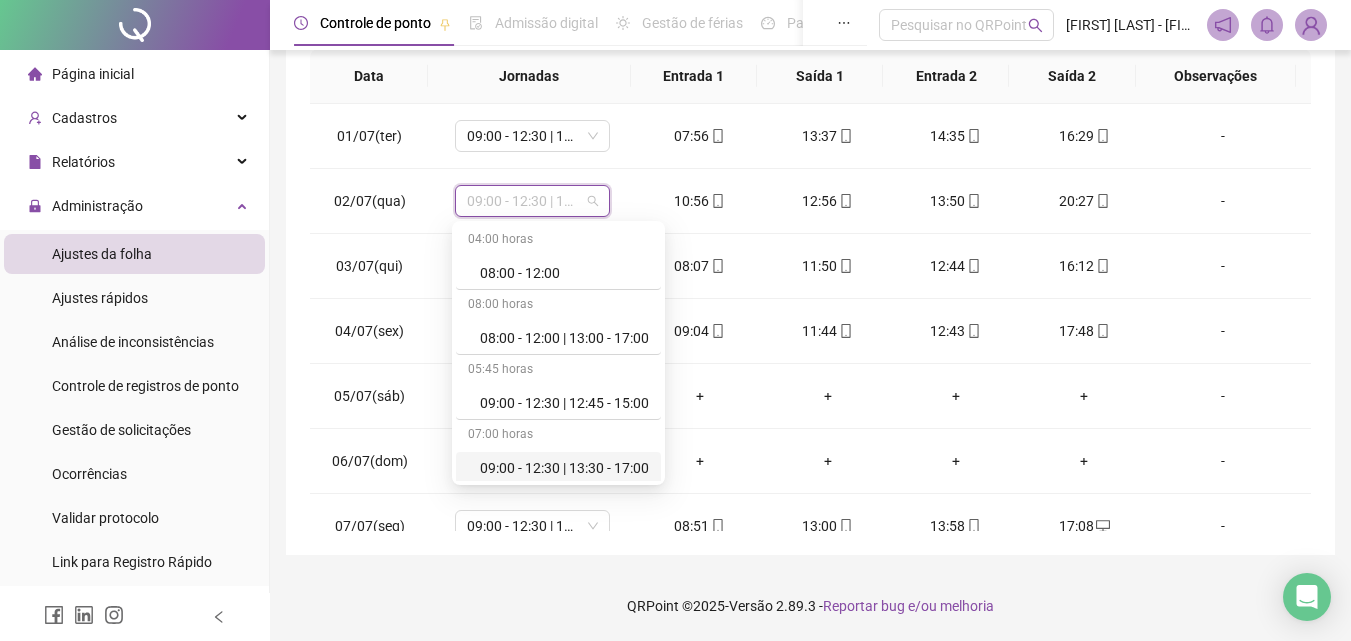 scroll, scrollTop: 200, scrollLeft: 0, axis: vertical 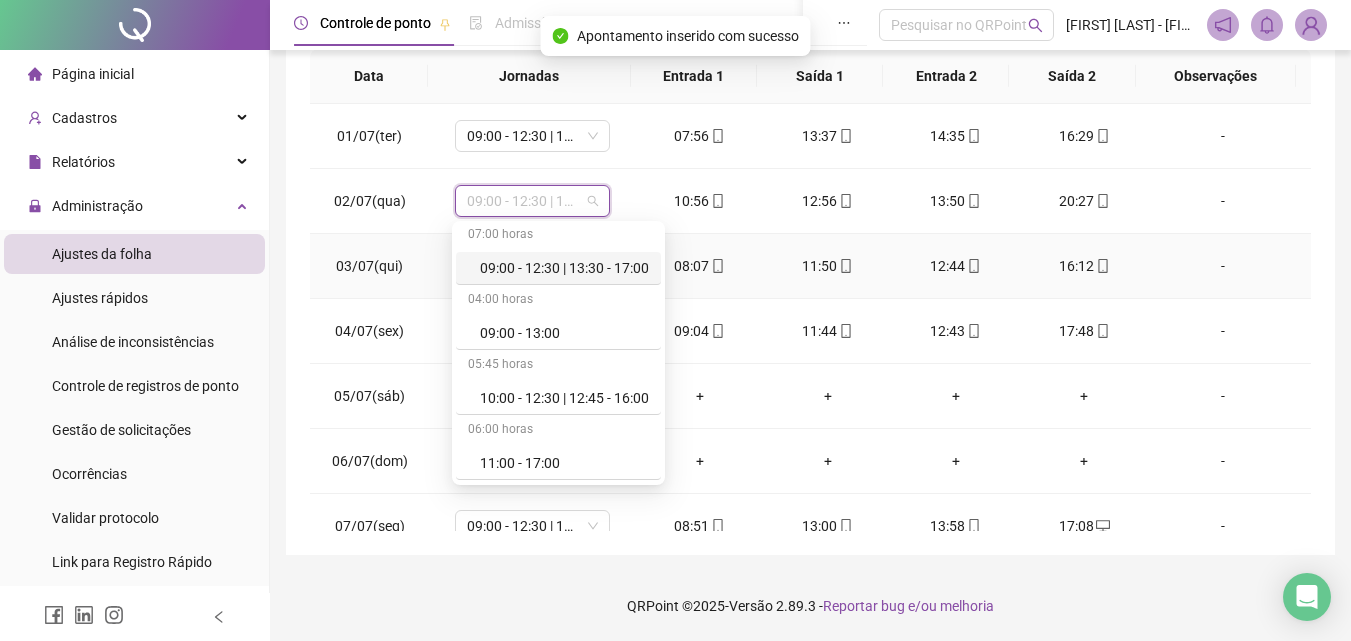 click on "-" at bounding box center (1229, 266) 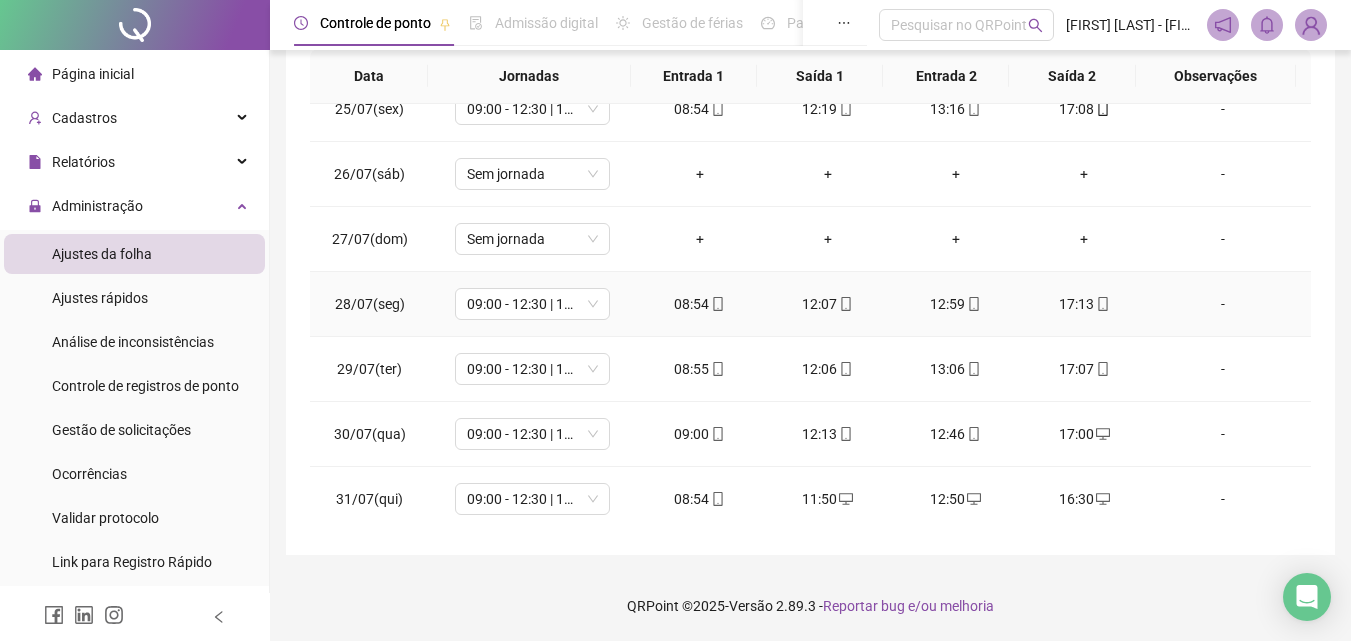 scroll, scrollTop: 1588, scrollLeft: 0, axis: vertical 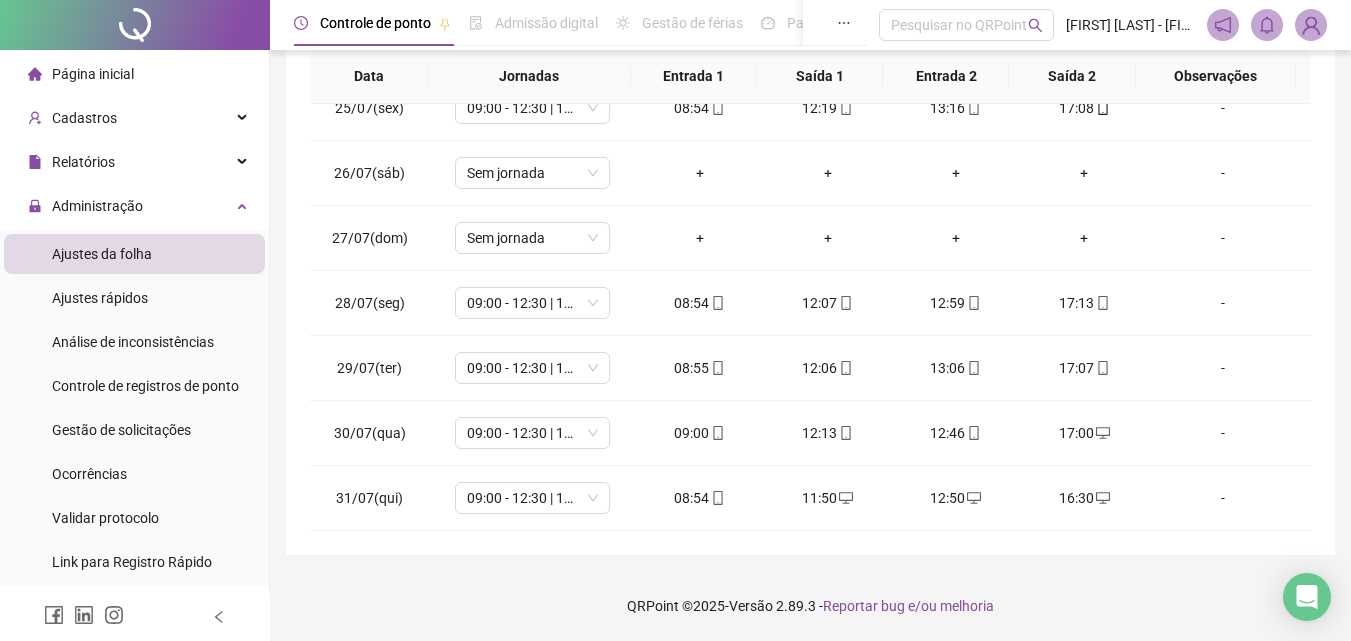drag, startPoint x: 1221, startPoint y: 577, endPoint x: 1204, endPoint y: 569, distance: 18.788294 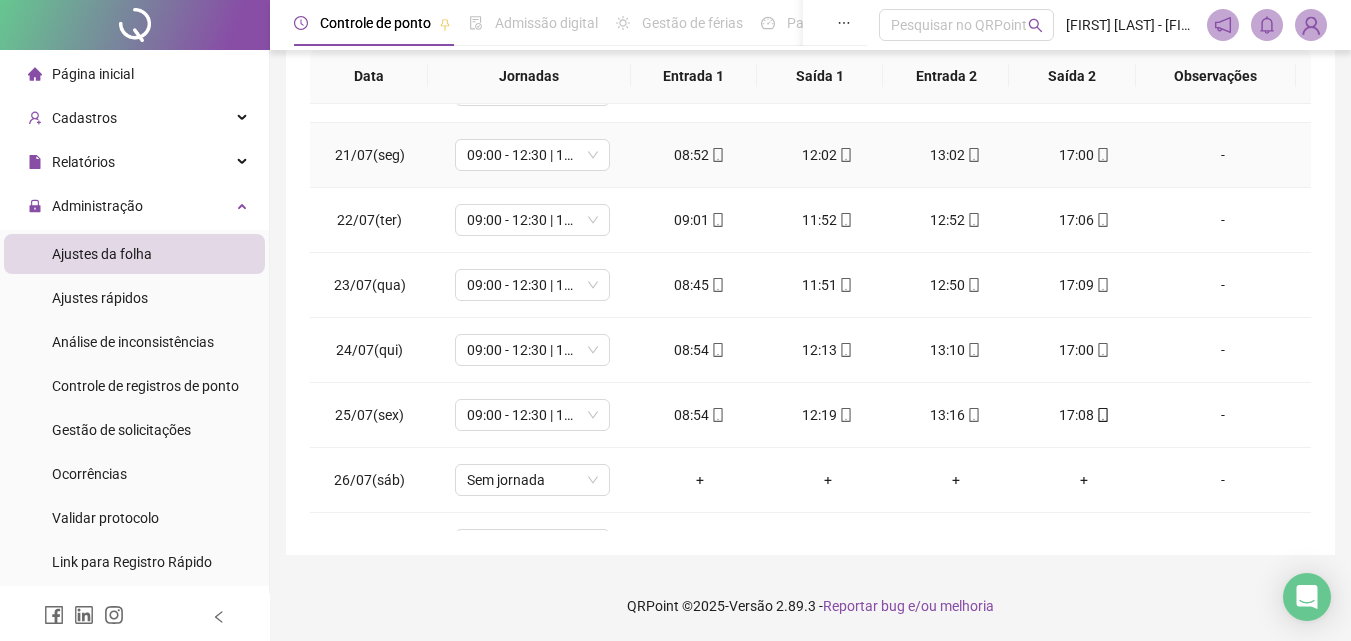 scroll, scrollTop: 1588, scrollLeft: 0, axis: vertical 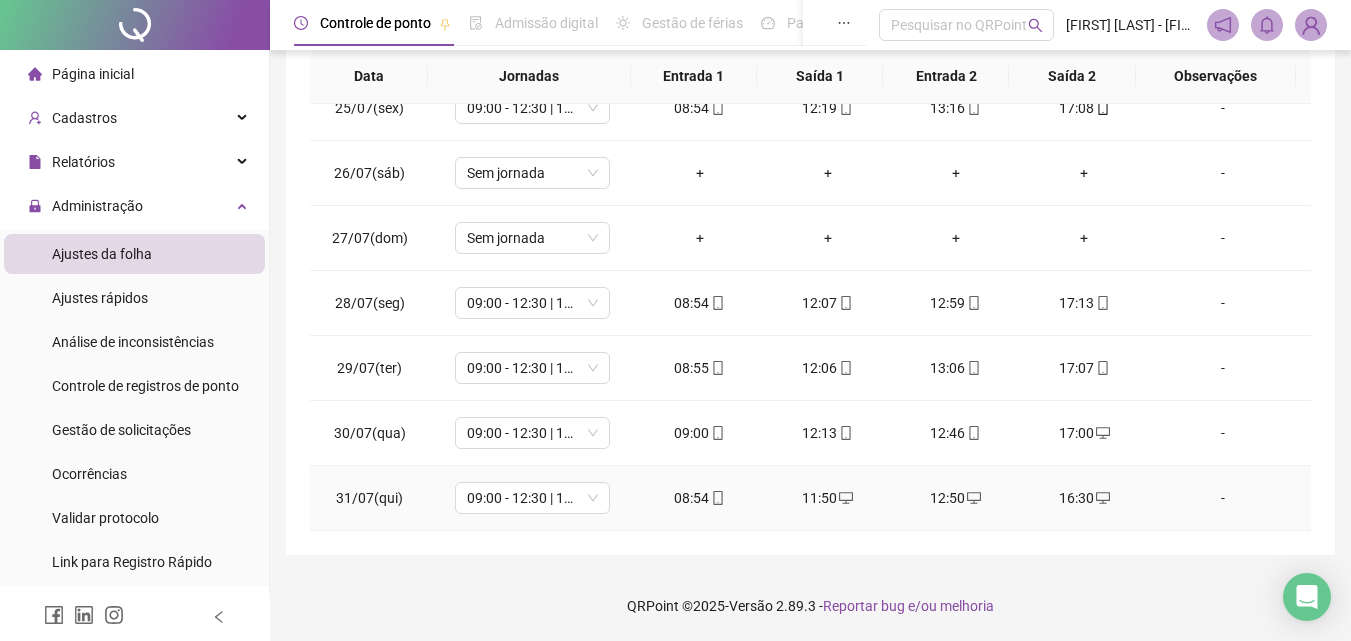 click on "-" at bounding box center [1223, 498] 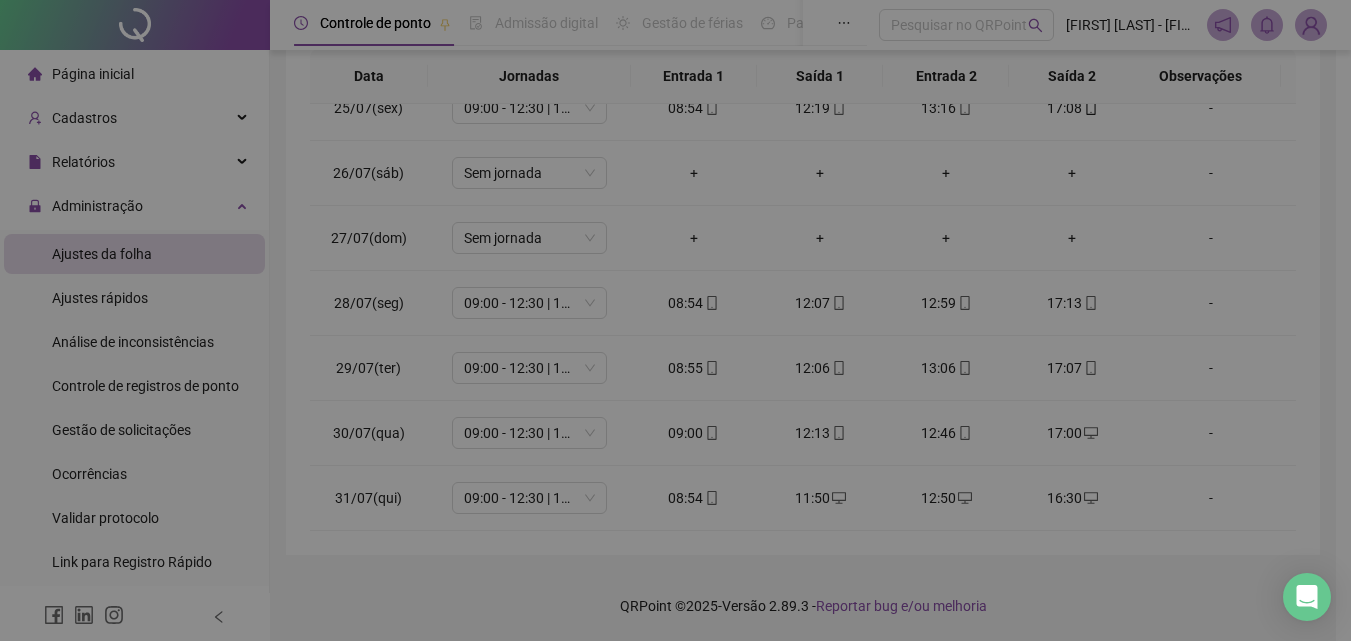 type 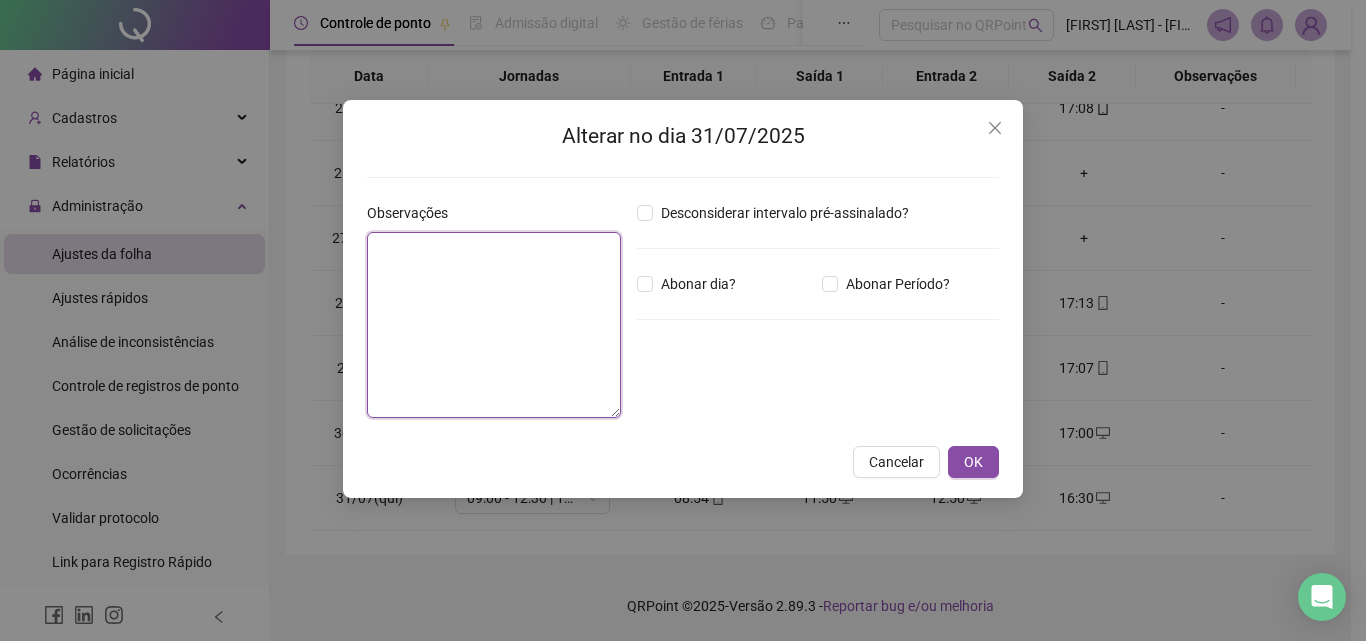 click at bounding box center (494, 325) 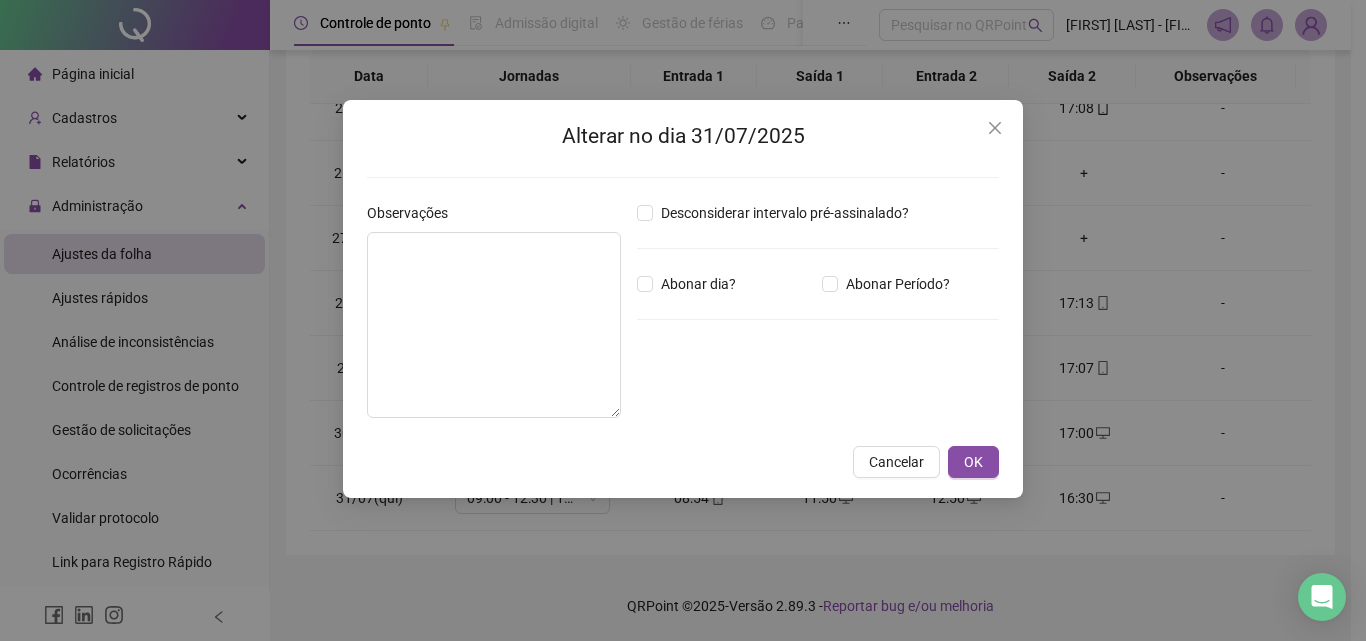click at bounding box center [995, 128] 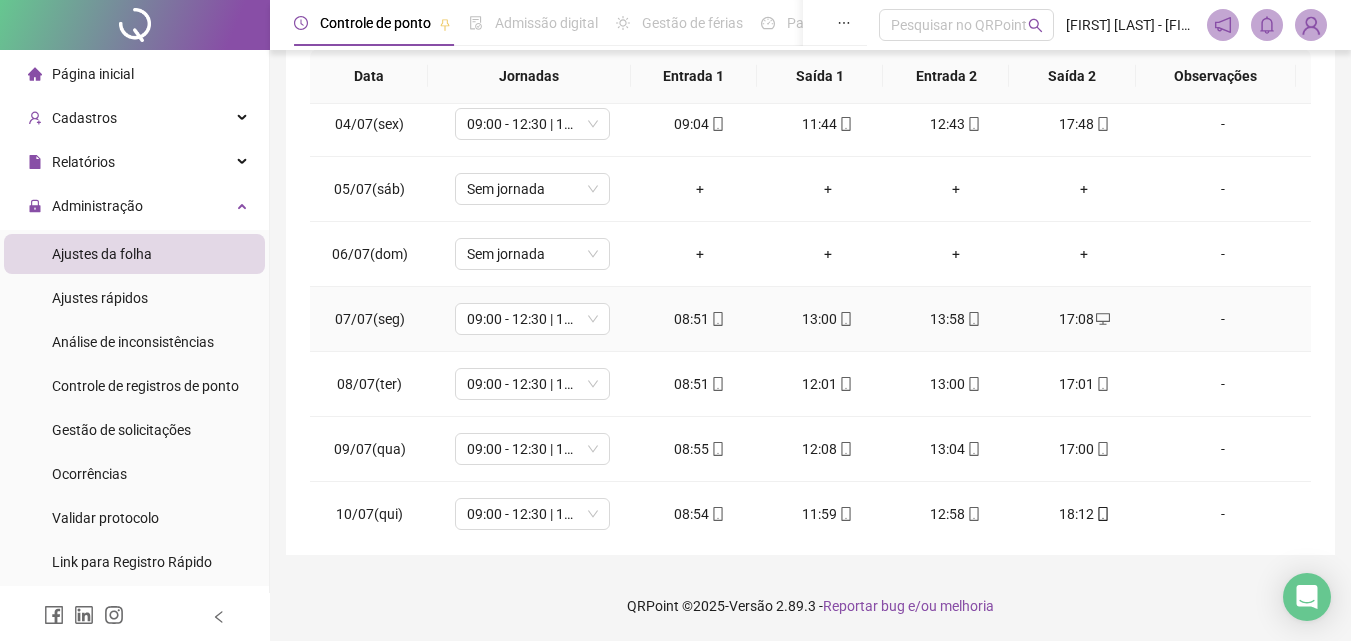 scroll, scrollTop: 0, scrollLeft: 0, axis: both 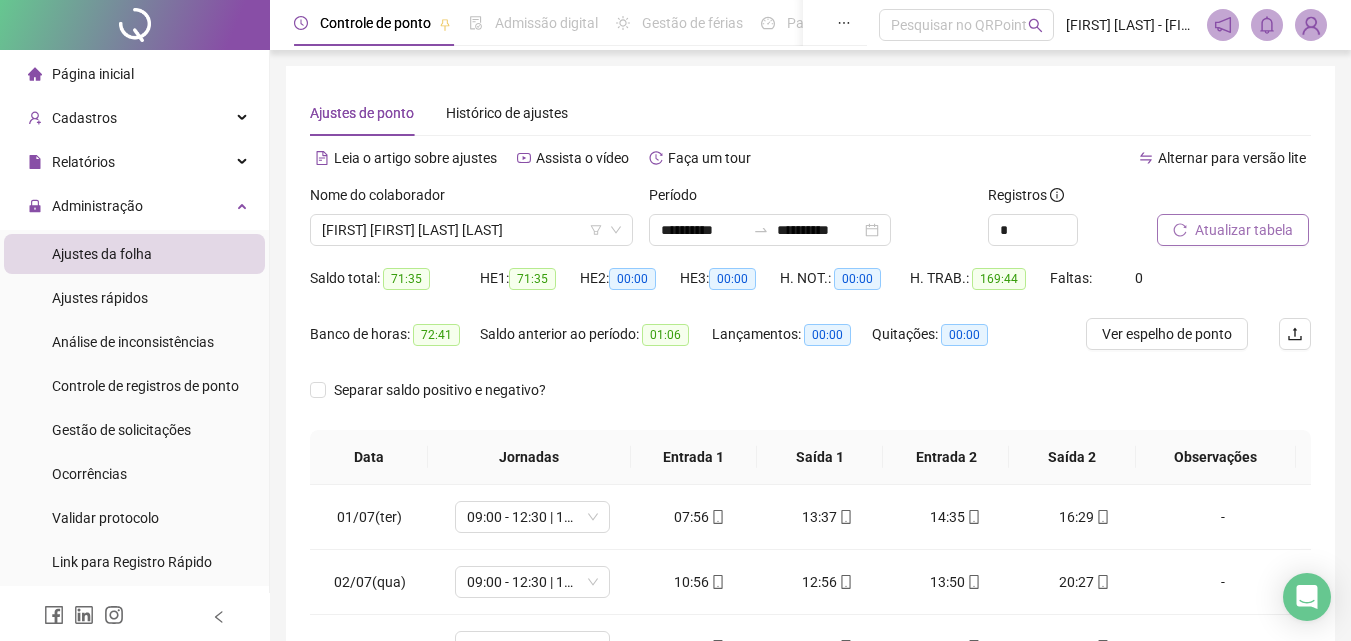 click on "Separar saldo positivo e negativo?" at bounding box center (810, 402) 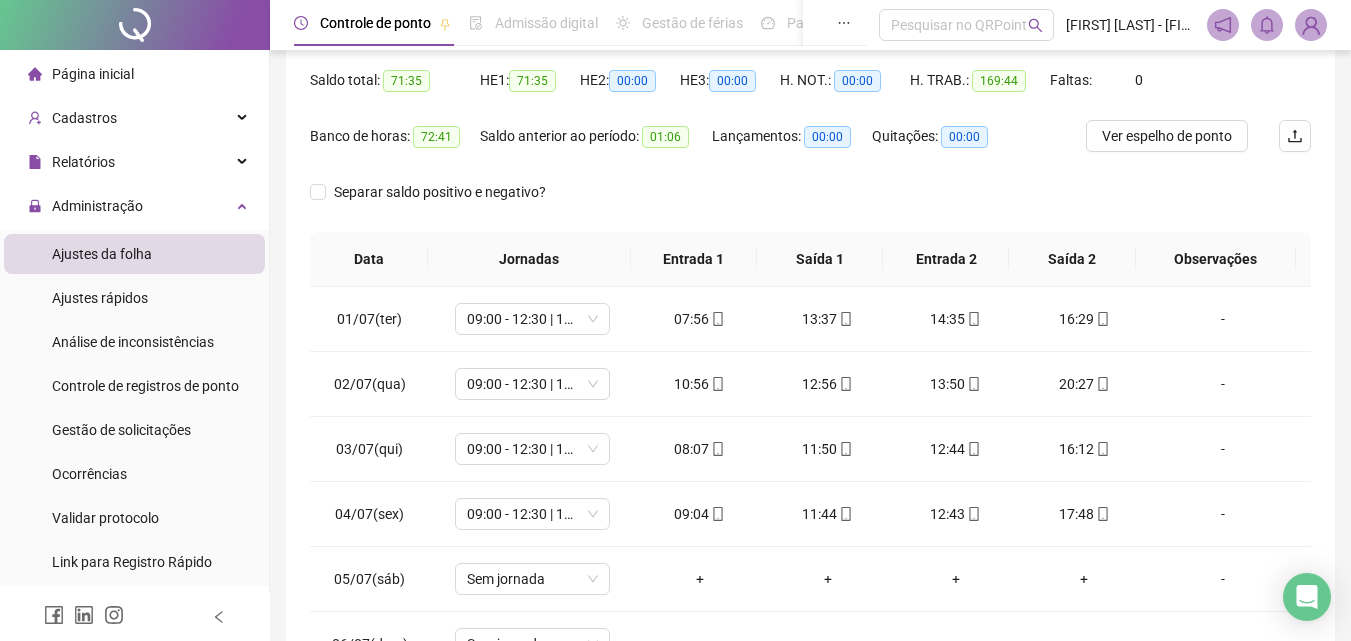 scroll, scrollTop: 200, scrollLeft: 0, axis: vertical 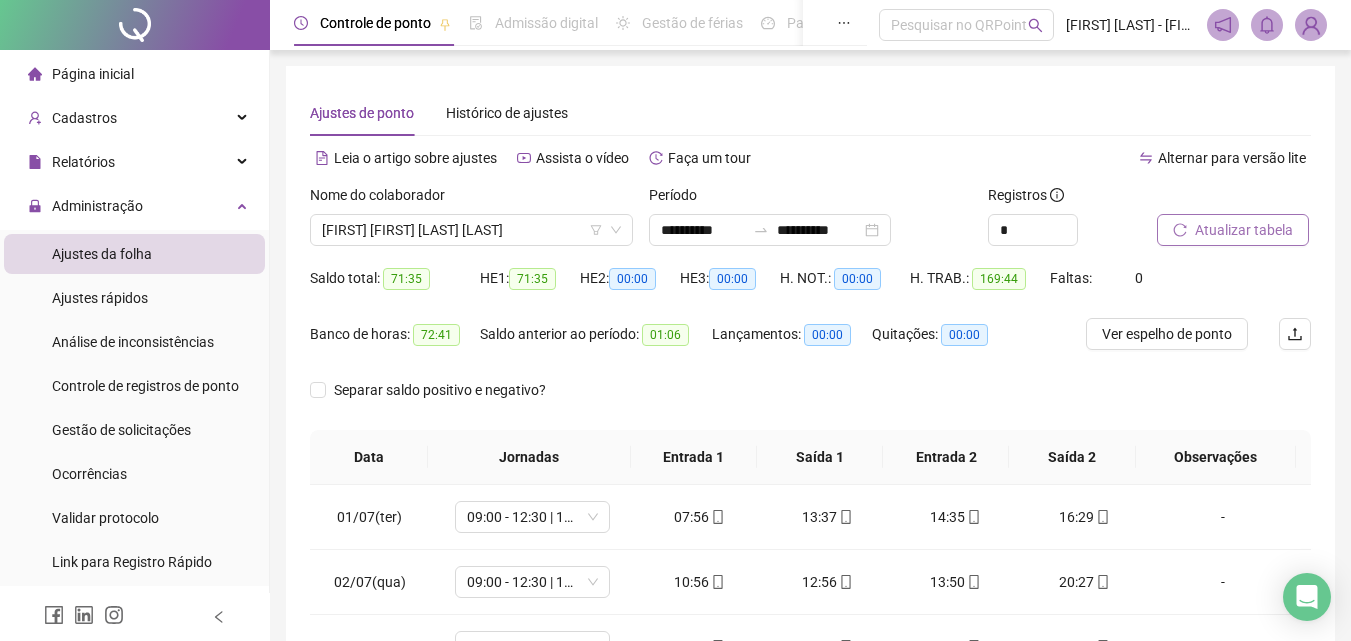 click on "Atualizar tabela" at bounding box center [1244, 230] 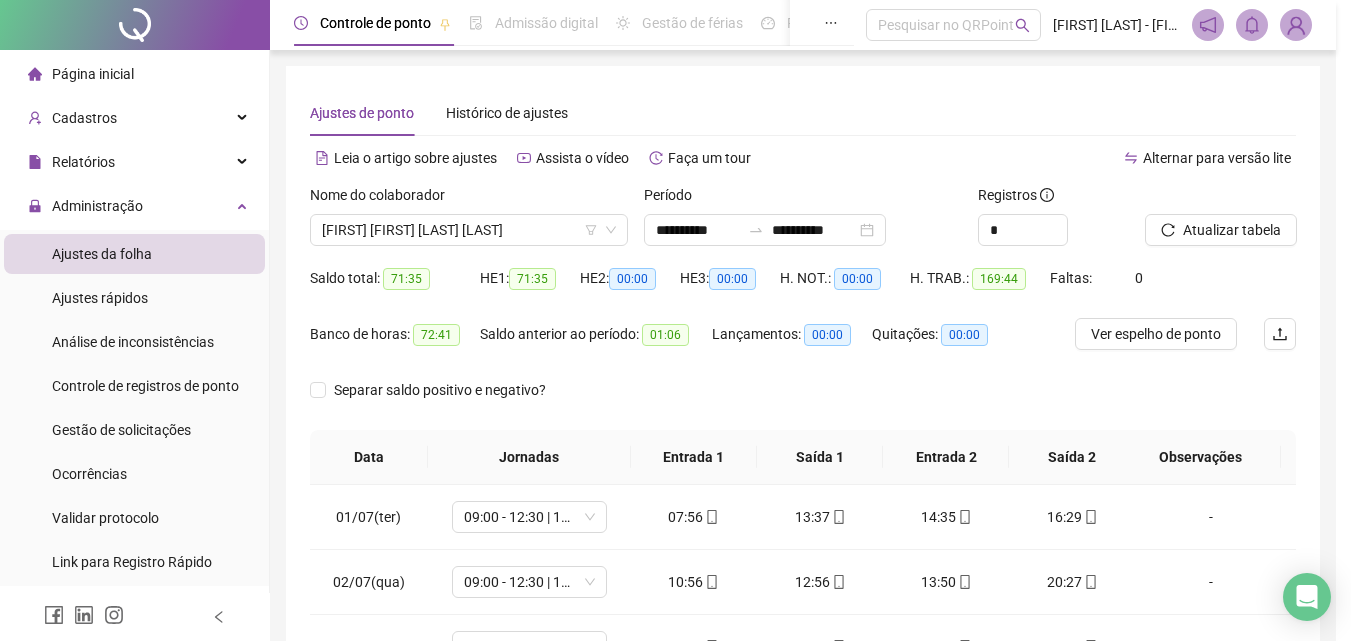 click on "Atualizando tabela Atualizando e reorganizando os registros... OK" at bounding box center [675, 320] 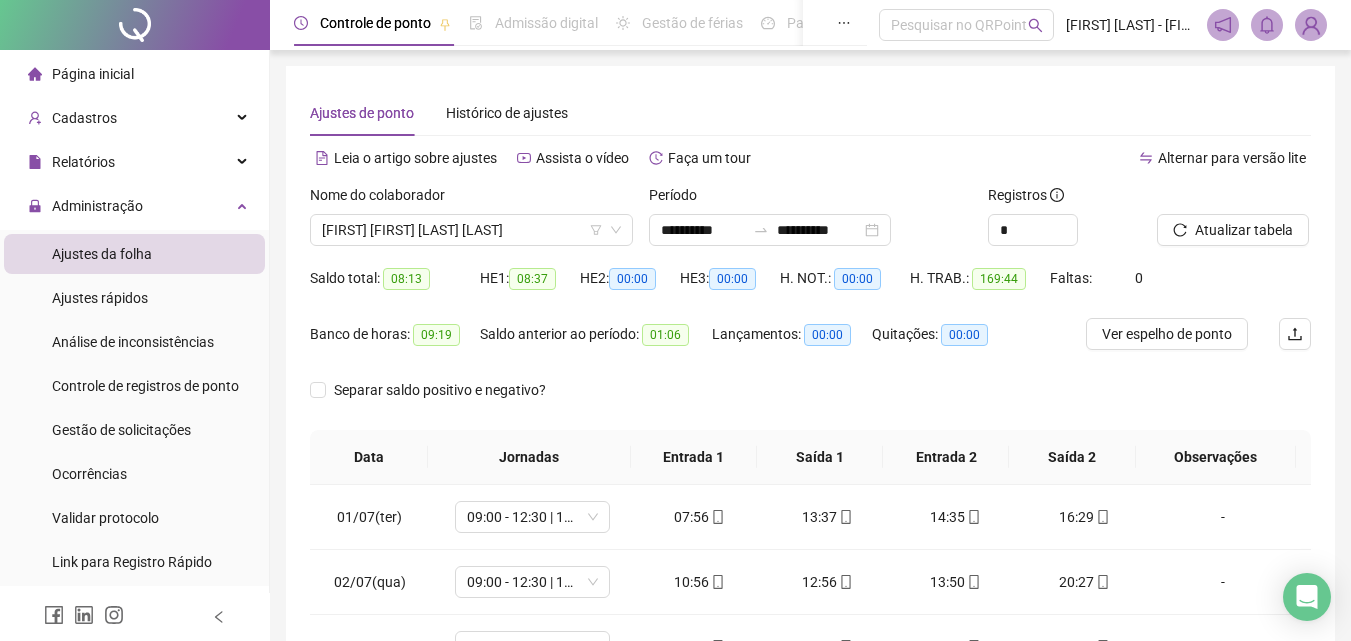 click on "Separar saldo positivo e negativo?" at bounding box center [810, 402] 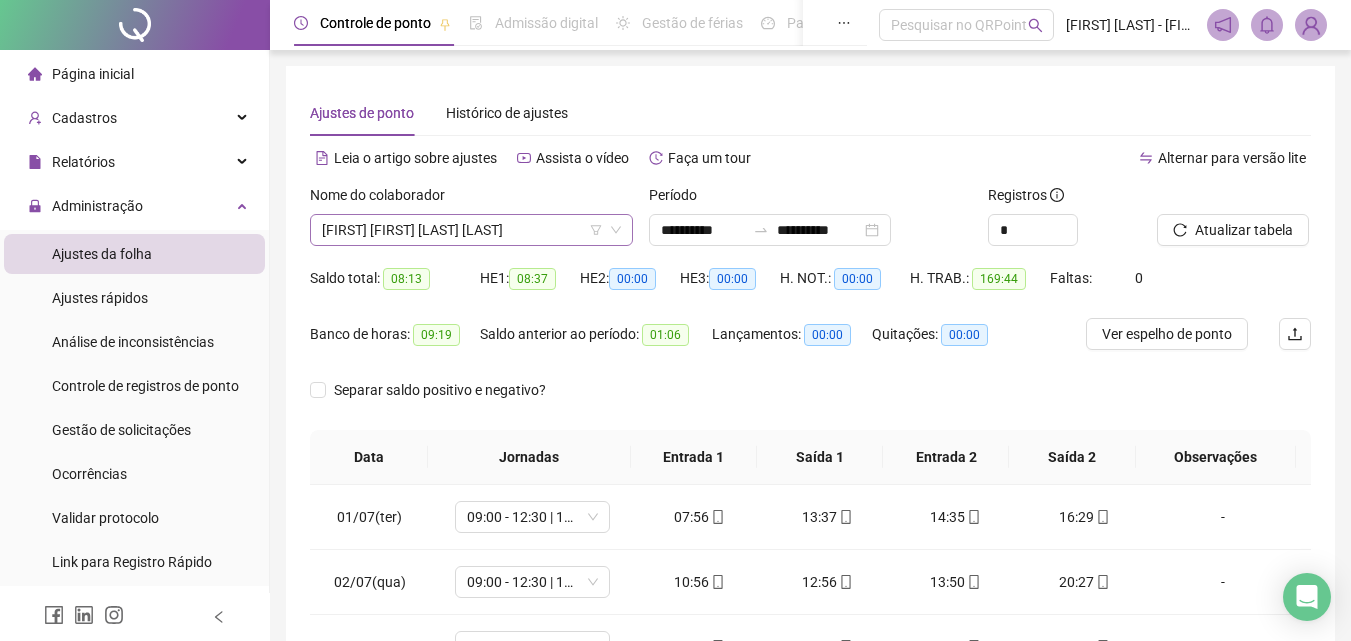 click on "[FIRST] [LAST] [LAST] [LAST]" at bounding box center (471, 230) 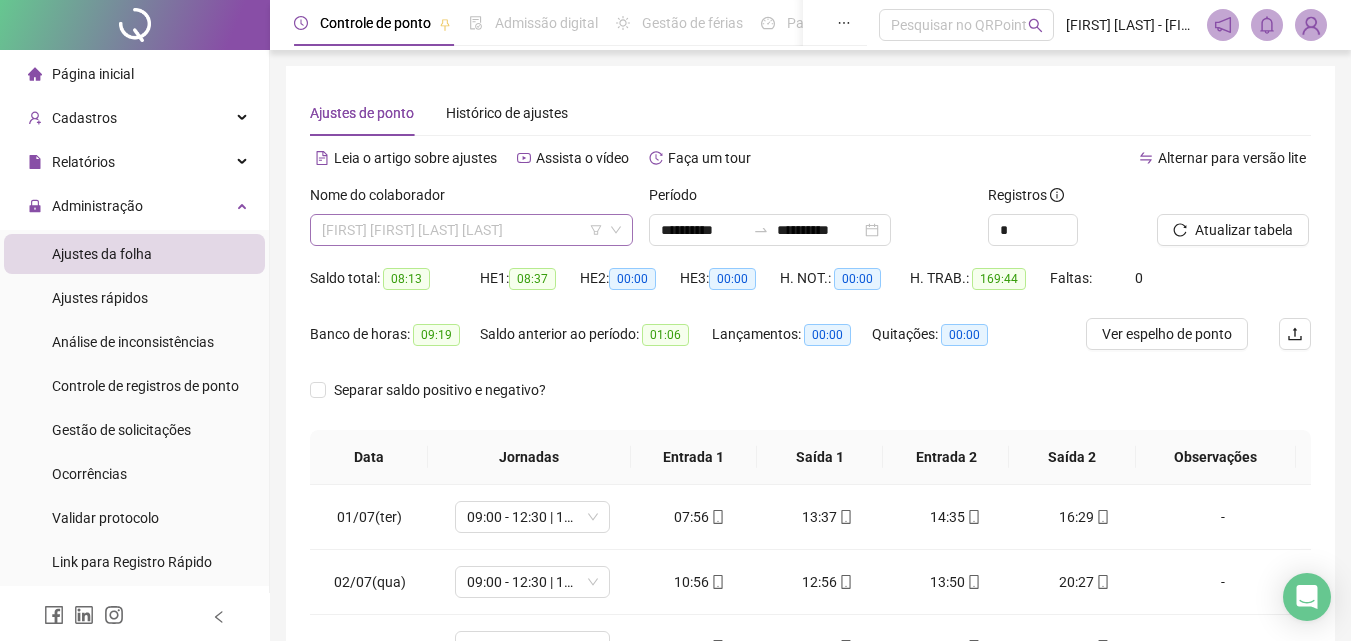 click on "[FIRST] [LAST] [LAST] [LAST]" at bounding box center (471, 230) 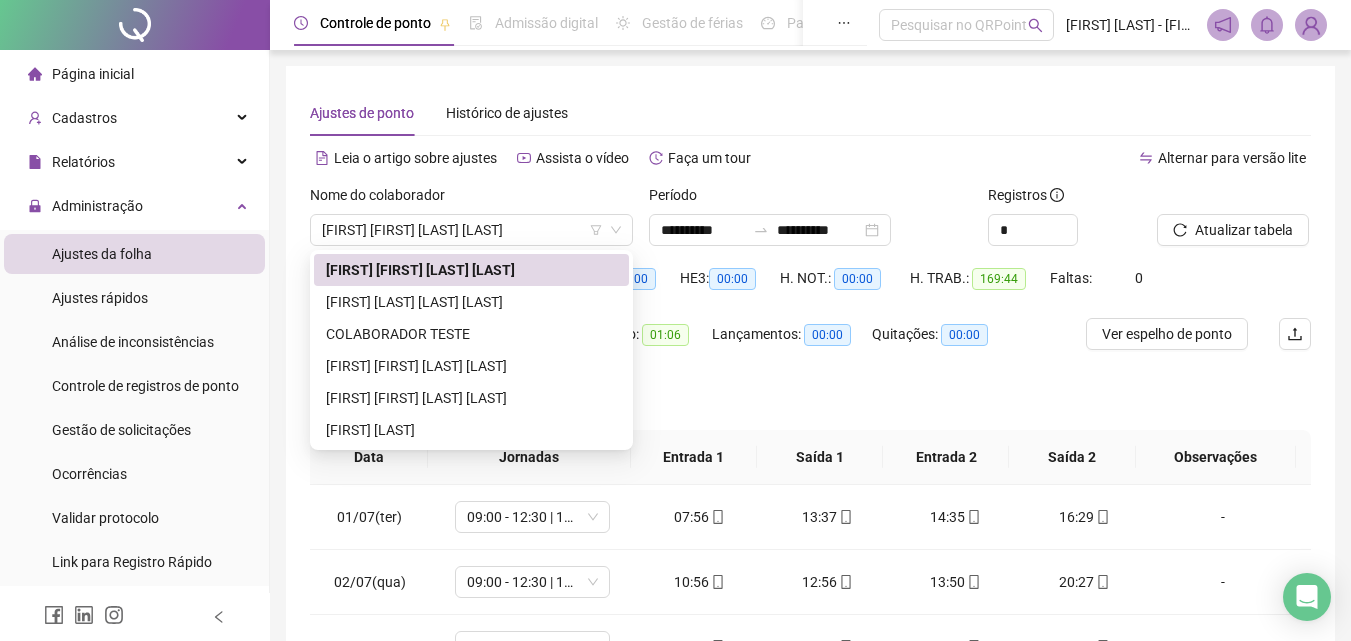 click 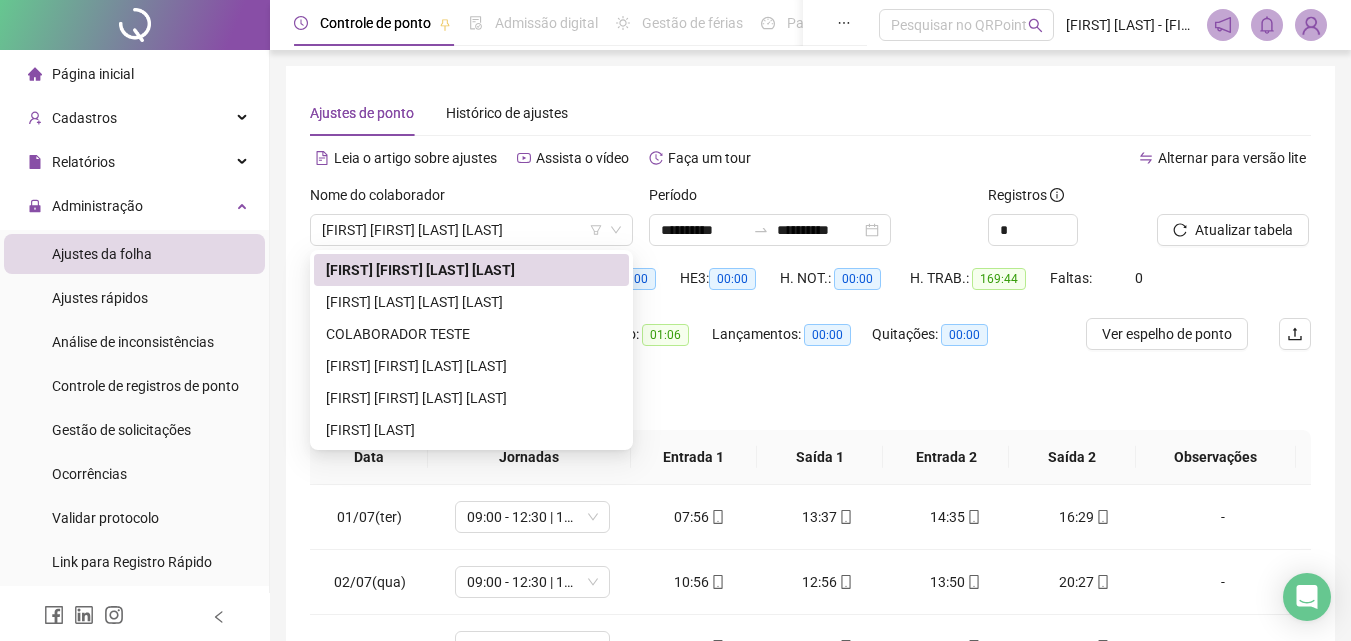 click on "Banco de horas:   09:19" at bounding box center [395, 346] 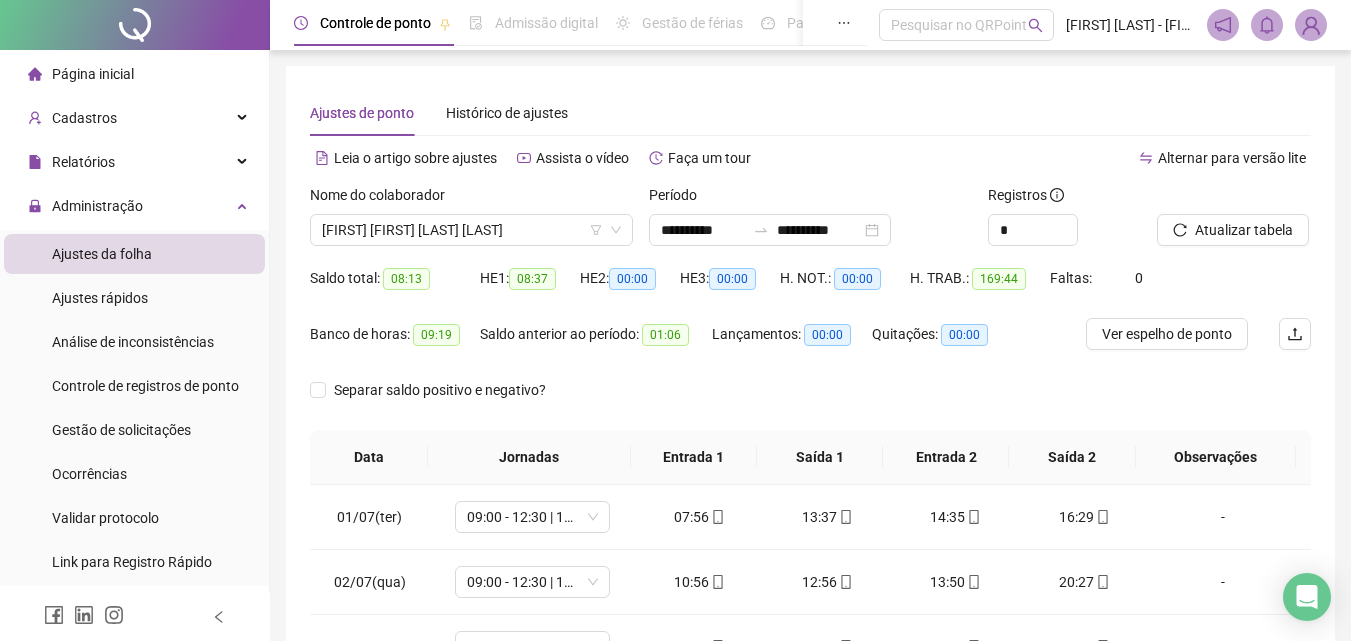 scroll, scrollTop: 81, scrollLeft: 0, axis: vertical 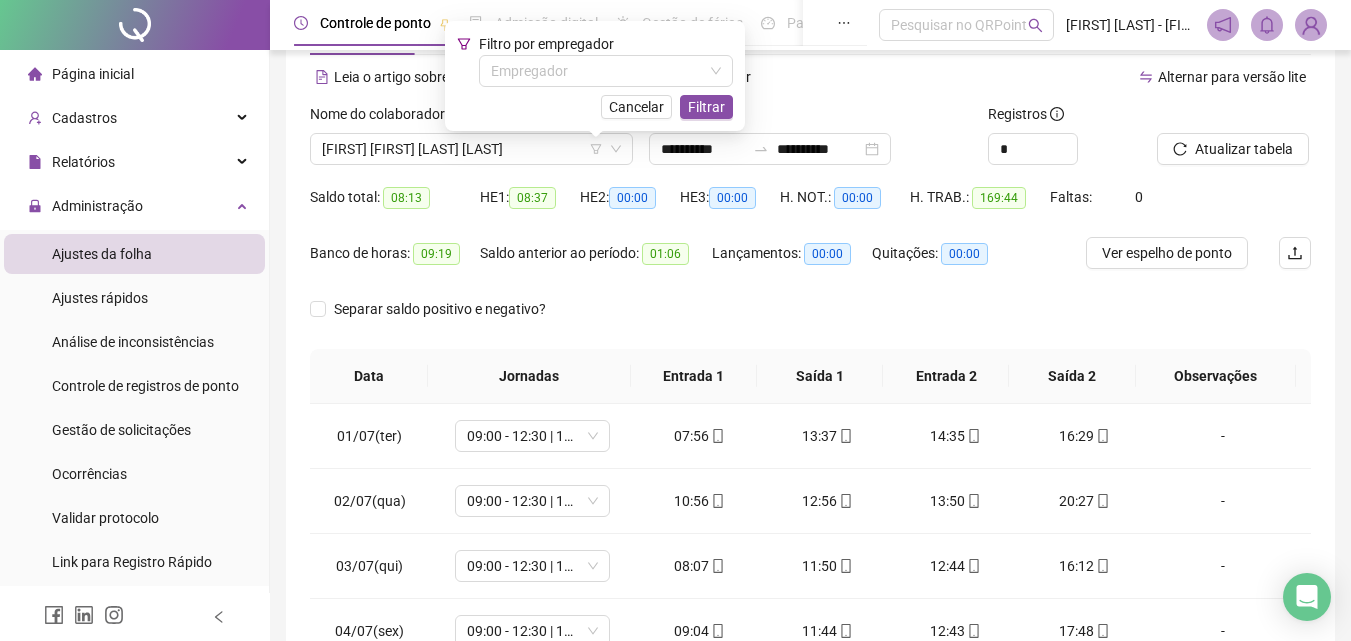 click on "Saldo anterior ao período:   01:06" at bounding box center (596, 265) 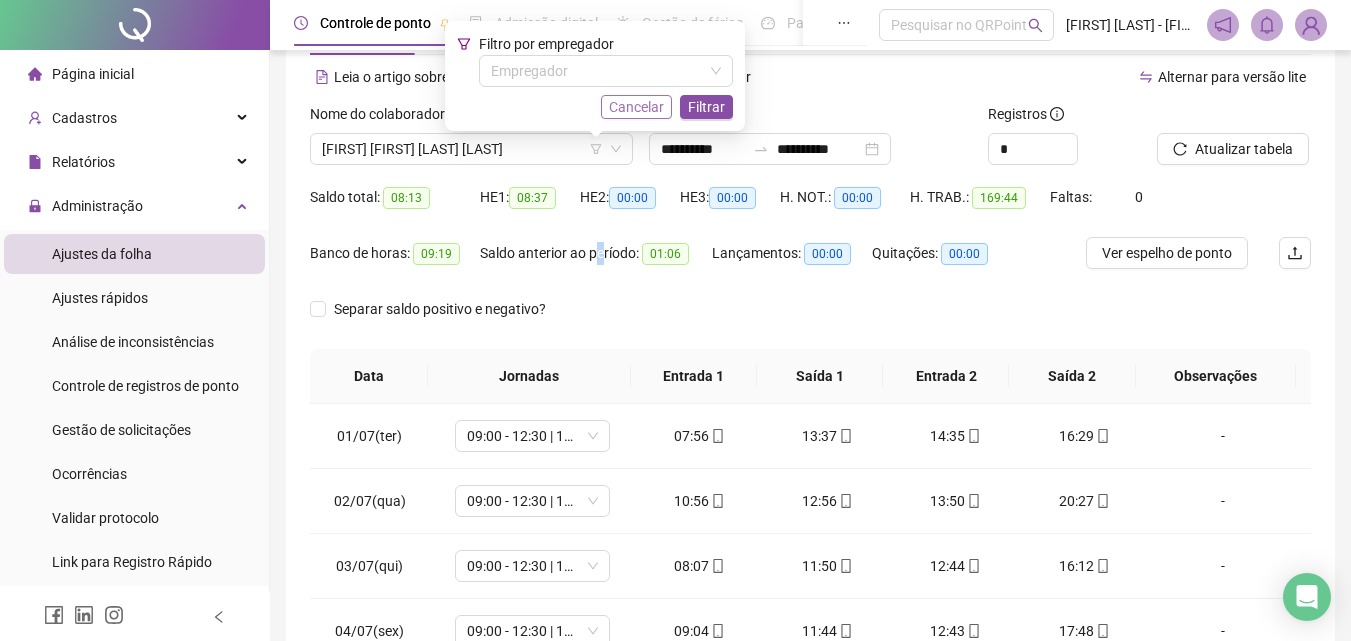 click on "Cancelar" at bounding box center [636, 107] 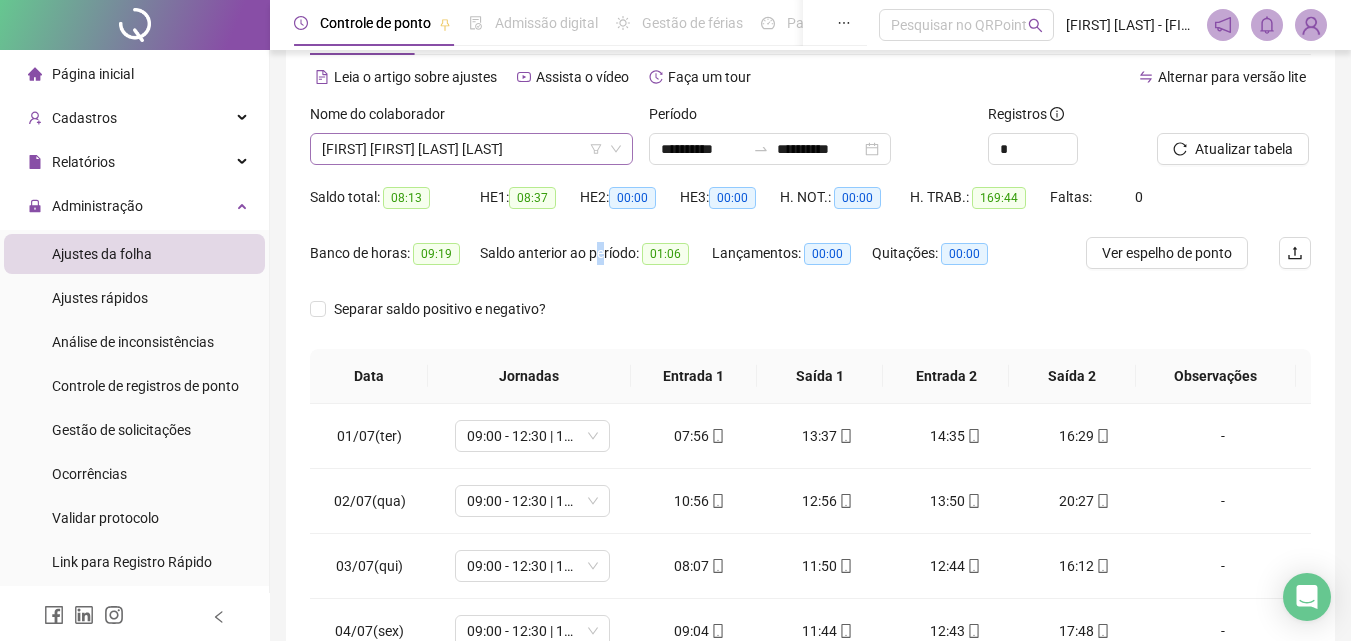 click 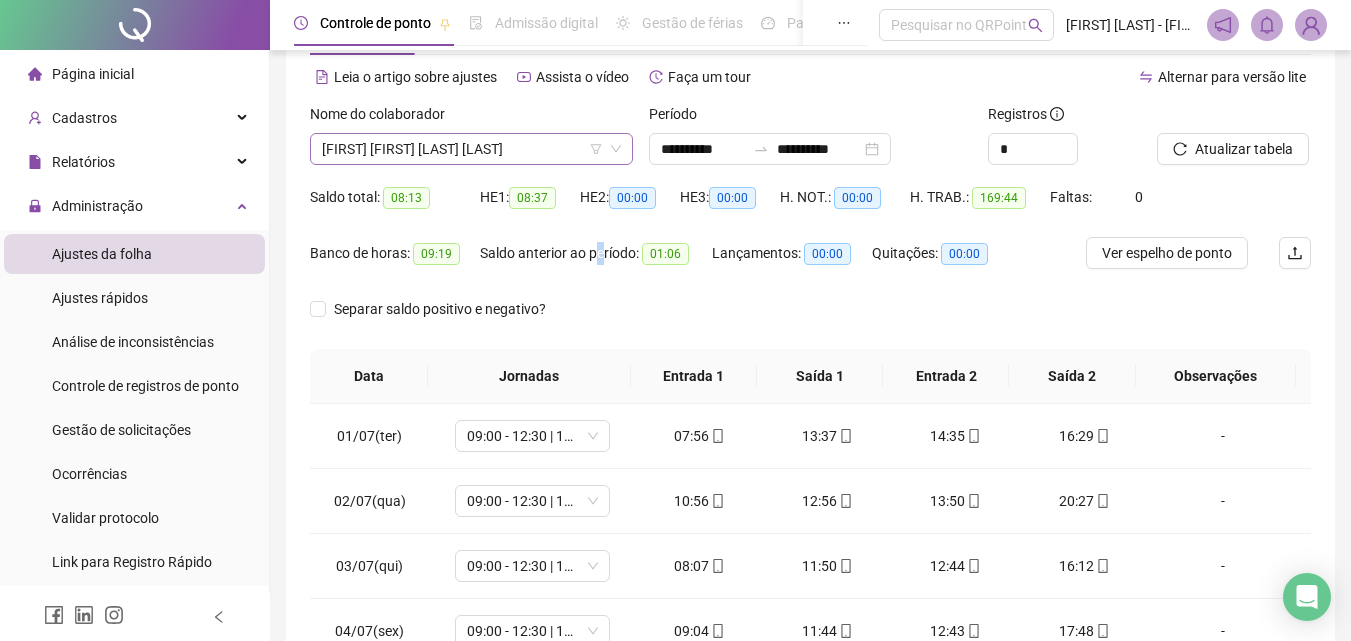 click 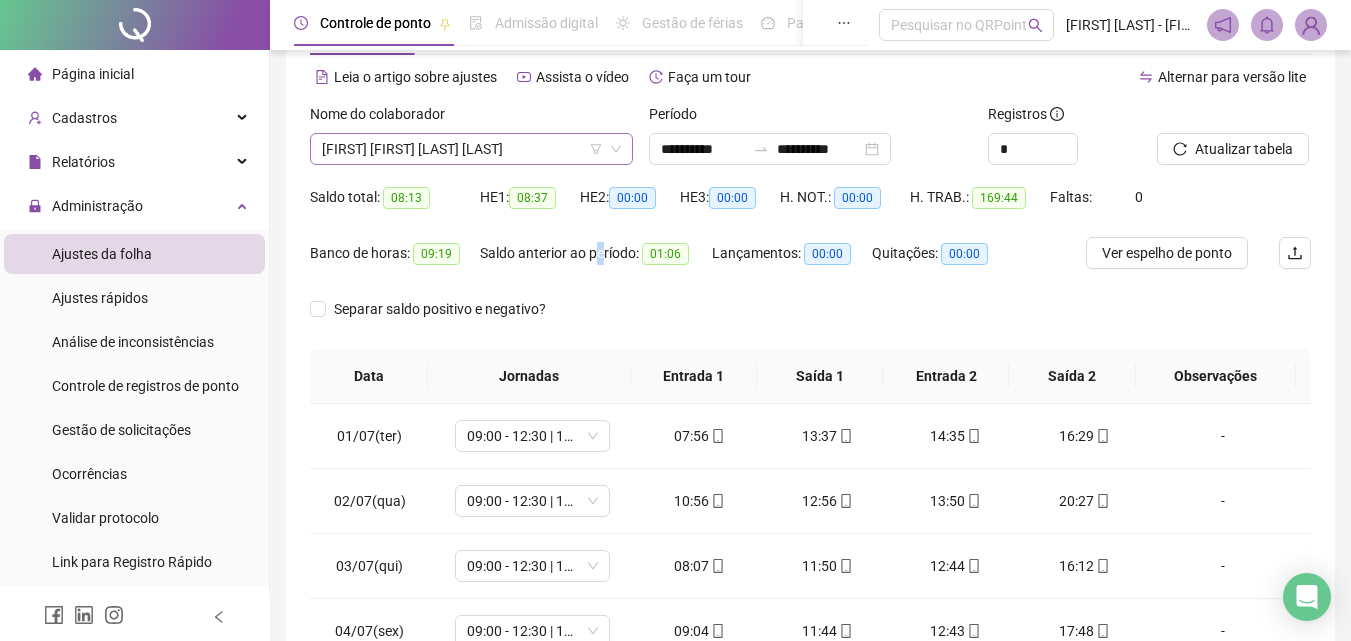 click 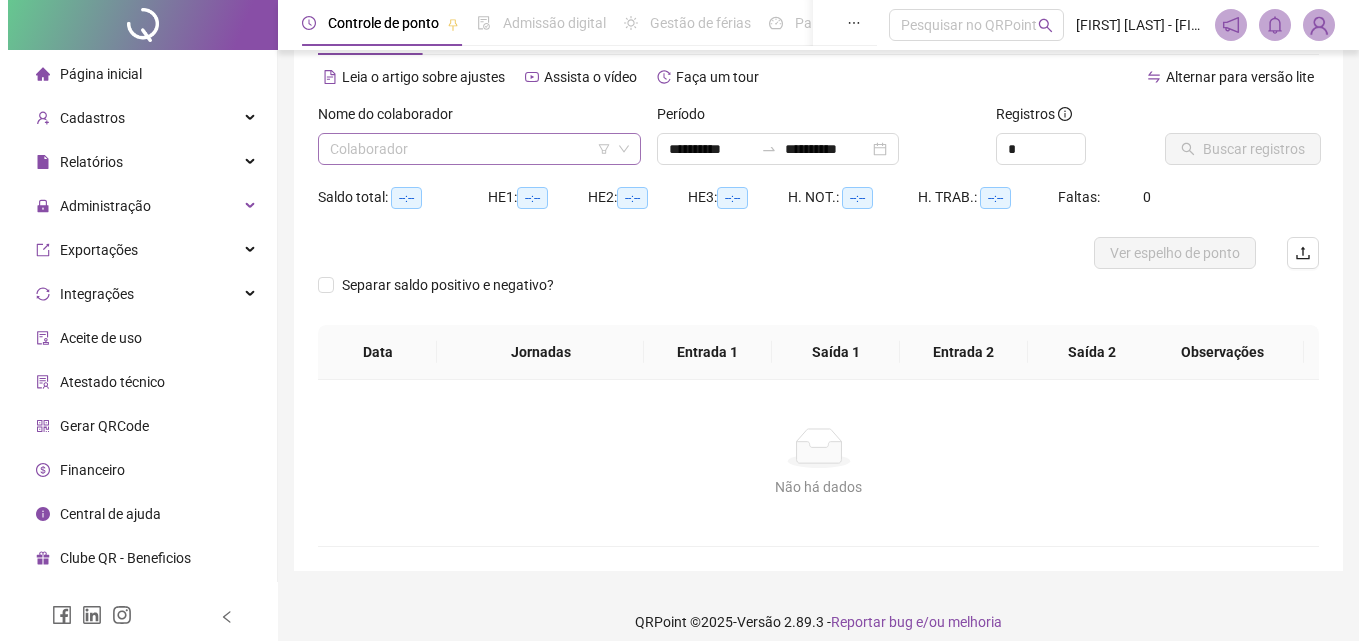 scroll, scrollTop: 81, scrollLeft: 0, axis: vertical 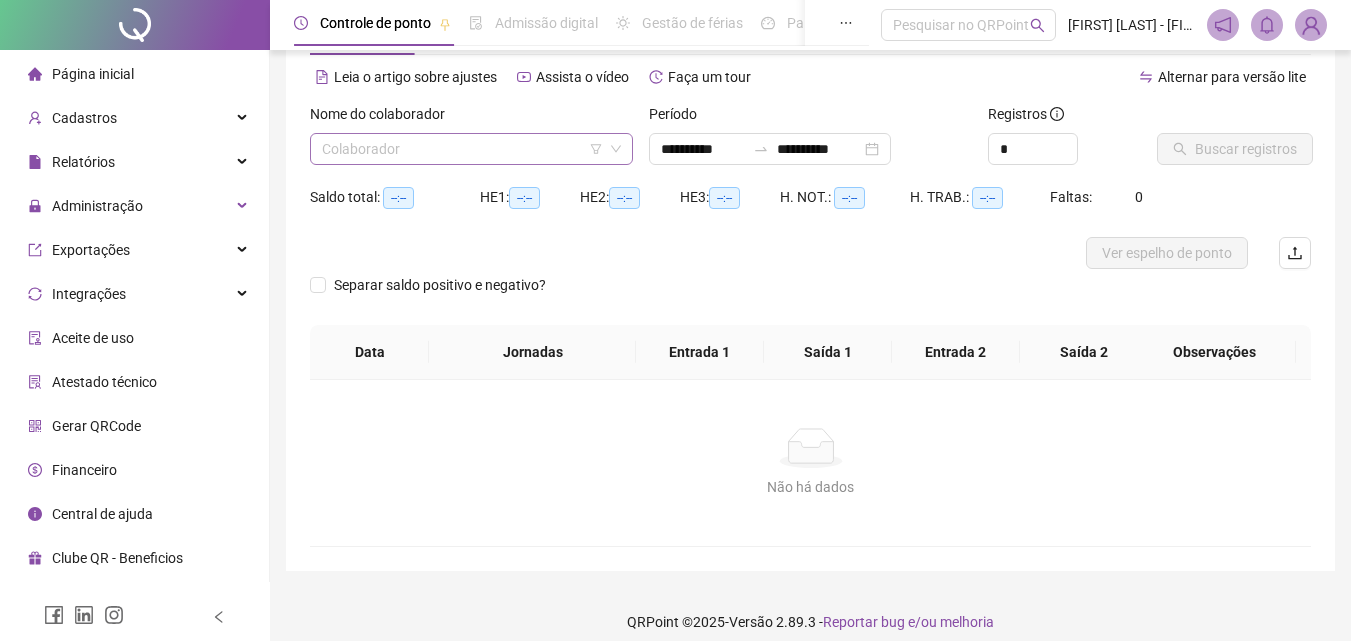 click 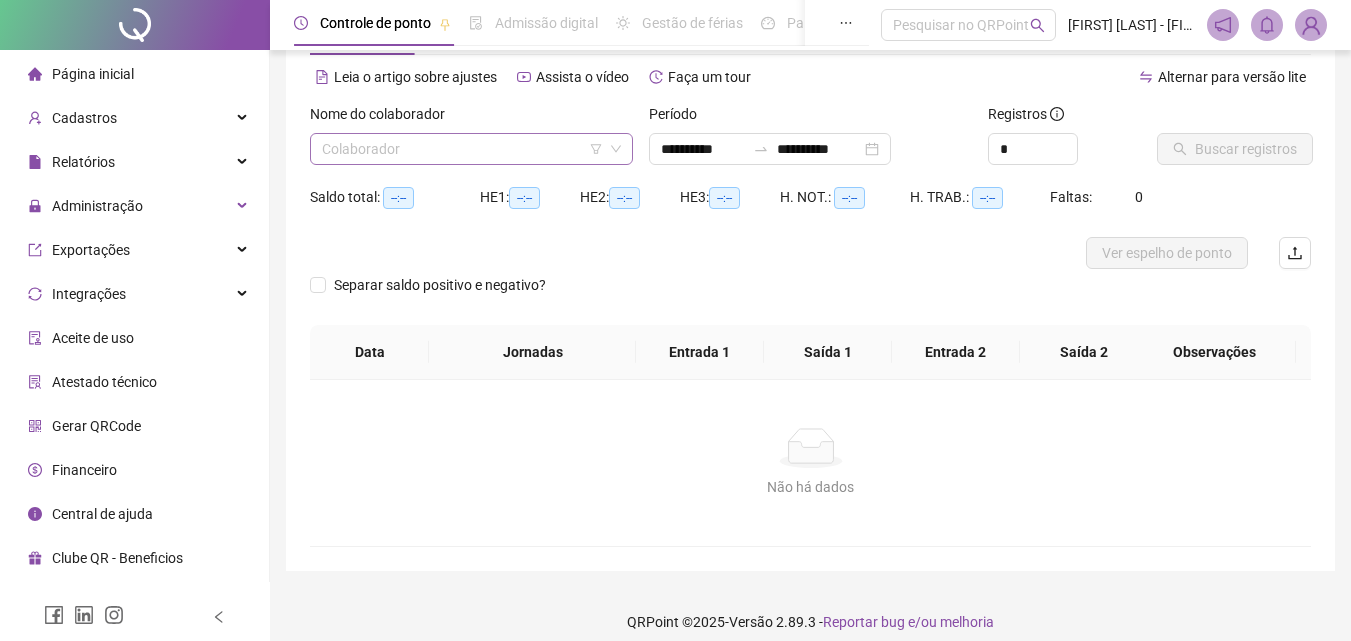 click at bounding box center [462, 149] 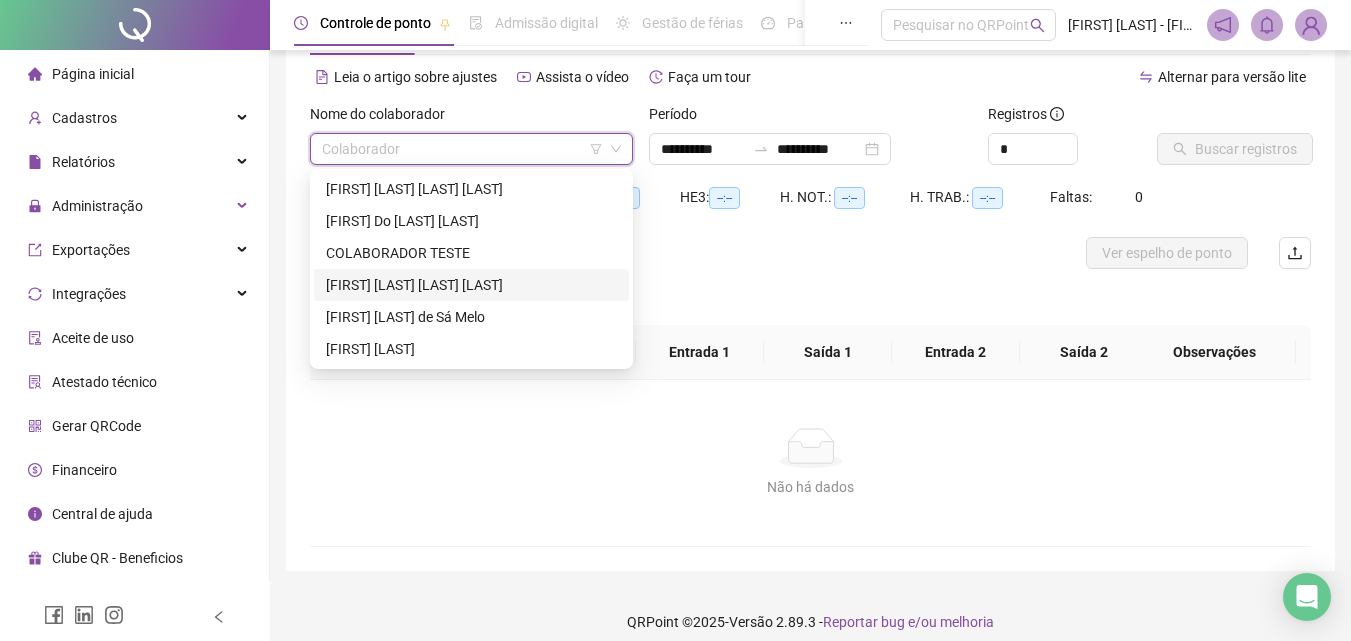 click on "[FIRST] [LAST] [LAST] [LAST]" at bounding box center (471, 285) 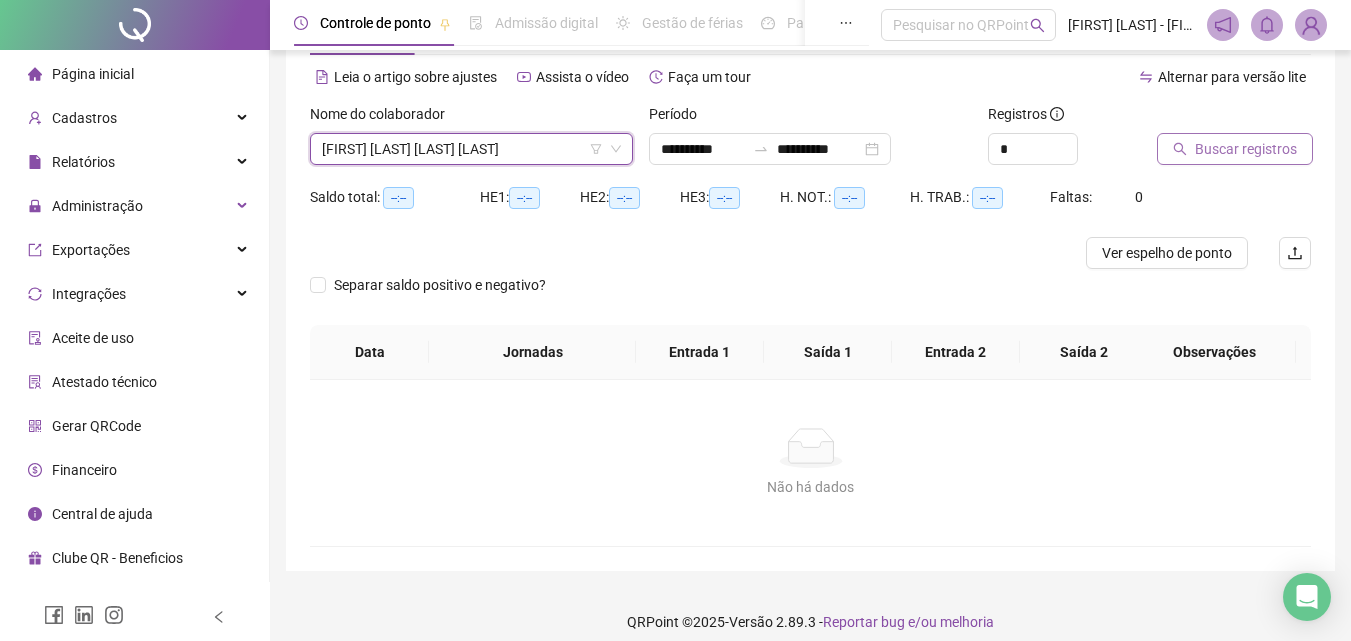 click on "Buscar registros" at bounding box center [1246, 149] 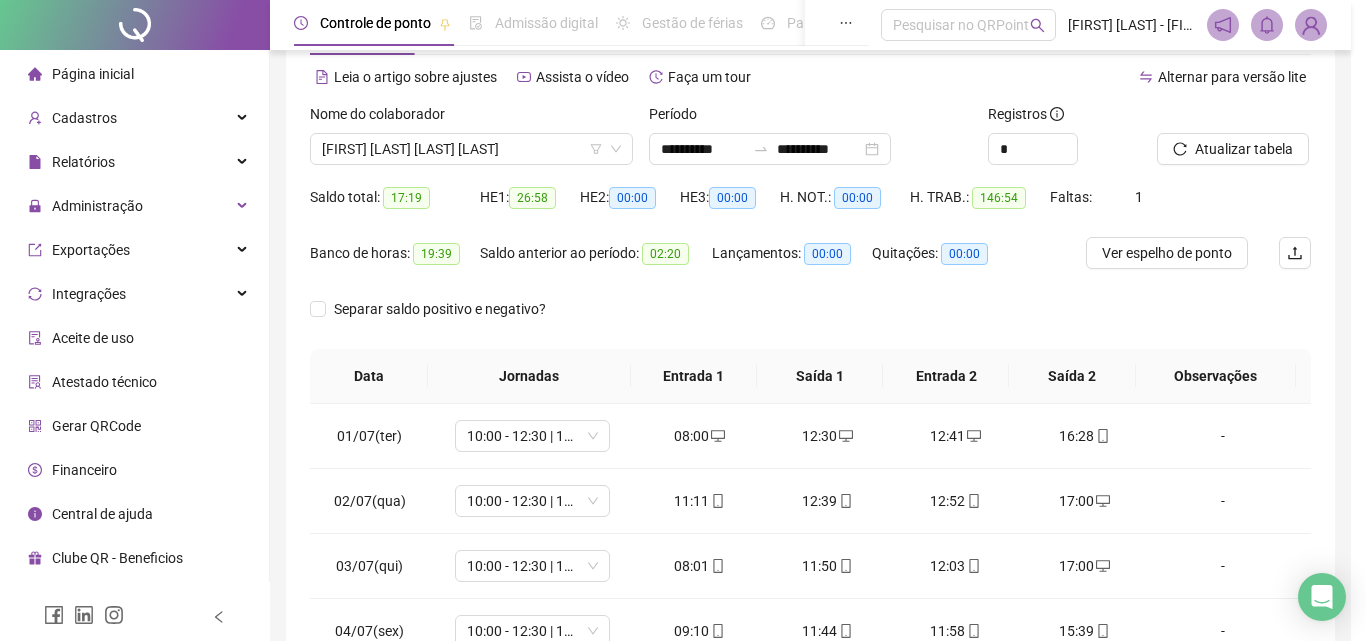 click on "Buscando registros Os registros de ponto estão sendo buscados... OK" at bounding box center [683, 320] 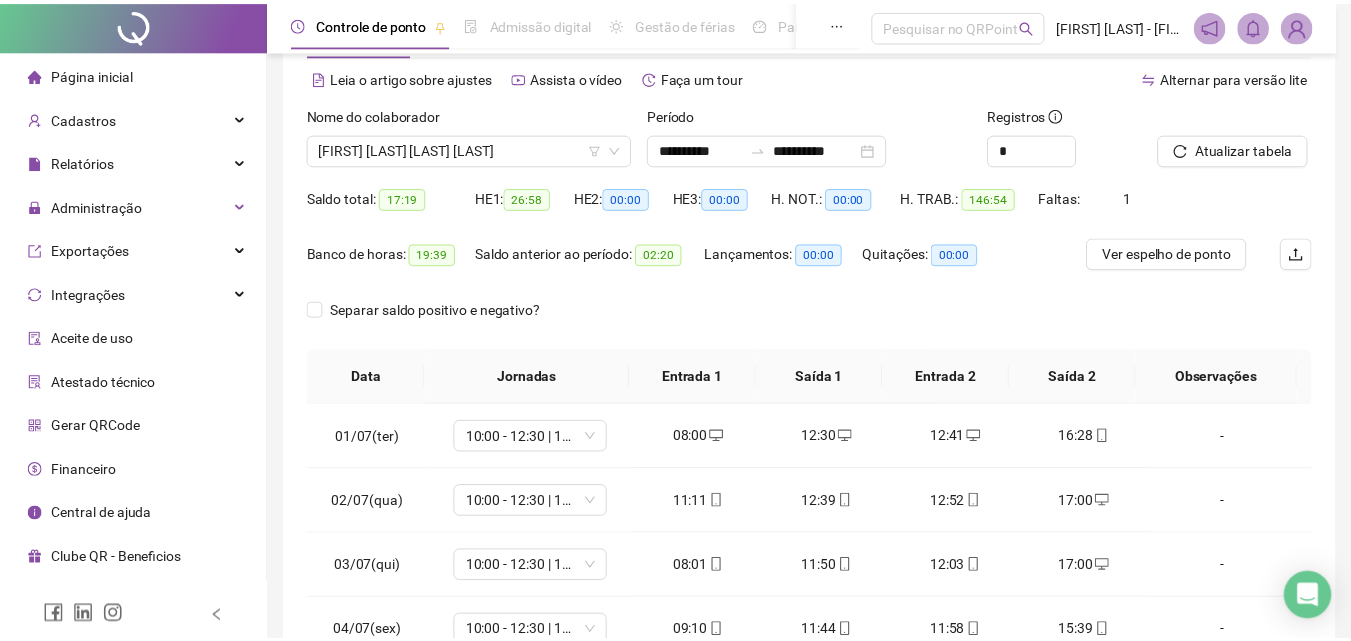 scroll, scrollTop: 381, scrollLeft: 0, axis: vertical 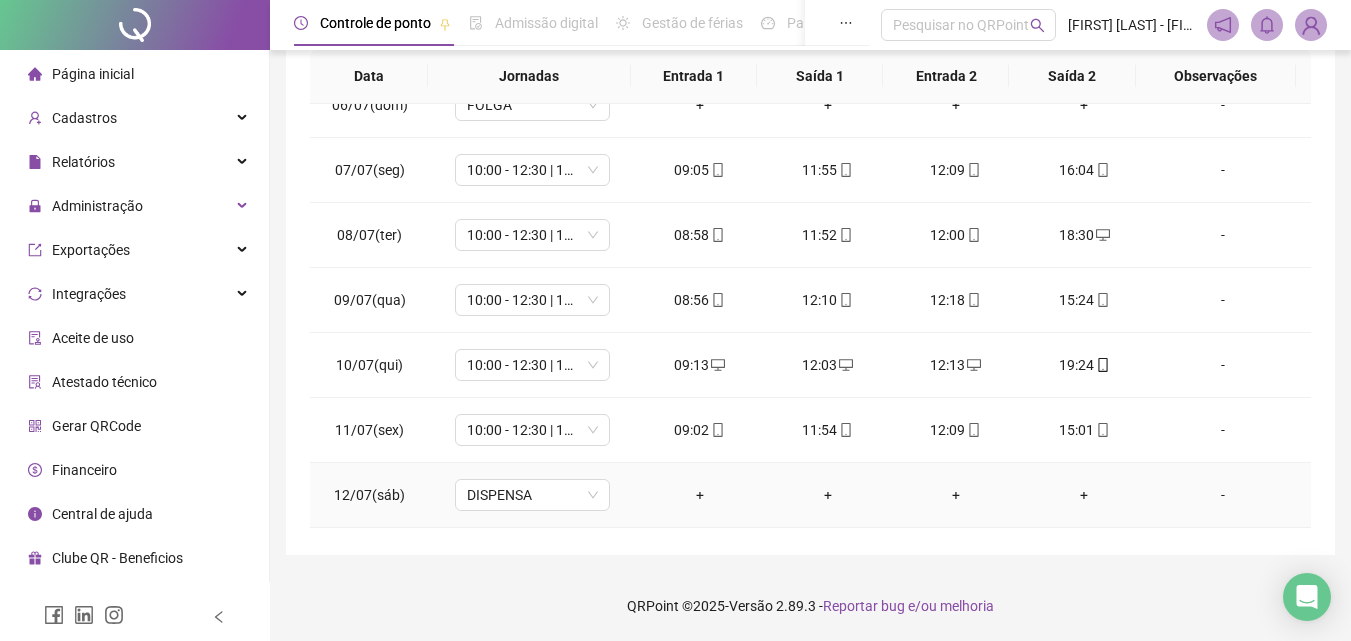 click on "10:00 - 12:30 | 12:45 - 16:00" at bounding box center (532, 170) 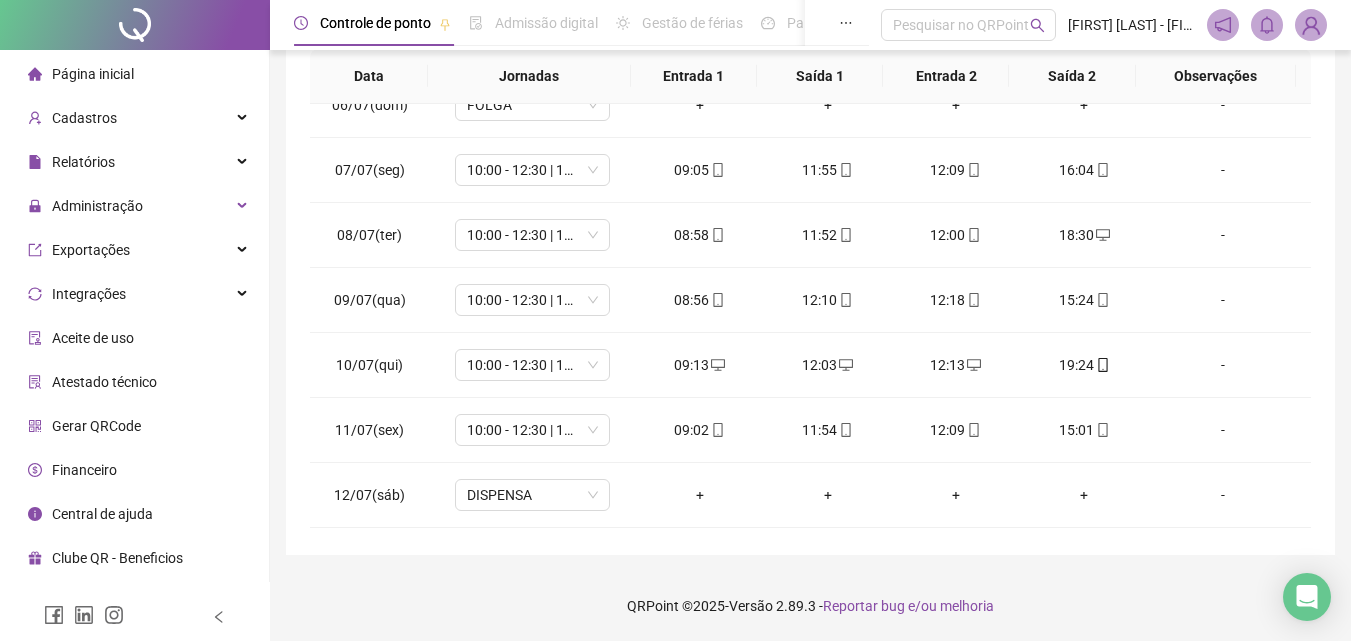 scroll, scrollTop: 100, scrollLeft: 0, axis: vertical 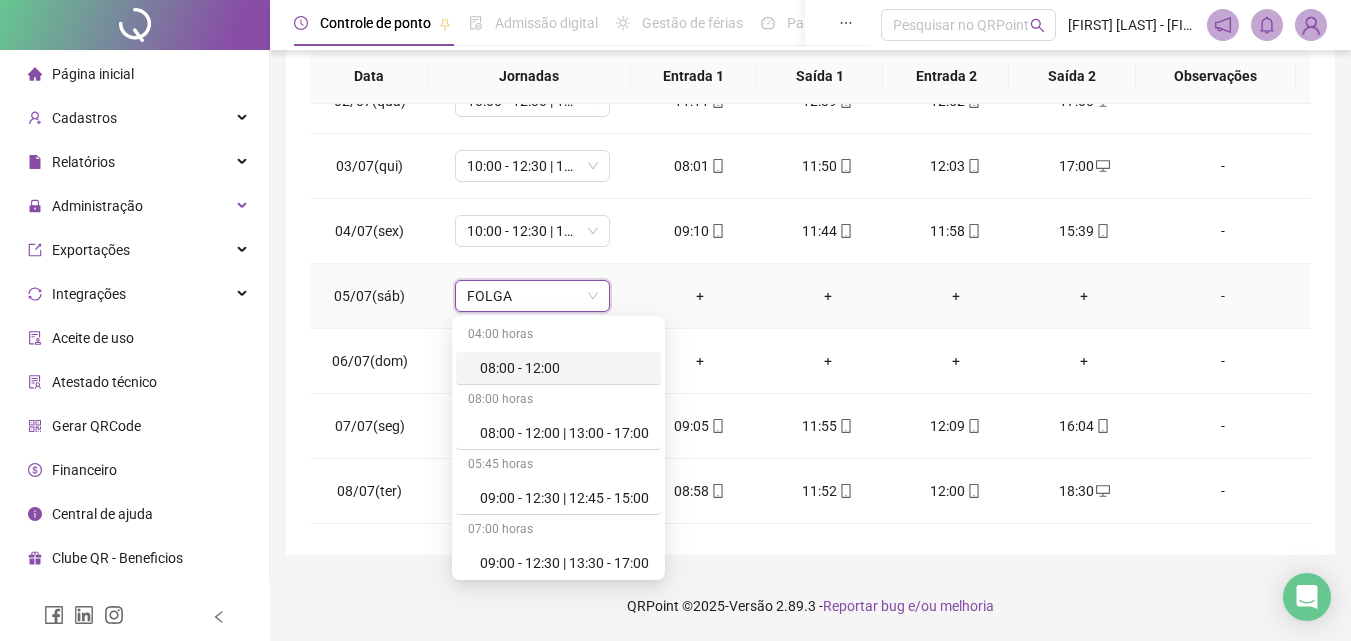 click on "FOLGA" at bounding box center (532, 296) 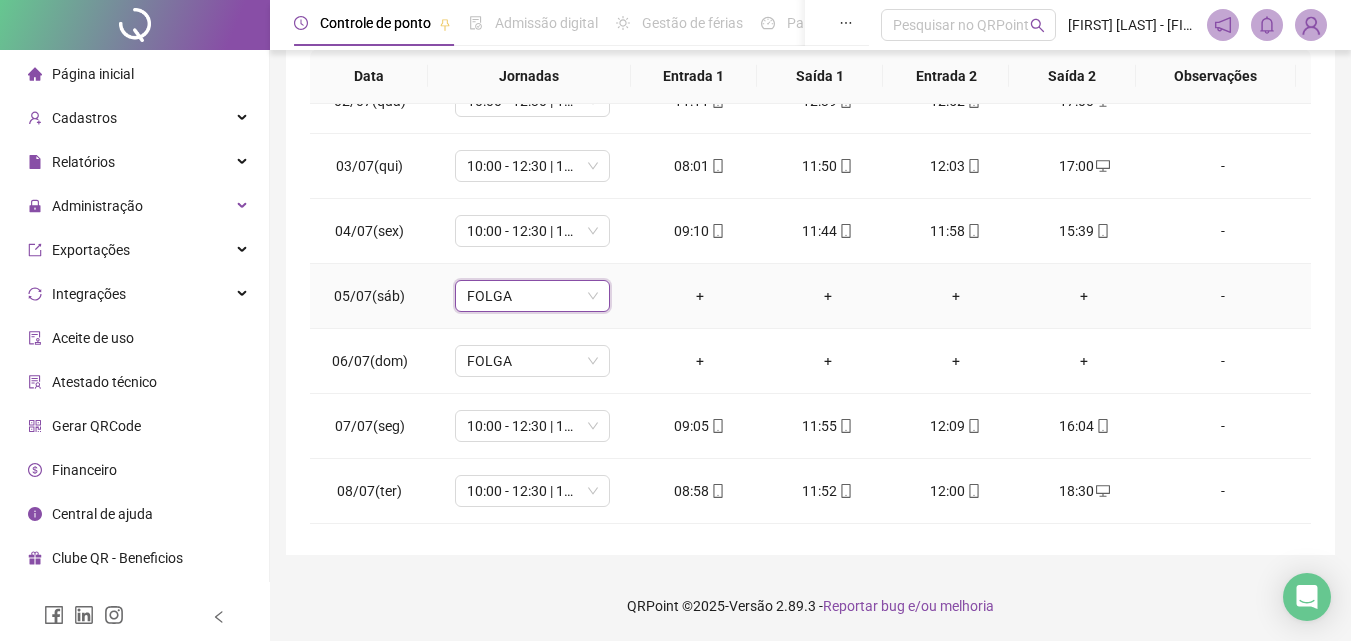 click on "FOLGA" at bounding box center (532, 296) 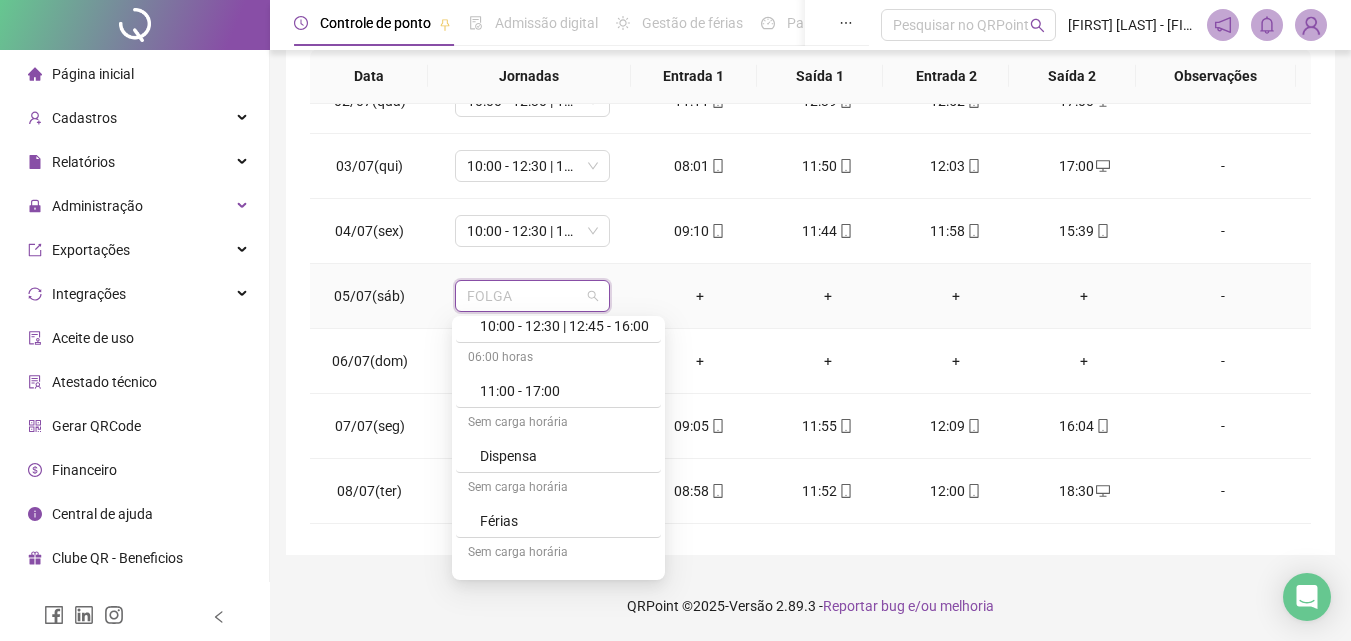 scroll, scrollTop: 400, scrollLeft: 0, axis: vertical 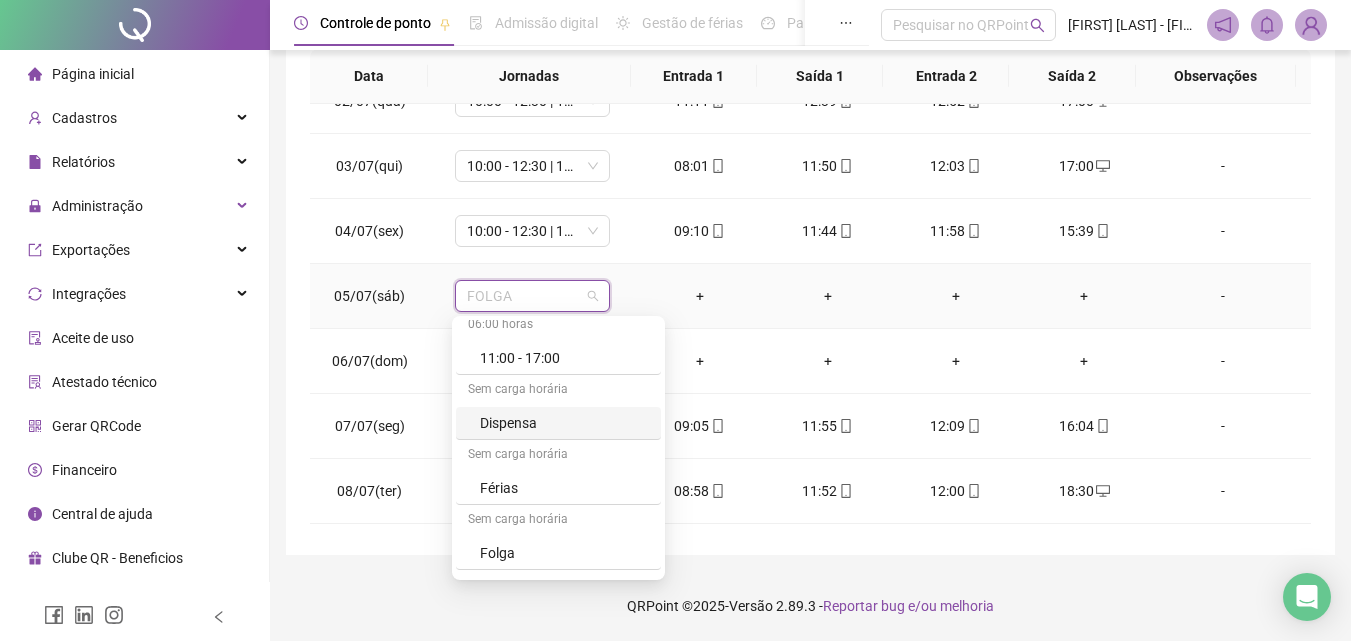 click on "Dispensa" at bounding box center (564, 423) 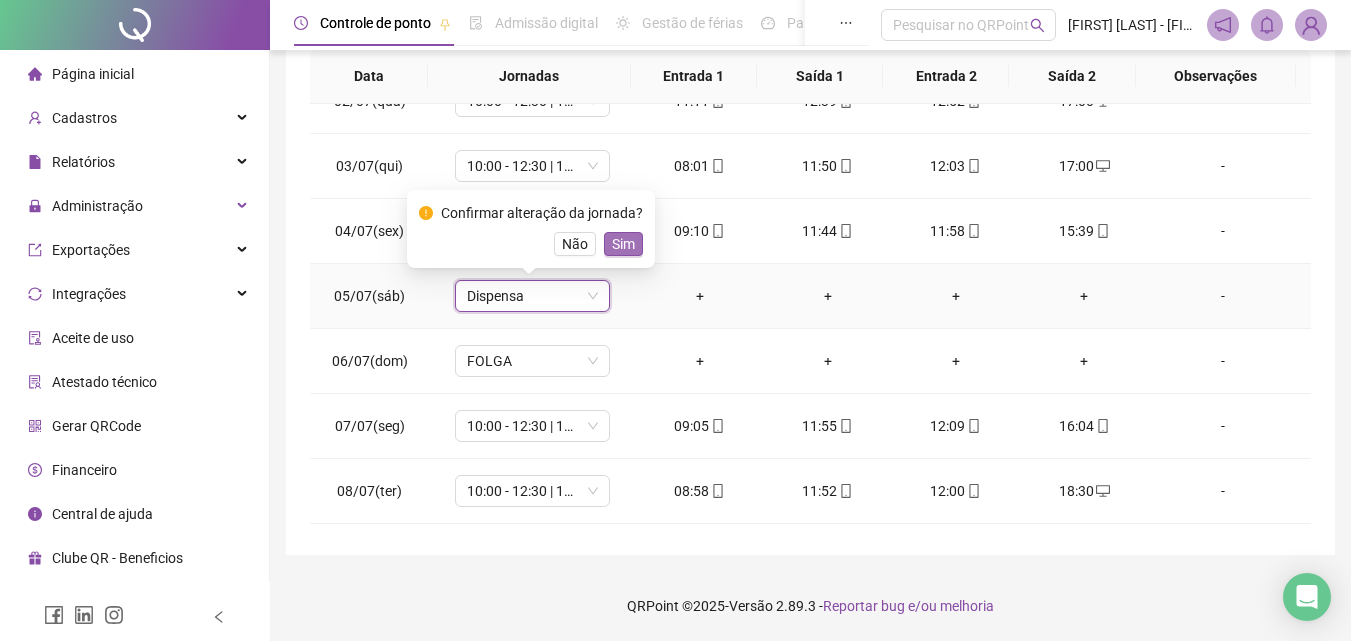 click on "Sim" at bounding box center [623, 244] 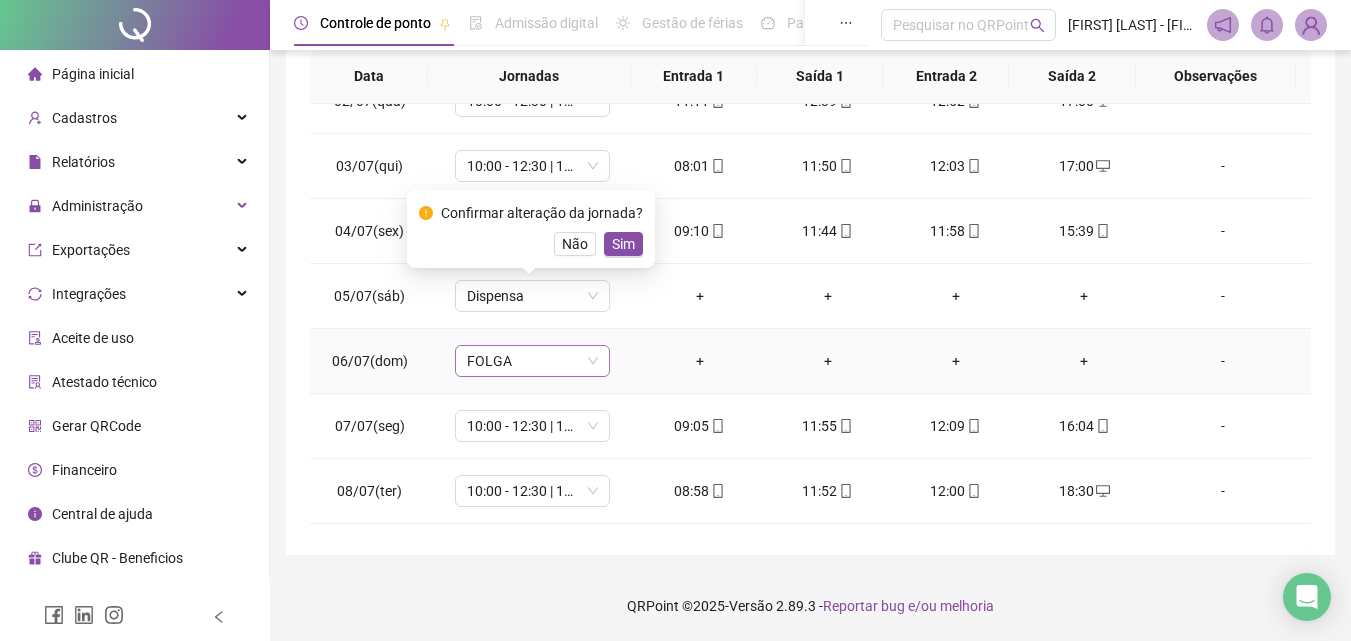 click on "FOLGA" at bounding box center [532, 361] 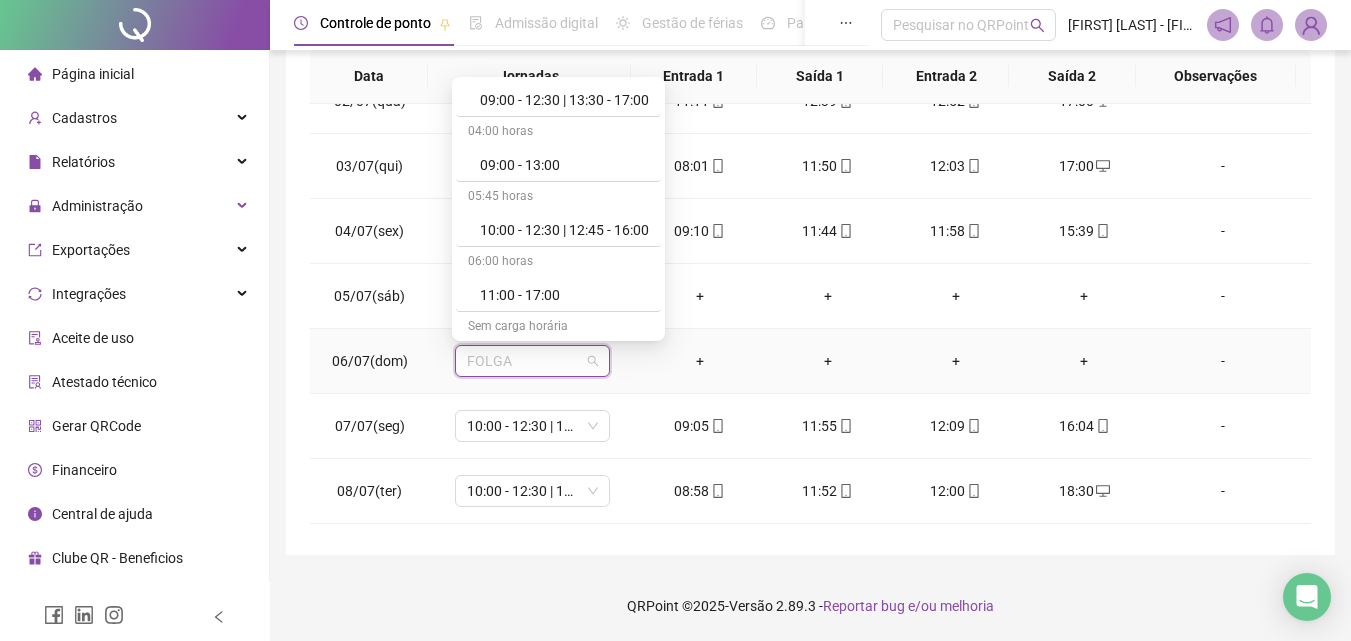 scroll, scrollTop: 424, scrollLeft: 0, axis: vertical 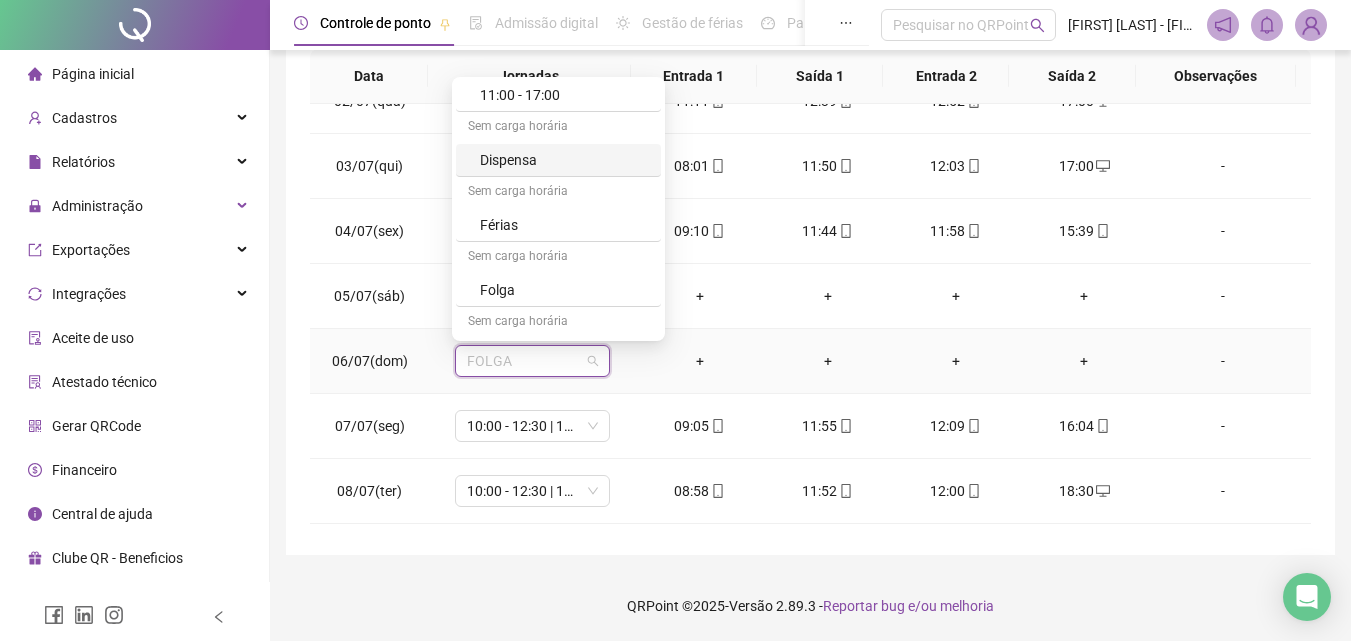 click on "Dispensa" at bounding box center (564, 160) 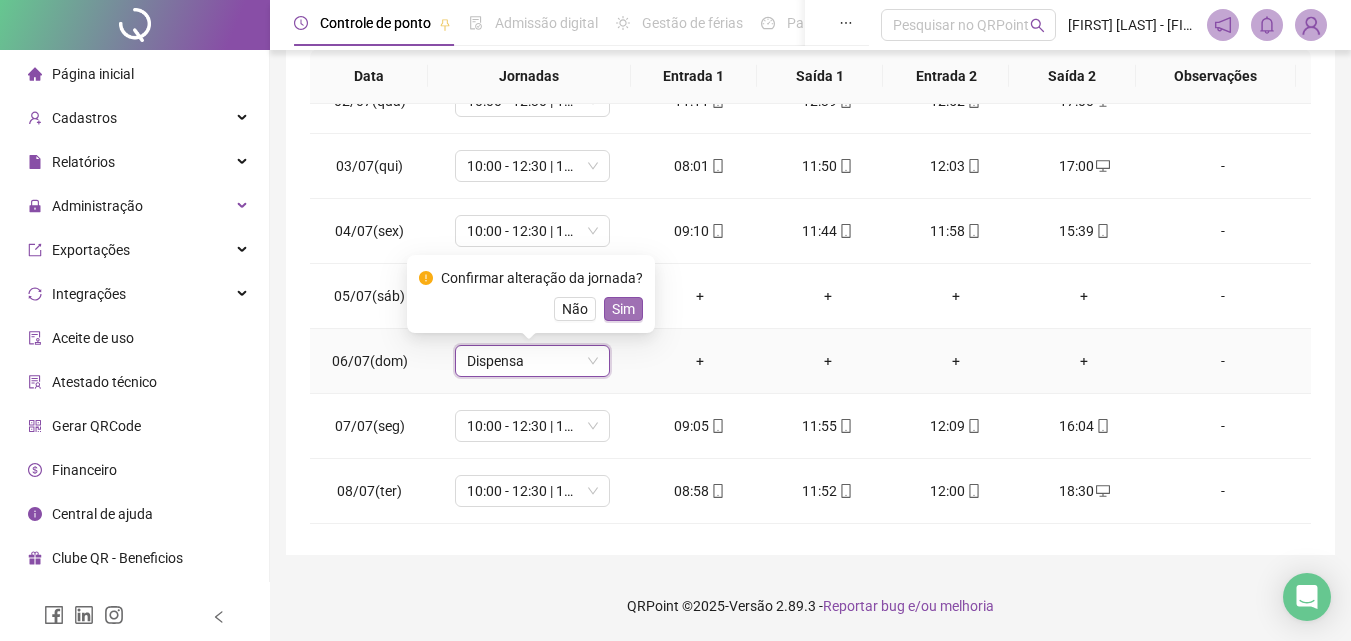 click on "Sim" at bounding box center (623, 309) 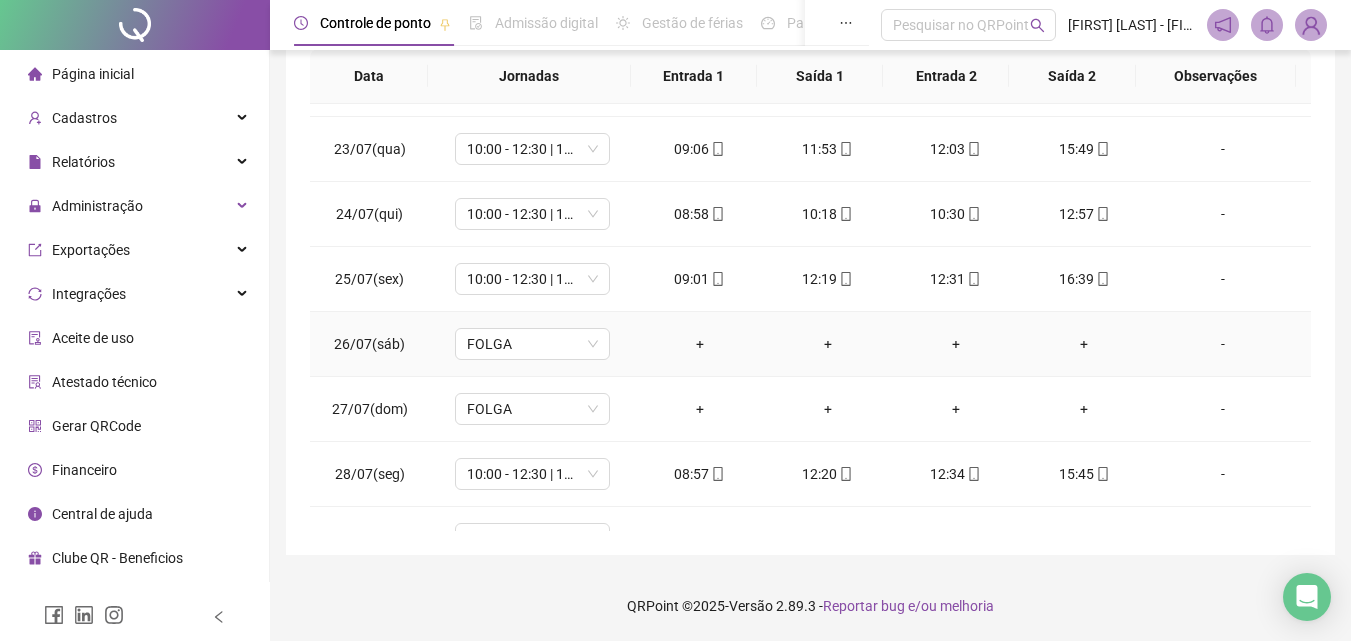 scroll, scrollTop: 1588, scrollLeft: 0, axis: vertical 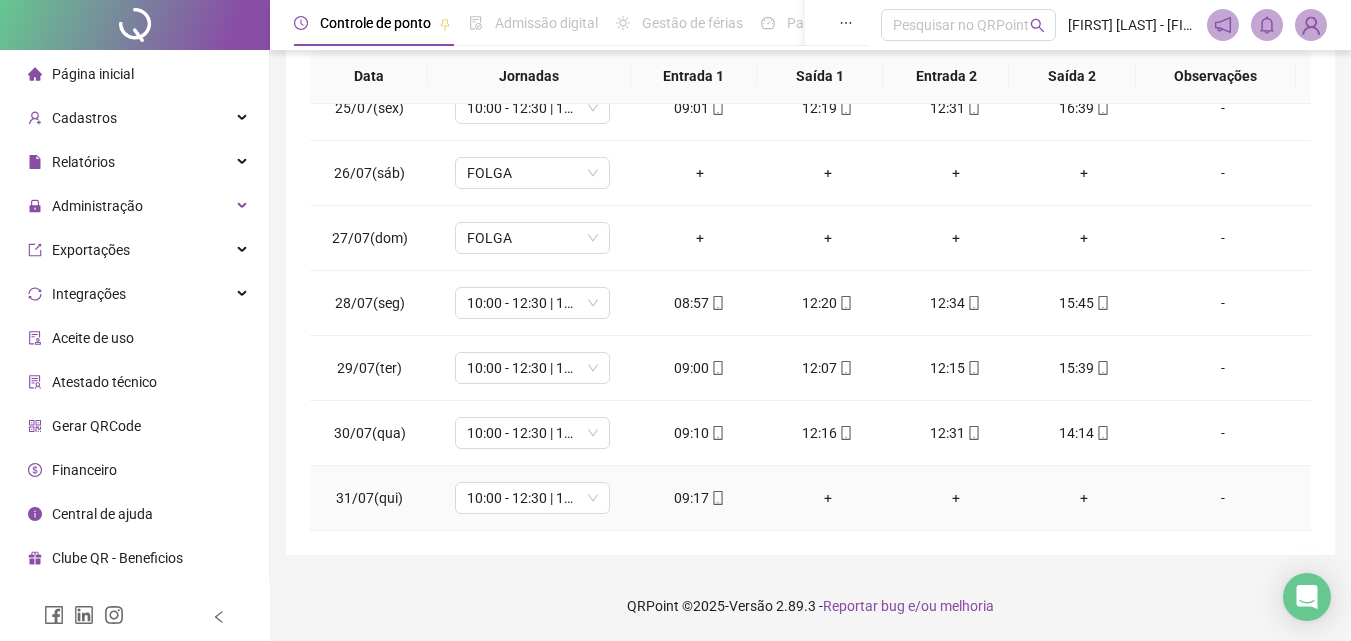 click on "+" at bounding box center [828, 498] 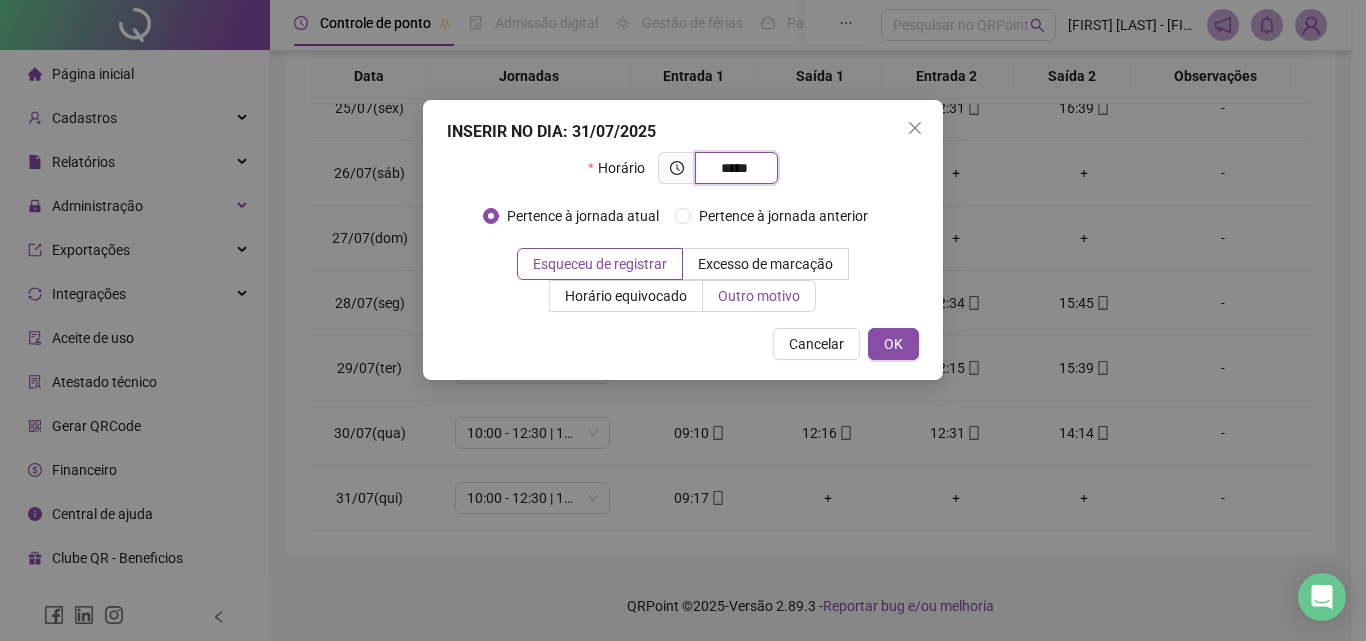 type on "*****" 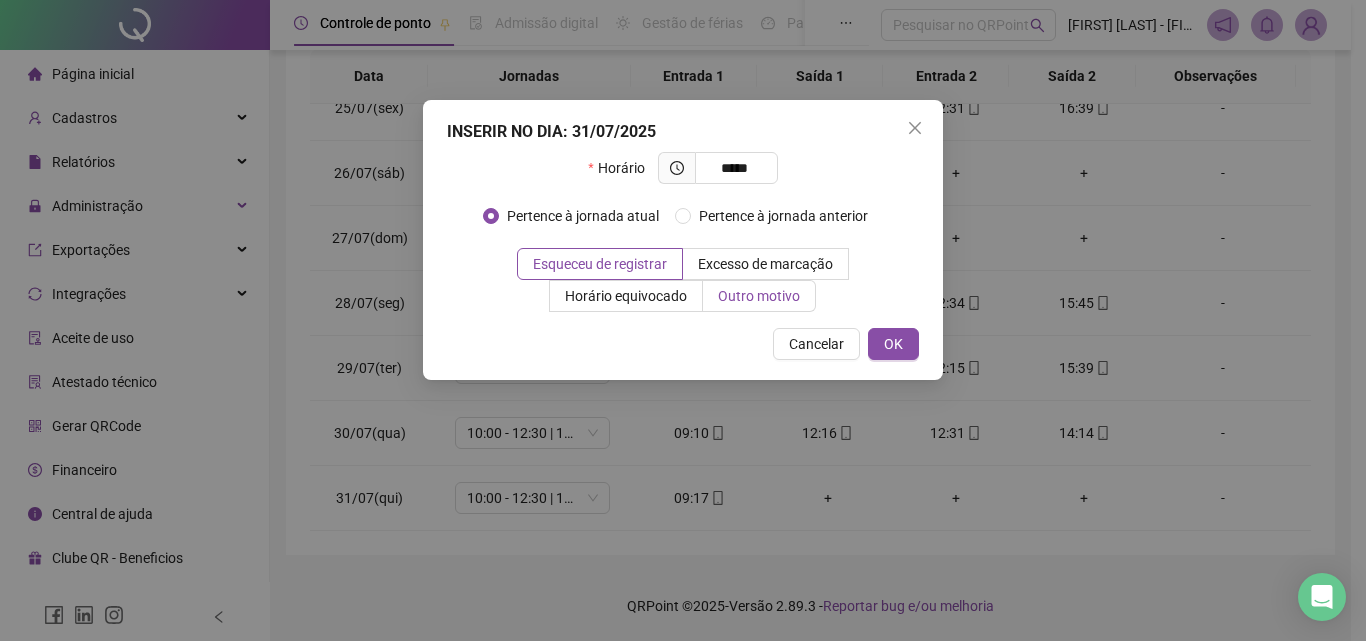 click on "Outro motivo" at bounding box center [759, 296] 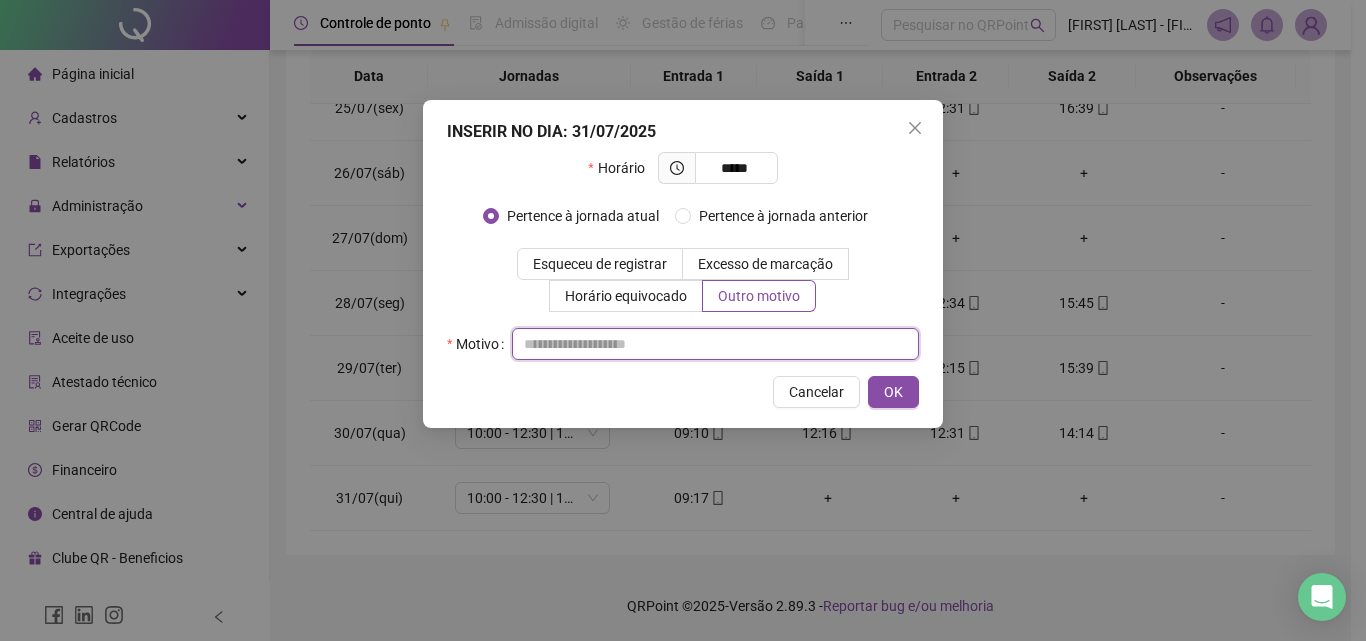 click at bounding box center (715, 344) 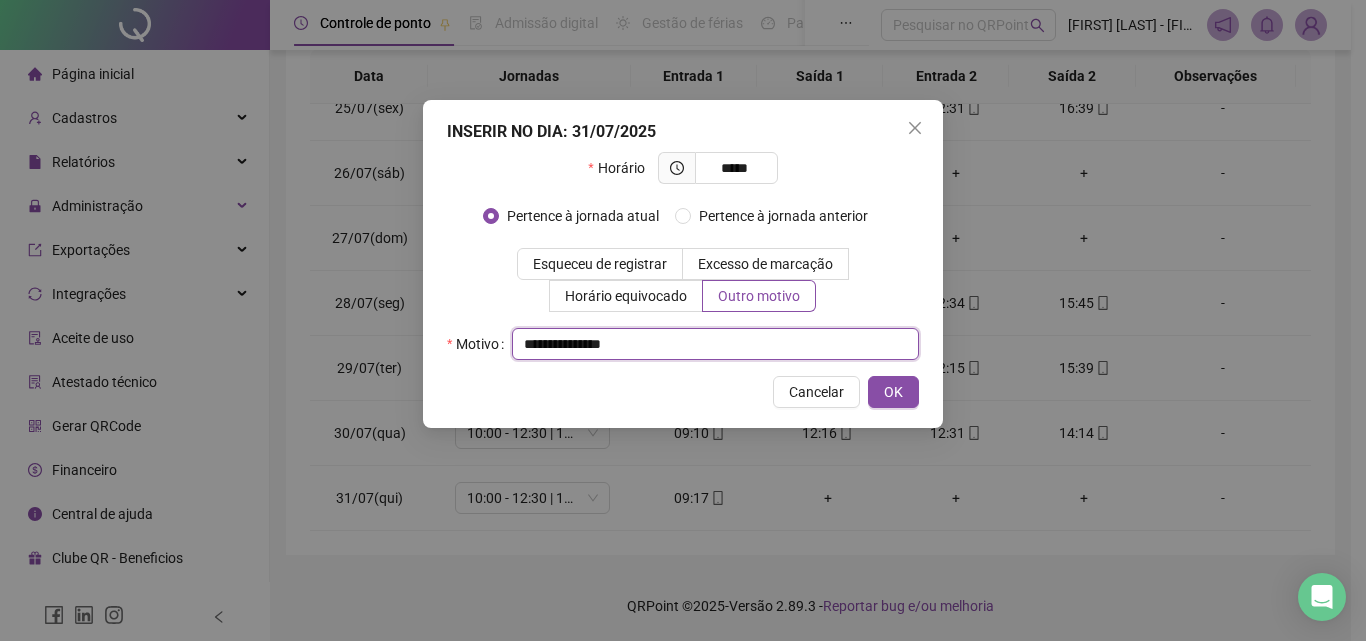 drag, startPoint x: 625, startPoint y: 343, endPoint x: 512, endPoint y: 352, distance: 113.35784 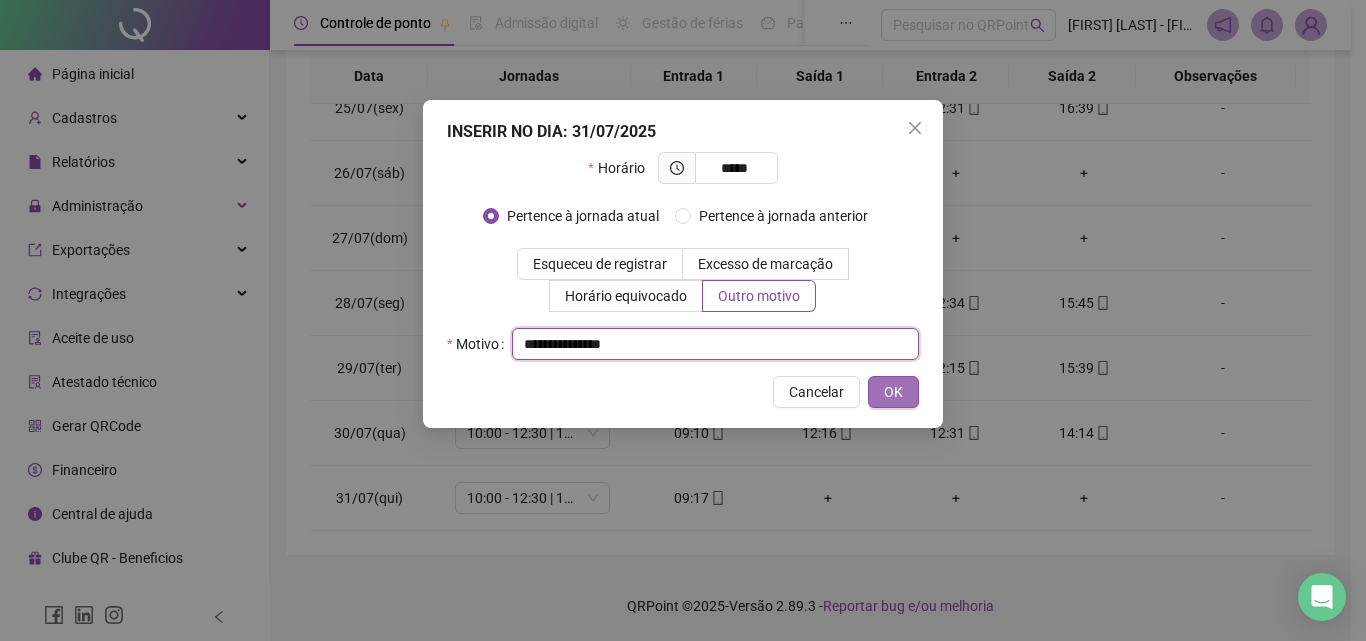type on "**********" 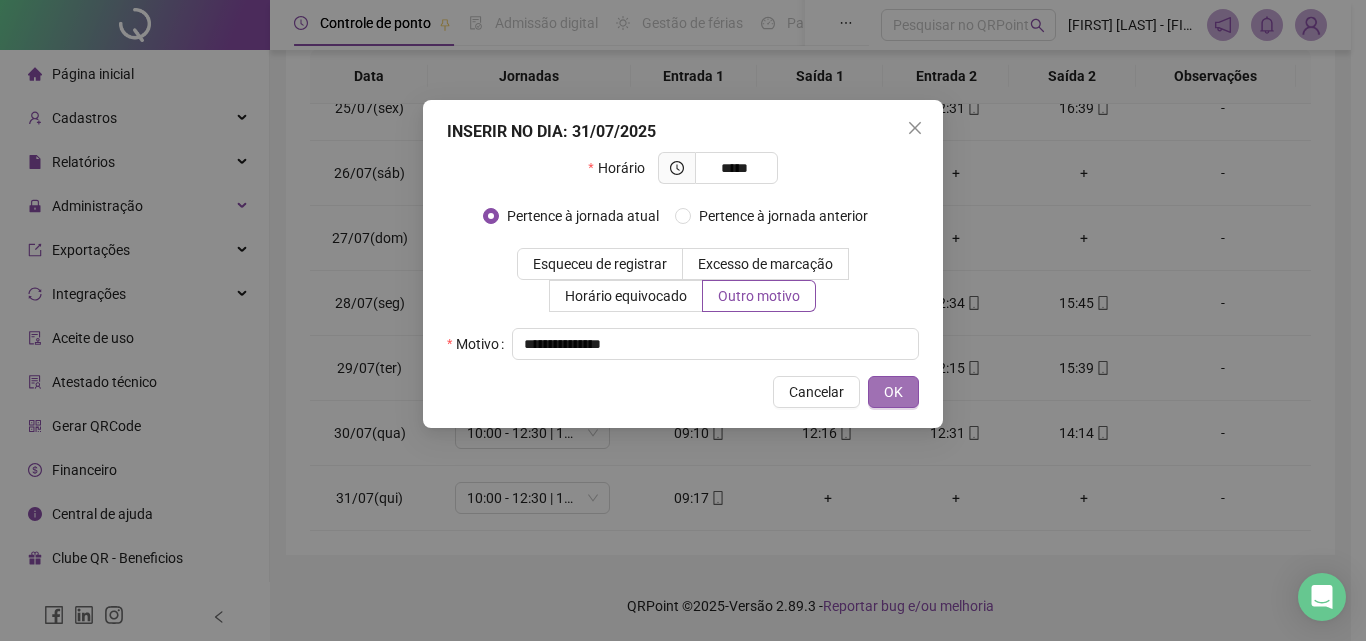 click on "OK" at bounding box center (893, 392) 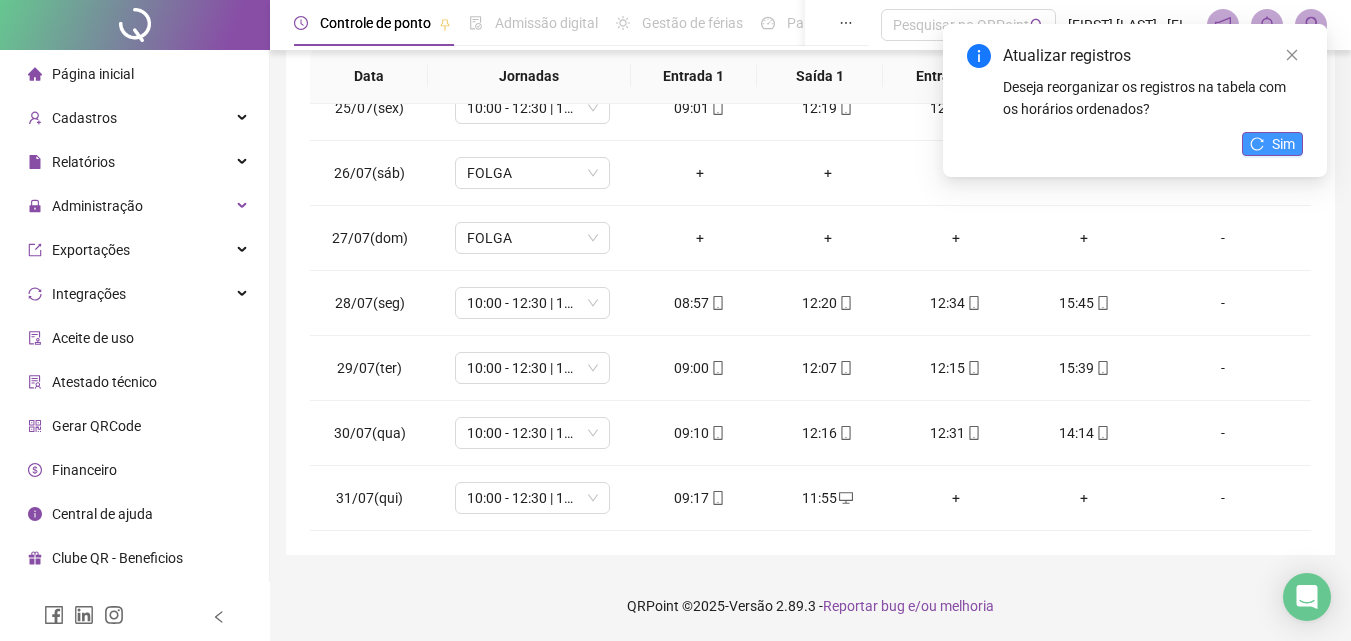 click 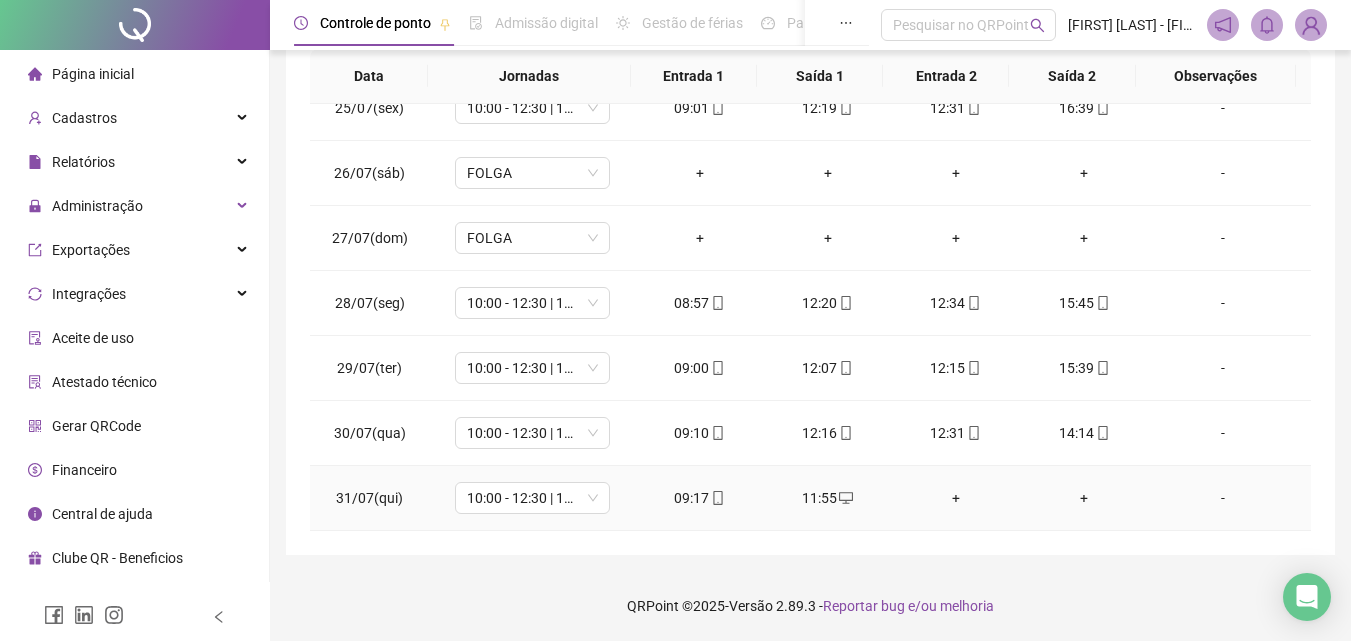 click on "+" at bounding box center [956, 498] 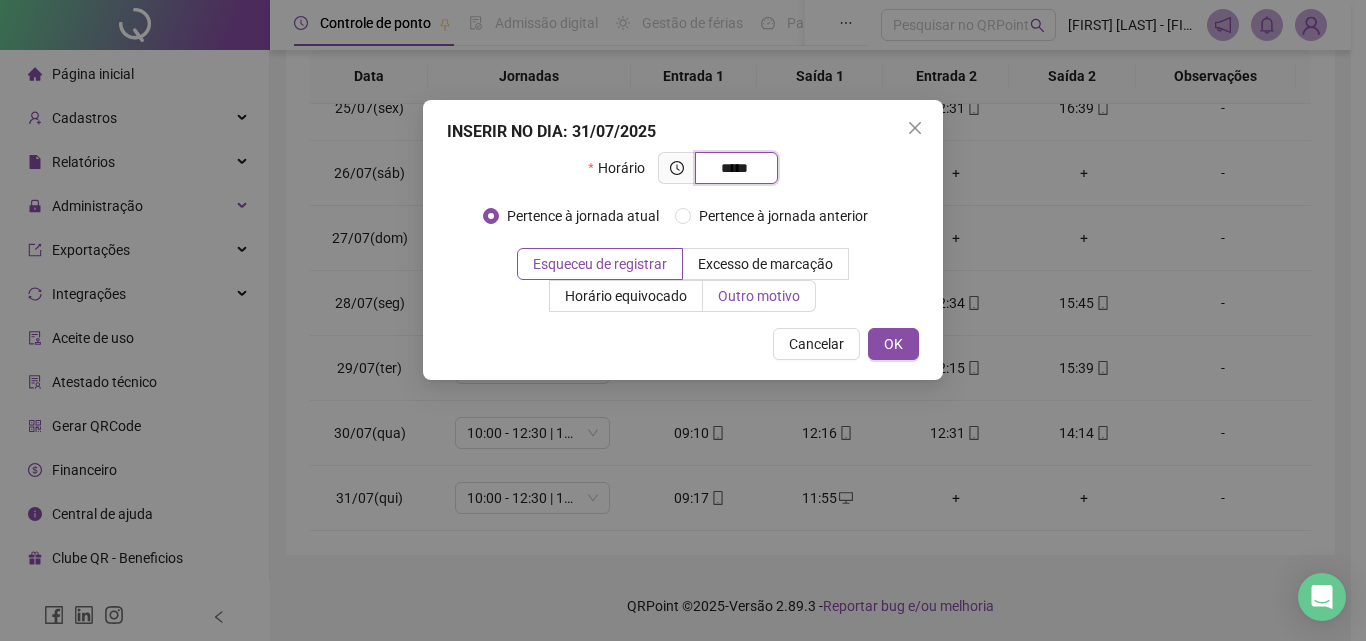 type on "*****" 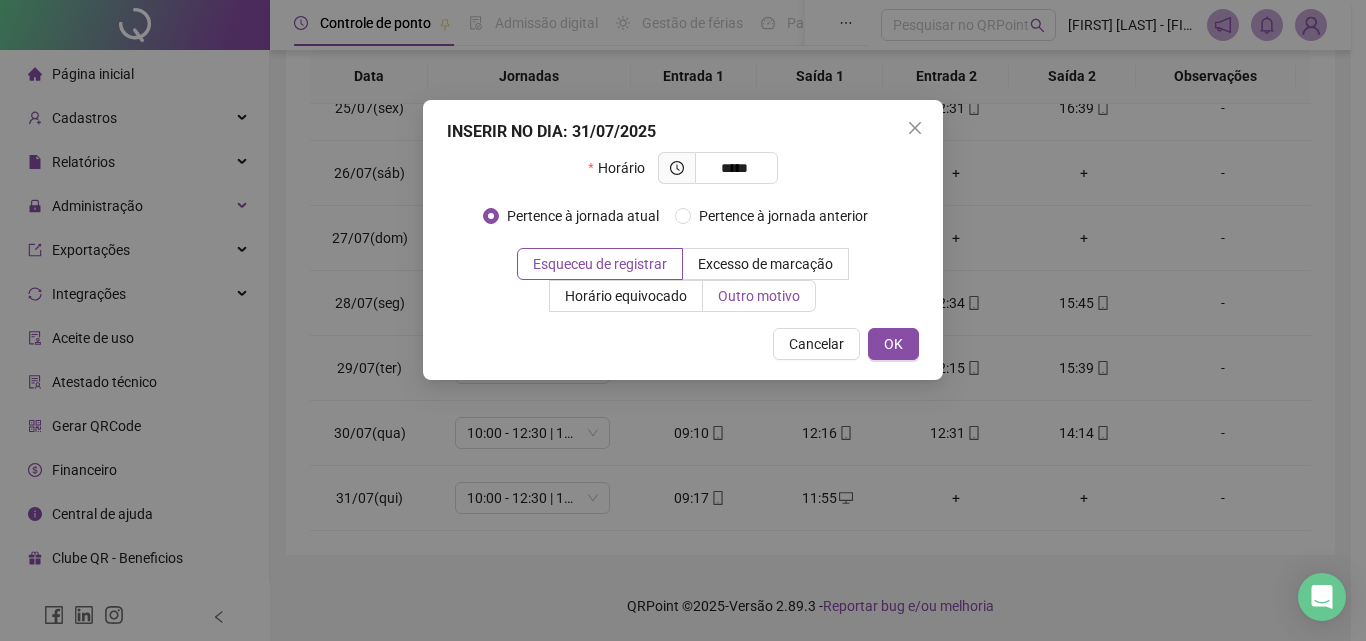 click on "Outro motivo" at bounding box center [759, 296] 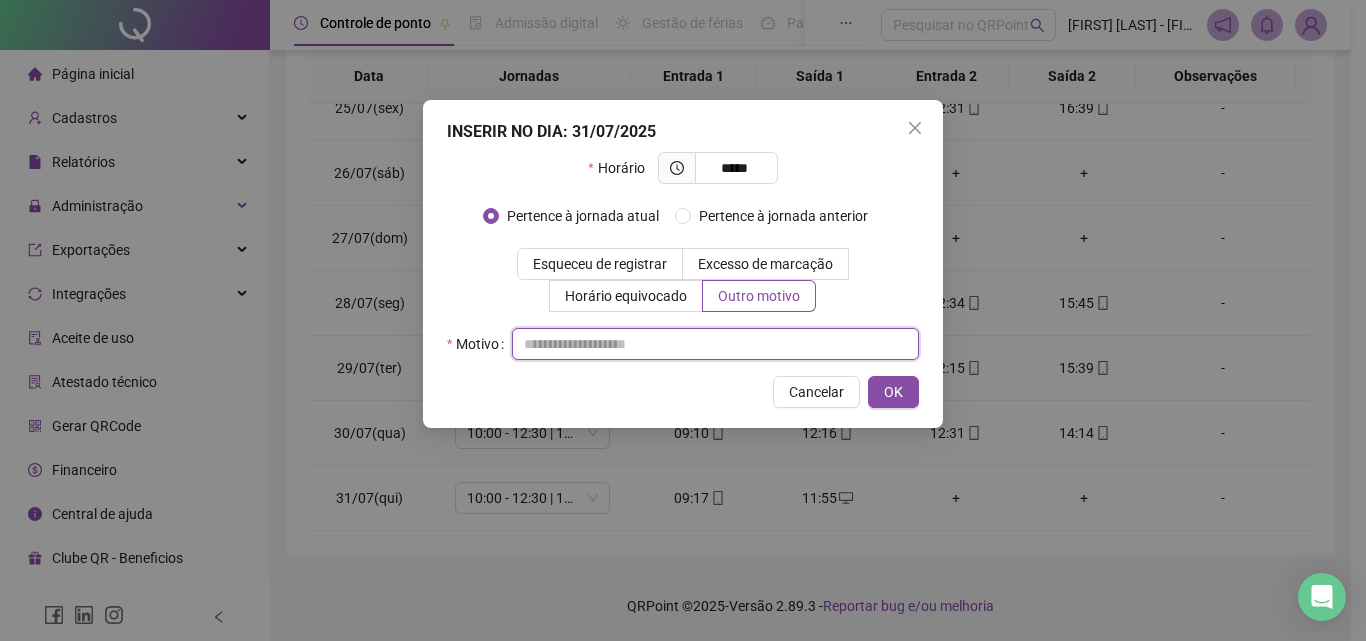 click at bounding box center (715, 344) 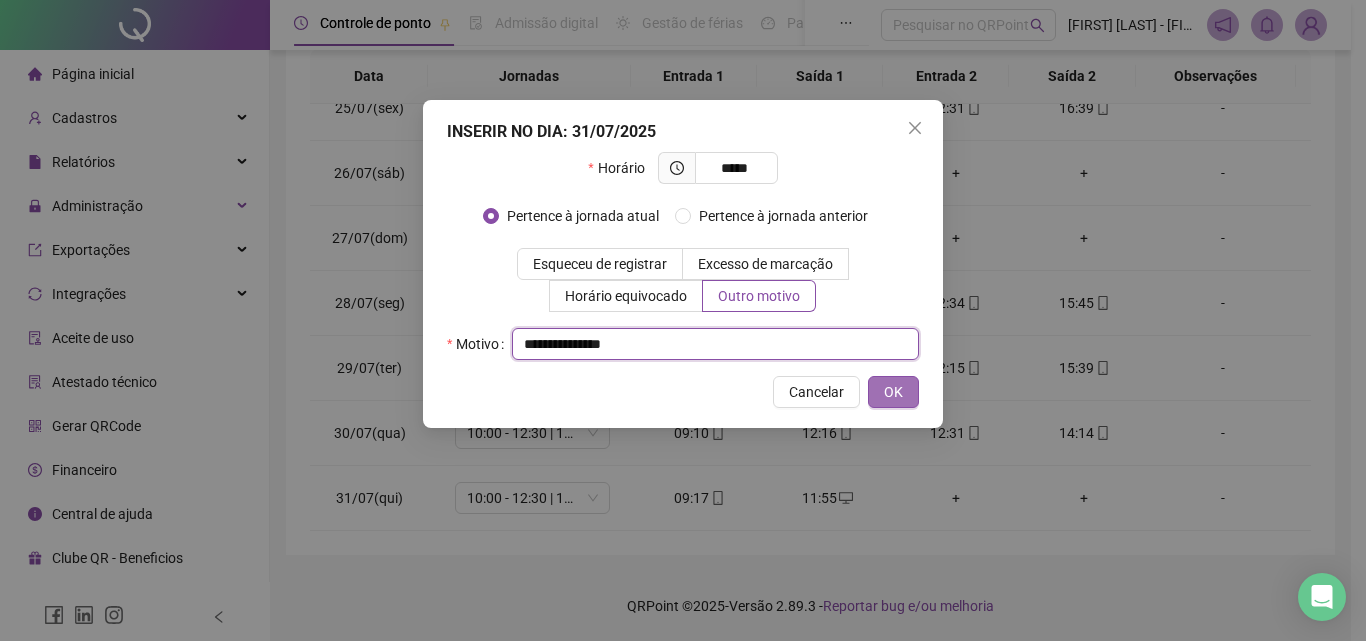 type on "**********" 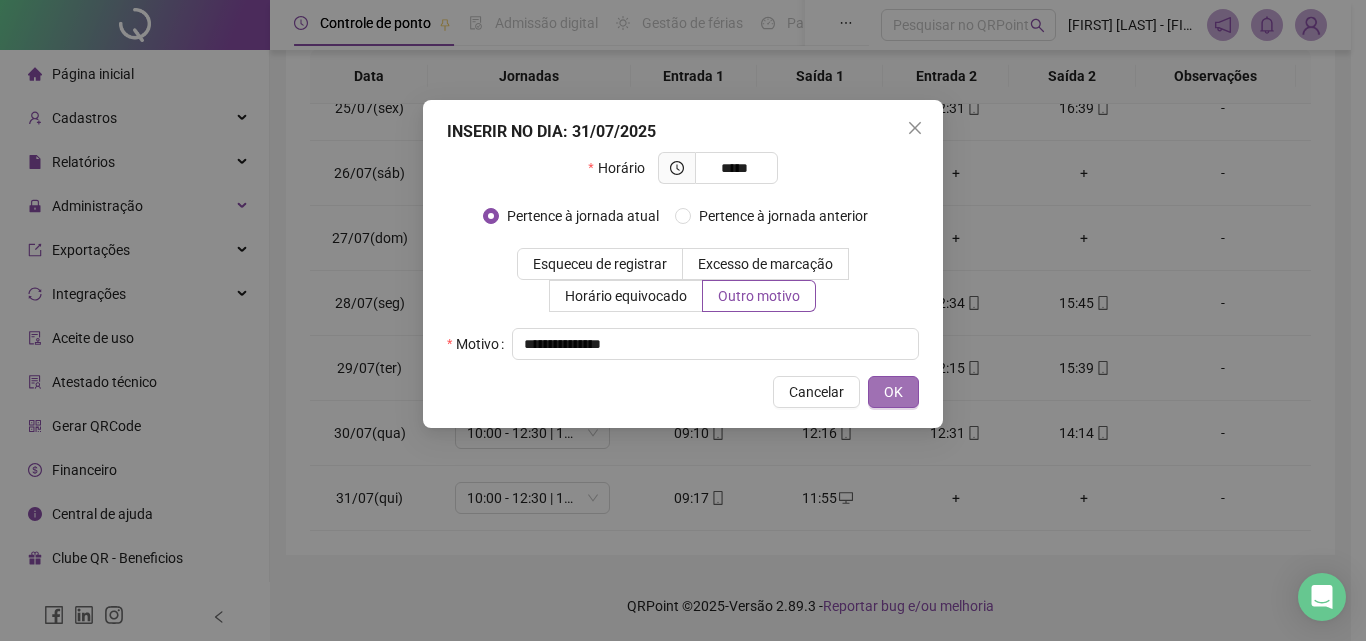 click on "OK" at bounding box center [893, 392] 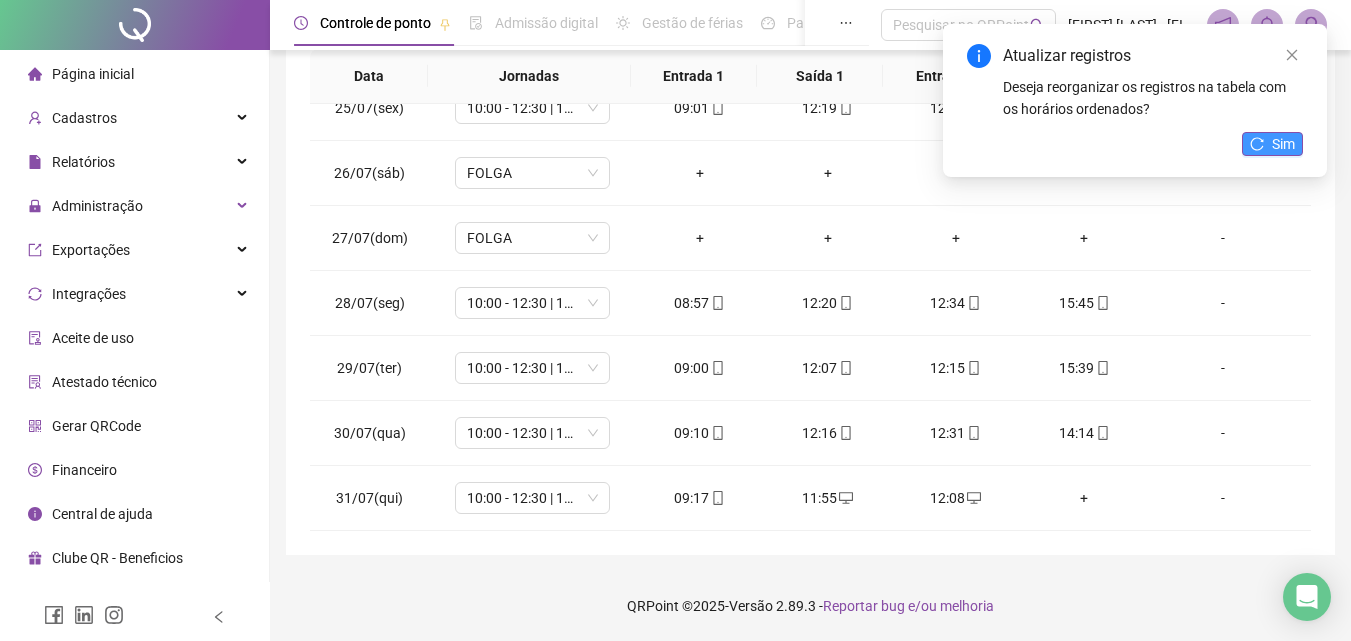 click on "Sim" at bounding box center [1283, 144] 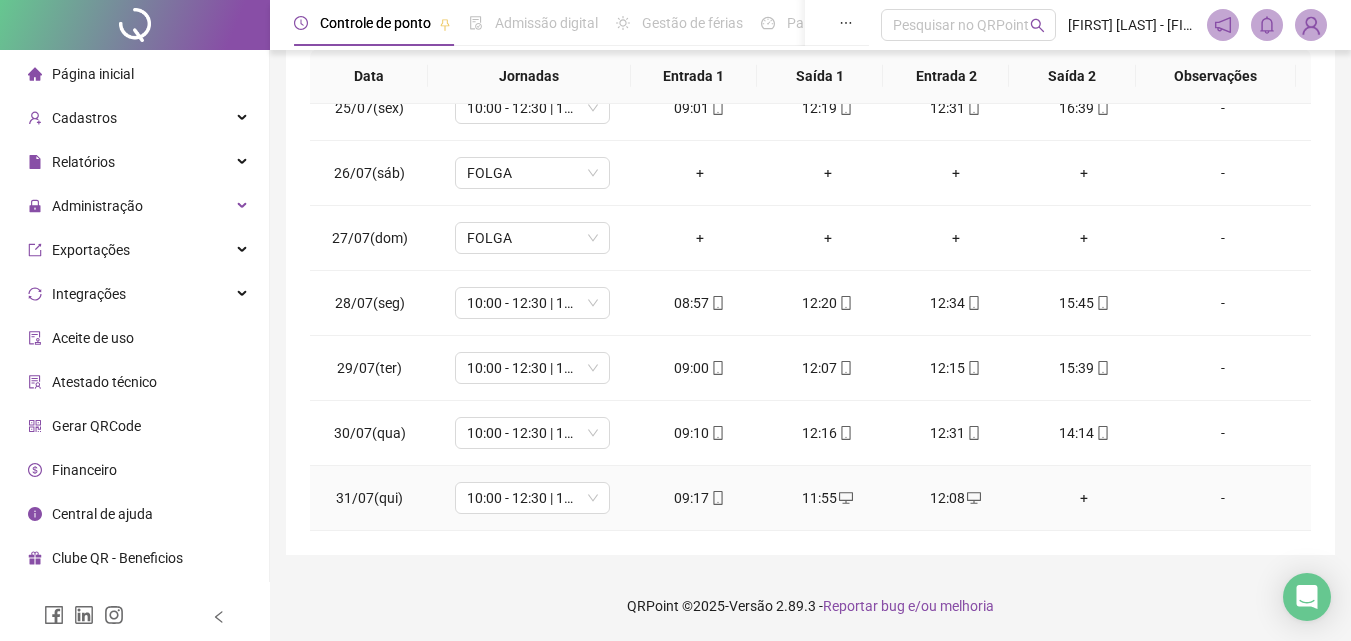 click on "+" at bounding box center (1084, 498) 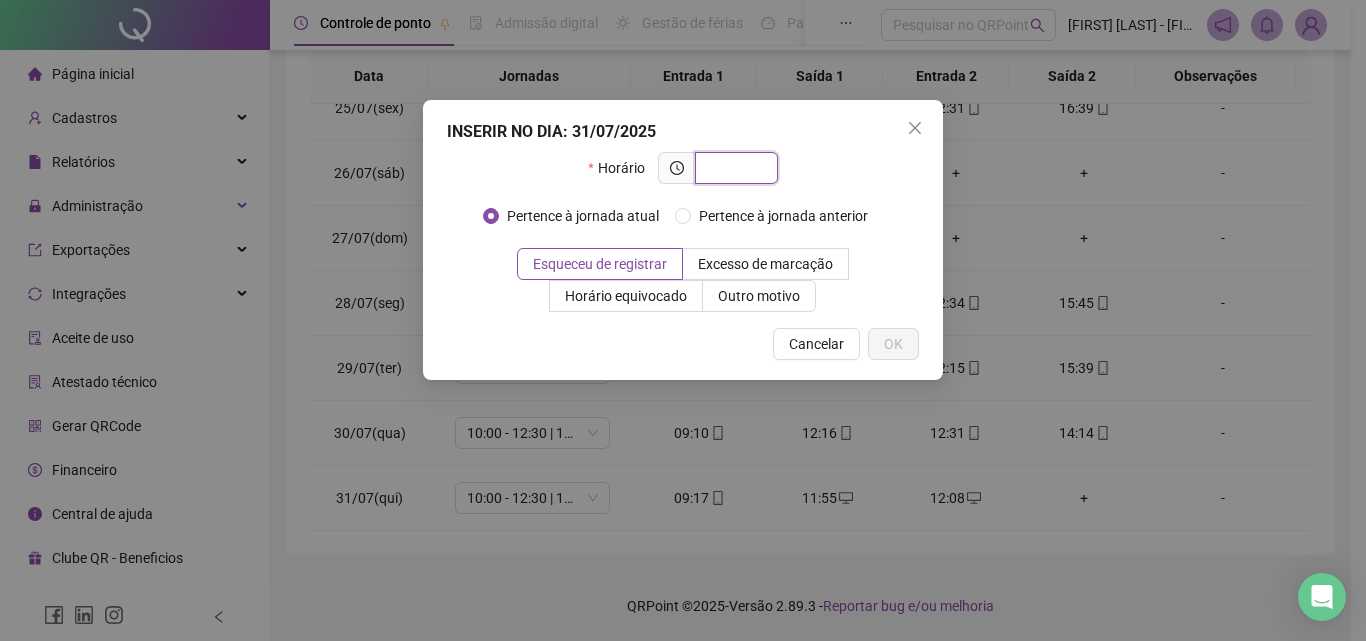 click at bounding box center (734, 168) 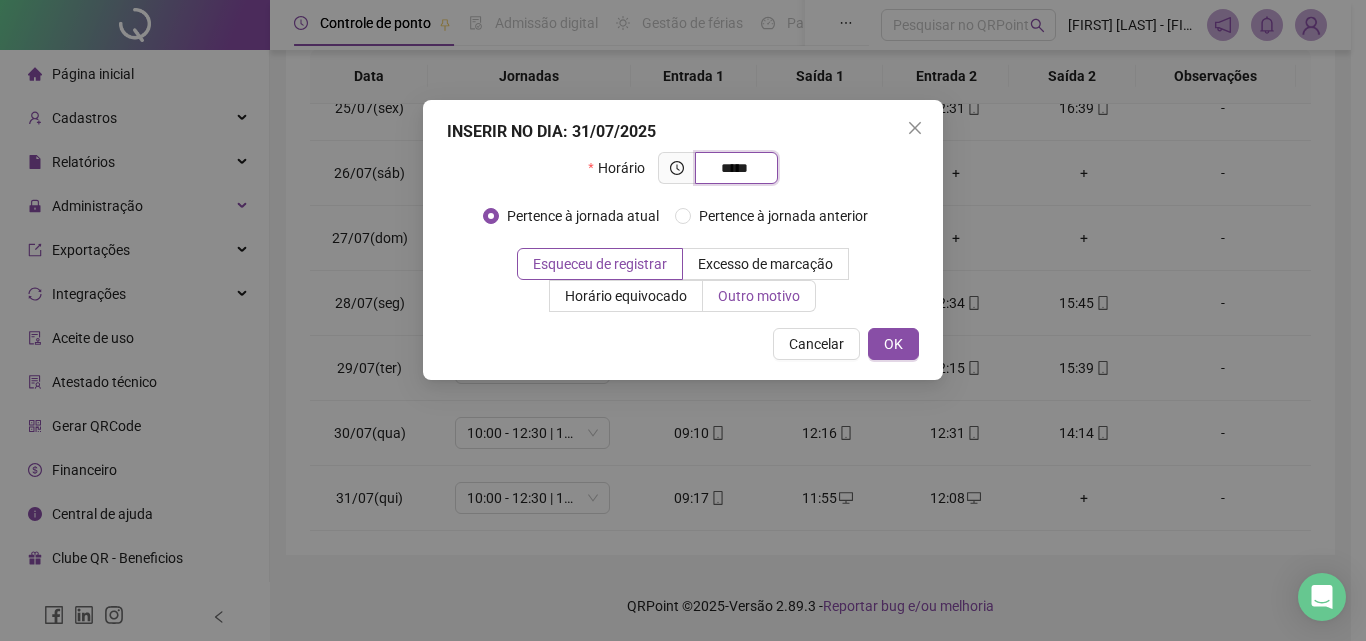 type on "*****" 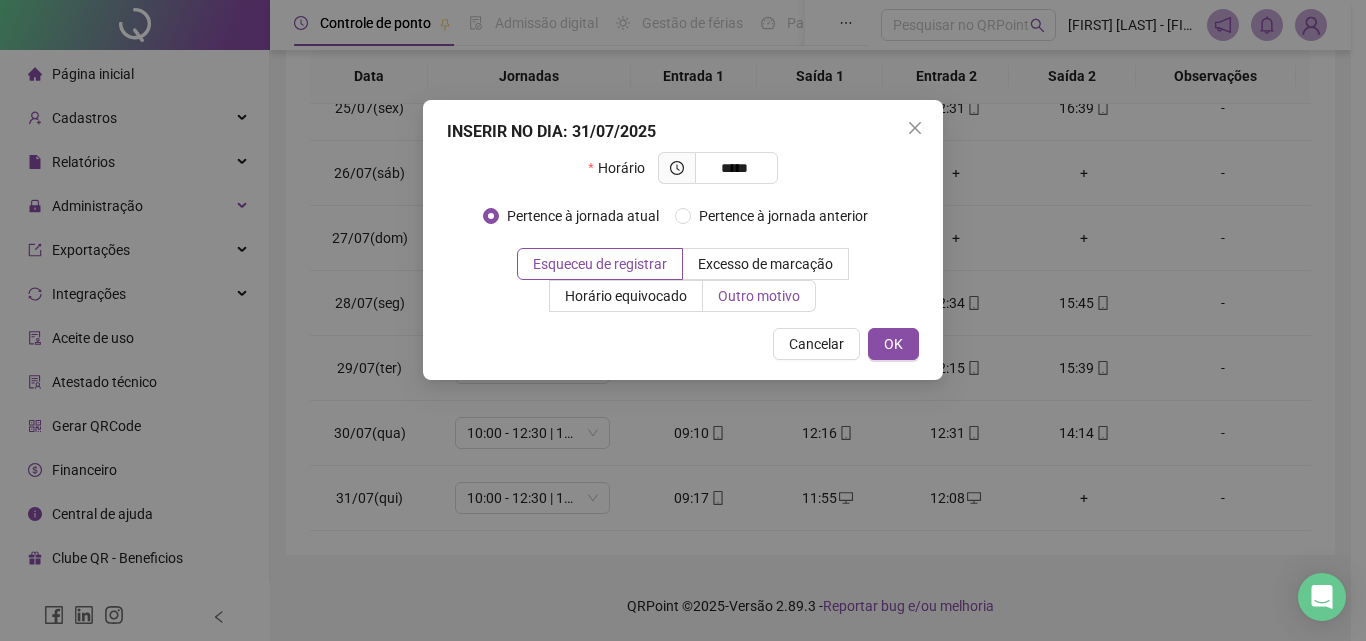 click on "Outro motivo" at bounding box center [759, 296] 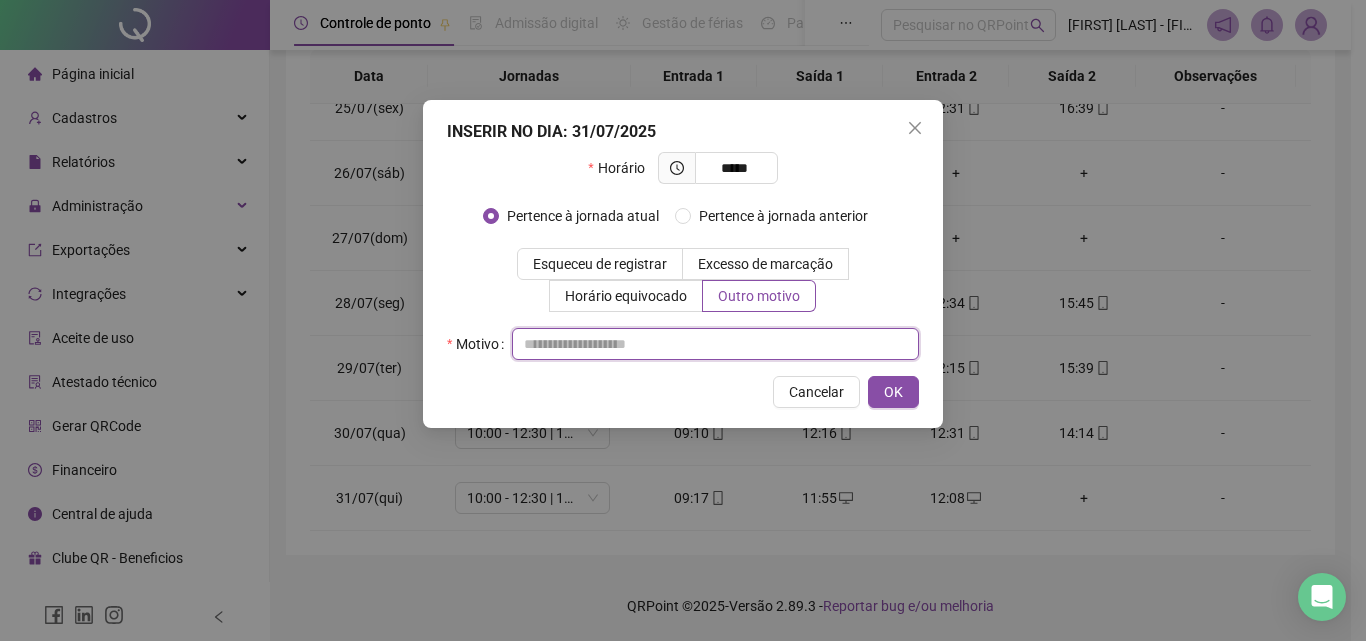 click at bounding box center [715, 344] 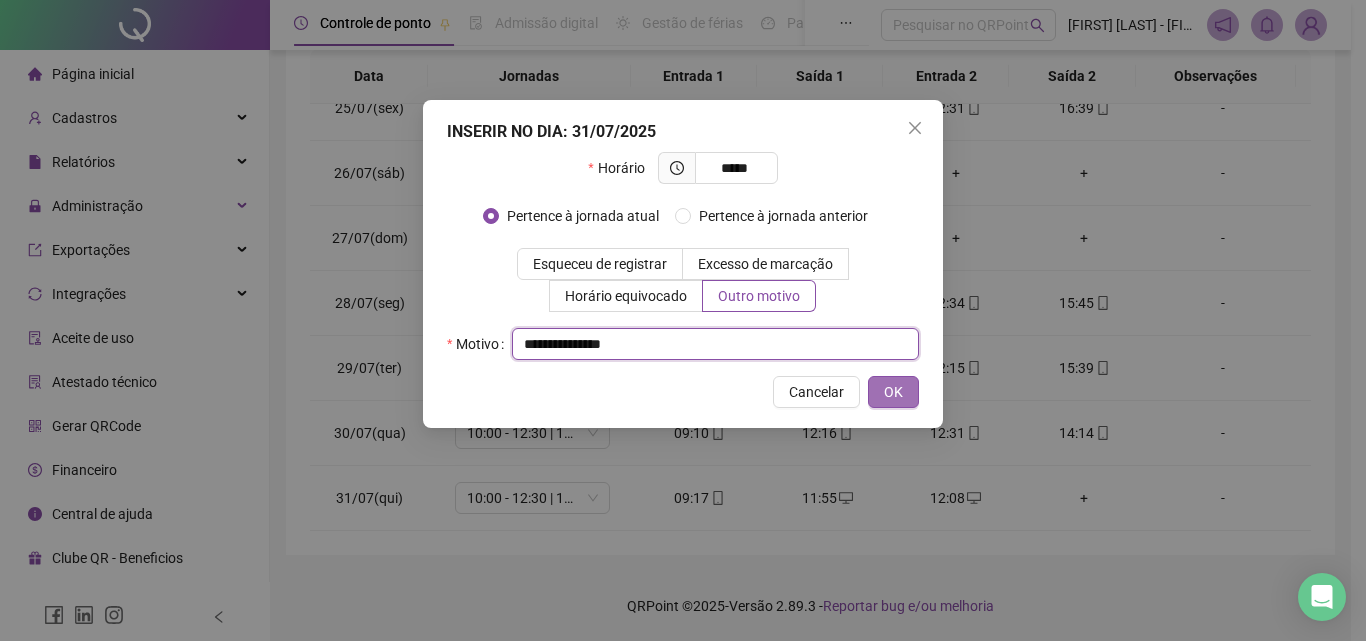 type on "**********" 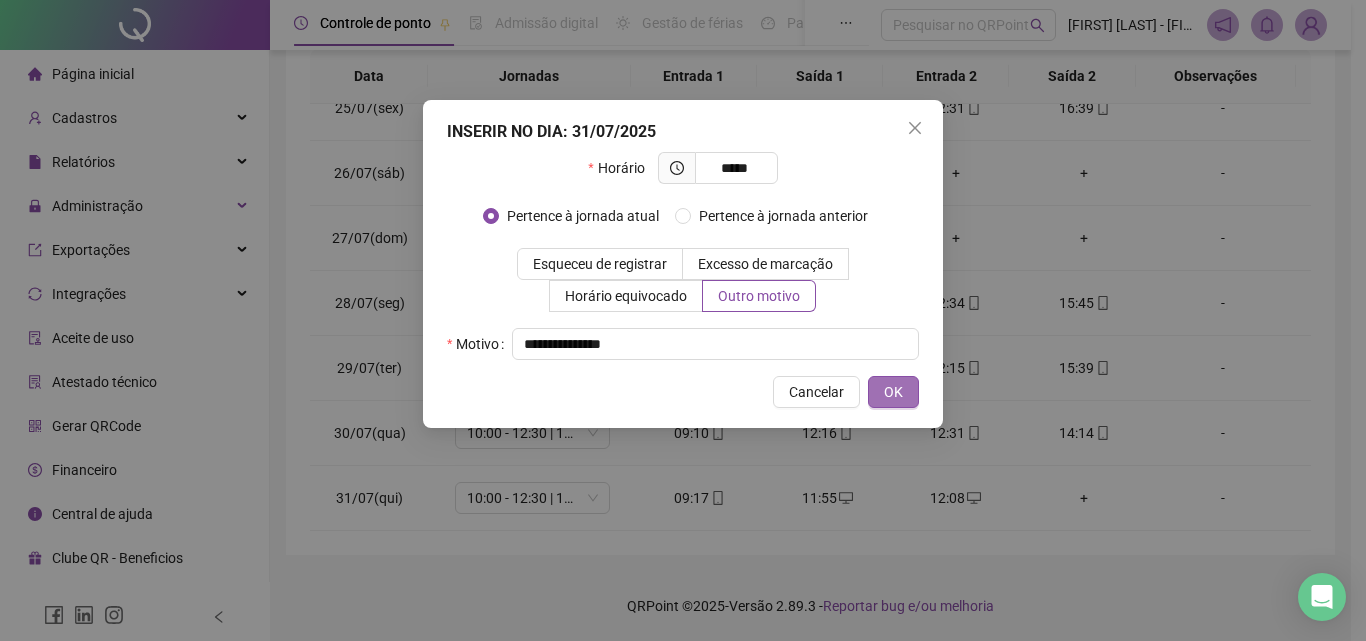 click on "OK" at bounding box center [893, 392] 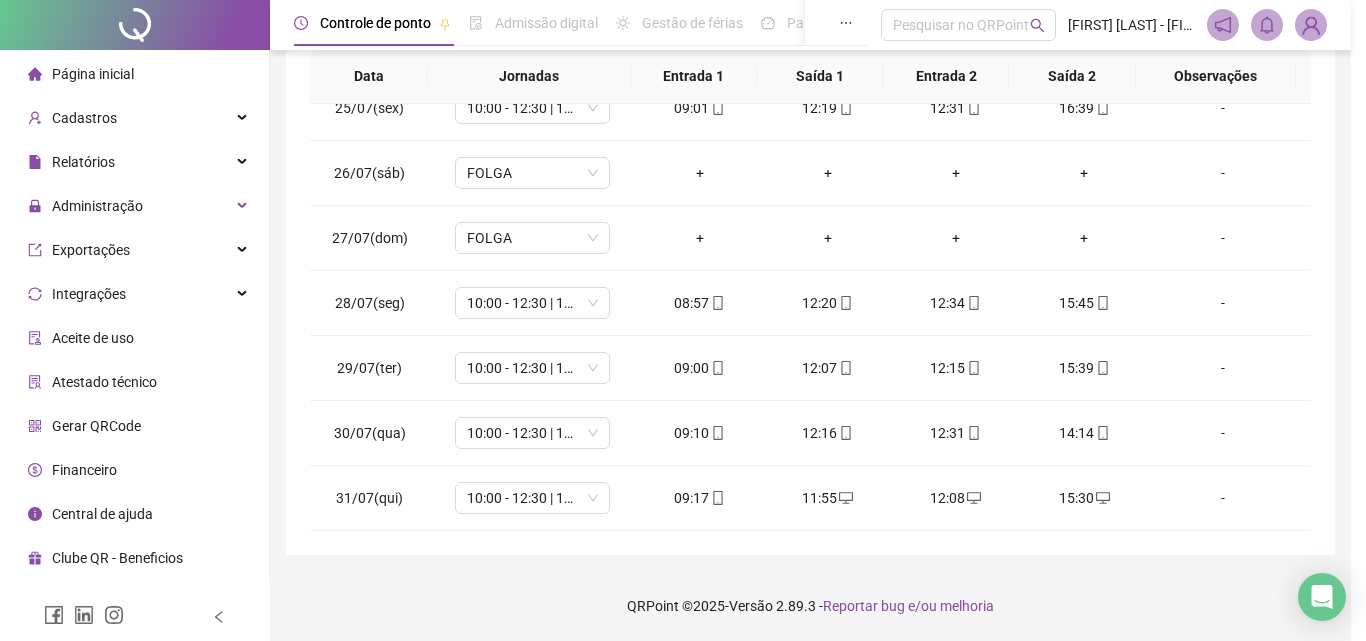click at bounding box center [683, 320] 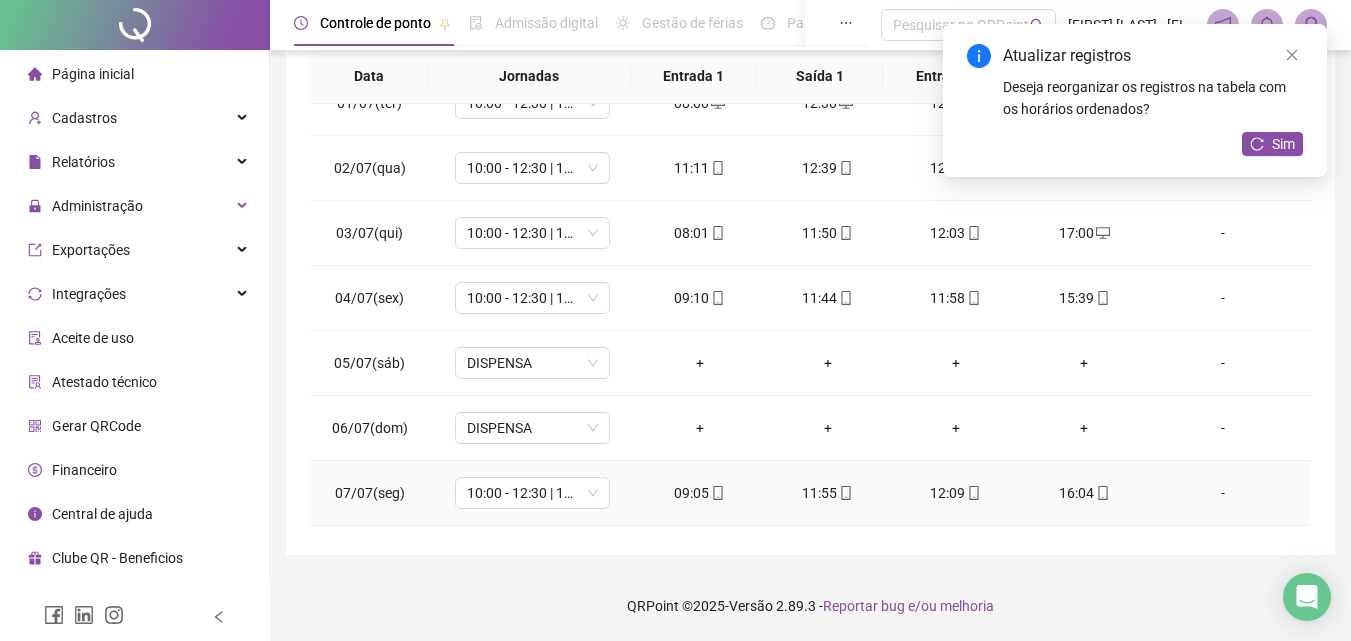 scroll, scrollTop: 0, scrollLeft: 0, axis: both 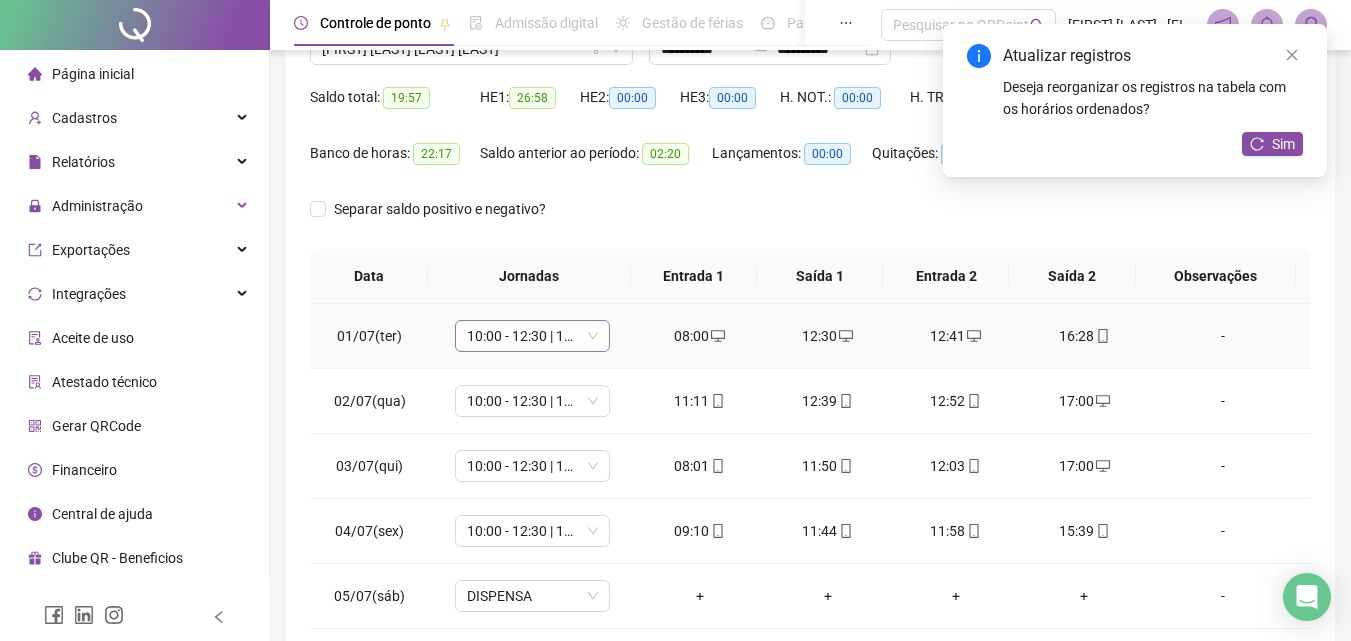 click on "10:00 - 12:30 | 12:45 - 16:00" at bounding box center (532, 336) 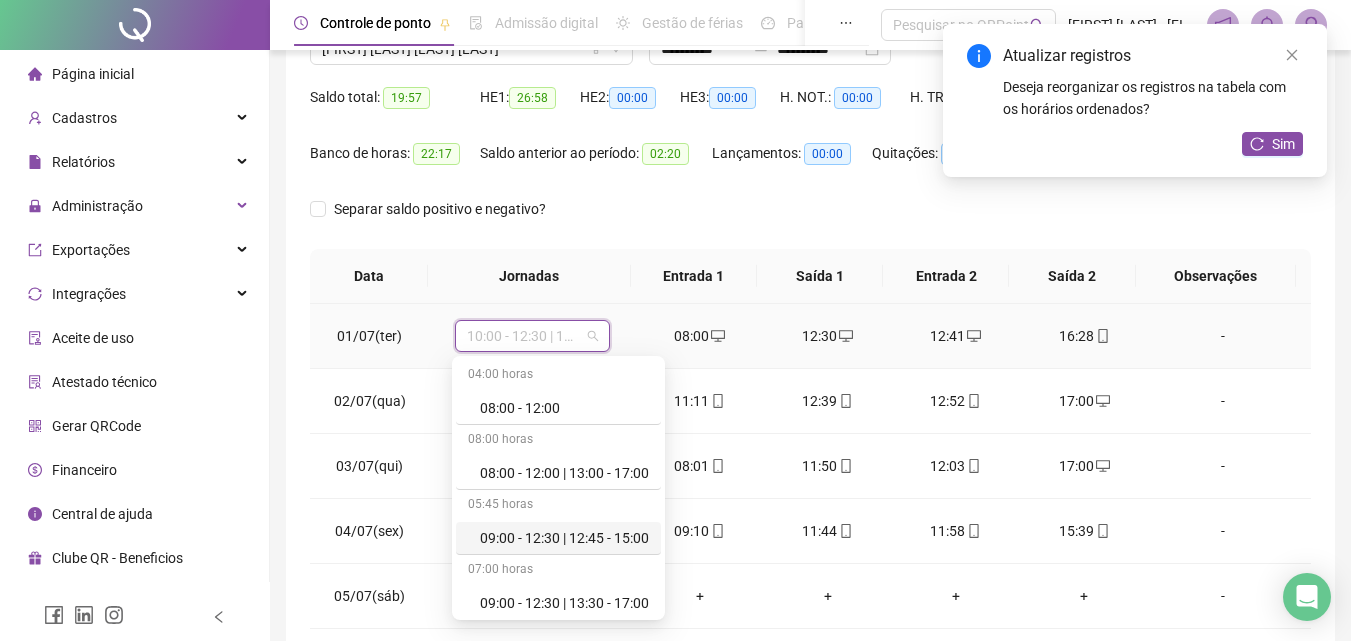 click on "09:00 - 12:30 | 12:45 - 15:00" at bounding box center (564, 538) 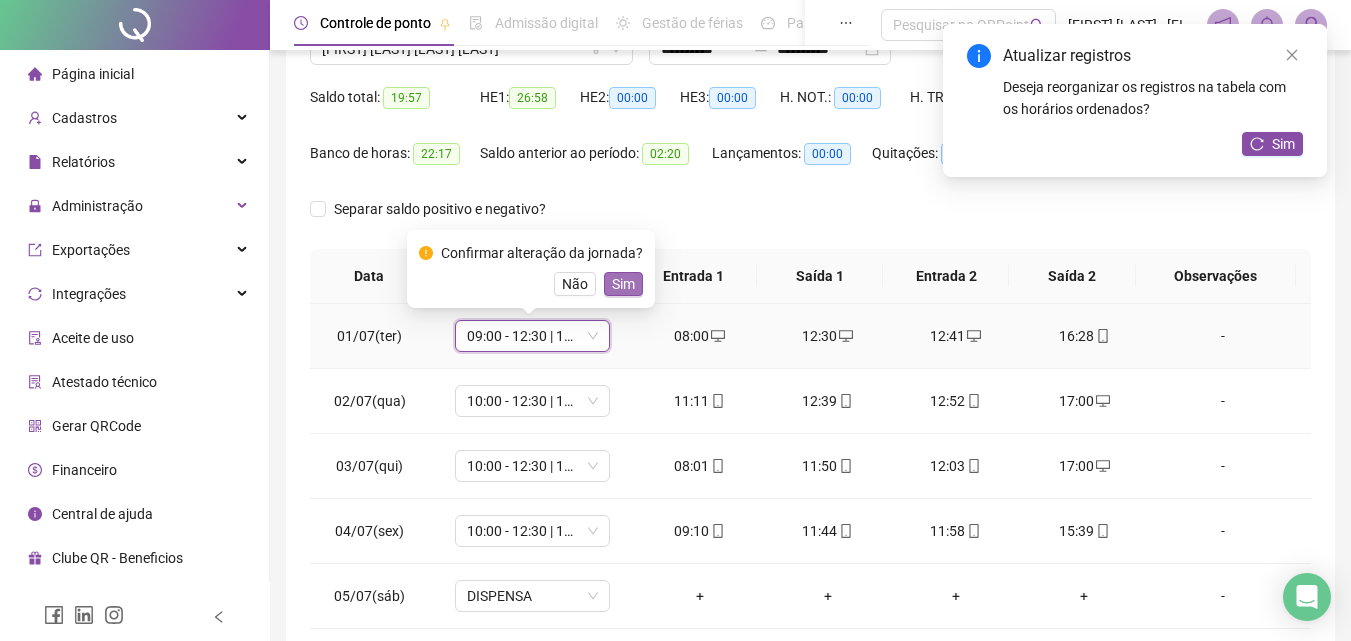 click on "Sim" at bounding box center (623, 284) 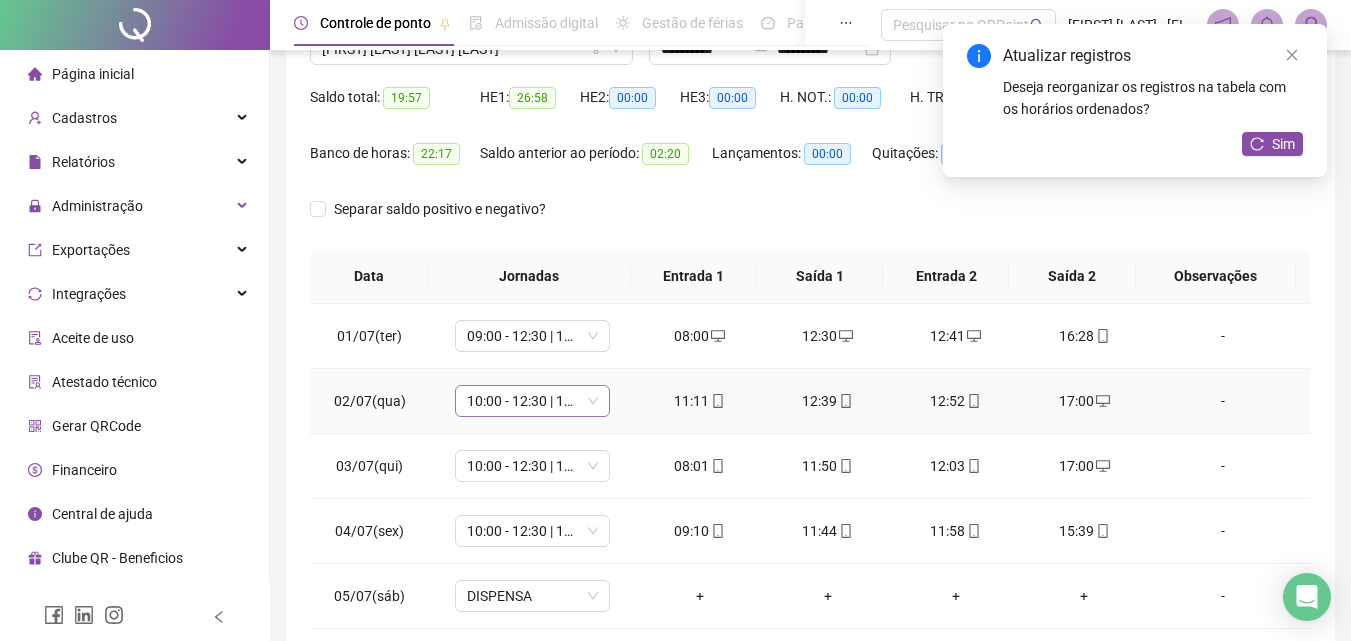 click on "10:00 - 12:30 | 12:45 - 16:00" at bounding box center (532, 401) 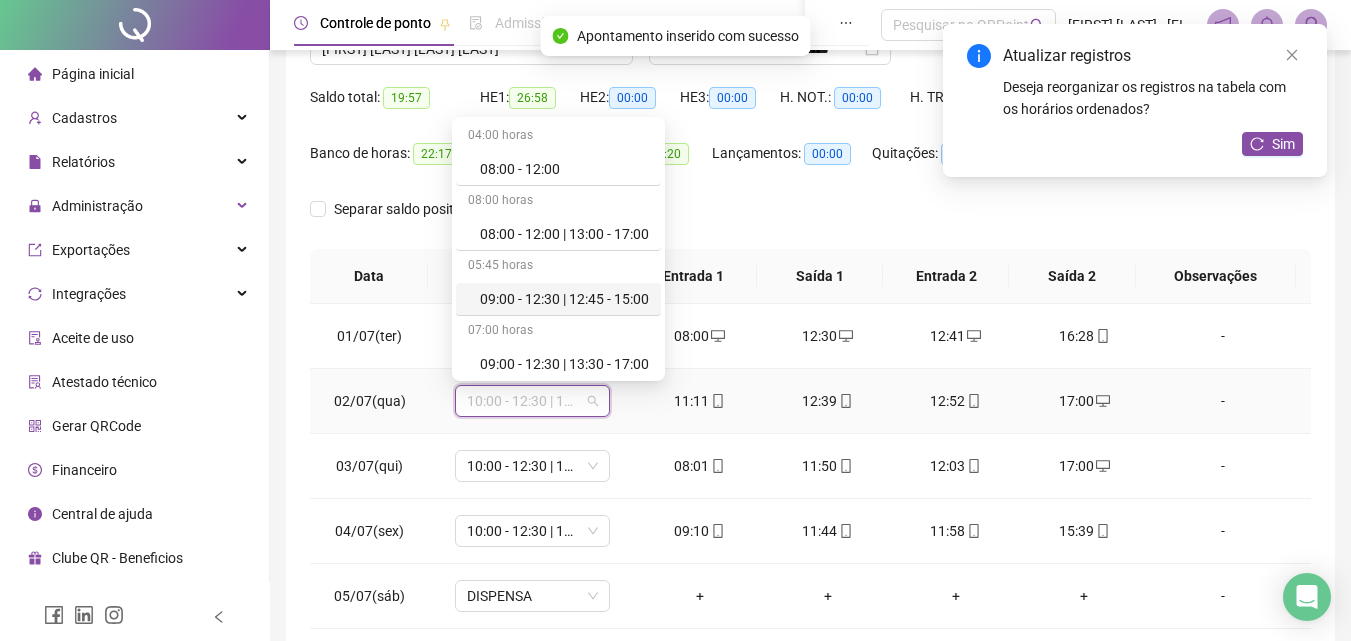 click on "09:00 - 12:30 | 12:45 - 15:00" at bounding box center [564, 299] 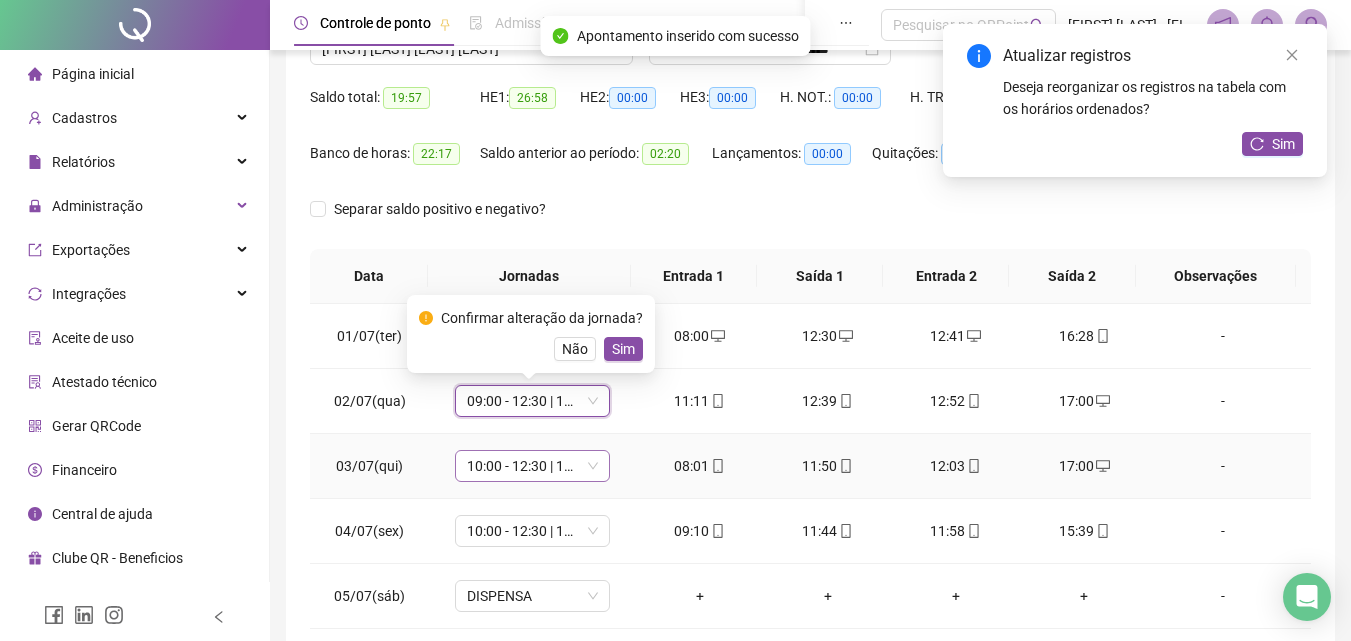 click on "10:00 - 12:30 | 12:45 - 16:00" at bounding box center (532, 466) 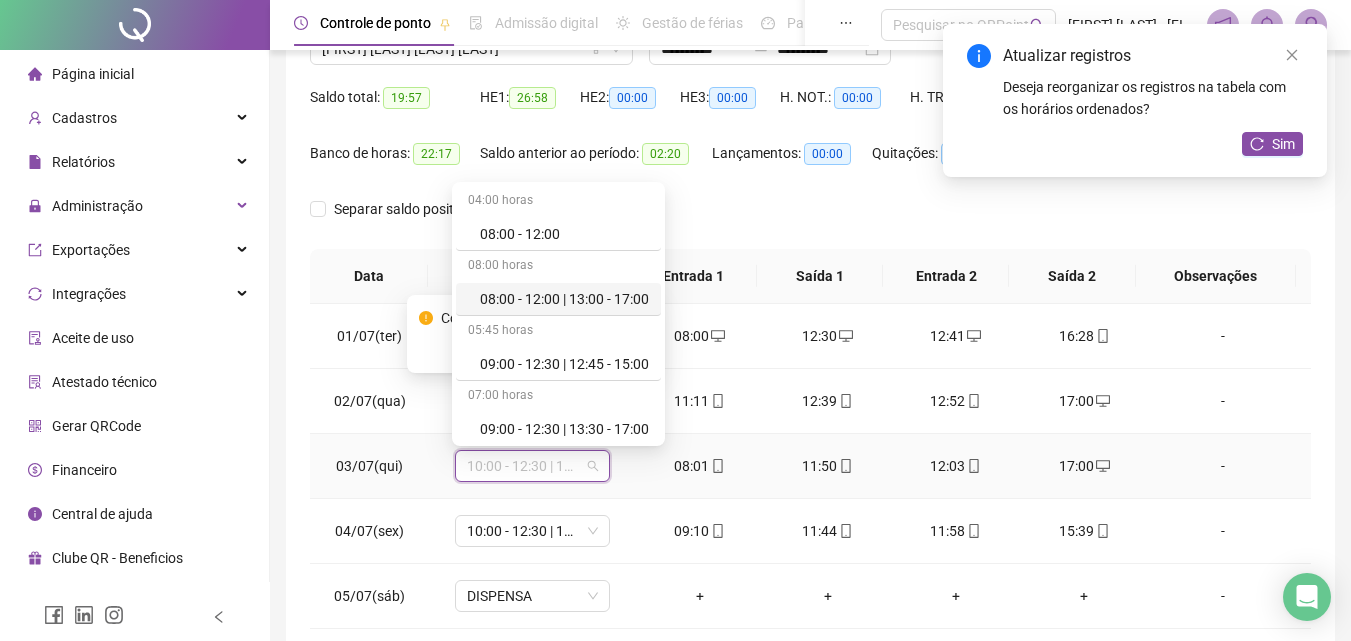 click on "05:45 horas" at bounding box center (558, 332) 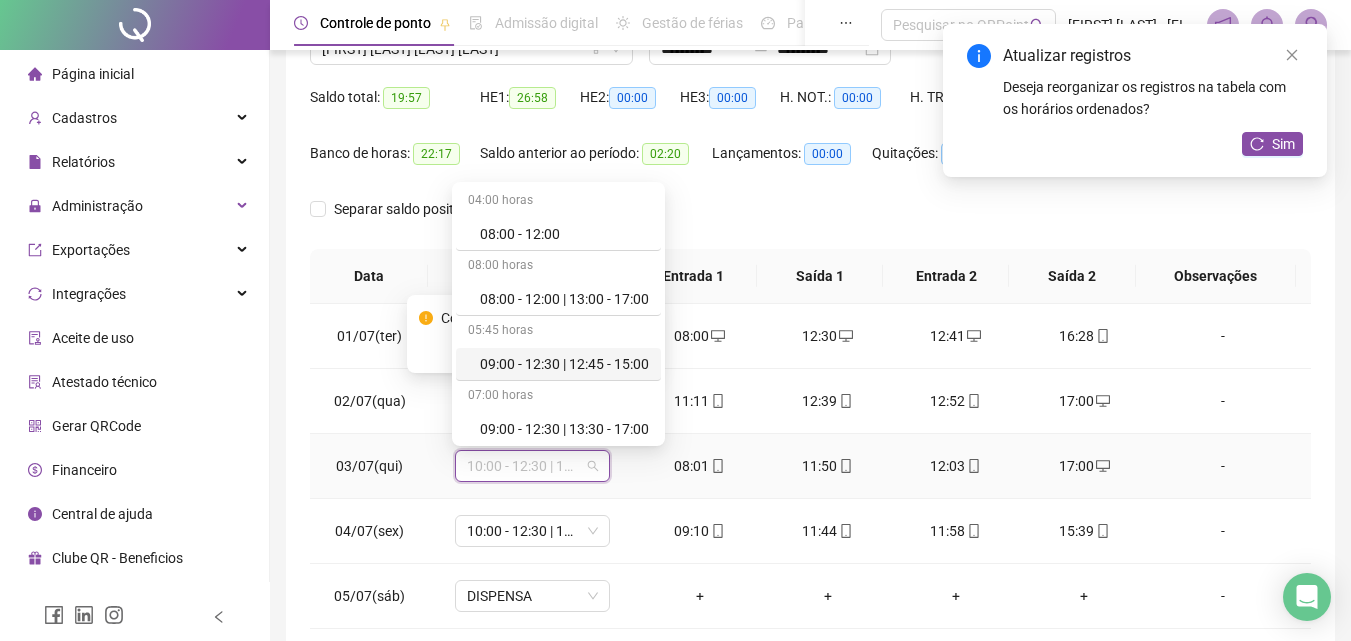 click on "09:00 - 12:30 | 12:45 - 15:00" at bounding box center (564, 364) 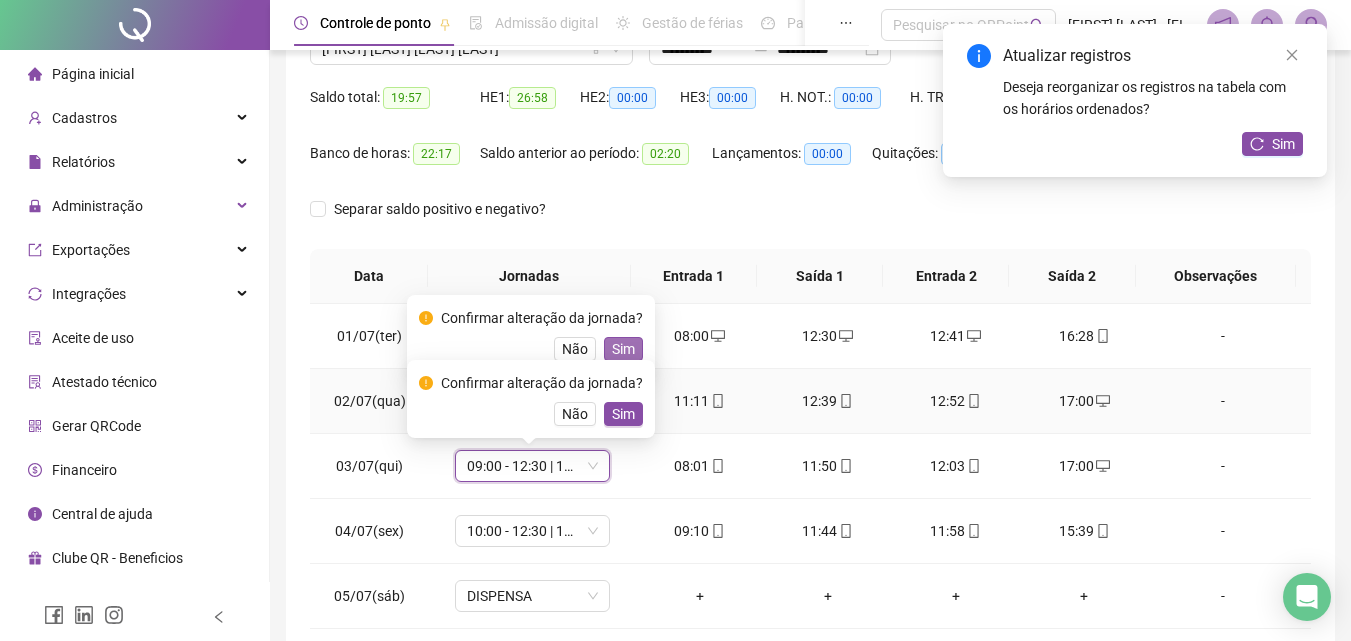 click on "Sim" at bounding box center (623, 349) 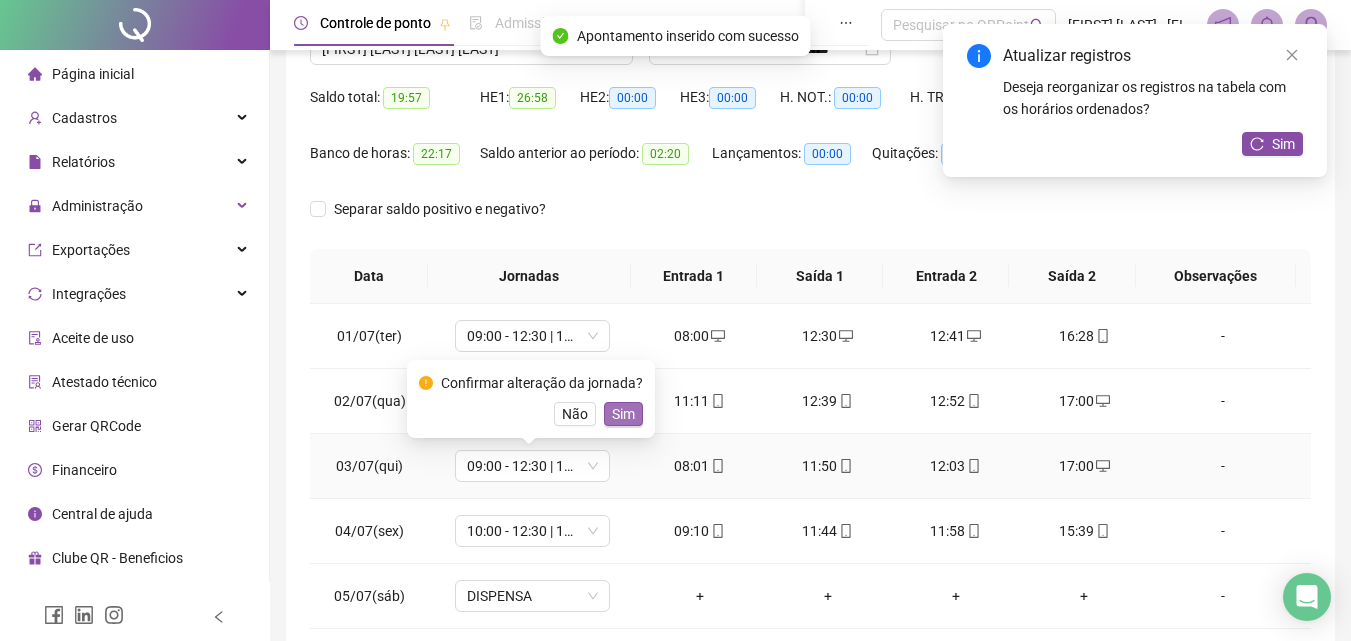 click on "Sim" at bounding box center [623, 414] 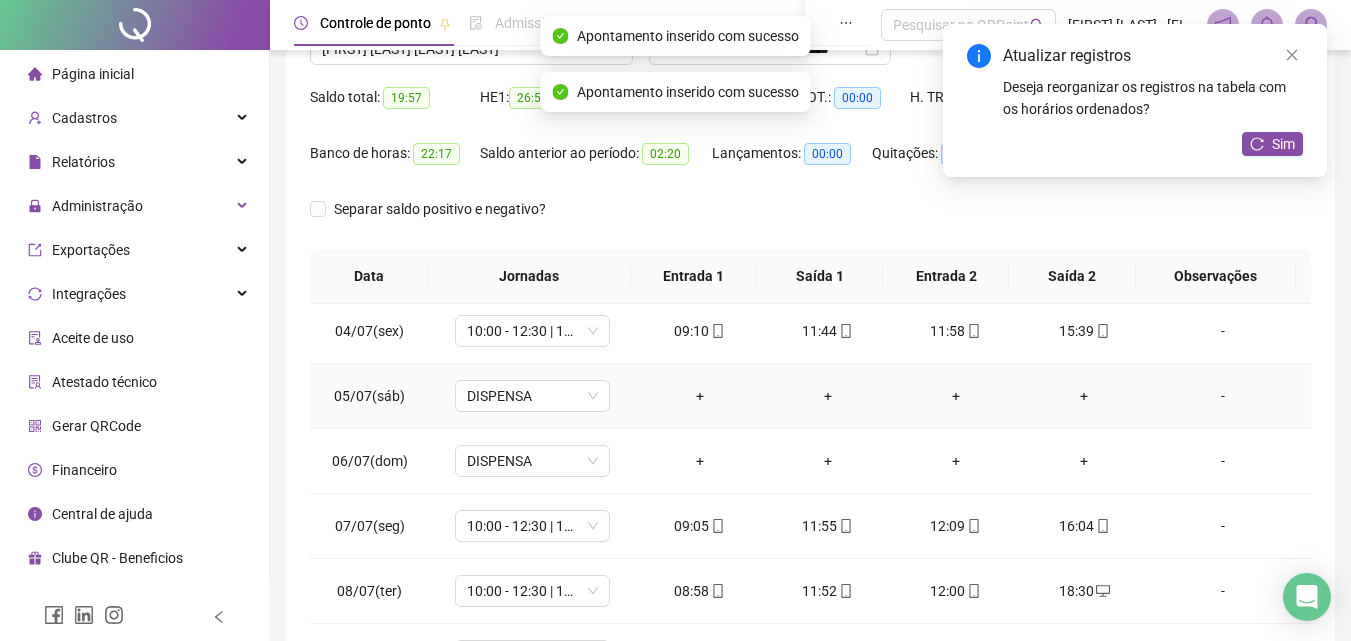 scroll, scrollTop: 100, scrollLeft: 0, axis: vertical 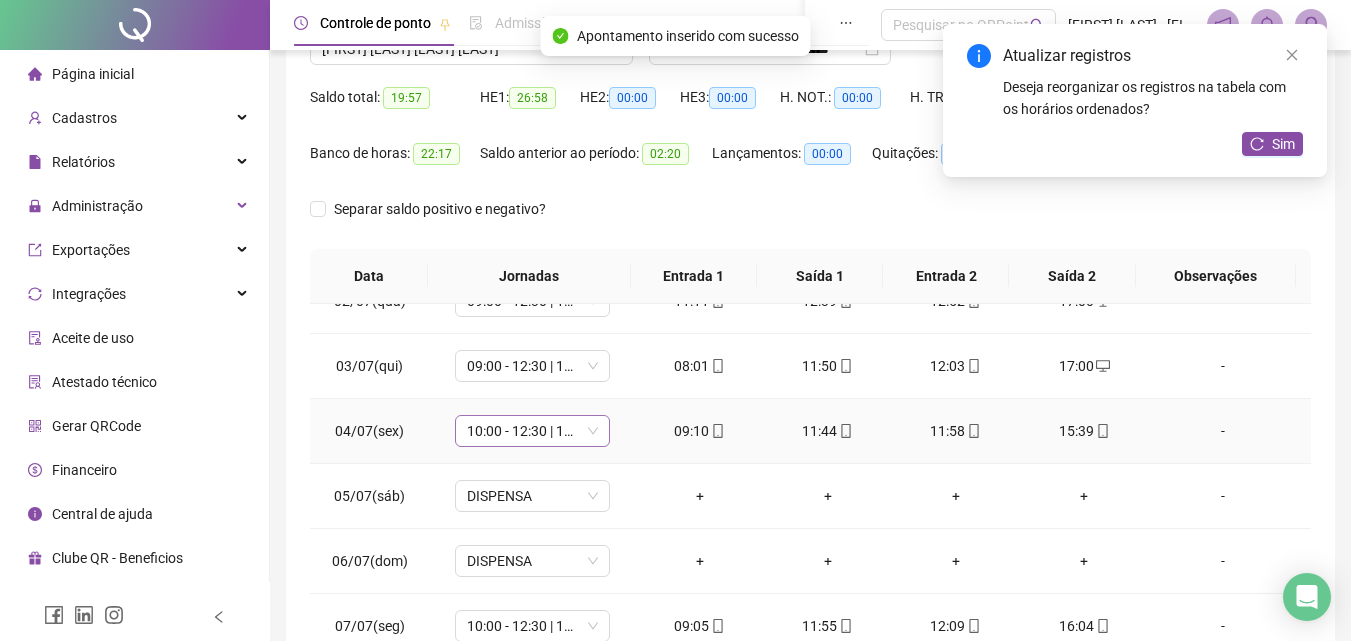 click on "10:00 - 12:30 | 12:45 - 16:00" at bounding box center (532, 431) 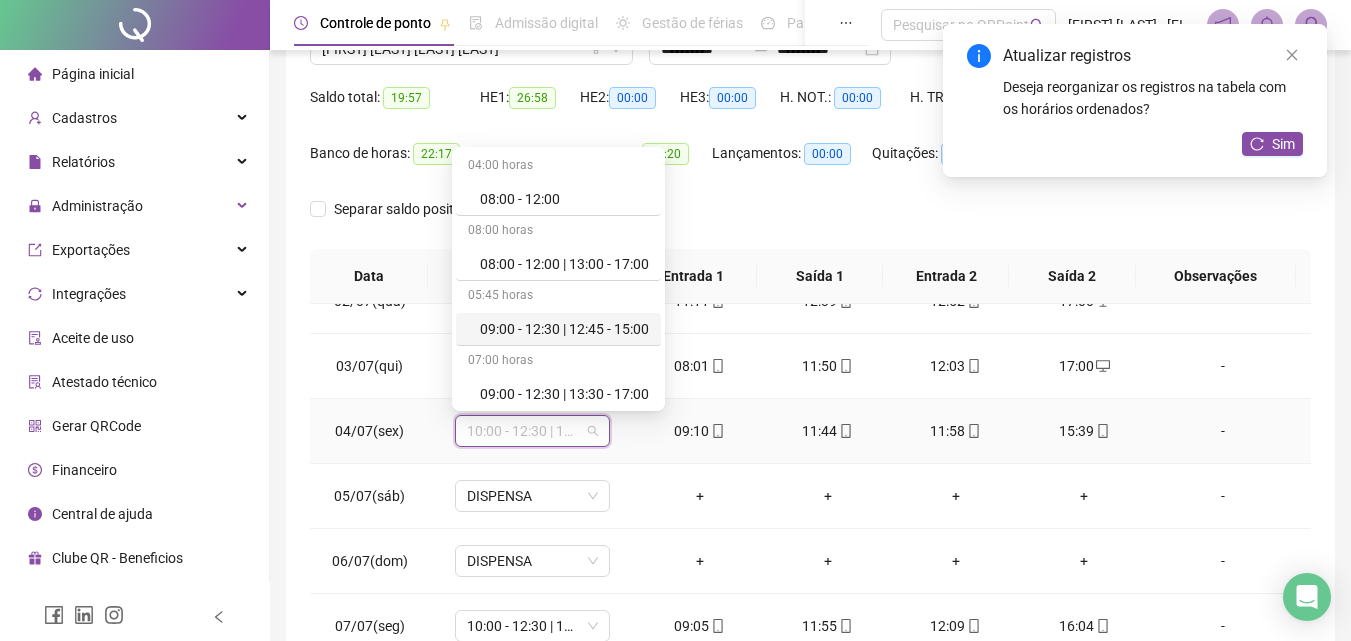 click on "09:00 - 12:30 | 12:45 - 15:00" at bounding box center [558, 329] 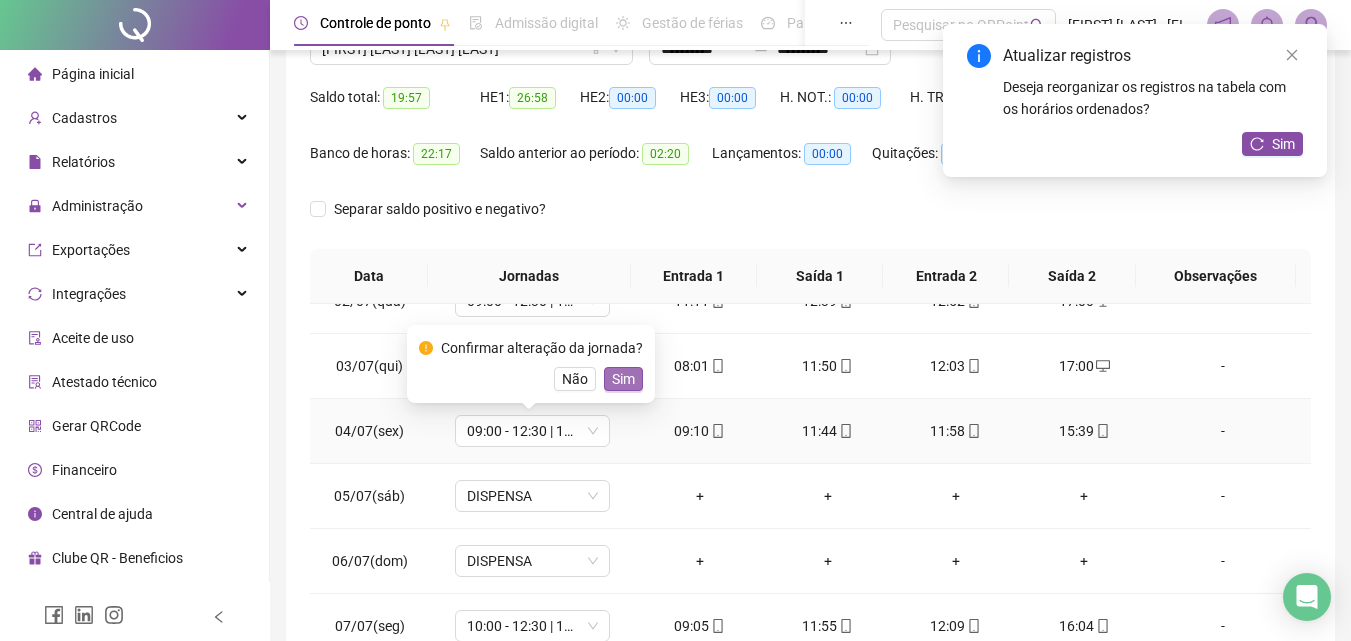 click on "Sim" at bounding box center (623, 379) 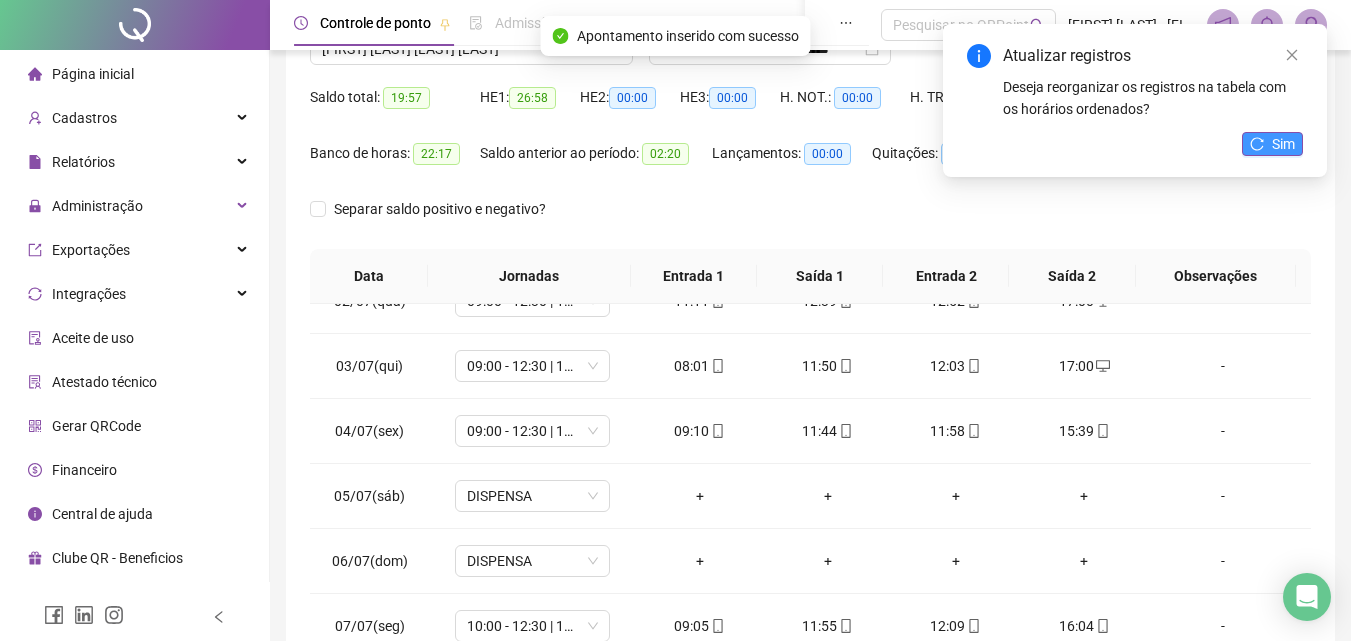 click 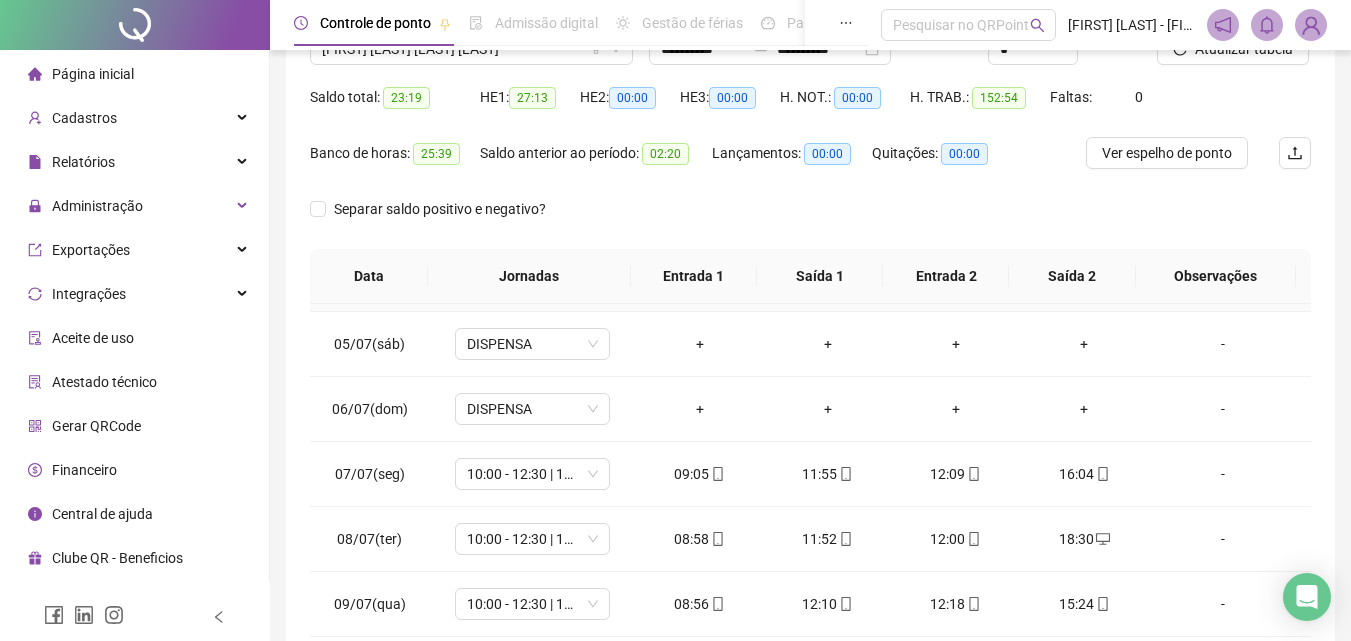 scroll, scrollTop: 300, scrollLeft: 0, axis: vertical 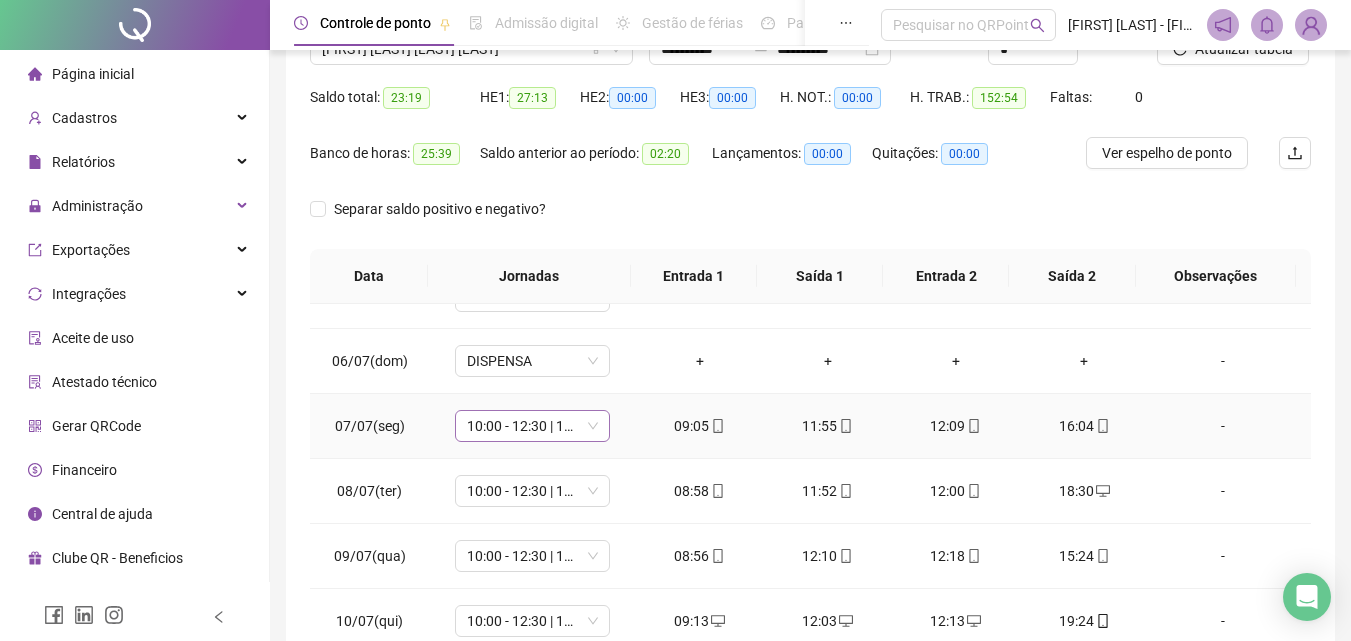 click on "10:00 - 12:30 | 12:45 - 16:00" at bounding box center [532, 426] 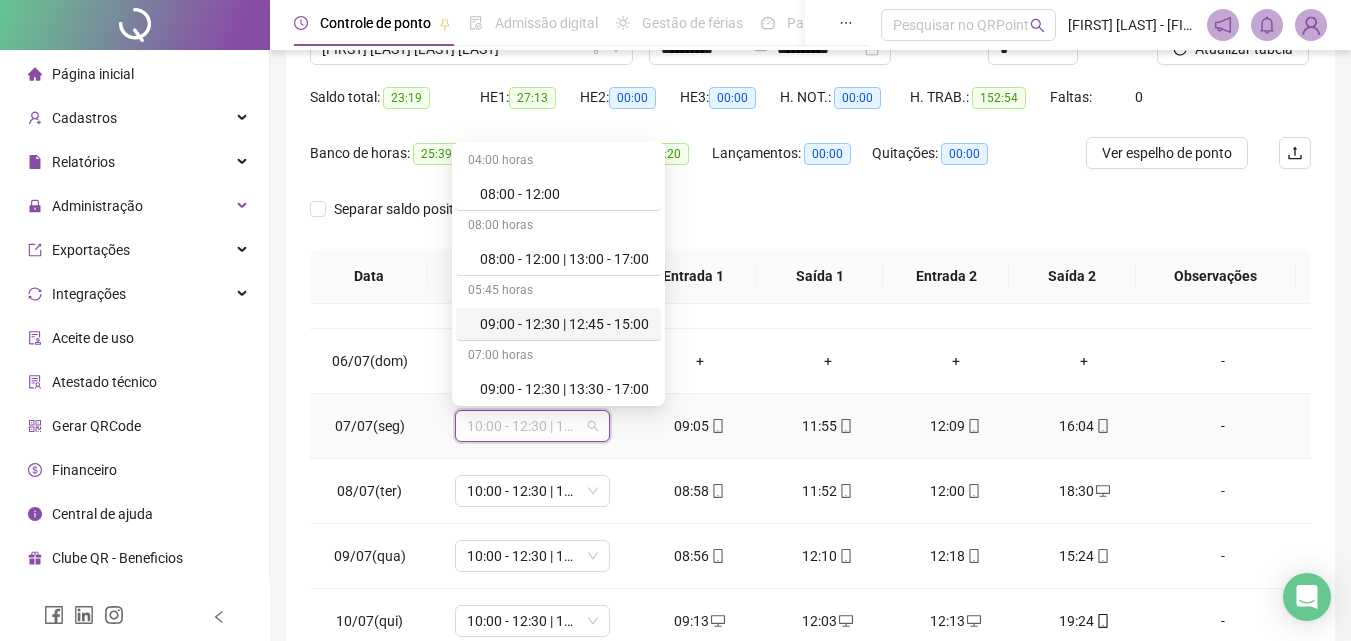 click on "09:00 - 12:30 | 12:45 - 15:00" at bounding box center (564, 324) 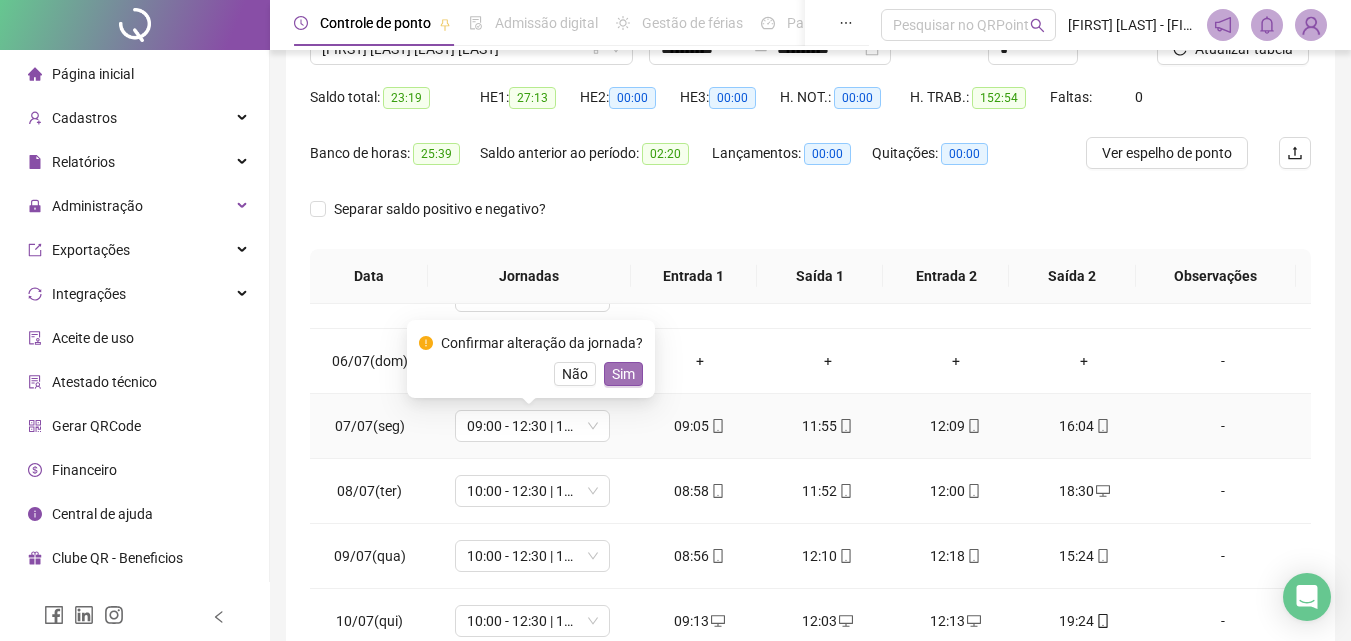 click on "Sim" at bounding box center (623, 374) 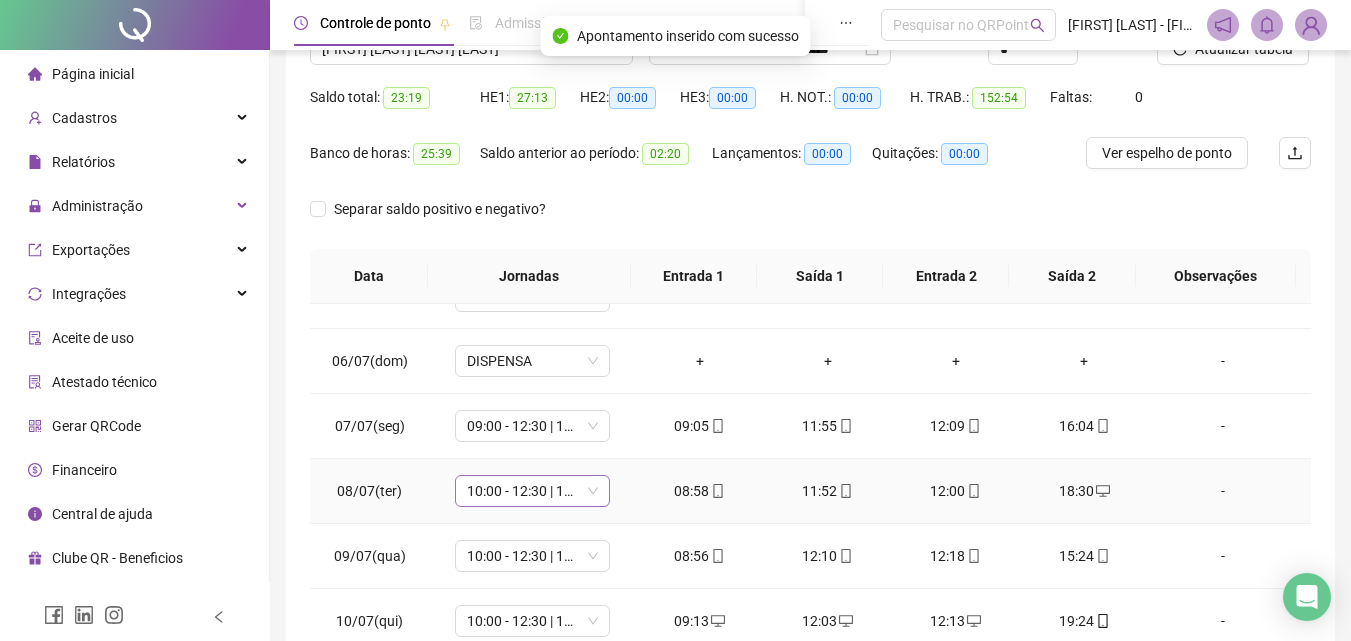 click on "10:00 - 12:30 | 12:45 - 16:00" at bounding box center [532, 491] 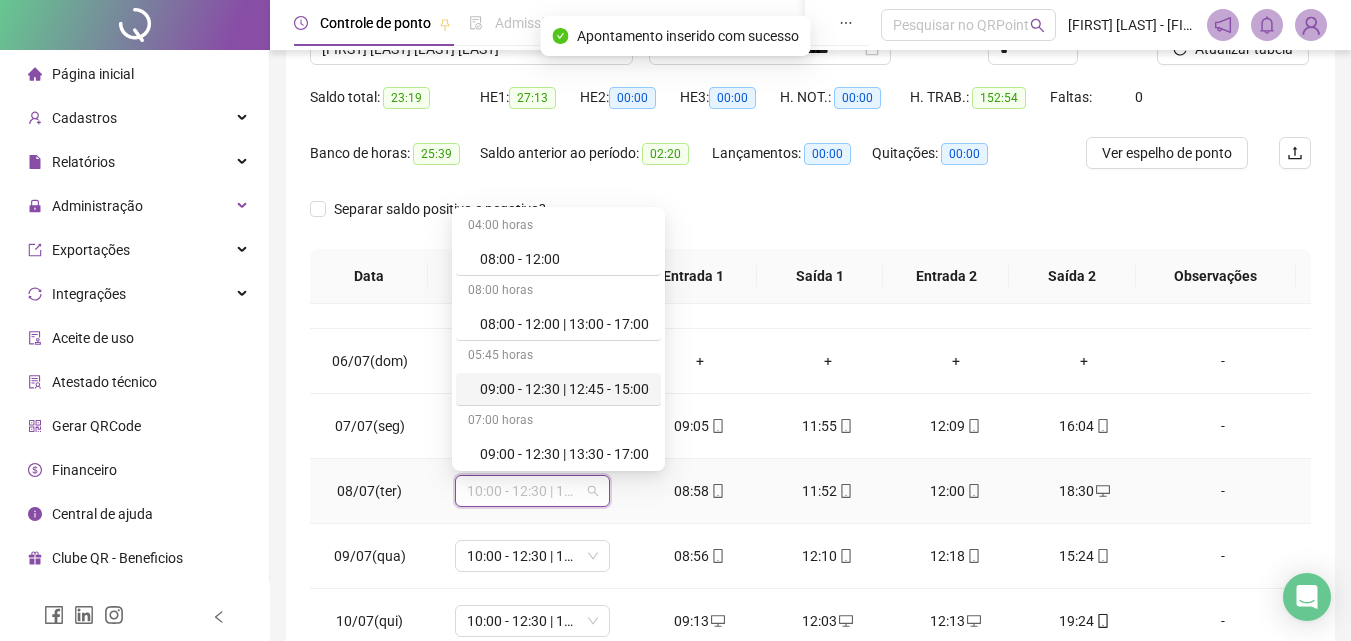 click on "09:00 - 12:30 | 12:45 - 15:00" at bounding box center [564, 389] 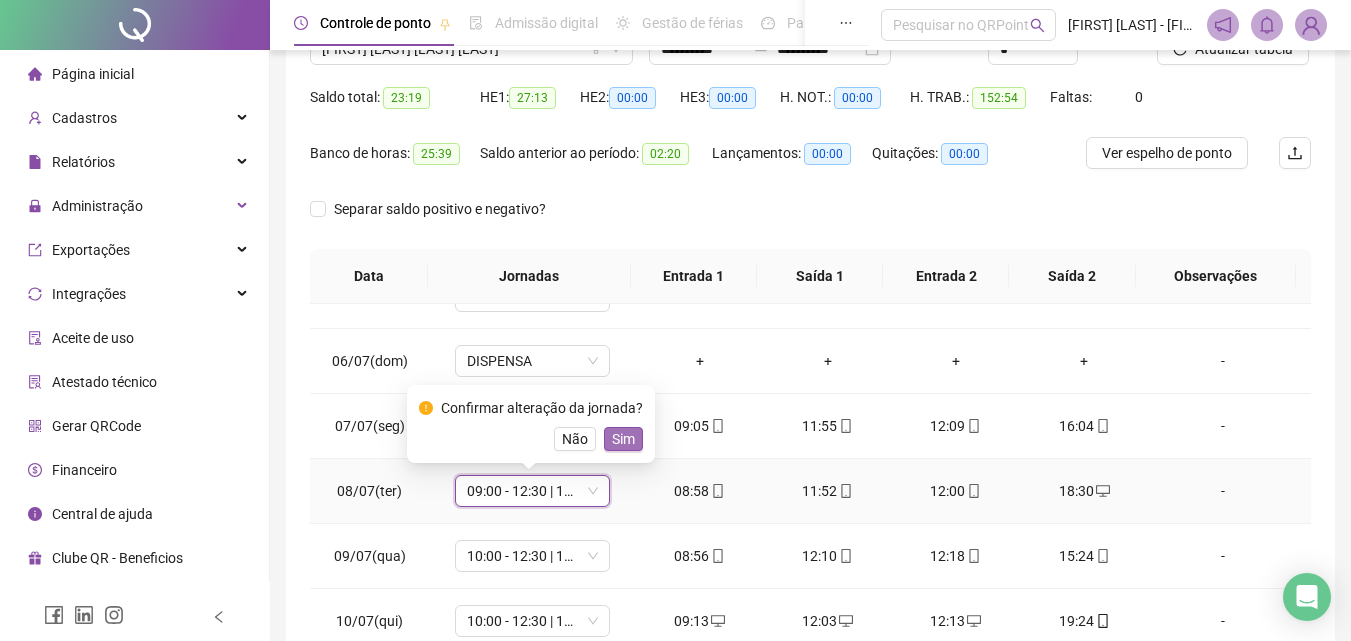 click on "Sim" at bounding box center [623, 439] 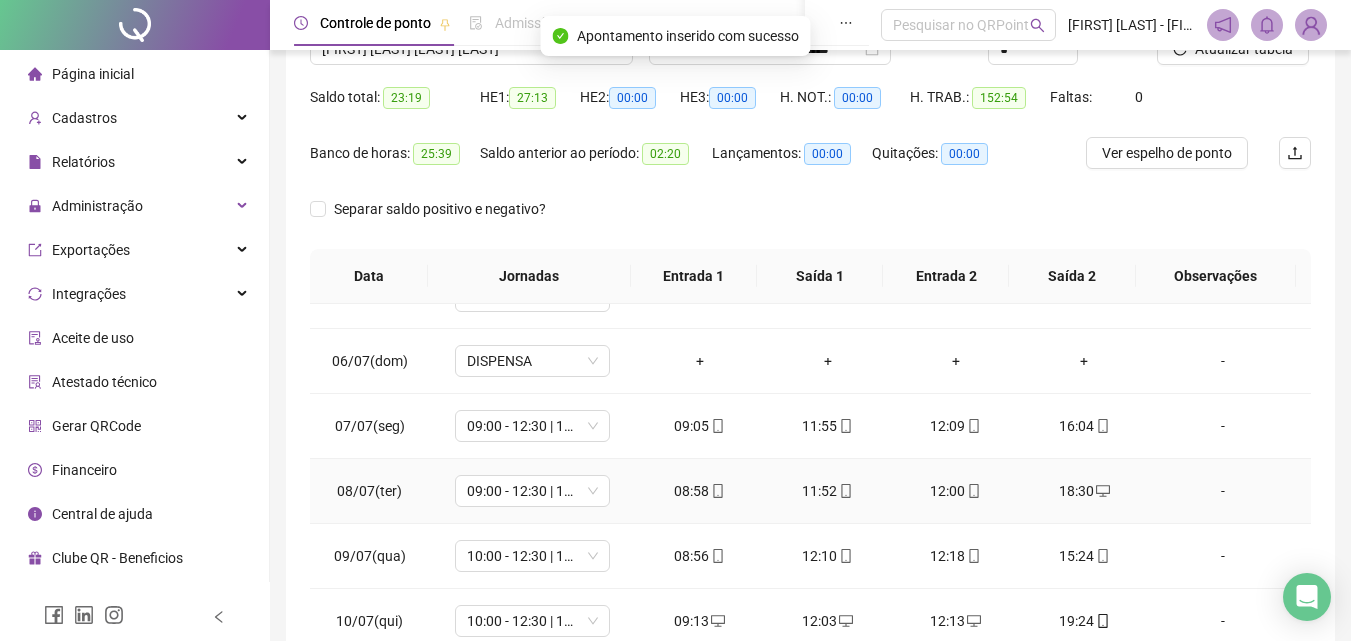 scroll, scrollTop: 400, scrollLeft: 0, axis: vertical 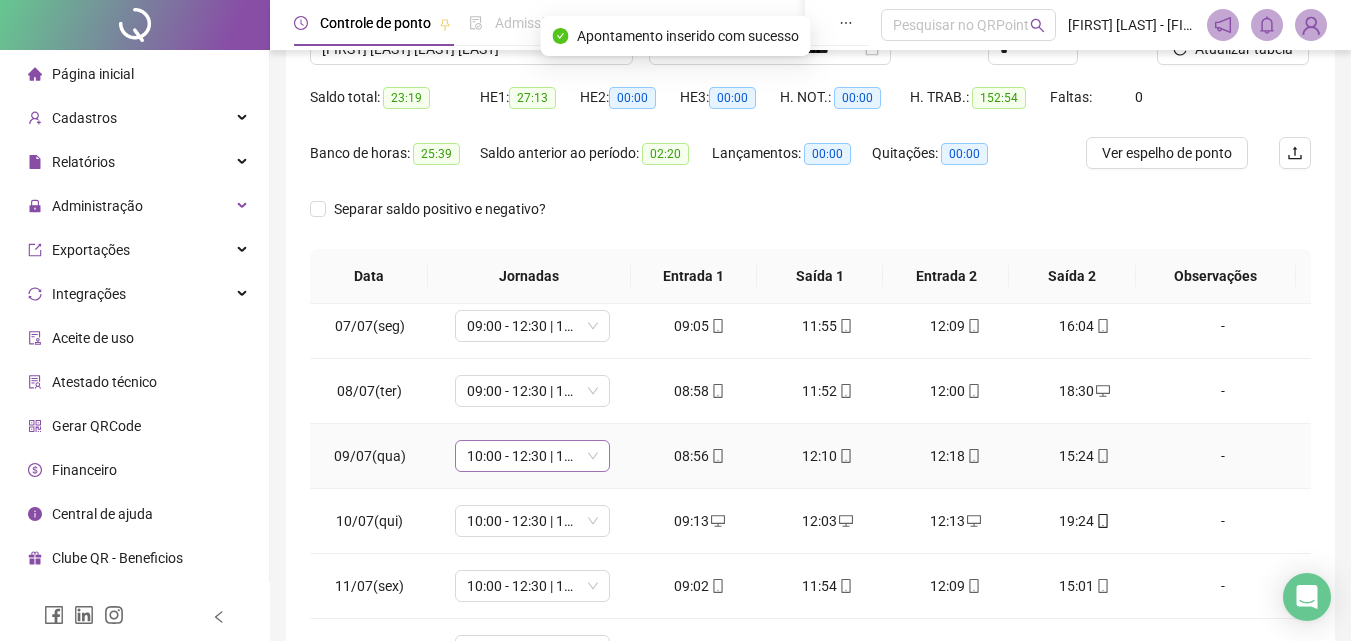 click on "10:00 - 12:30 | 12:45 - 16:00" at bounding box center (532, 456) 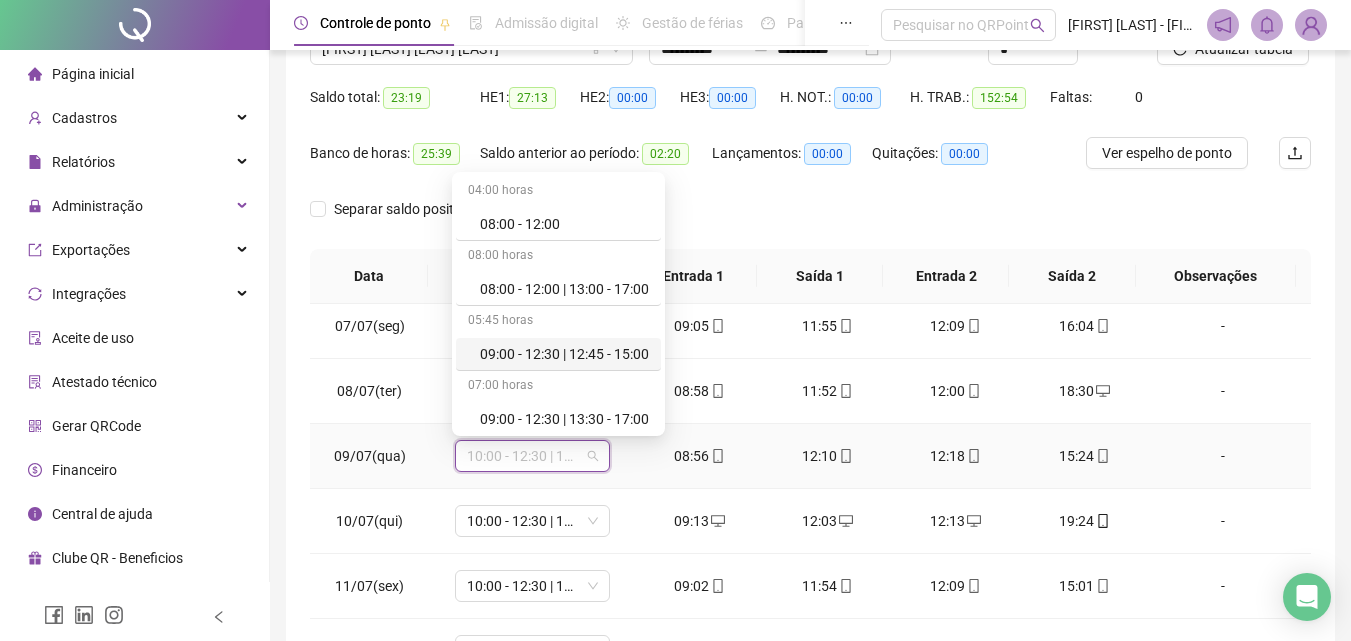 click on "09:00 - 12:30 | 12:45 - 15:00" at bounding box center [564, 354] 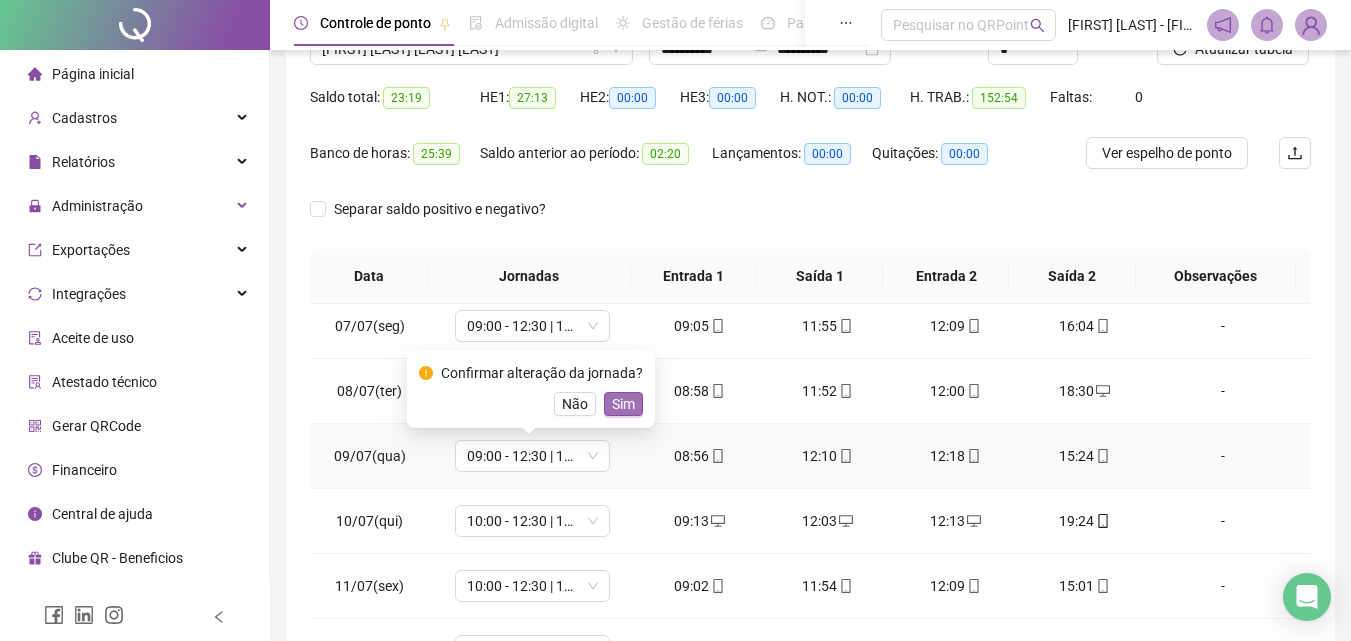 click on "Sim" at bounding box center (623, 404) 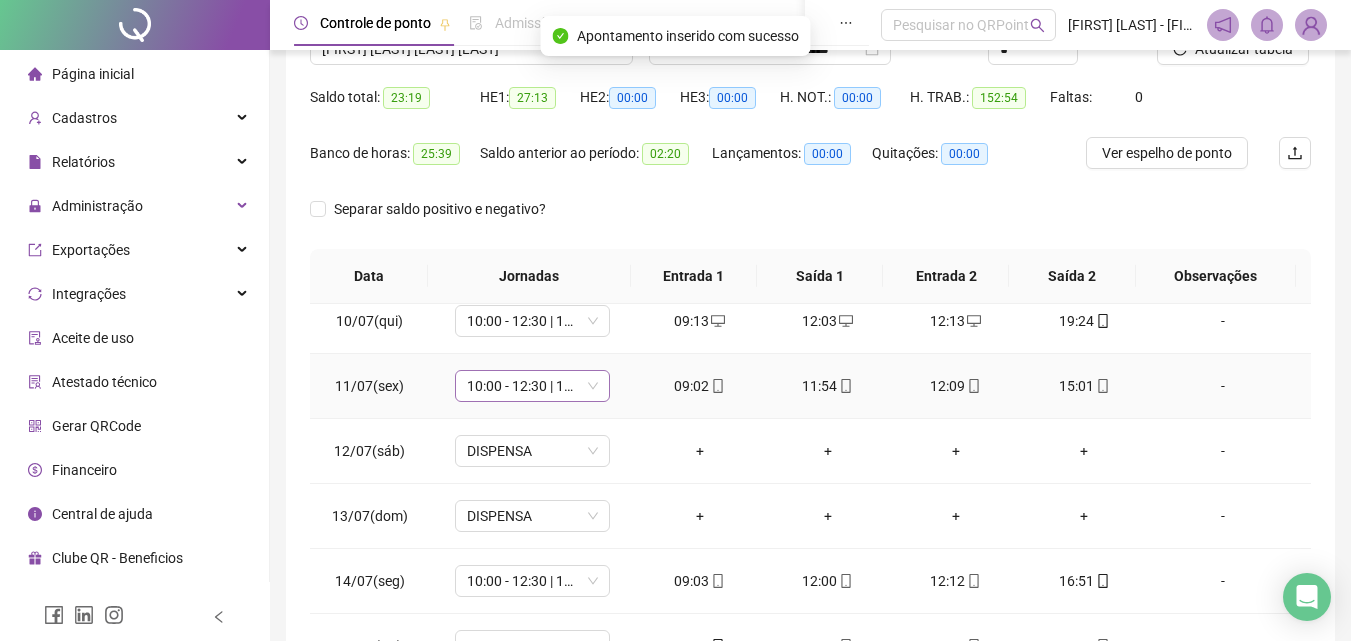 scroll, scrollTop: 500, scrollLeft: 0, axis: vertical 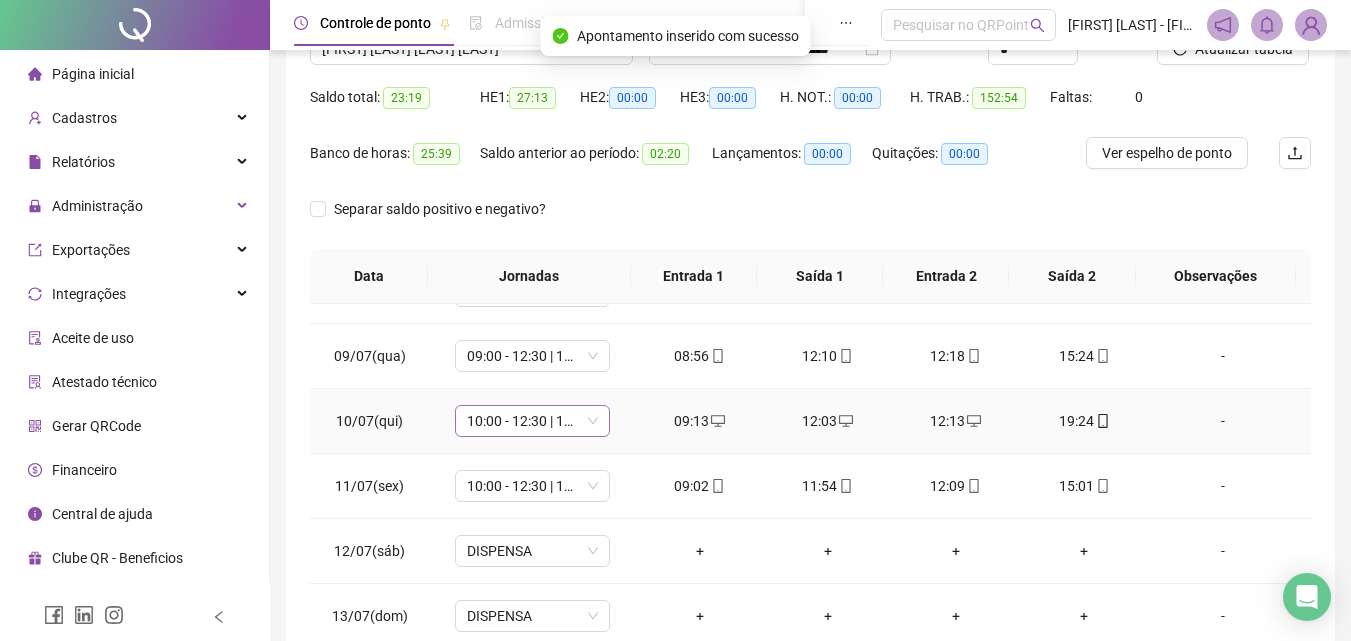 click on "10:00 - 12:30 | 12:45 - 16:00" at bounding box center (532, 421) 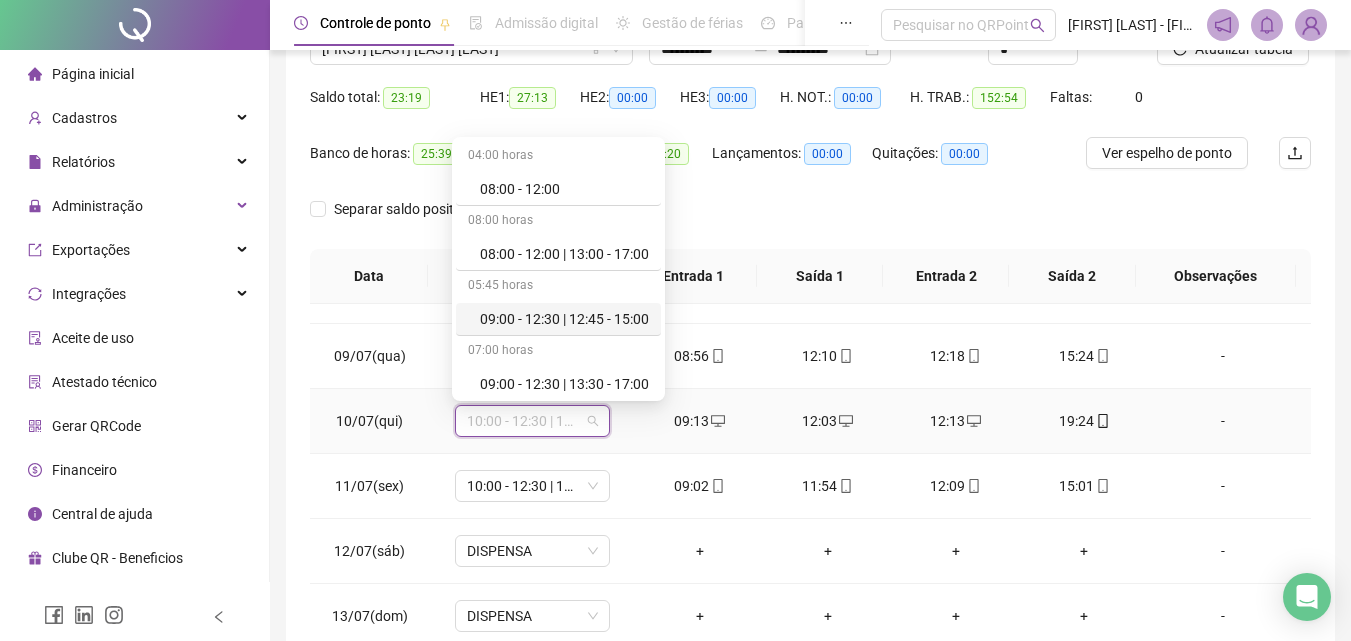 click on "09:00 - 12:30 | 12:45 - 15:00" at bounding box center [564, 319] 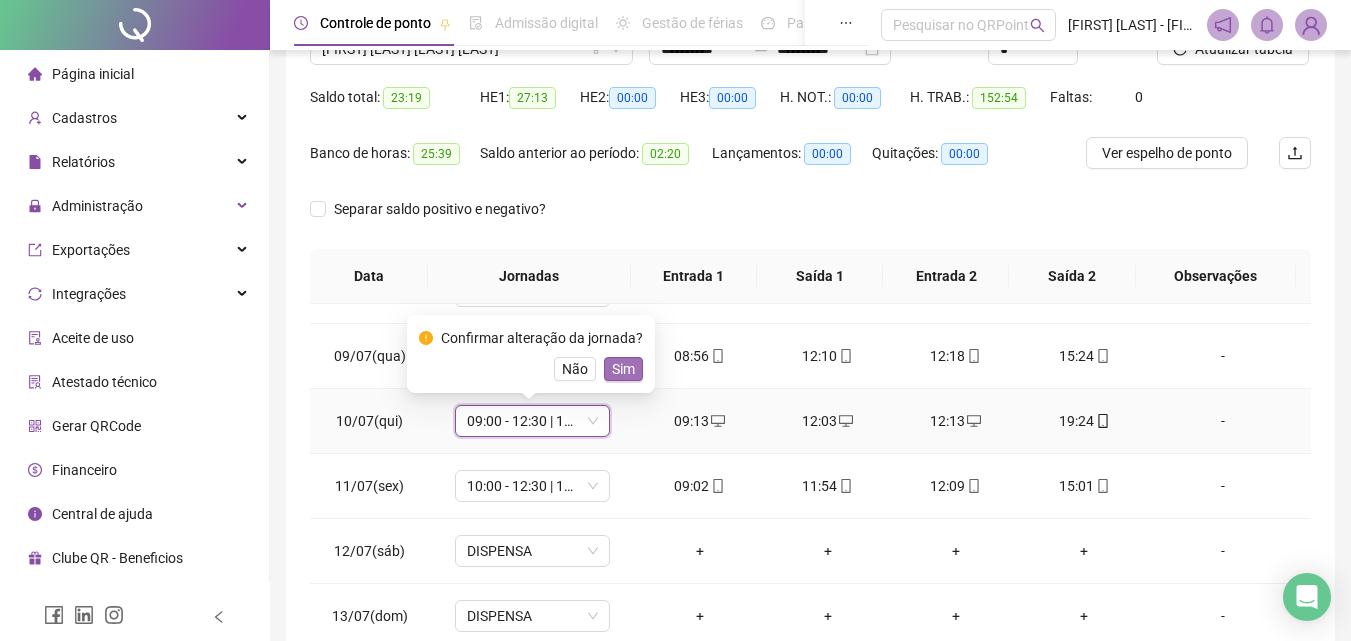 click on "Sim" at bounding box center [623, 369] 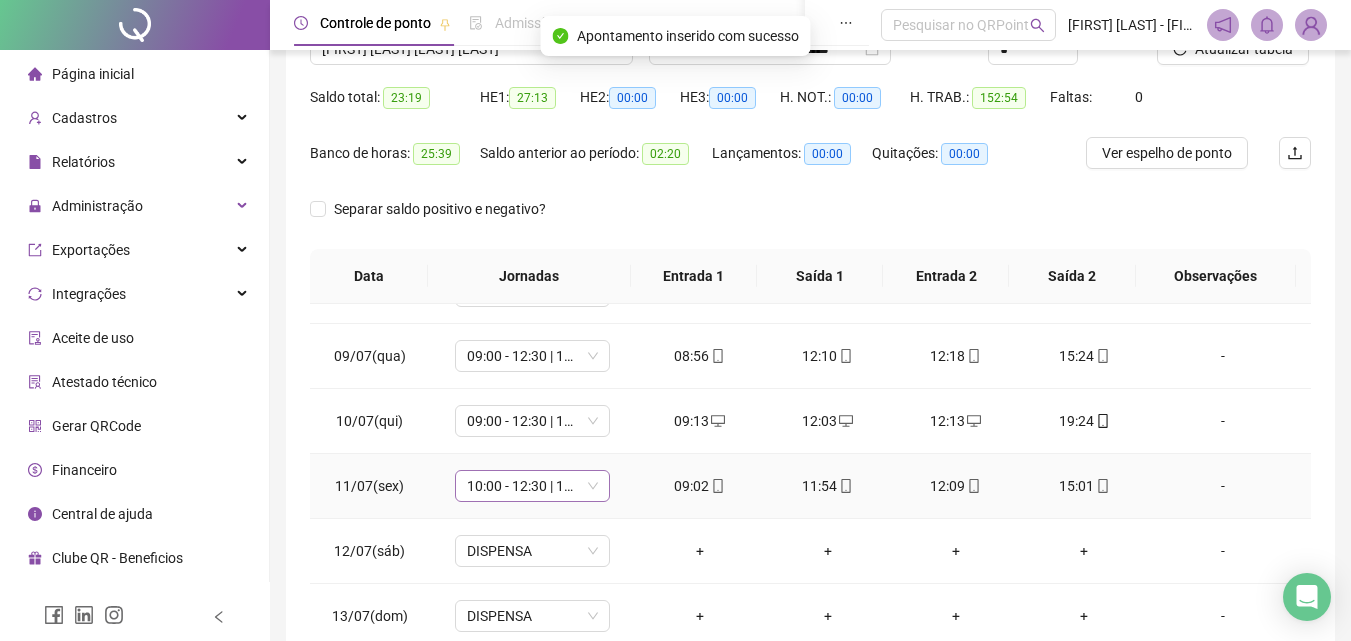 click on "10:00 - 12:30 | 12:45 - 16:00" at bounding box center (532, 486) 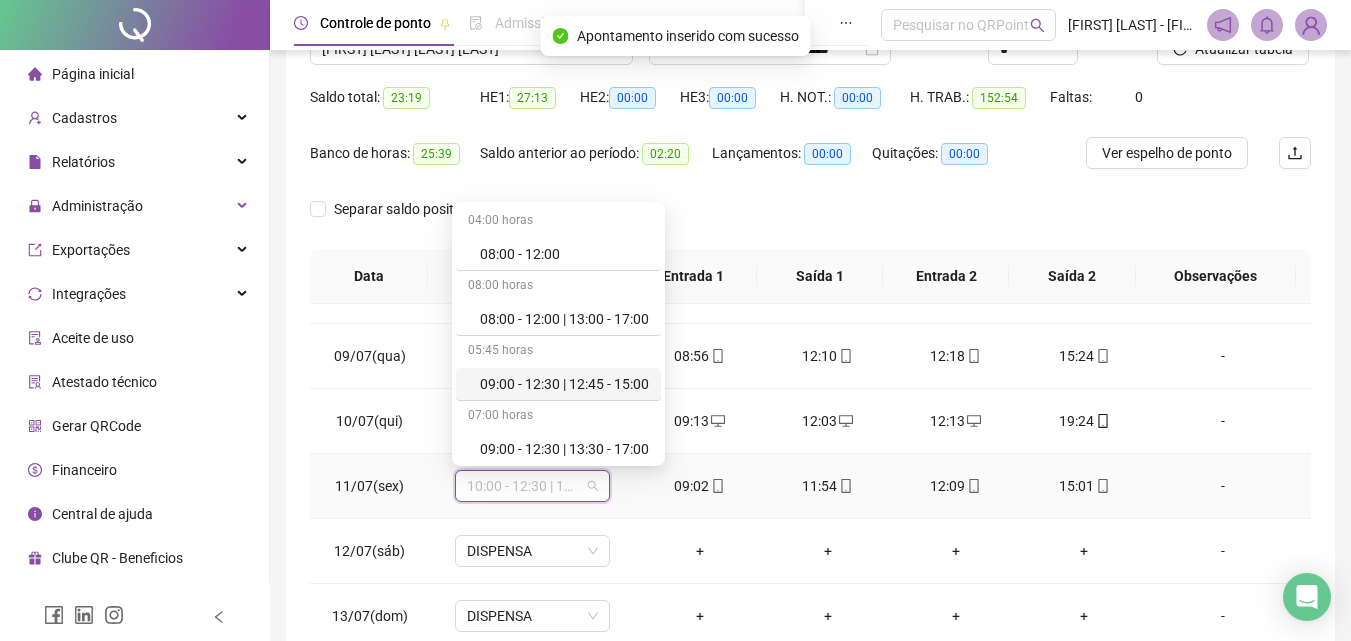 click on "09:00 - 12:30 | 12:45 - 15:00" at bounding box center (564, 384) 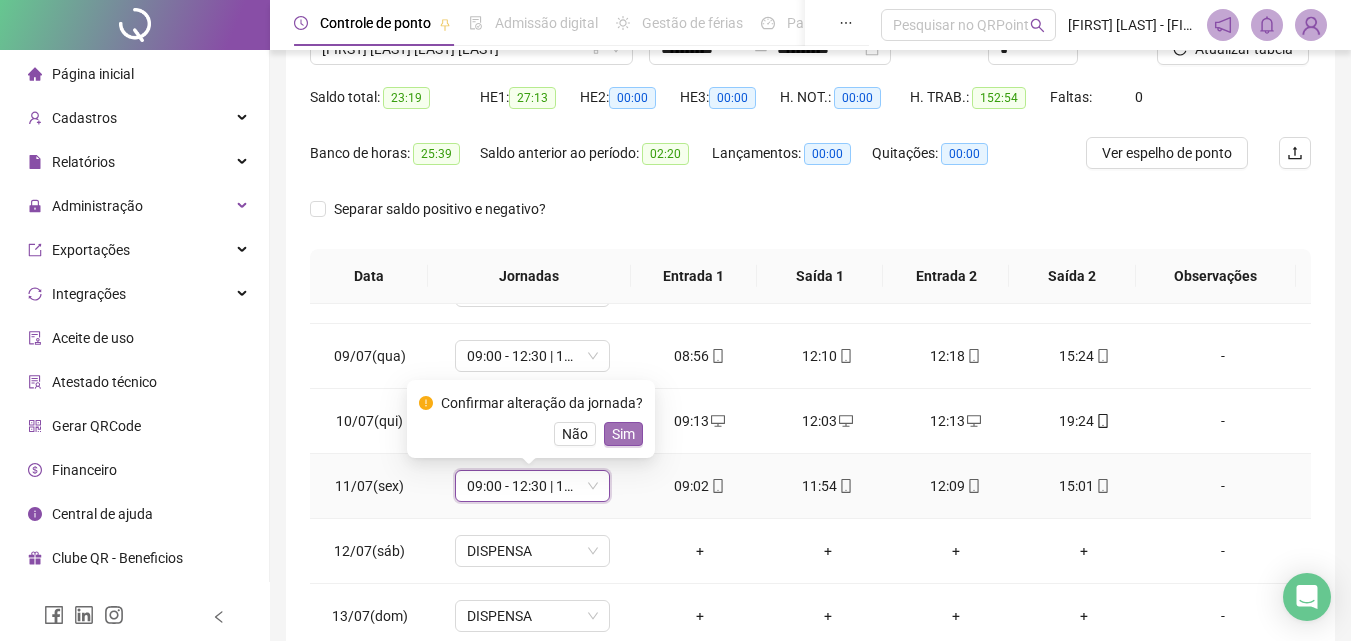 click on "Sim" at bounding box center [623, 434] 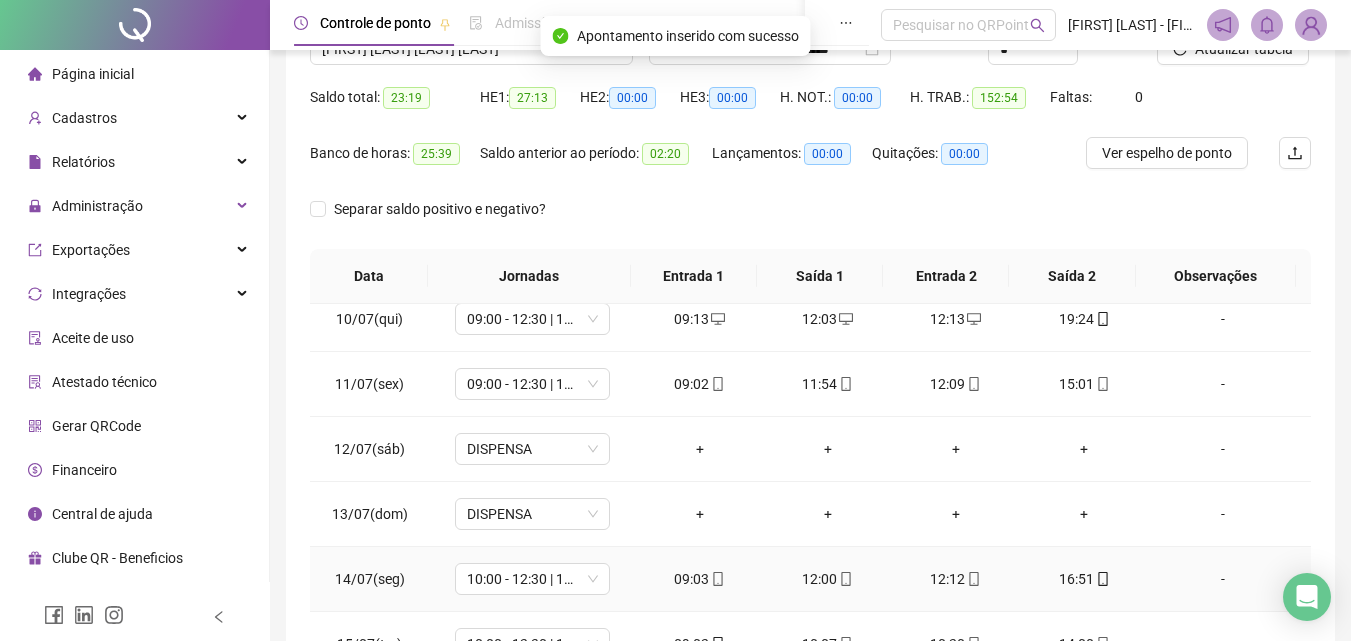 scroll, scrollTop: 700, scrollLeft: 0, axis: vertical 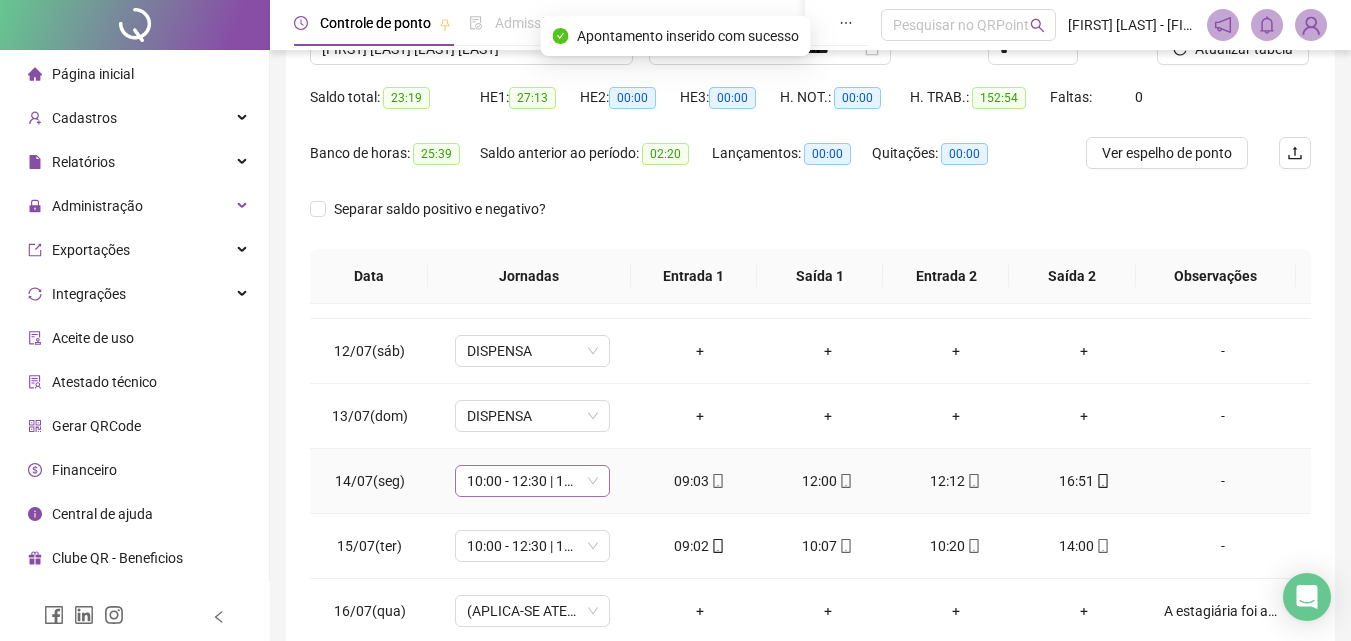 click on "10:00 - 12:30 | 12:45 - 16:00" at bounding box center (532, 481) 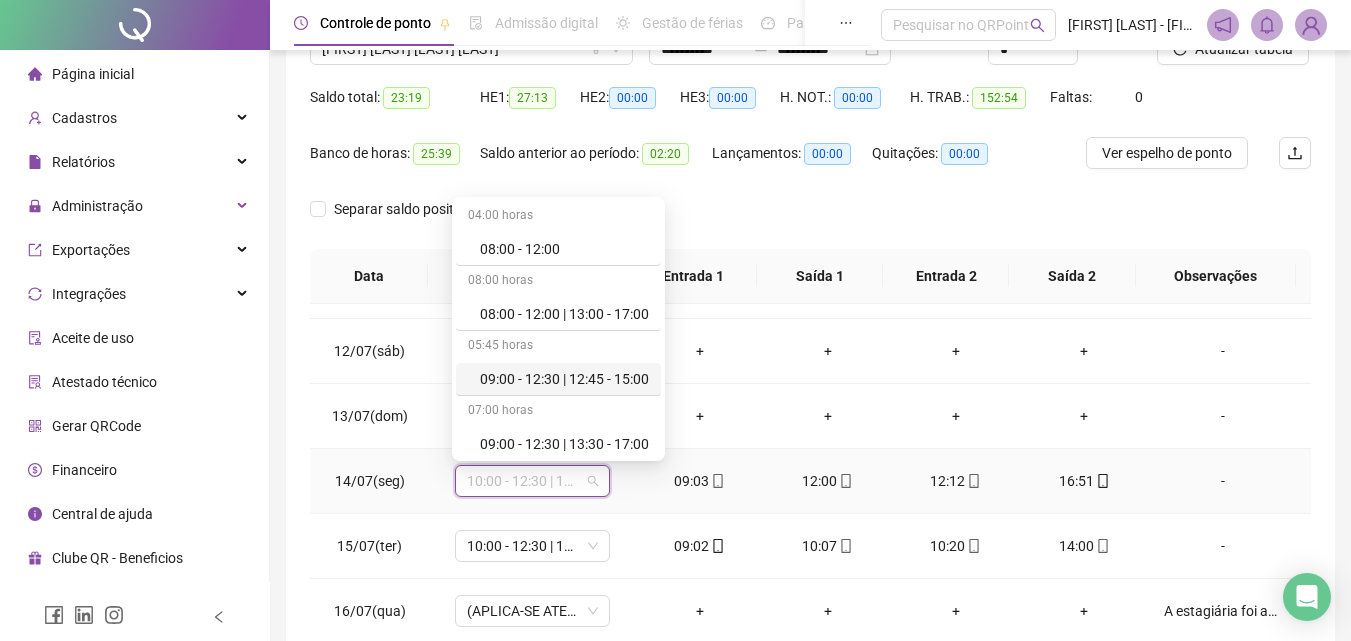 click on "09:00 - 12:30 | 12:45 - 15:00" at bounding box center [564, 379] 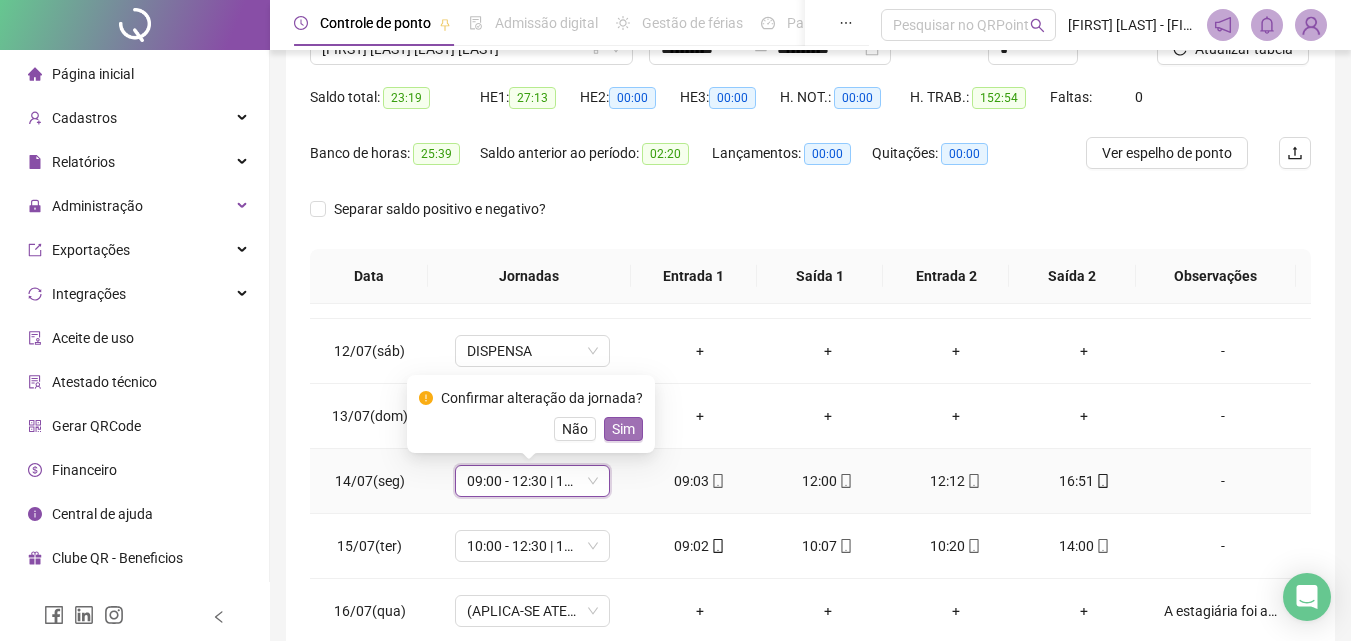 click on "Sim" at bounding box center (623, 429) 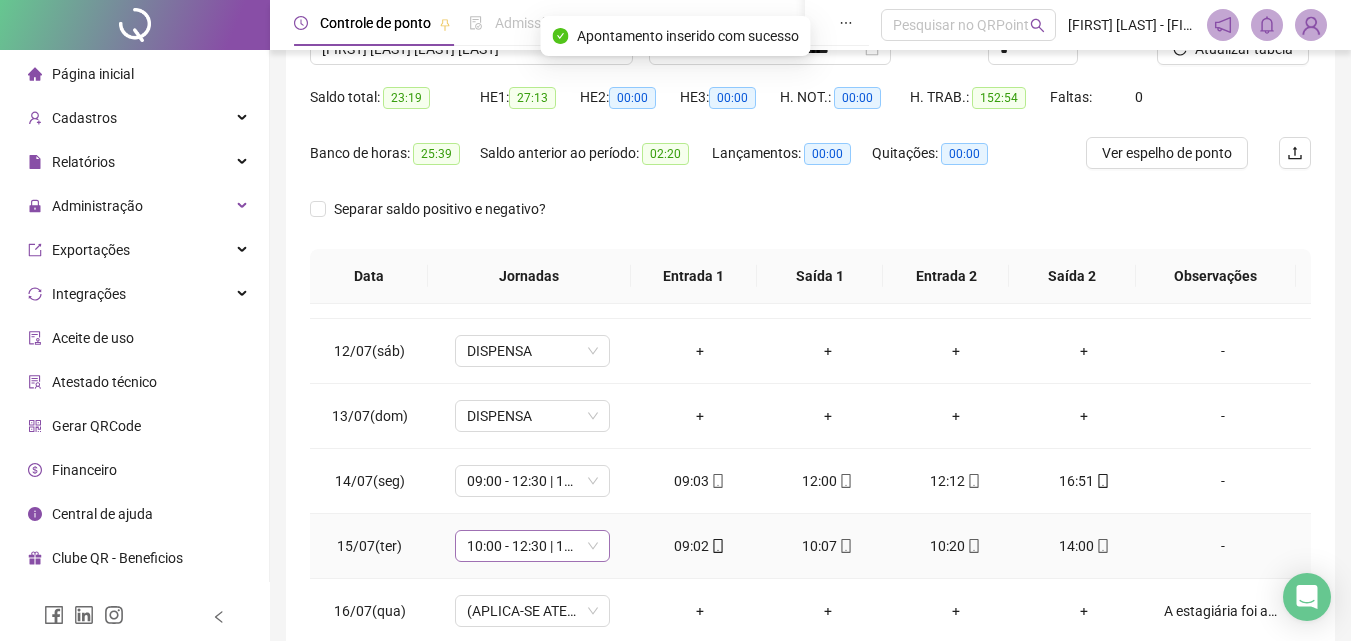 click on "10:00 - 12:30 | 12:45 - 16:00" at bounding box center [532, 546] 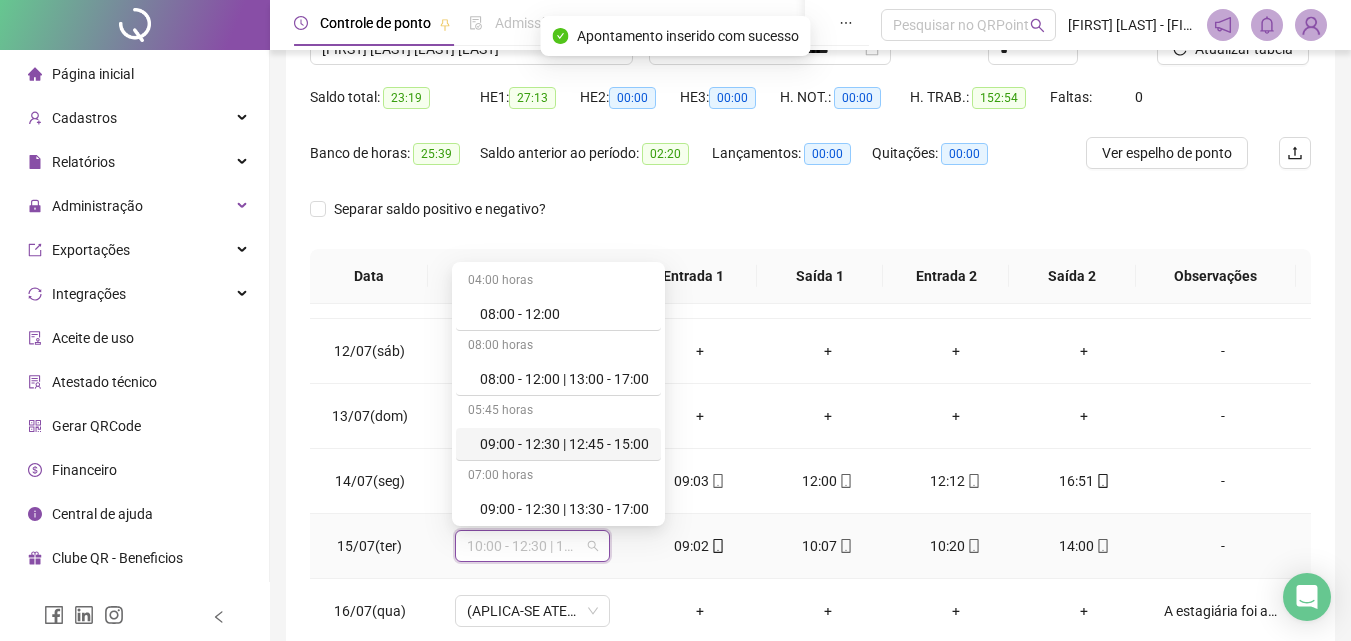 click on "09:00 - 12:30 | 12:45 - 15:00" at bounding box center (558, 444) 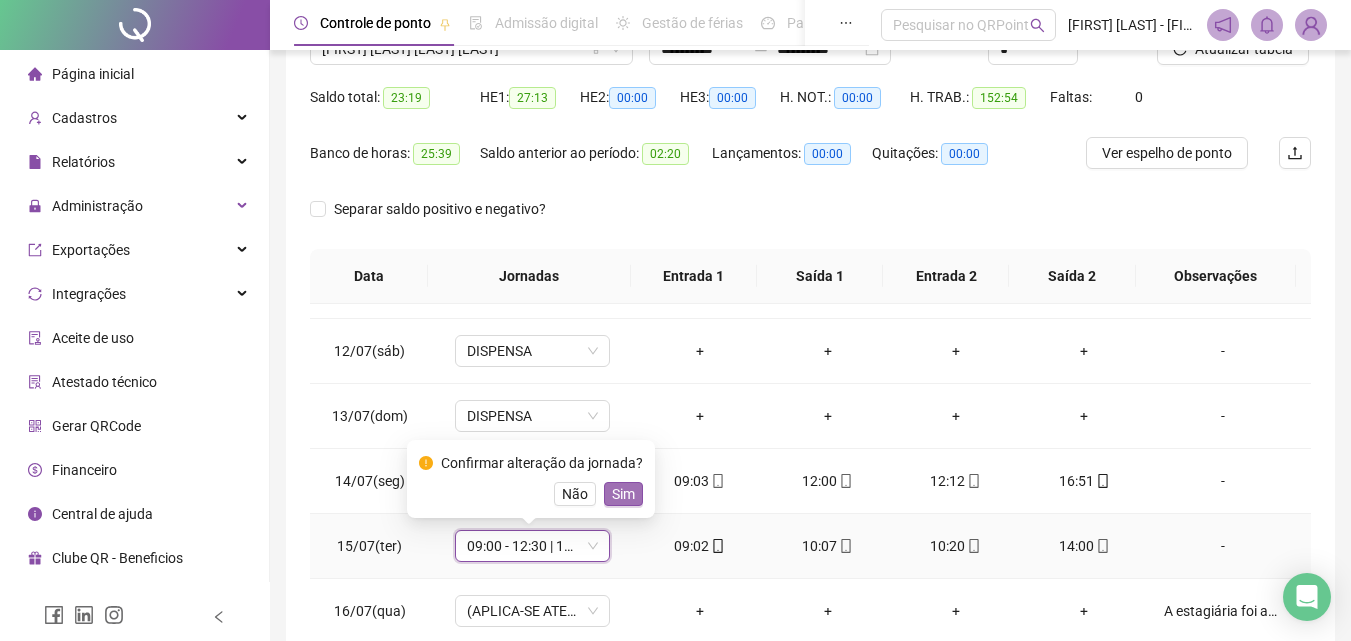 click on "Sim" at bounding box center (623, 494) 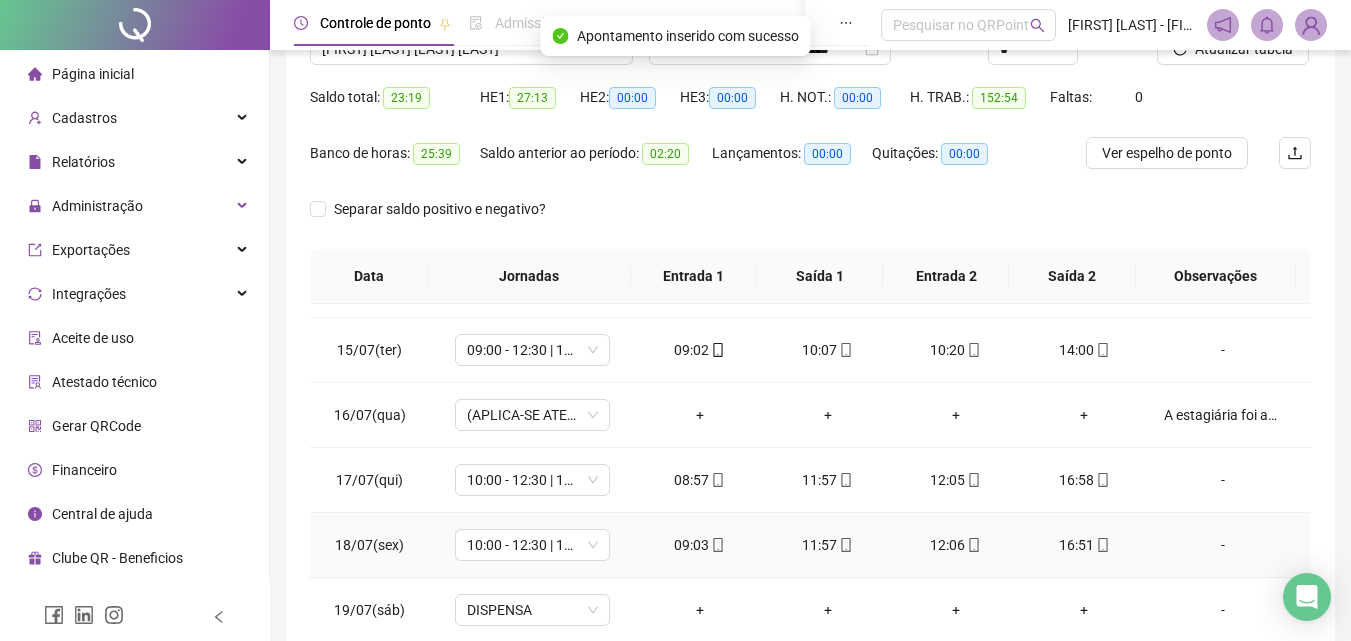 scroll, scrollTop: 900, scrollLeft: 0, axis: vertical 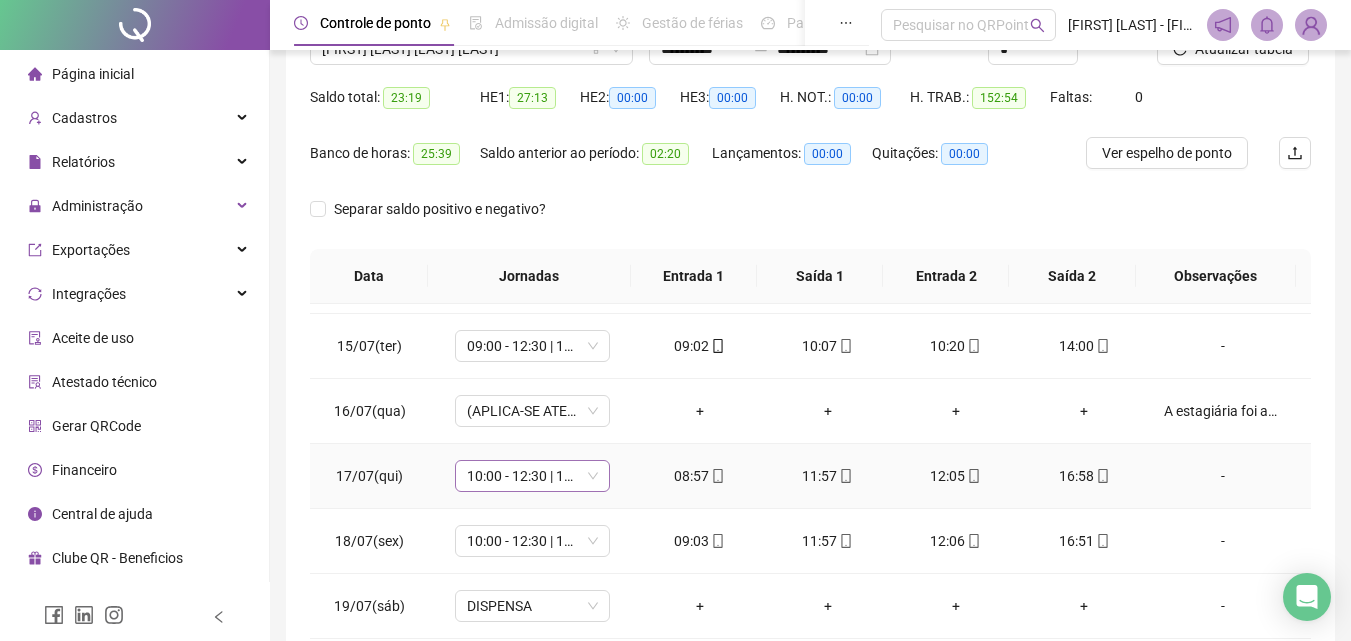 click on "10:00 - 12:30 | 12:45 - 16:00" at bounding box center [532, 476] 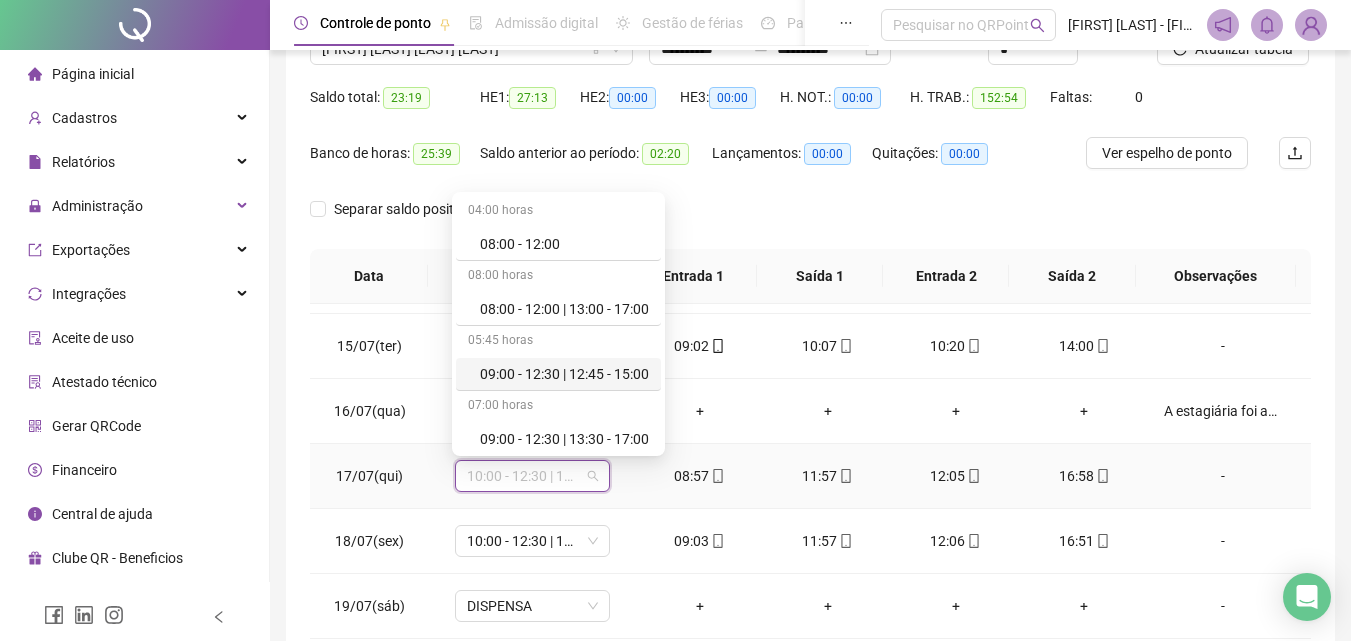 click on "09:00 - 12:30 | 12:45 - 15:00" at bounding box center [564, 374] 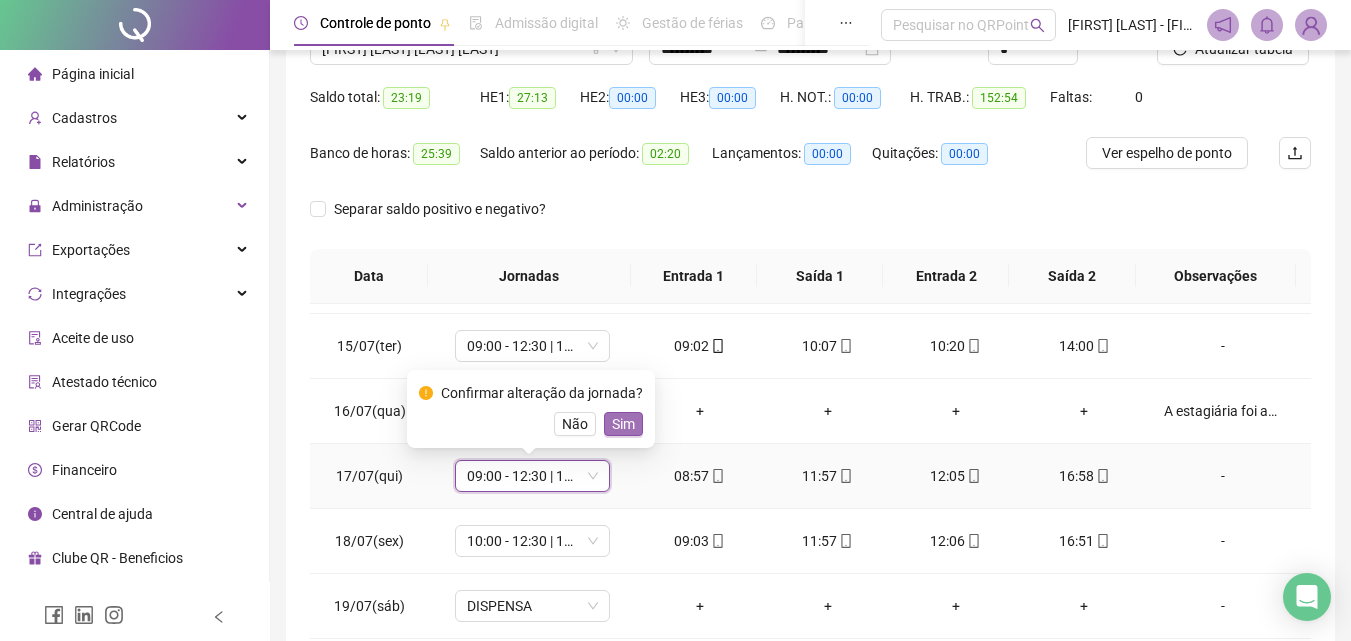 click on "Sim" at bounding box center [623, 424] 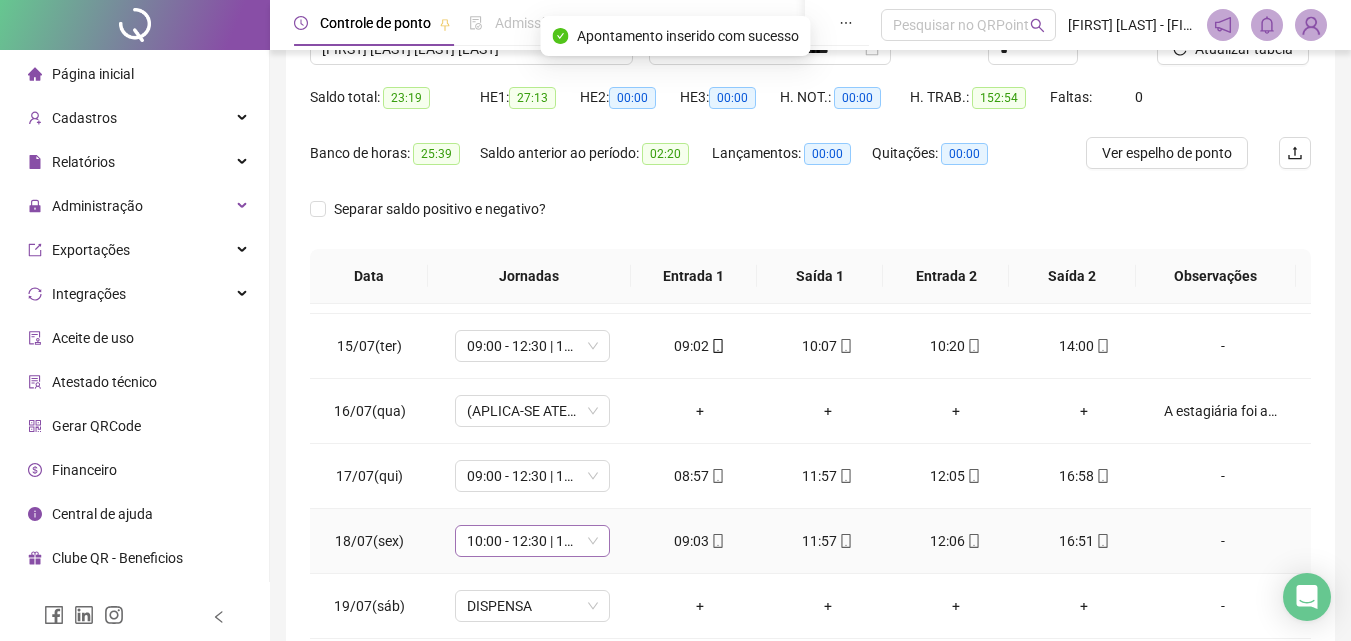 click on "10:00 - 12:30 | 12:45 - 16:00" at bounding box center [532, 541] 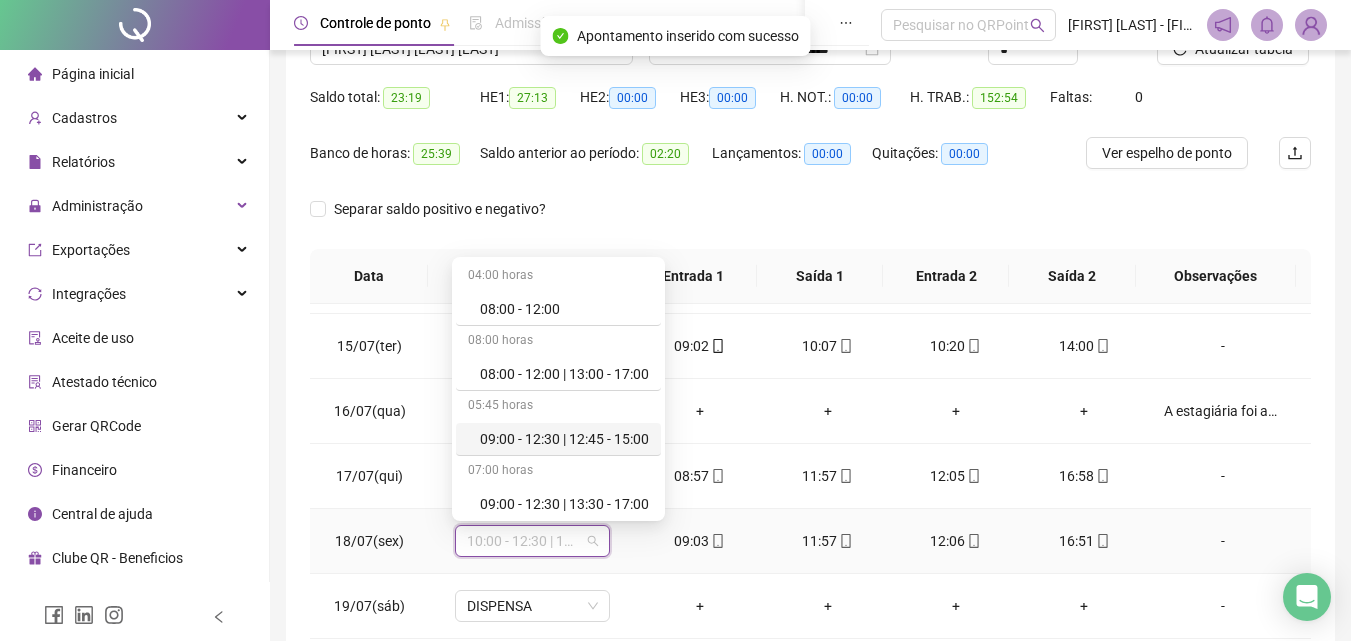 click on "09:00 - 12:30 | 12:45 - 15:00" at bounding box center (564, 439) 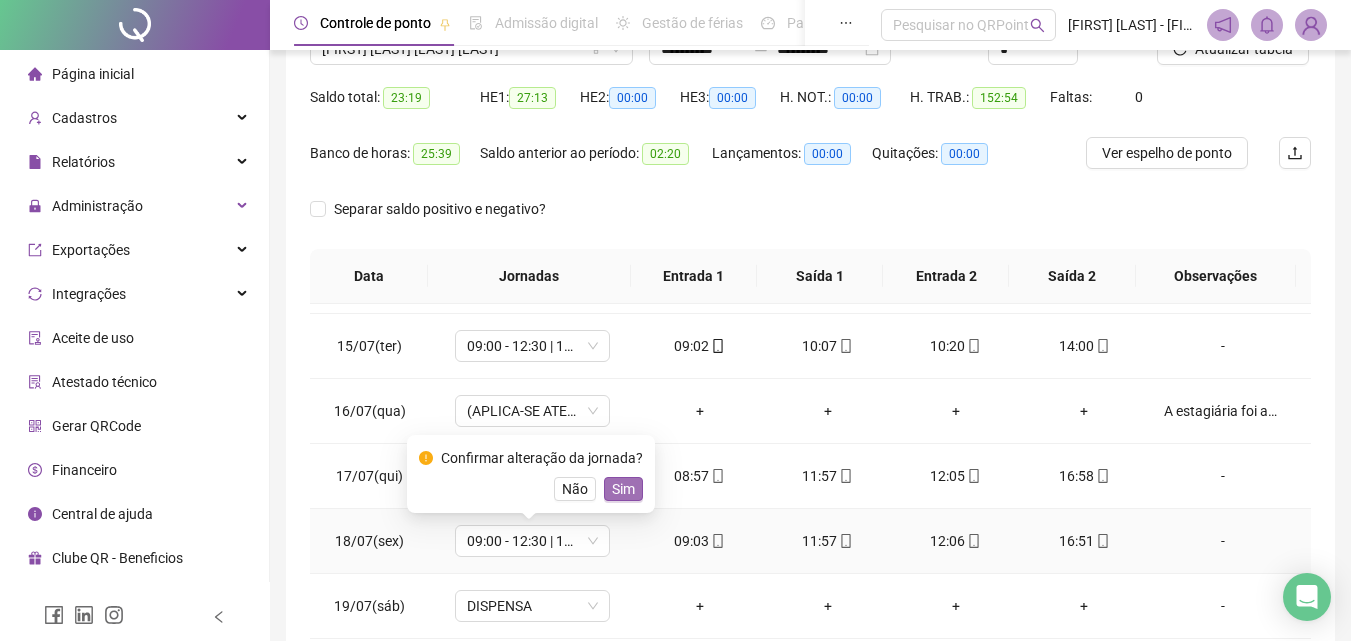 click on "Sim" at bounding box center (623, 489) 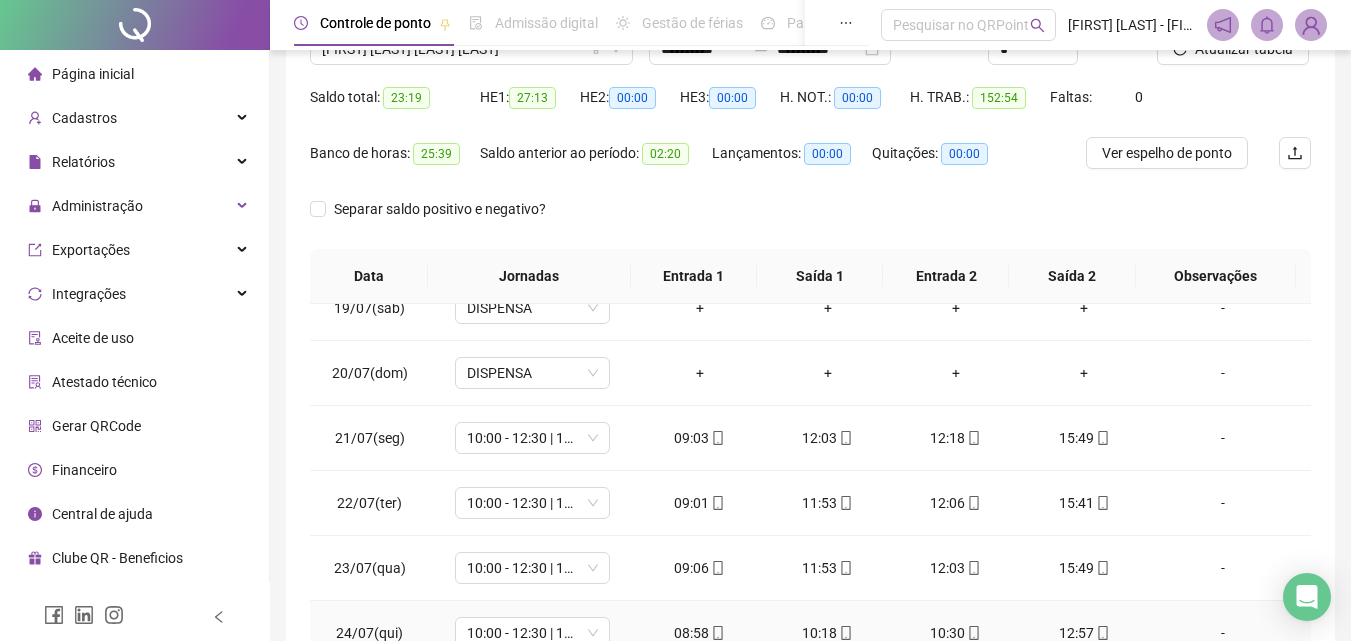 scroll, scrollTop: 1200, scrollLeft: 0, axis: vertical 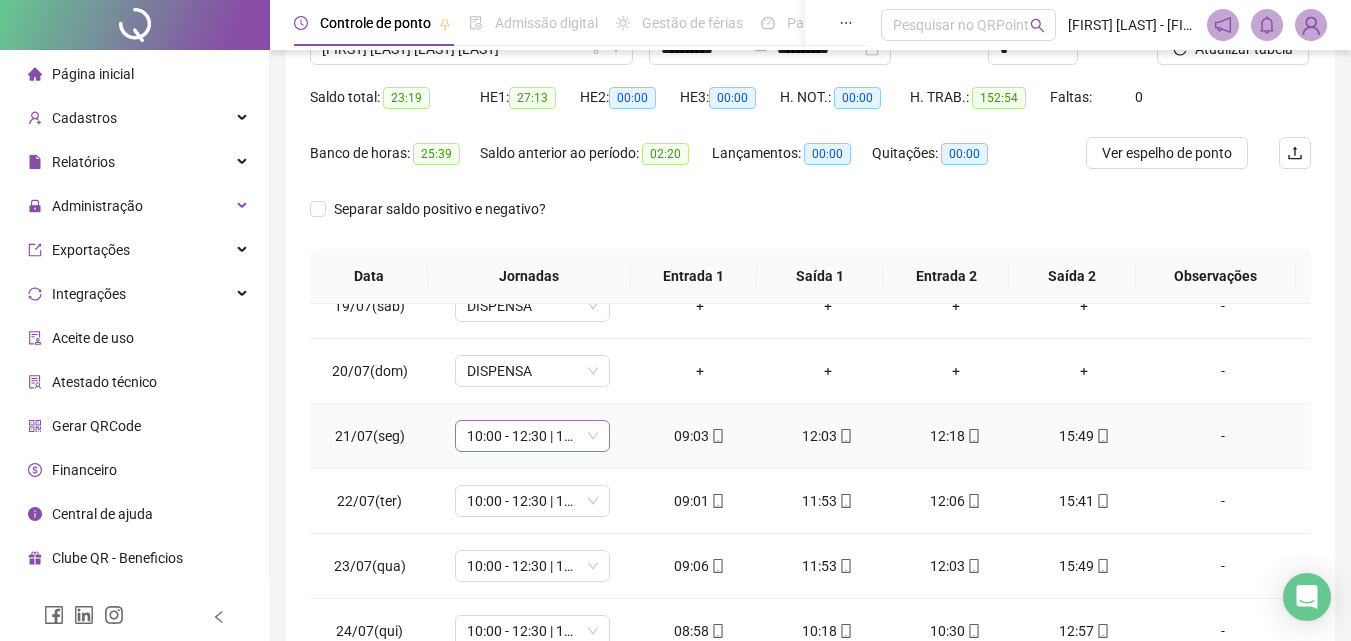 click on "10:00 - 12:30 | 12:45 - 16:00" at bounding box center (532, 436) 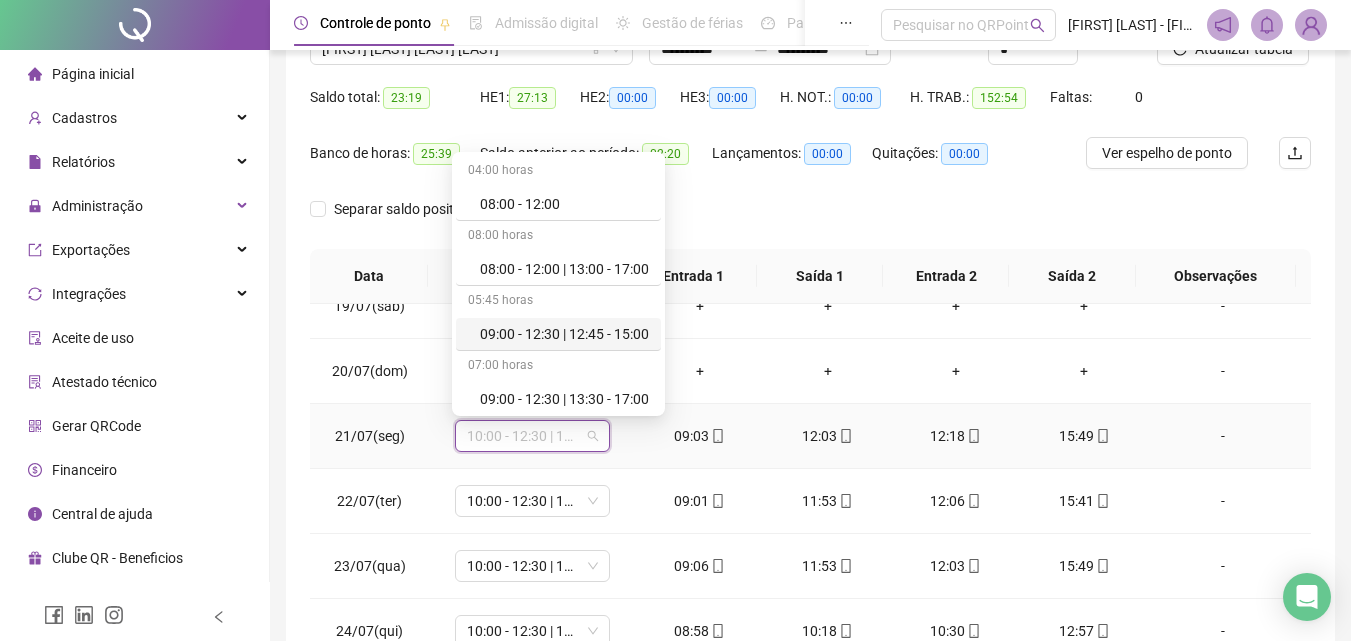 click on "09:00 - 12:30 | 12:45 - 15:00" at bounding box center [558, 334] 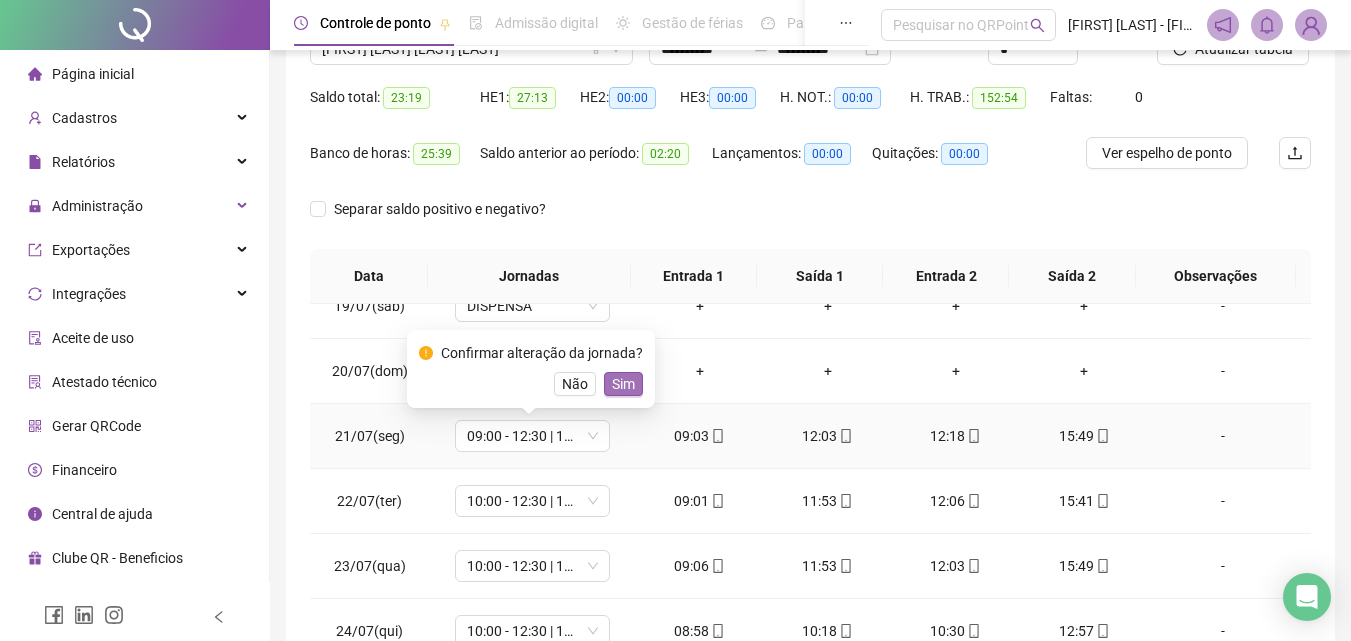 click on "Sim" at bounding box center (623, 384) 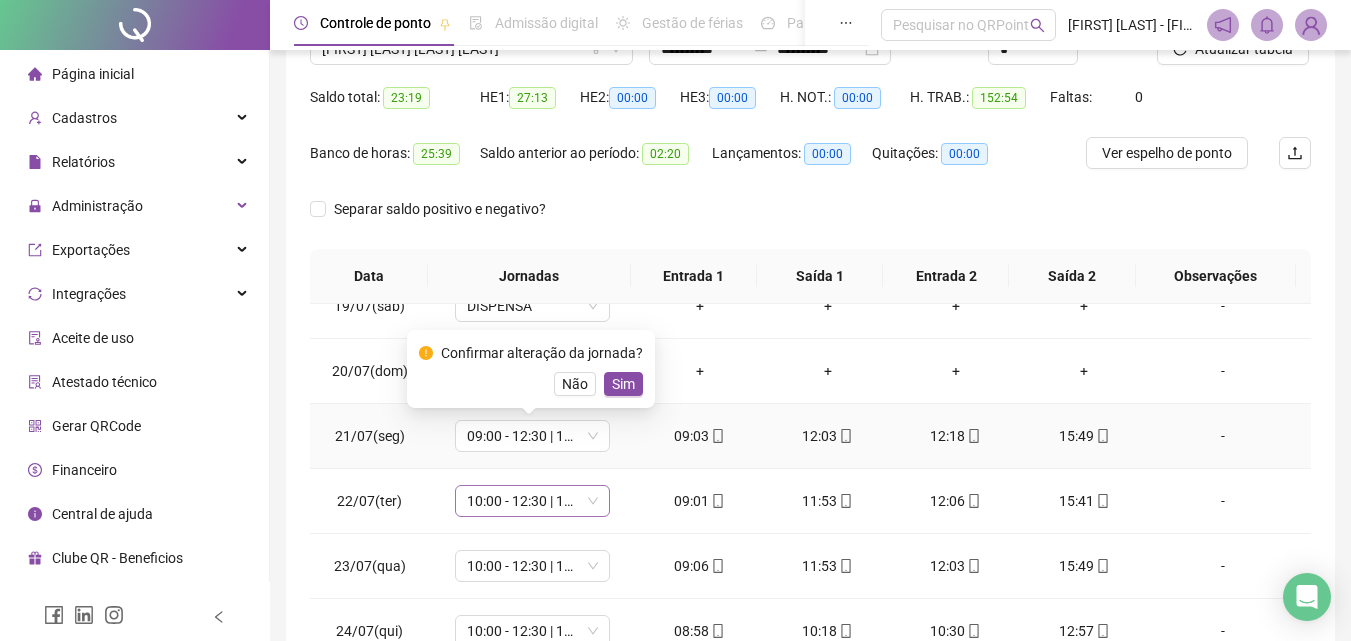 click on "10:00 - 12:30 | 12:45 - 16:00" at bounding box center [532, 501] 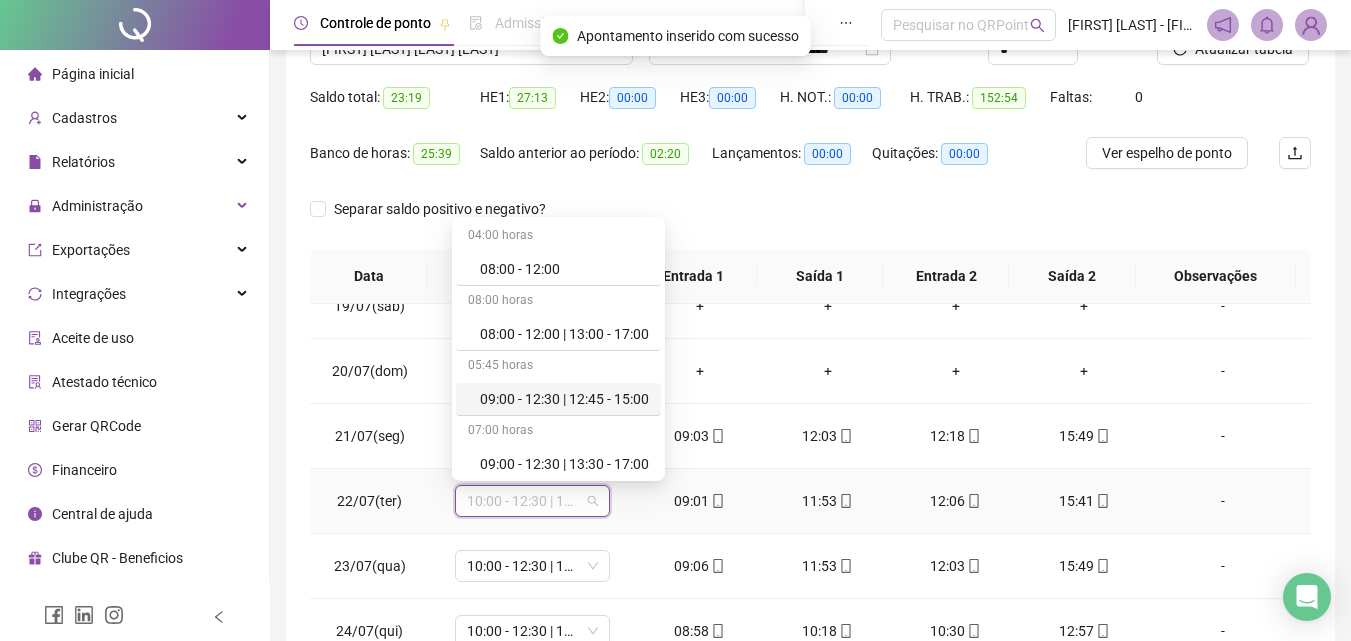 click on "09:00 - 12:30 | 12:45 - 15:00" at bounding box center (564, 399) 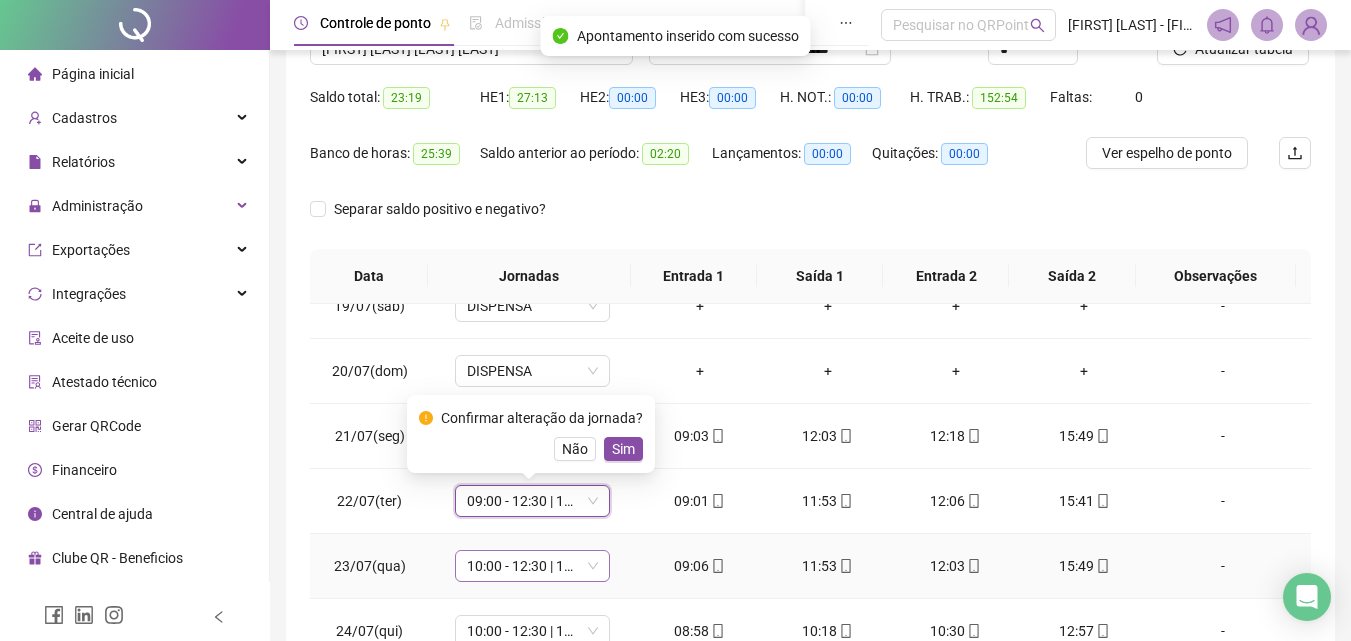 click on "10:00 - 12:30 | 12:45 - 16:00" at bounding box center (532, 566) 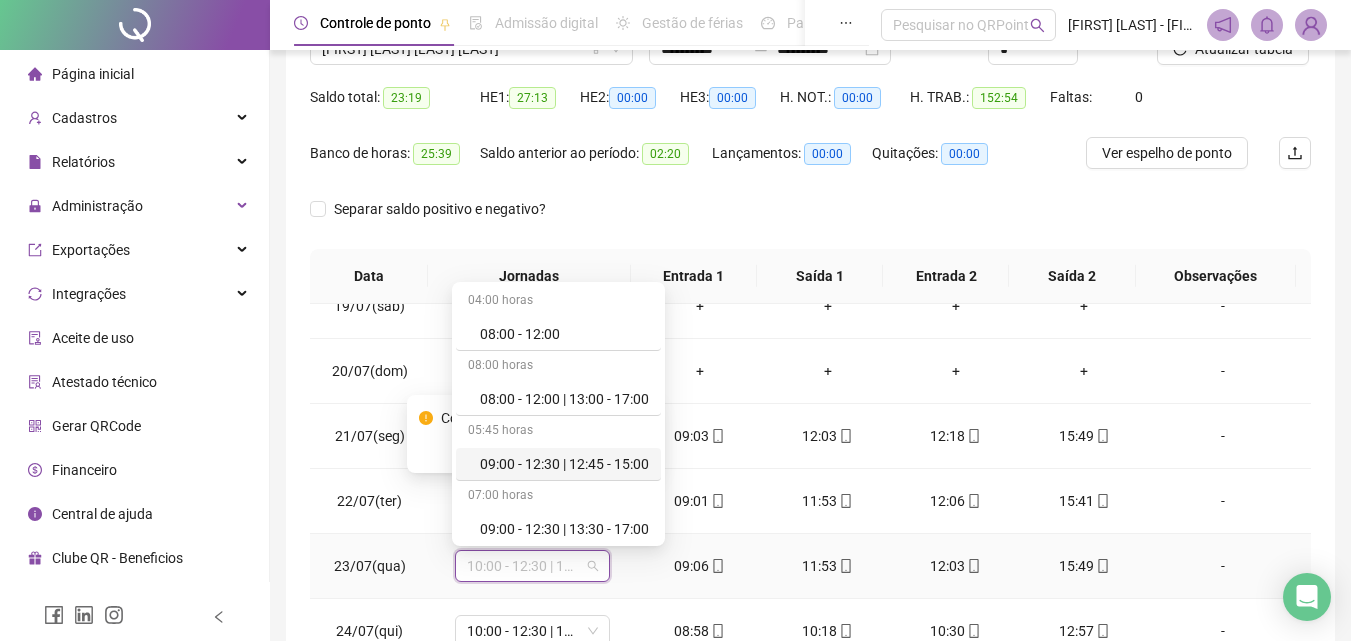 click on "09:00 - 12:30 | 12:45 - 15:00" at bounding box center [564, 464] 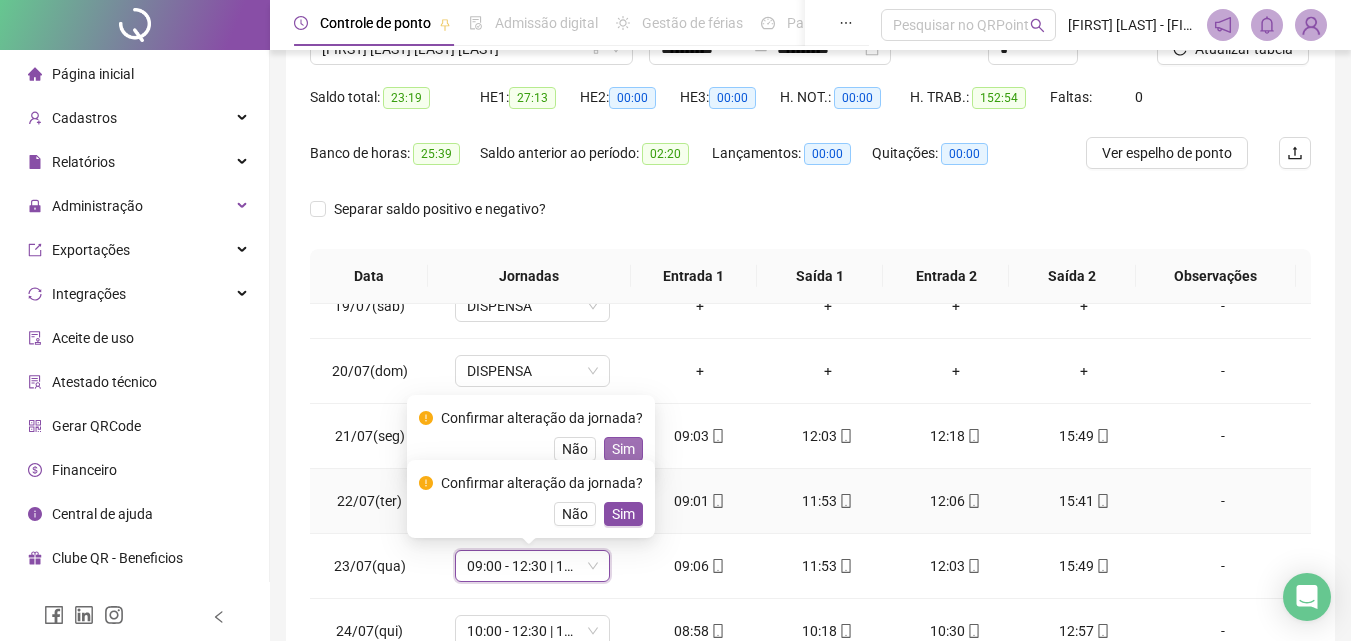 click on "Sim" at bounding box center (623, 449) 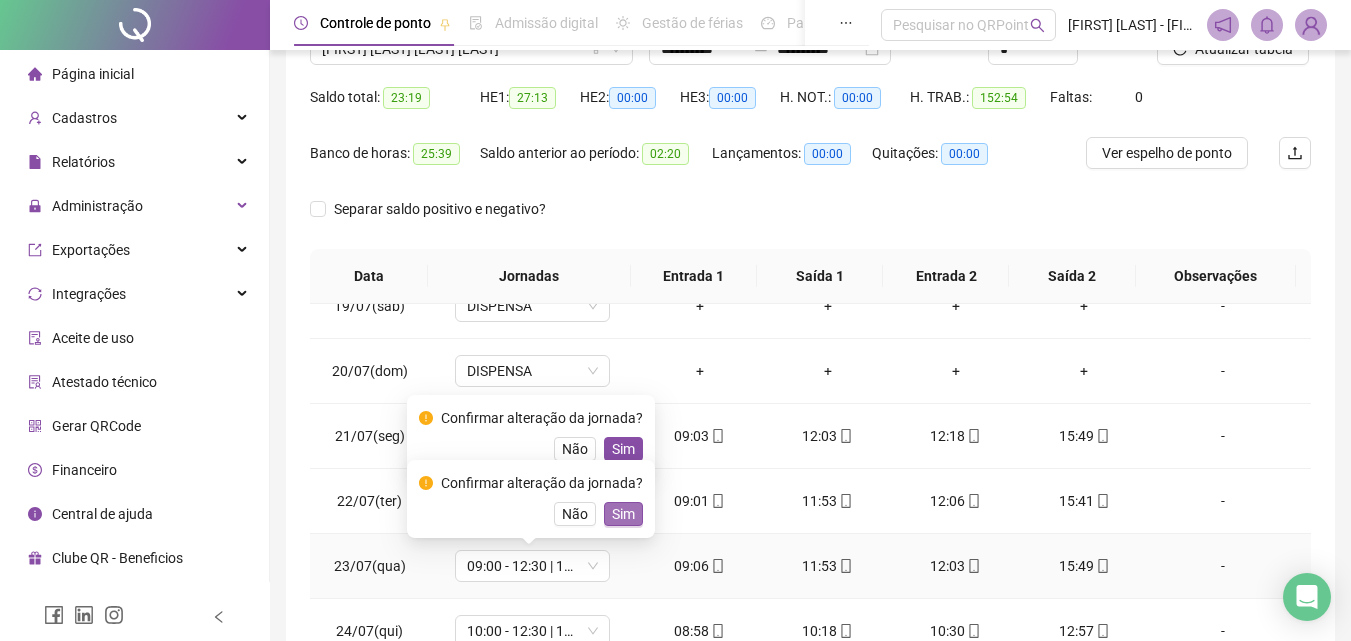 click on "Sim" at bounding box center (623, 514) 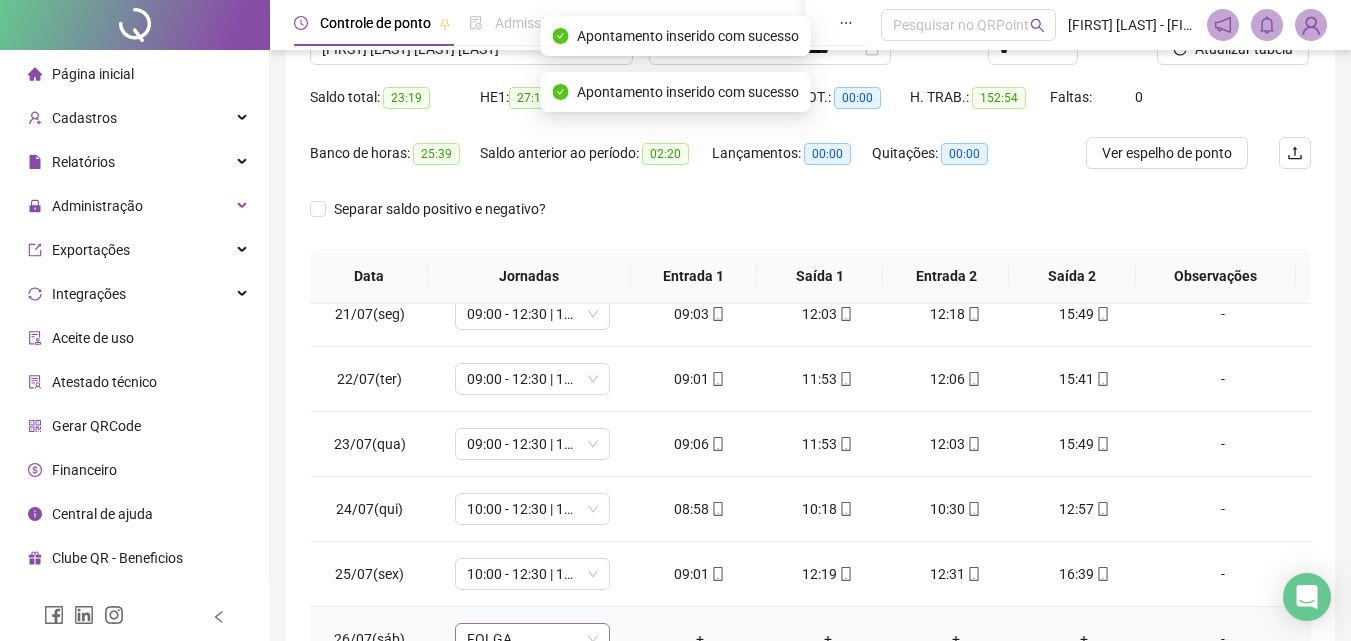 scroll, scrollTop: 1400, scrollLeft: 0, axis: vertical 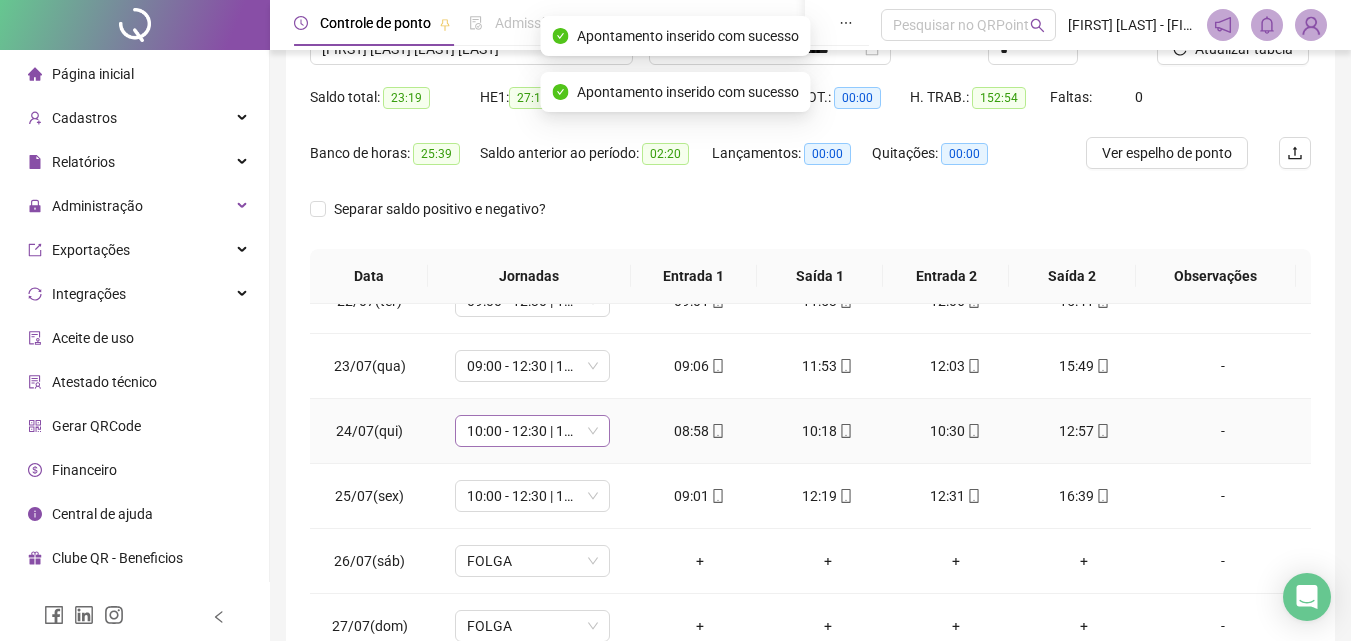 click on "10:00 - 12:30 | 12:45 - 16:00" at bounding box center [532, 431] 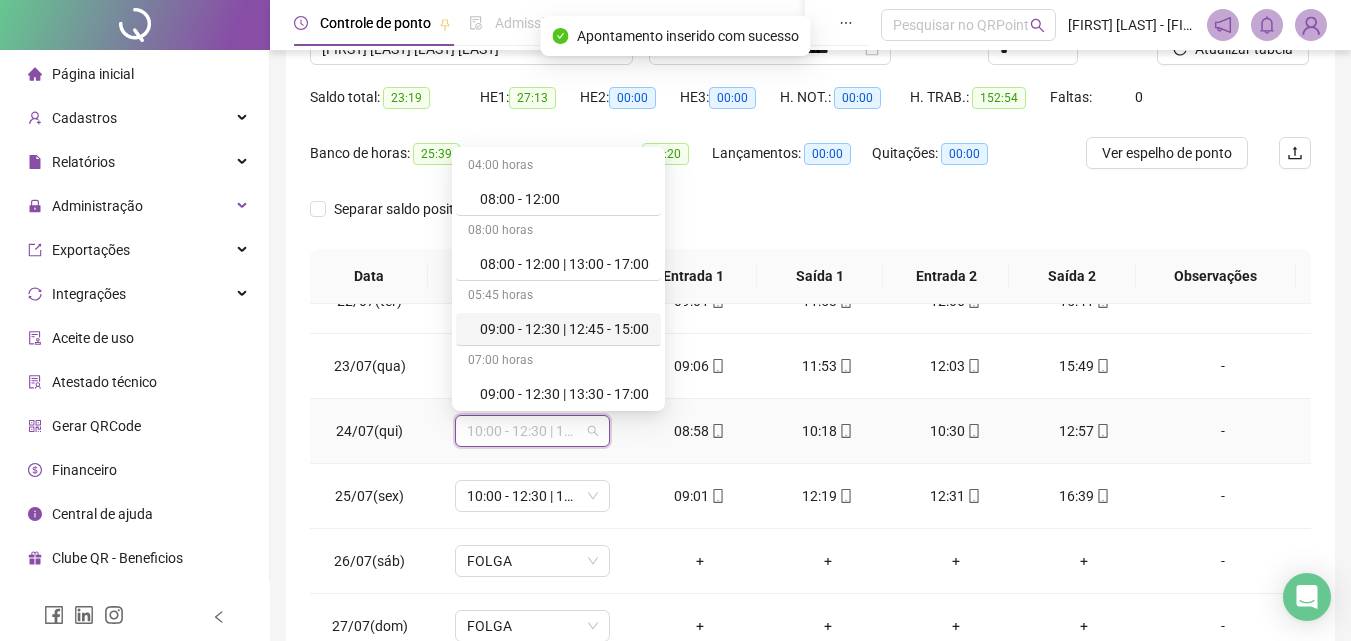 click on "09:00 - 12:30 | 12:45 - 15:00" at bounding box center (564, 329) 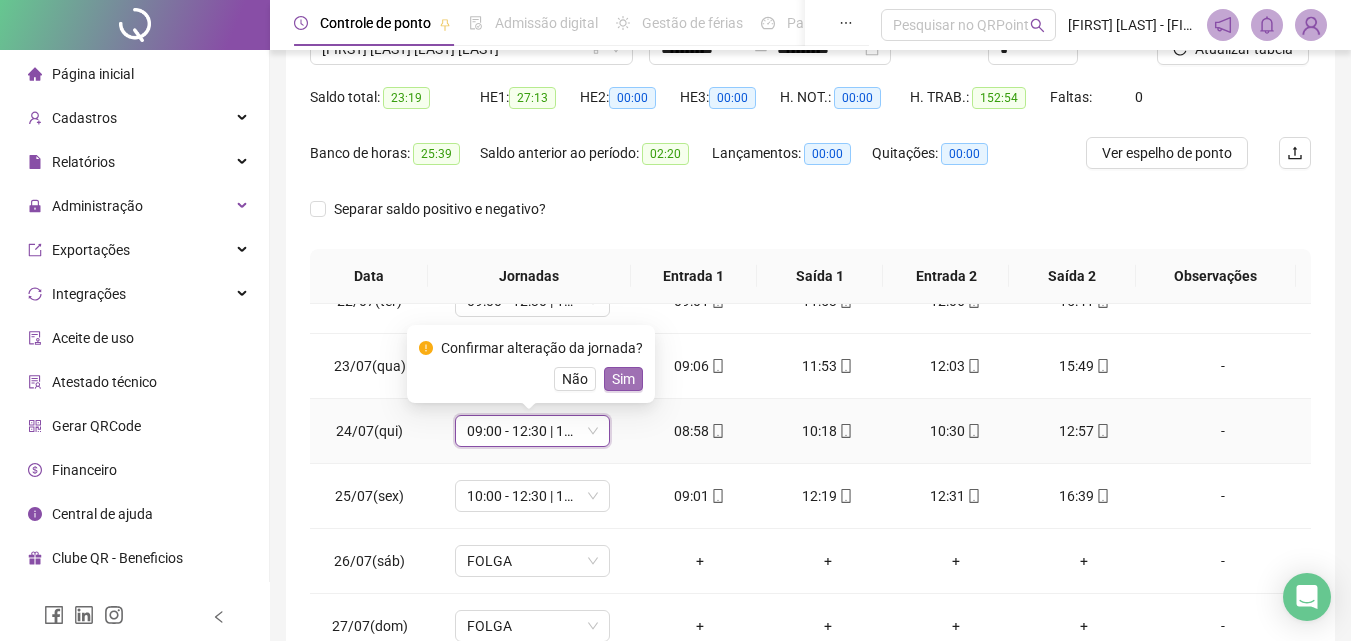 click on "Sim" at bounding box center (623, 379) 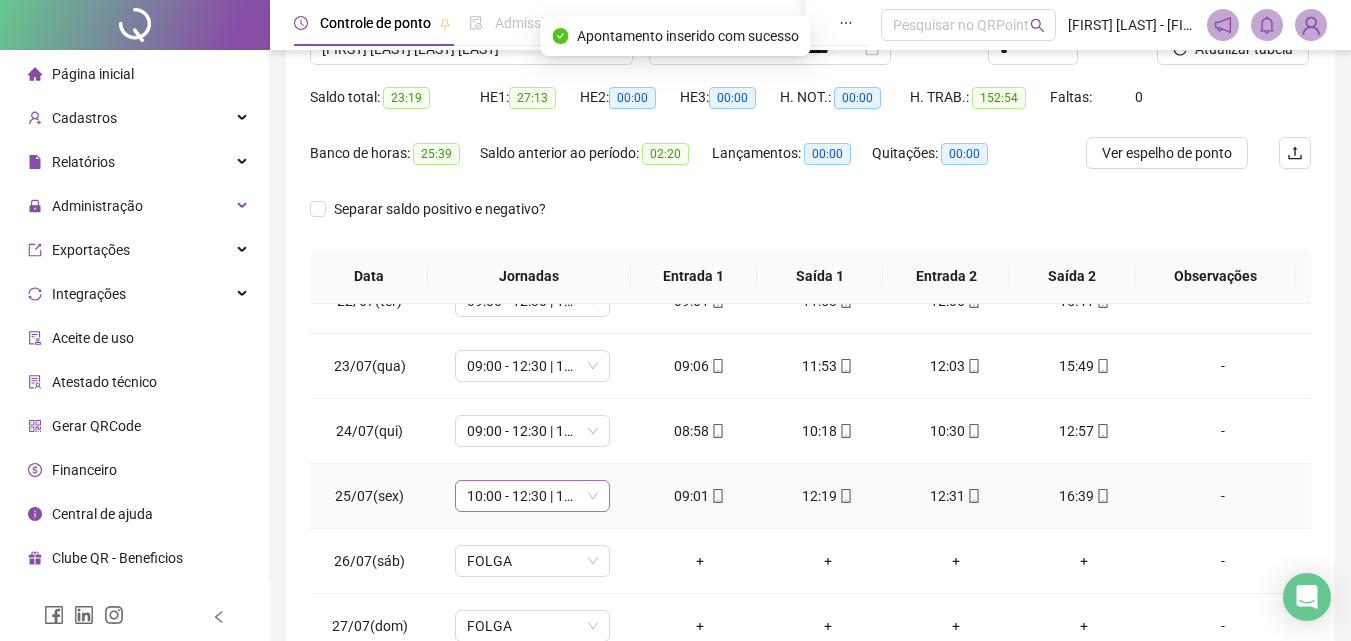 click on "10:00 - 12:30 | 12:45 - 16:00" at bounding box center [532, 496] 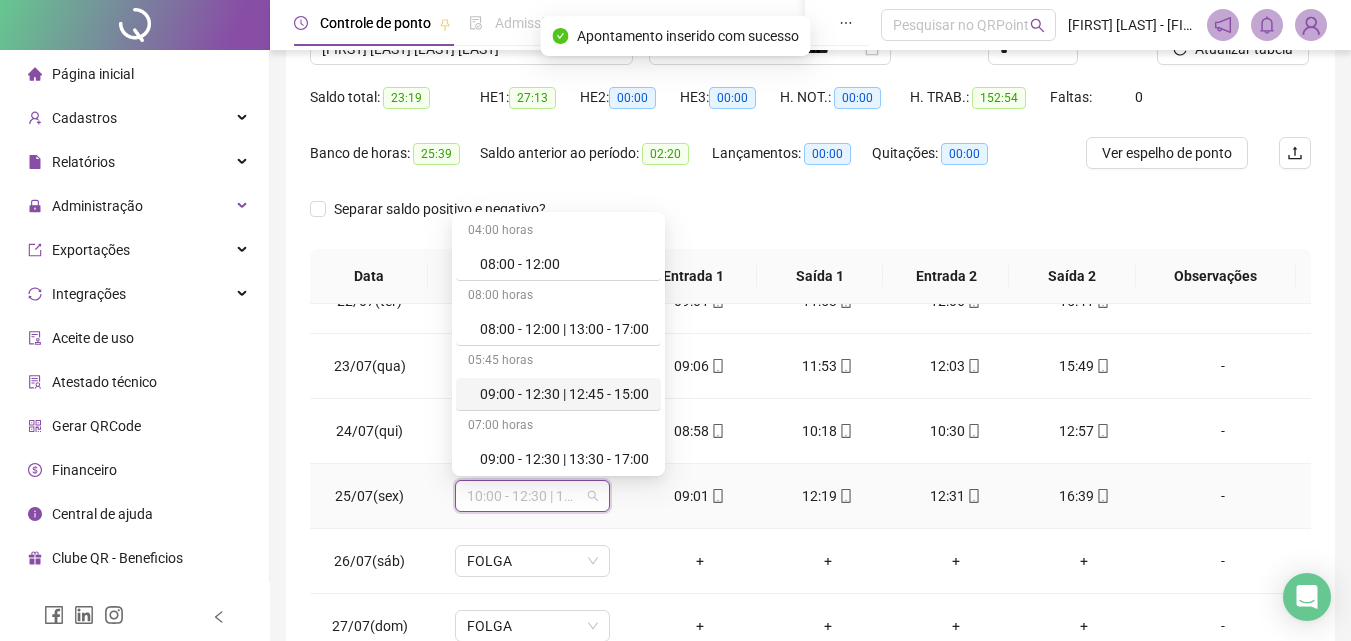 click on "09:00 - 12:30 | 12:45 - 15:00" at bounding box center (564, 394) 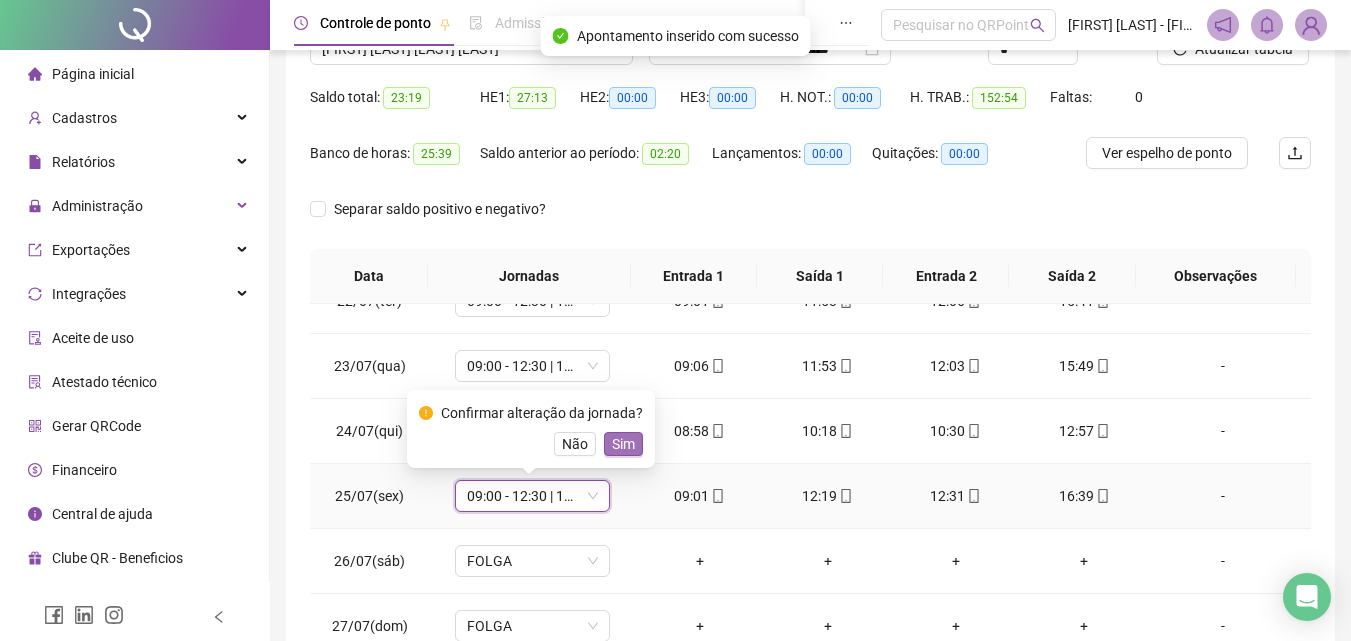 click on "Sim" at bounding box center [623, 444] 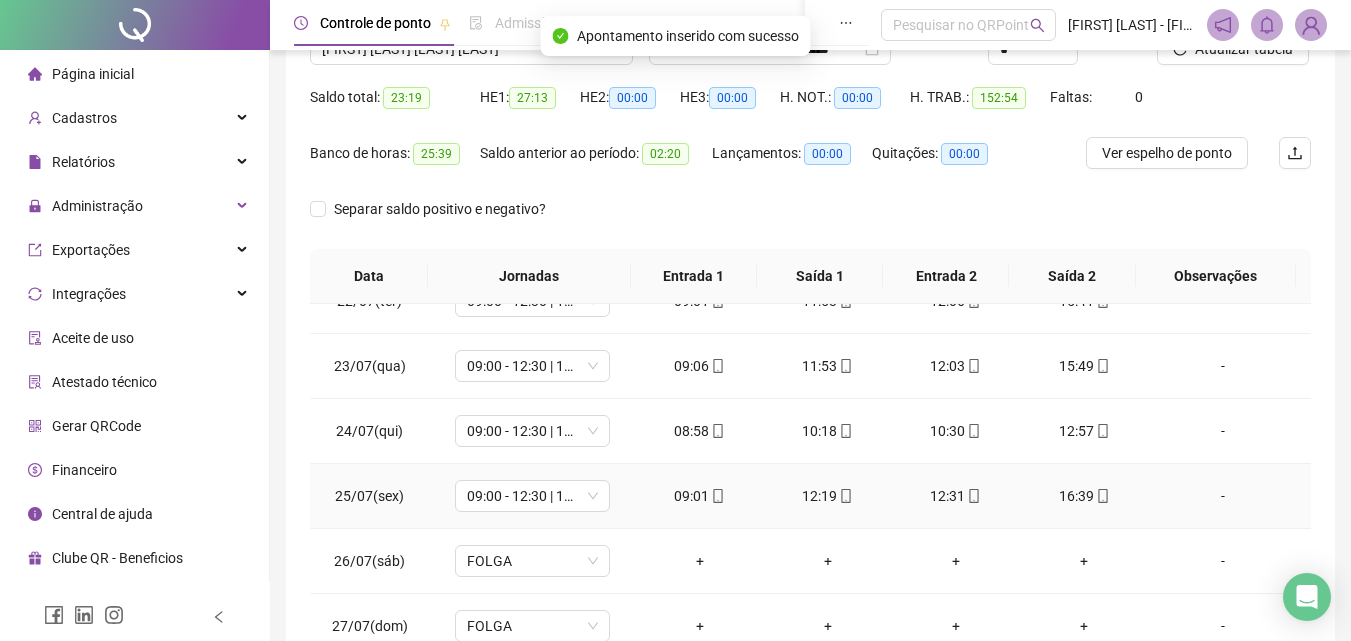 scroll, scrollTop: 1500, scrollLeft: 0, axis: vertical 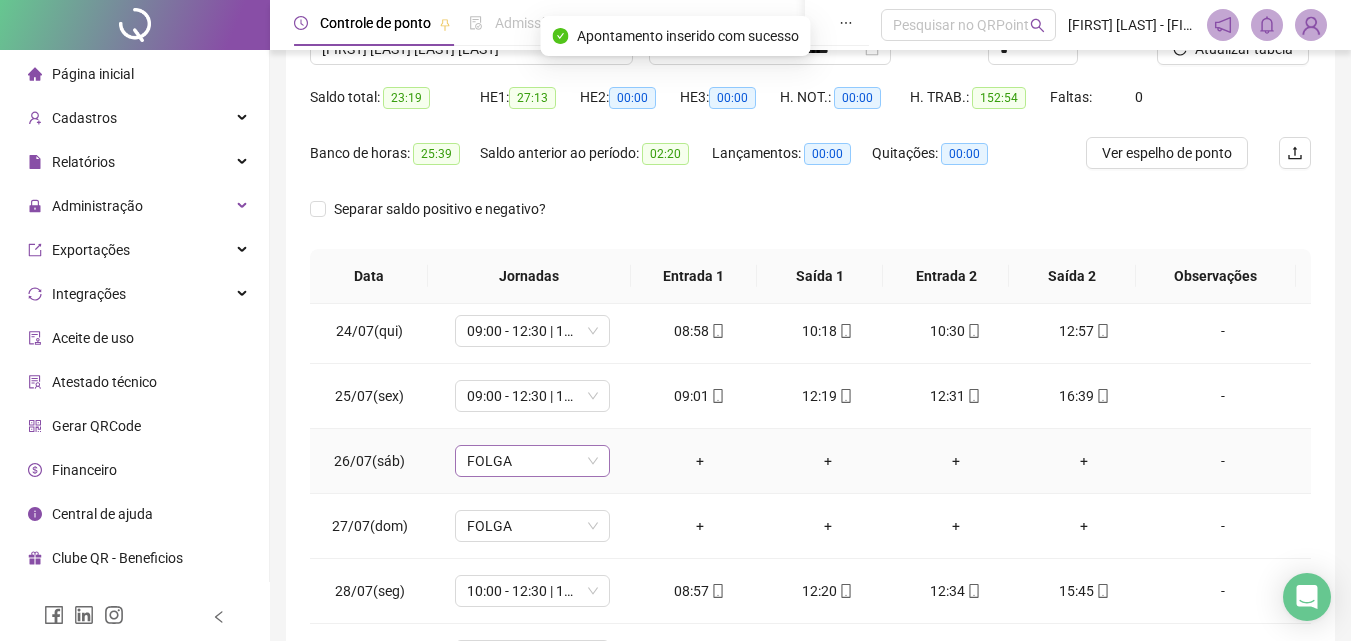 click on "FOLGA" at bounding box center (532, 461) 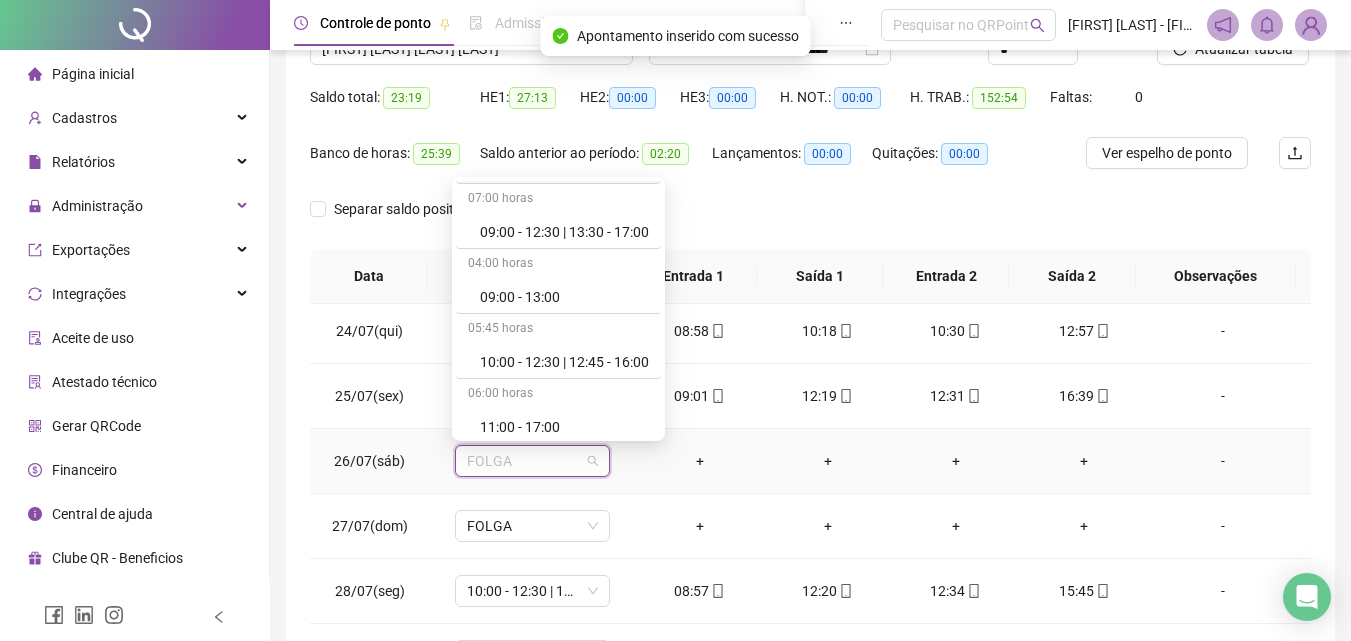 scroll, scrollTop: 400, scrollLeft: 0, axis: vertical 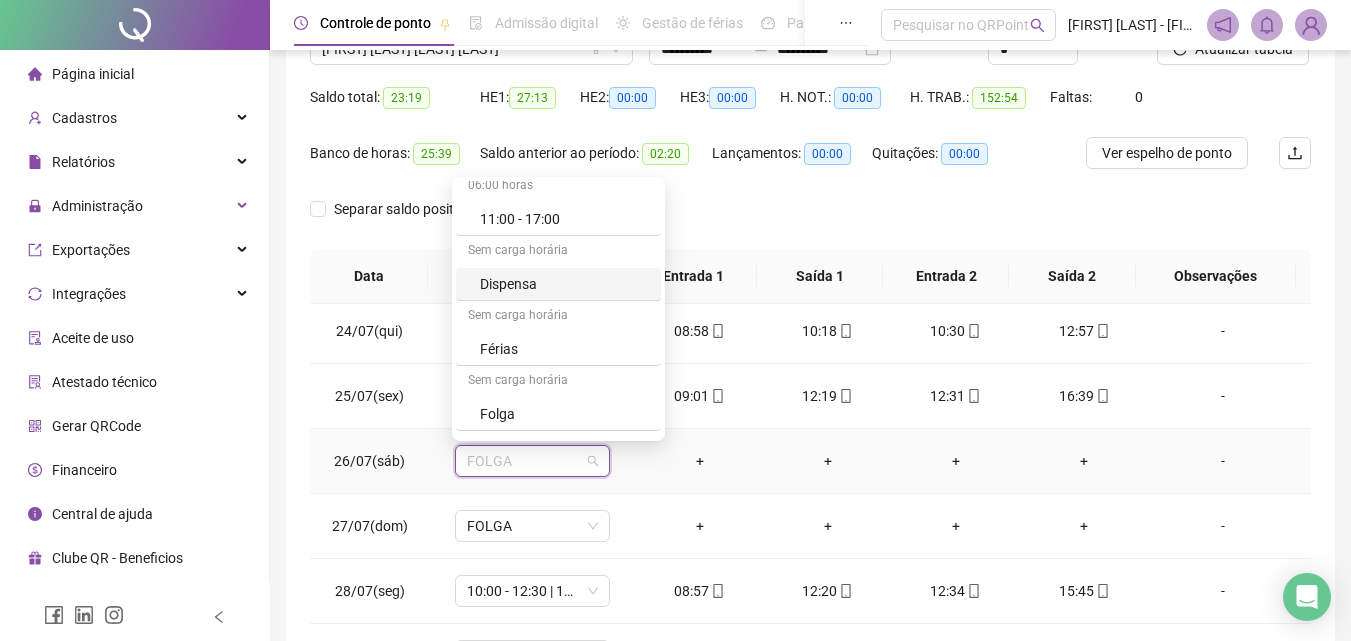 click on "Dispensa" at bounding box center (564, 284) 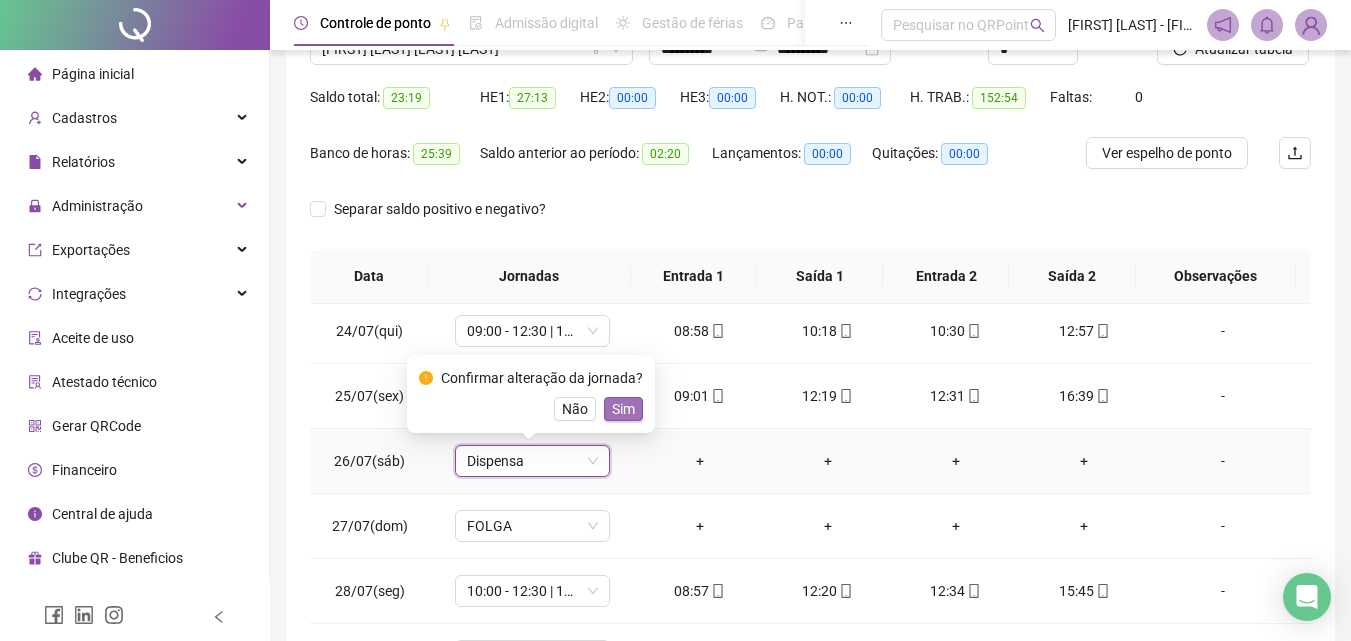 click on "Sim" at bounding box center (623, 409) 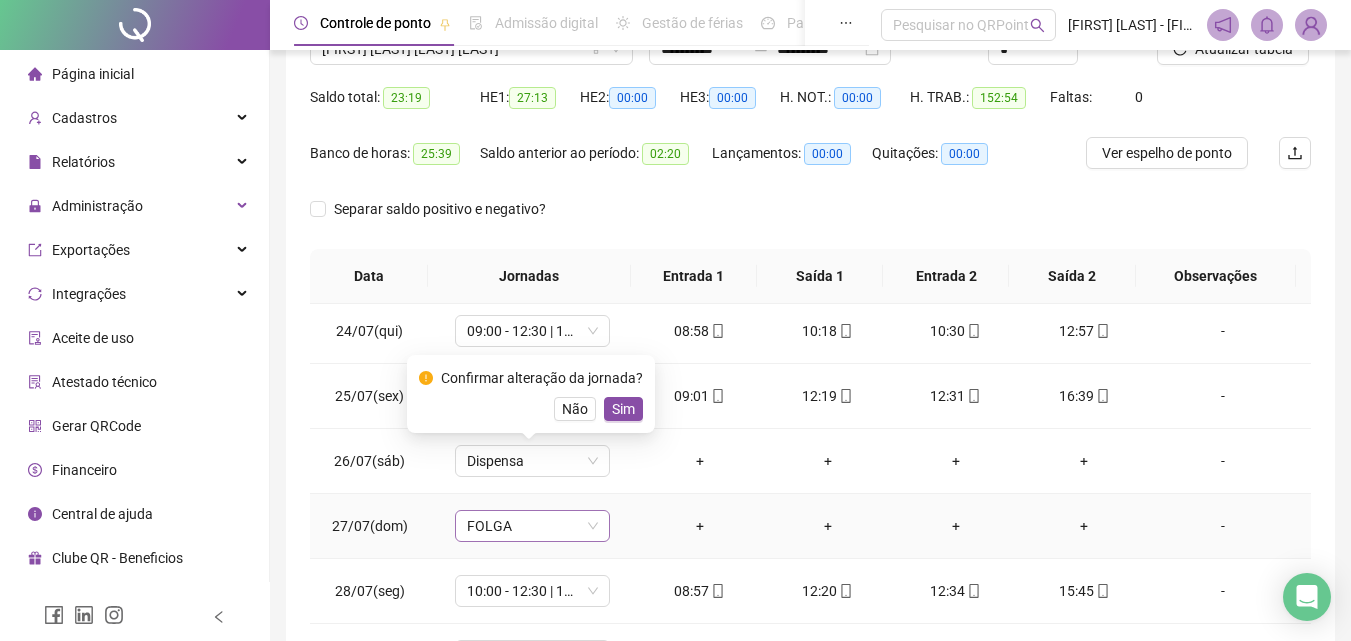 click on "FOLGA" at bounding box center (532, 526) 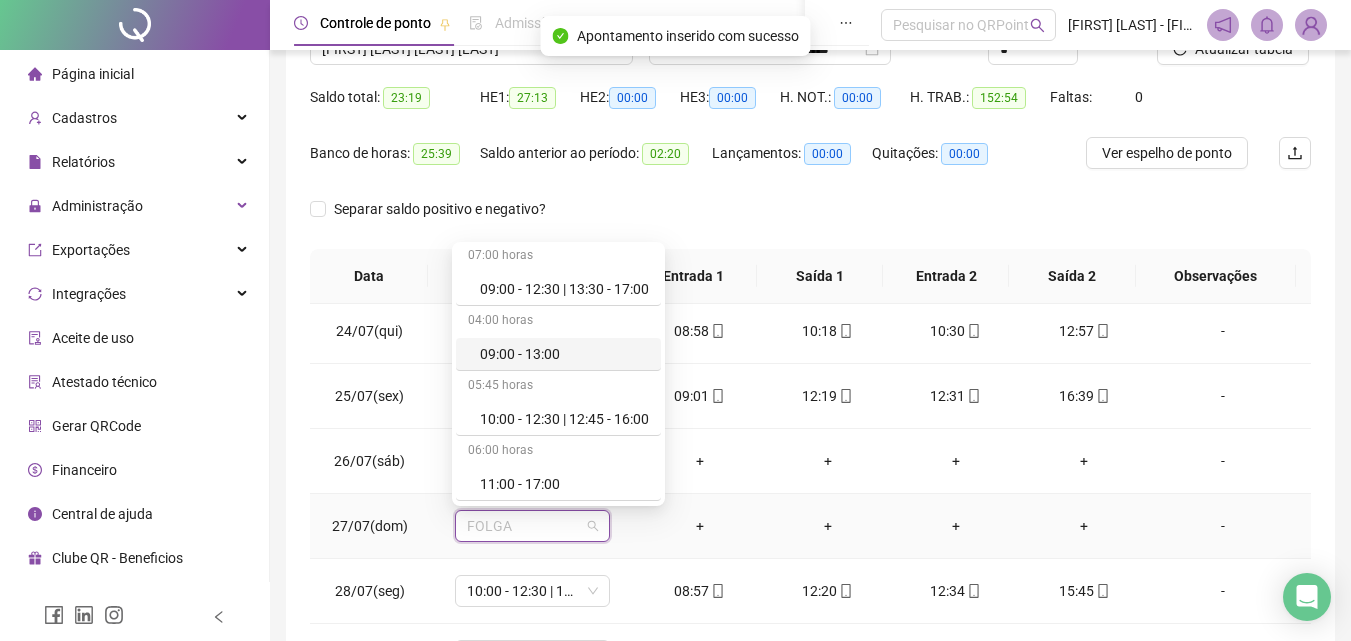 scroll, scrollTop: 400, scrollLeft: 0, axis: vertical 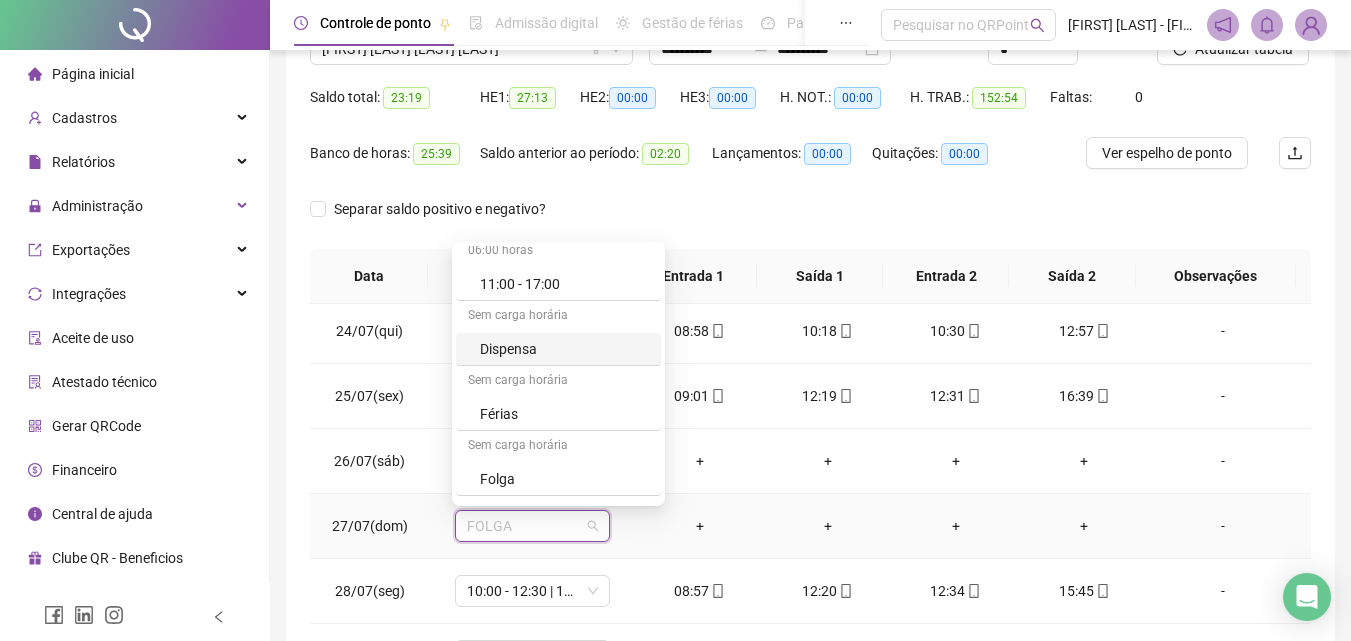 click on "Dispensa" at bounding box center (564, 349) 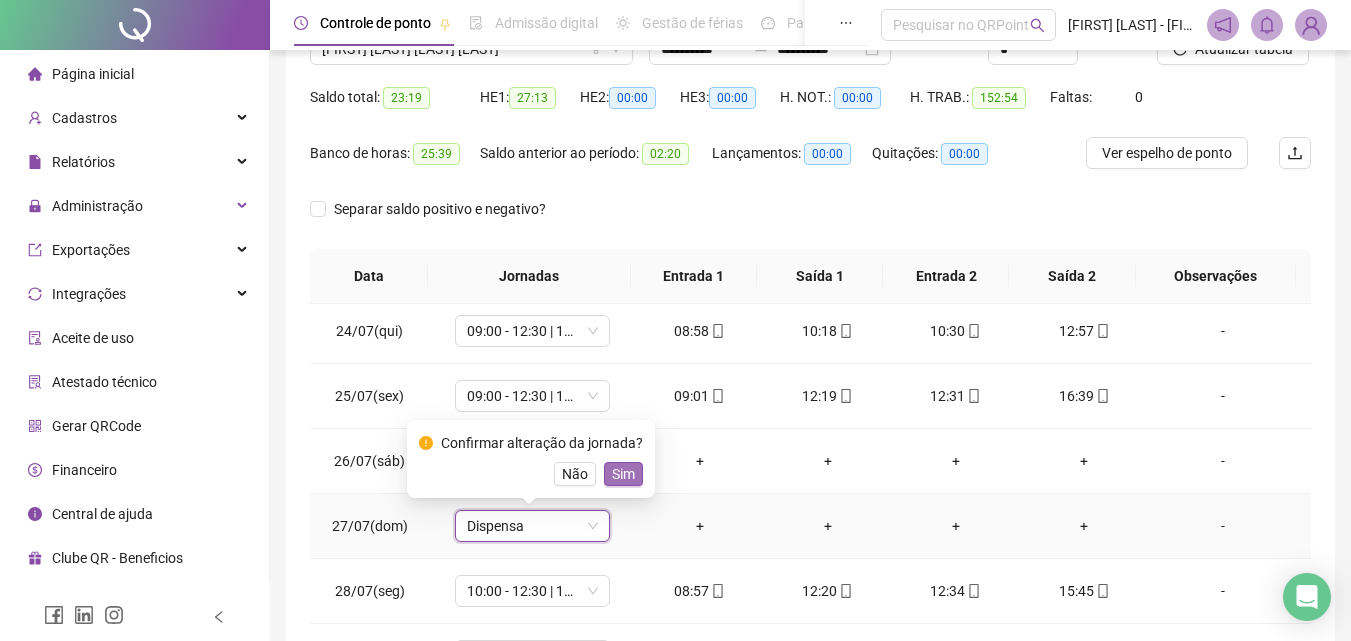 click on "Sim" at bounding box center (623, 474) 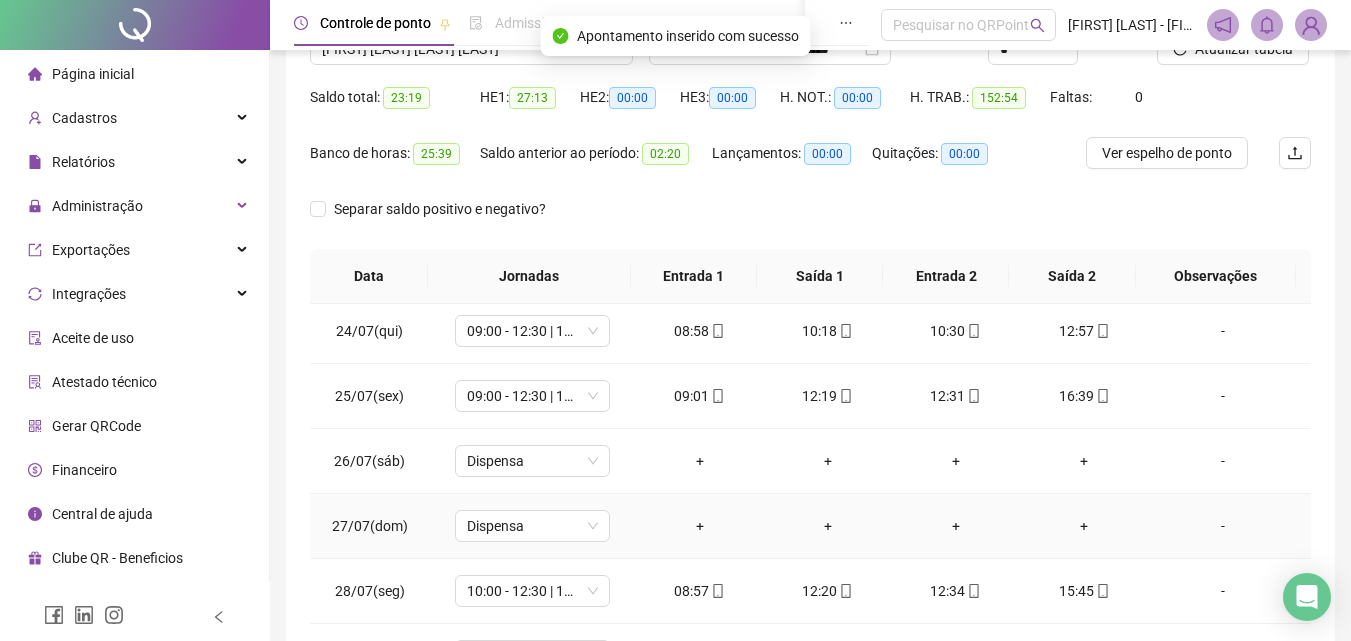 scroll, scrollTop: 1588, scrollLeft: 0, axis: vertical 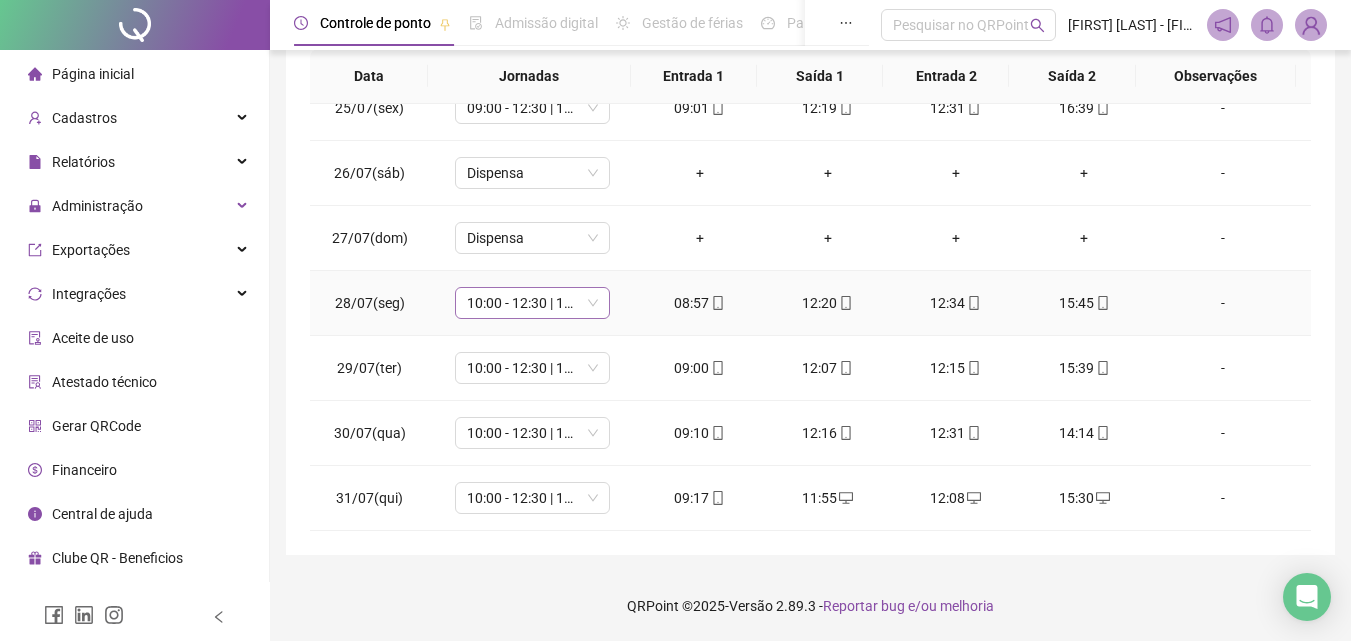 click on "10:00 - 12:30 | 12:45 - 16:00" at bounding box center (532, 303) 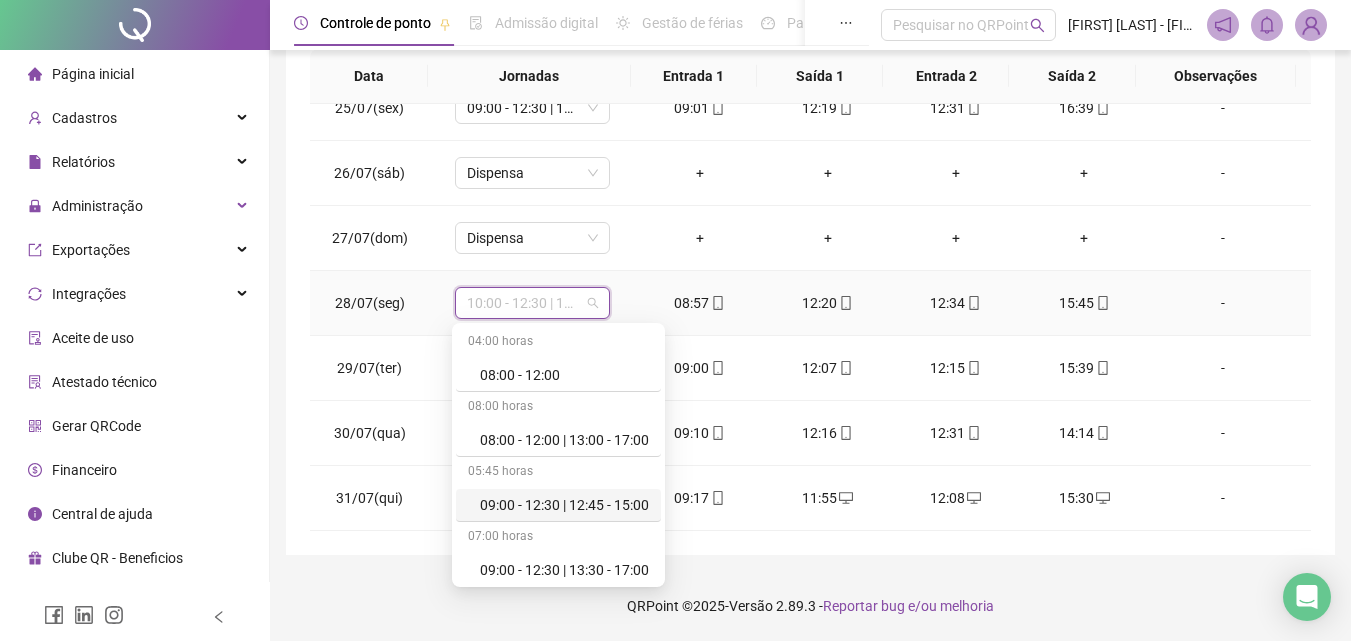 click on "09:00 - 12:30 | 12:45 - 15:00" at bounding box center [558, 505] 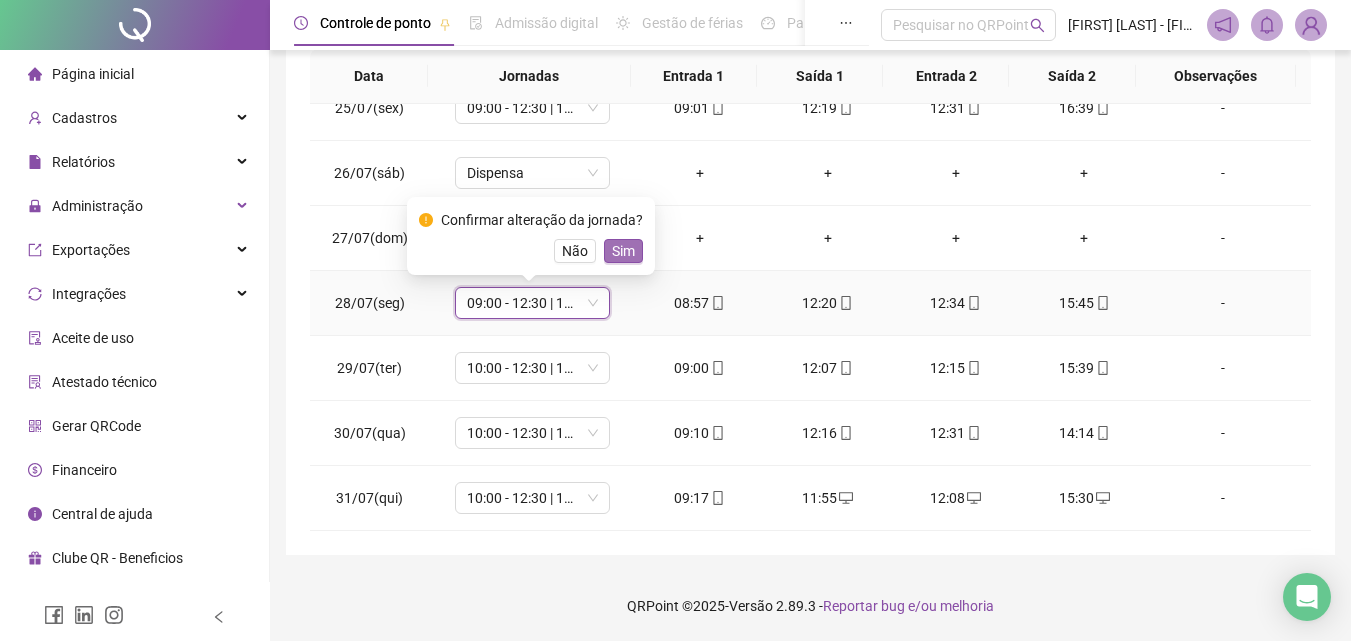 click on "Sim" at bounding box center (623, 251) 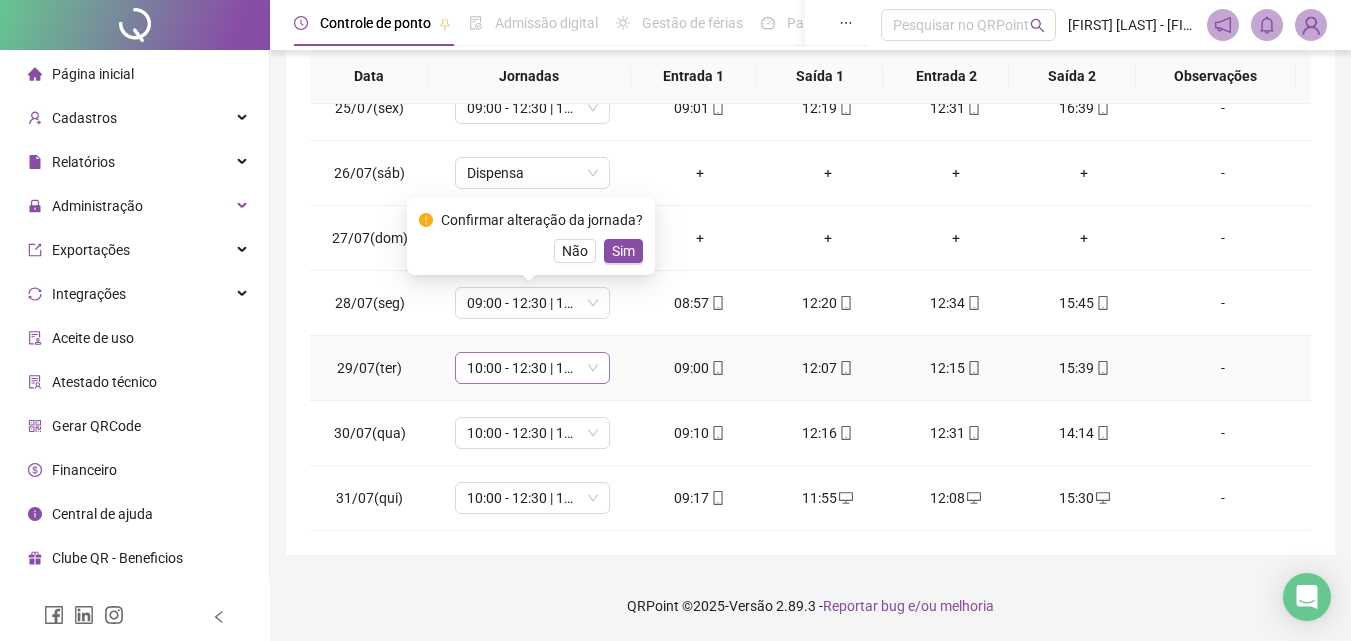 click on "10:00 - 12:30 | 12:45 - 16:00" at bounding box center (532, 368) 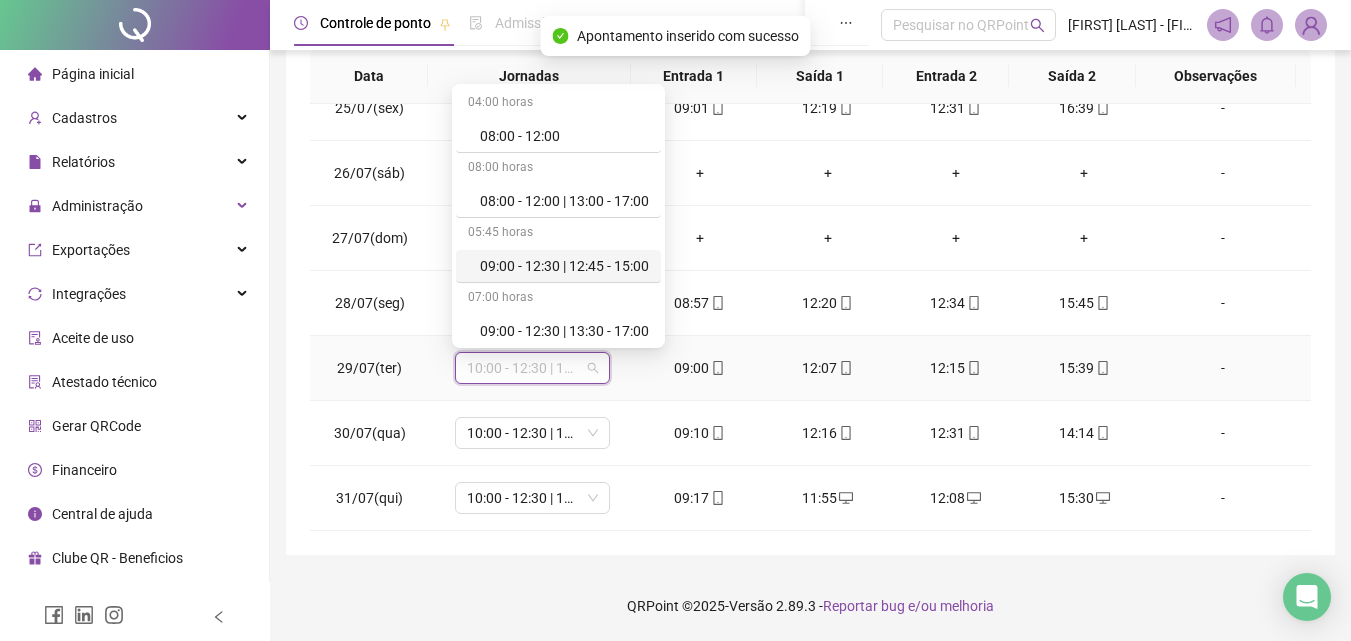 click on "09:00 - 12:30 | 12:45 - 15:00" at bounding box center (564, 266) 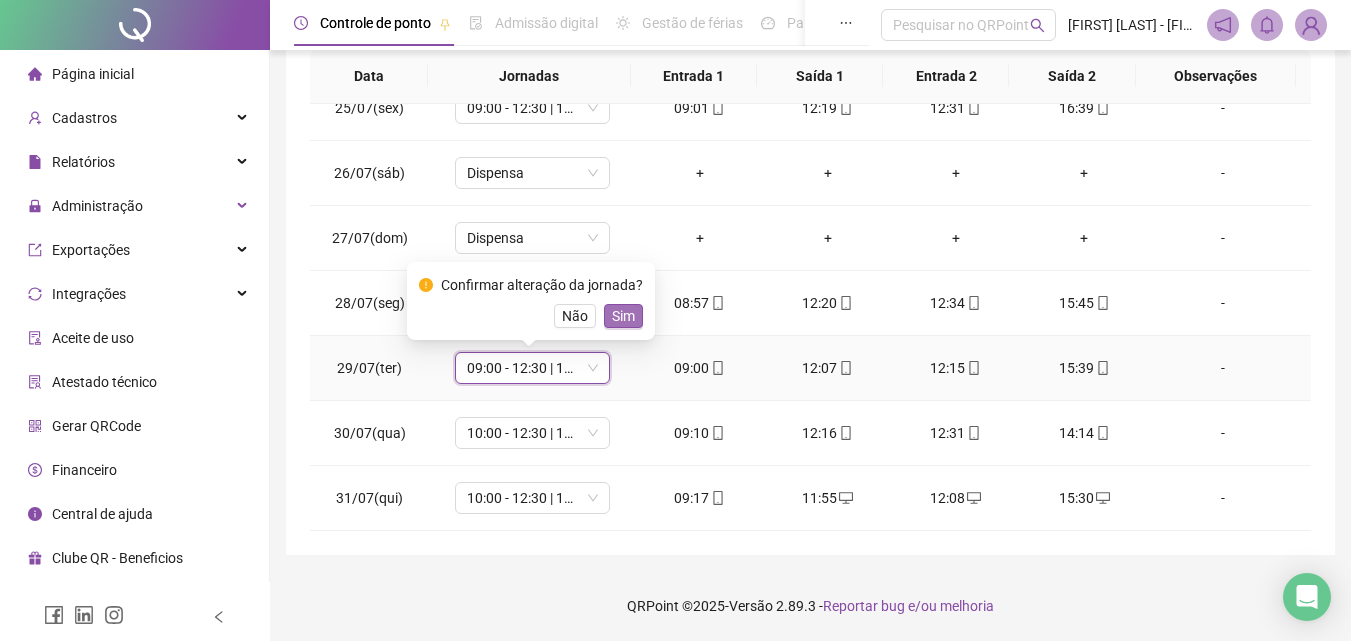 click on "Sim" at bounding box center (623, 316) 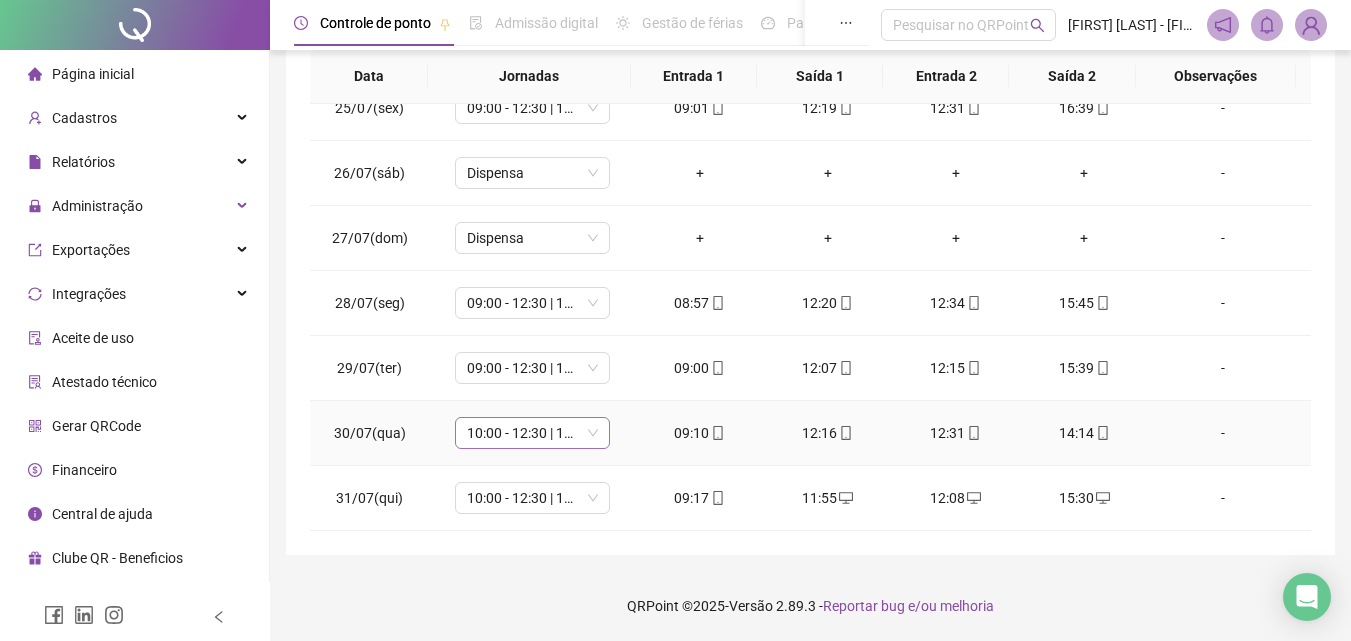 click on "10:00 - 12:30 | 12:45 - 16:00" at bounding box center (532, 433) 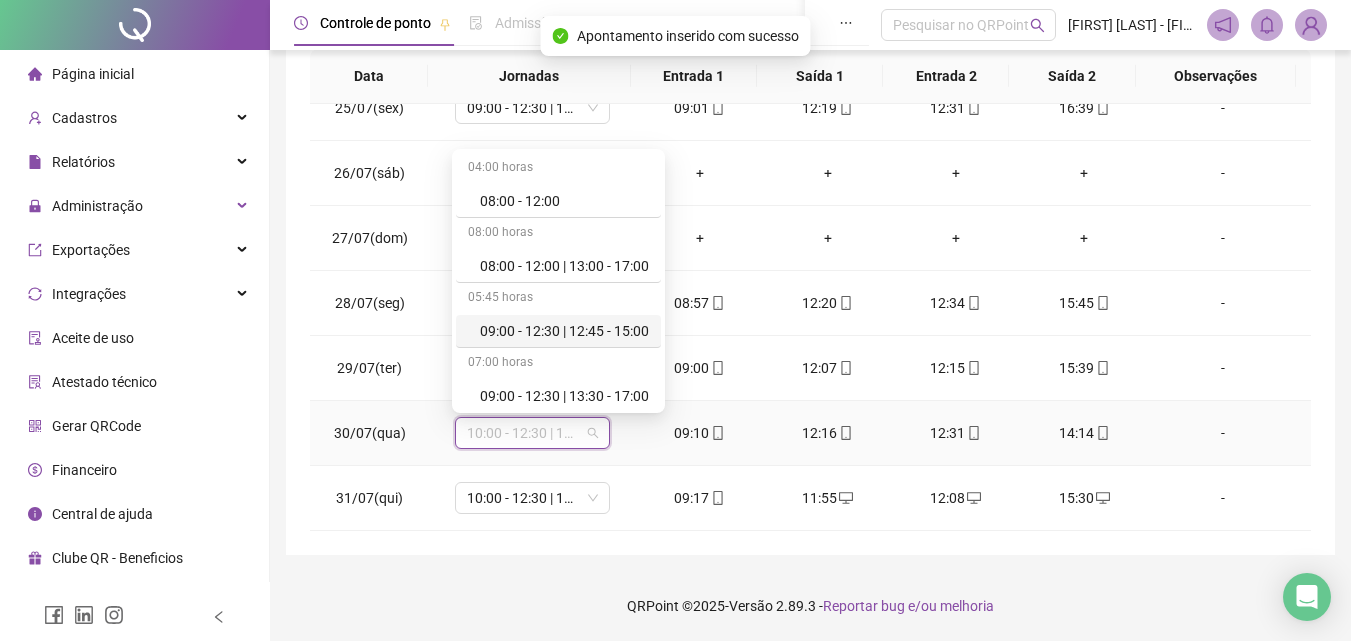 click on "09:00 - 12:30 | 12:45 - 15:00" at bounding box center [564, 331] 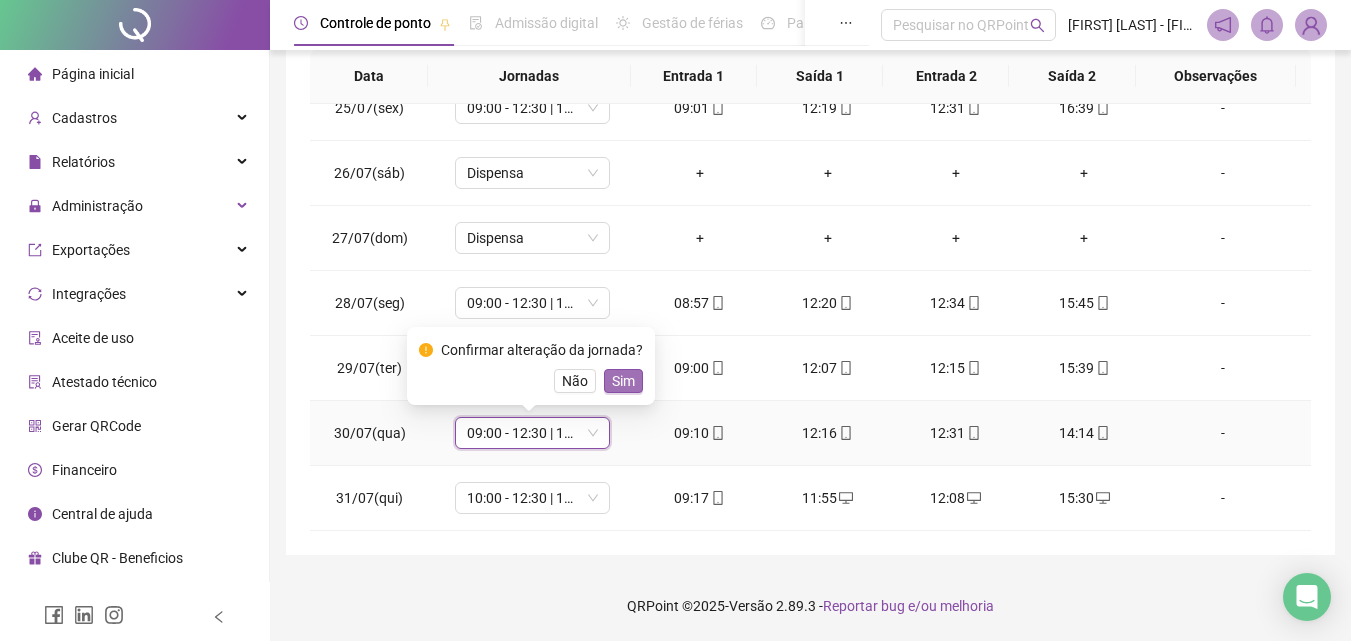 click on "Sim" at bounding box center (623, 381) 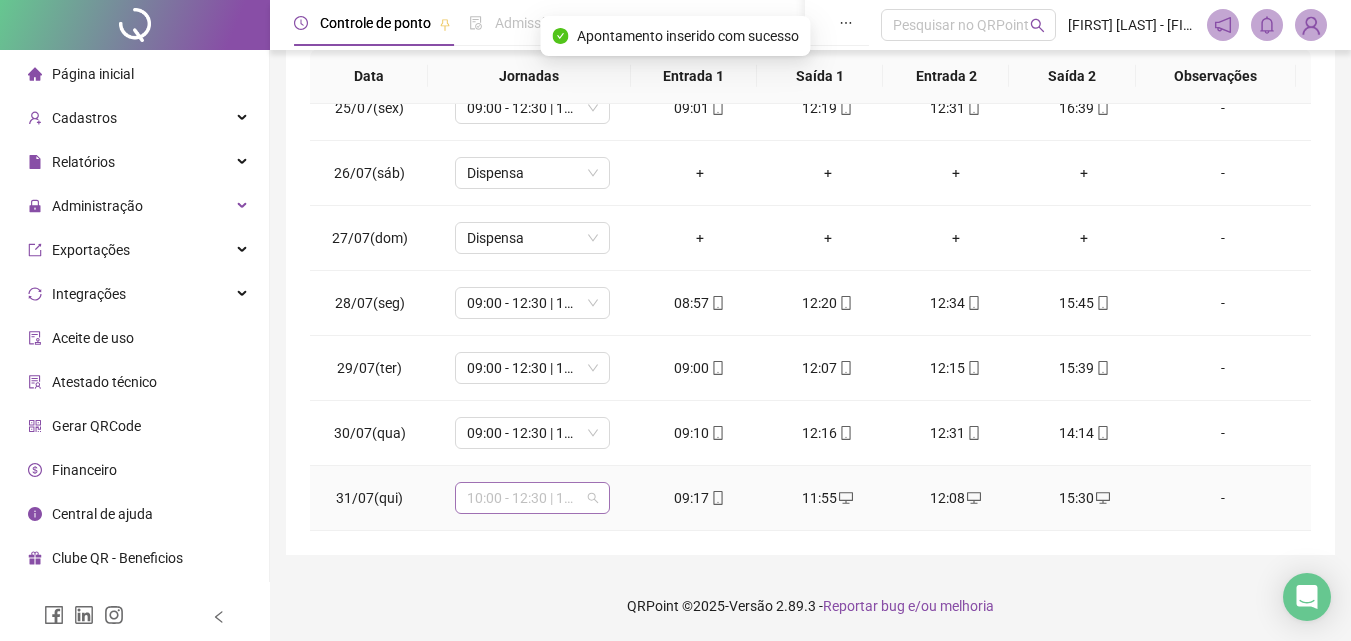 click on "10:00 - 12:30 | 12:45 - 16:00" at bounding box center [532, 498] 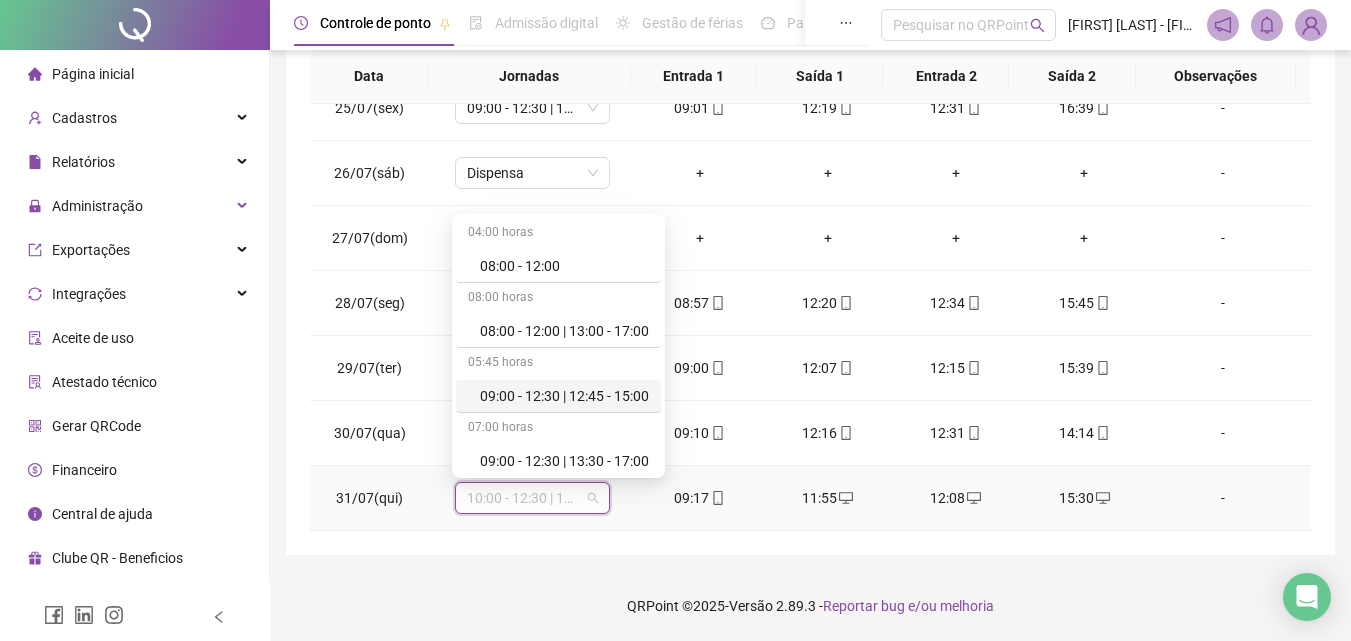 click on "09:00 - 12:30 | 12:45 - 15:00" at bounding box center (564, 396) 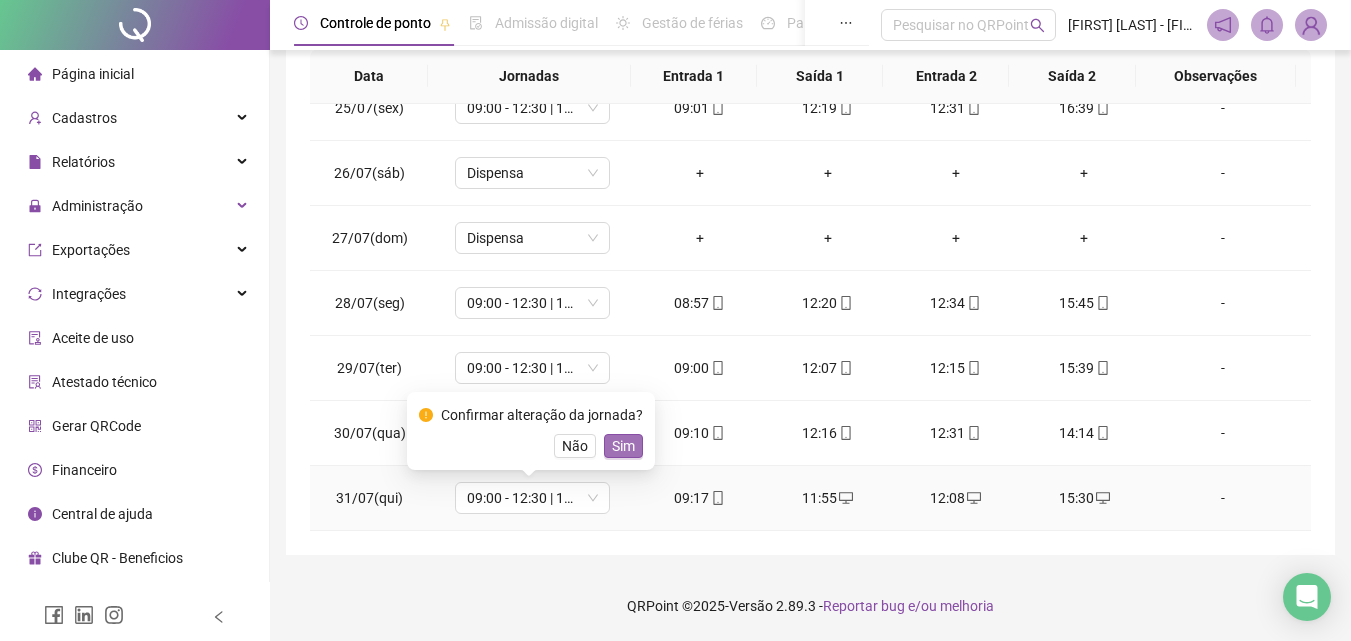 click on "Sim" at bounding box center (623, 446) 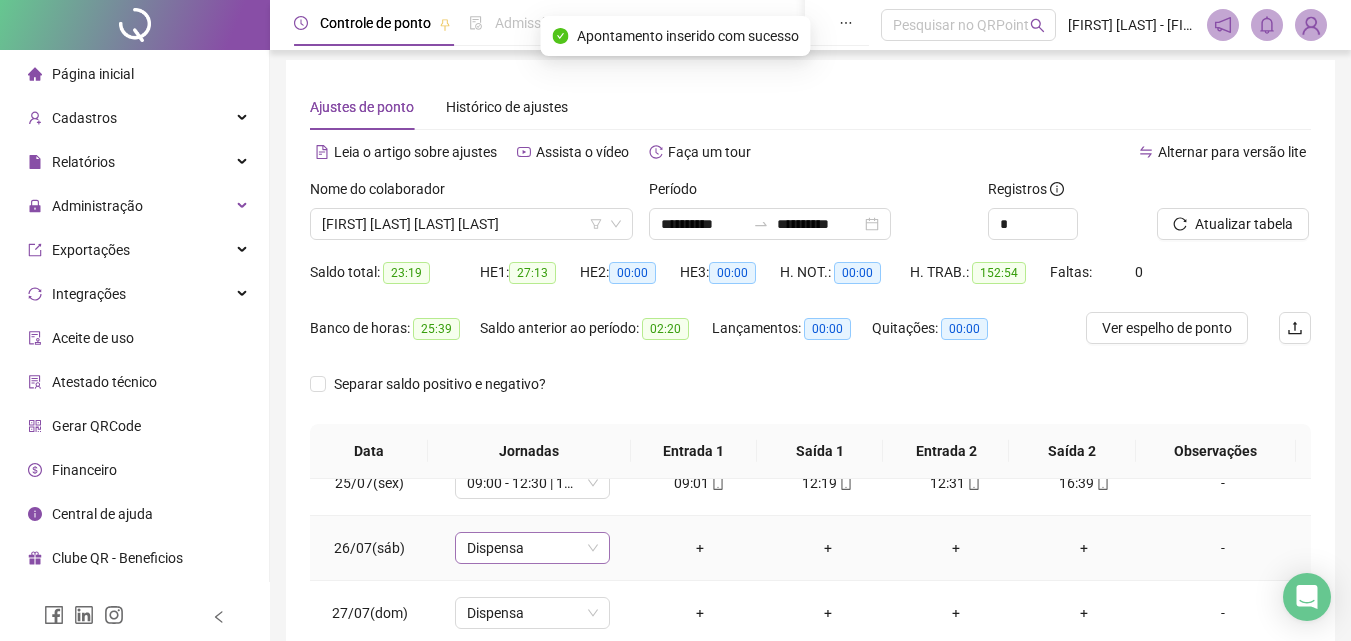 scroll, scrollTop: 0, scrollLeft: 0, axis: both 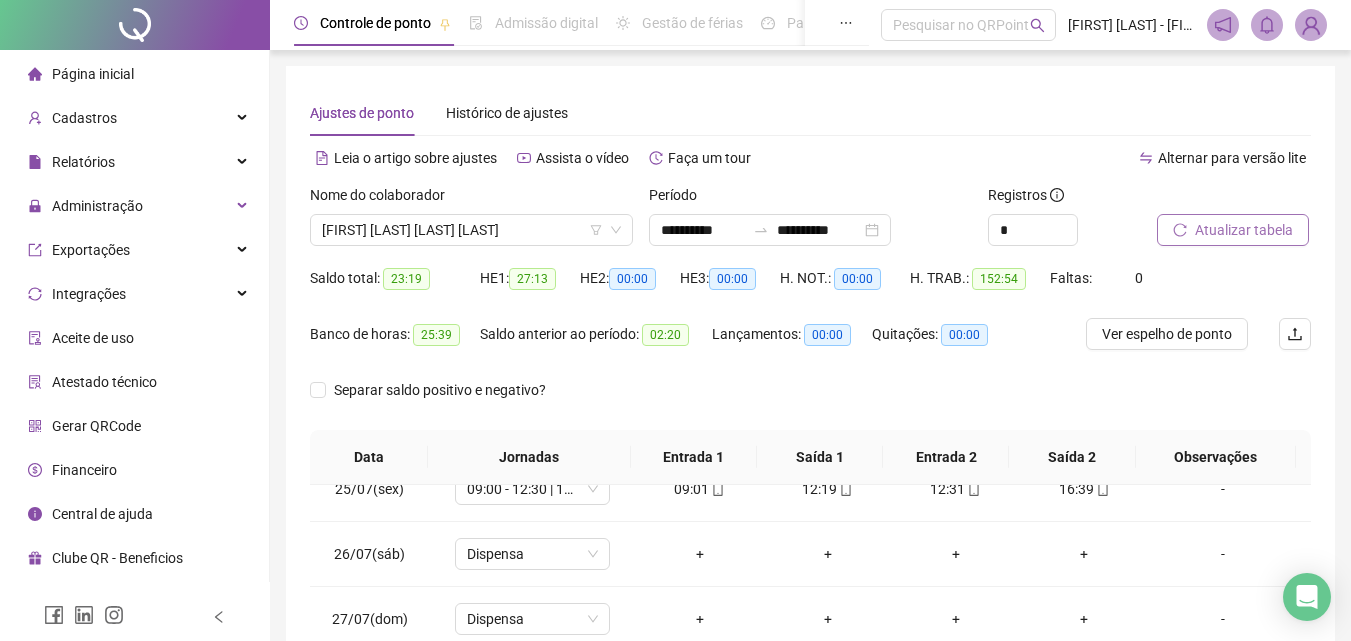click 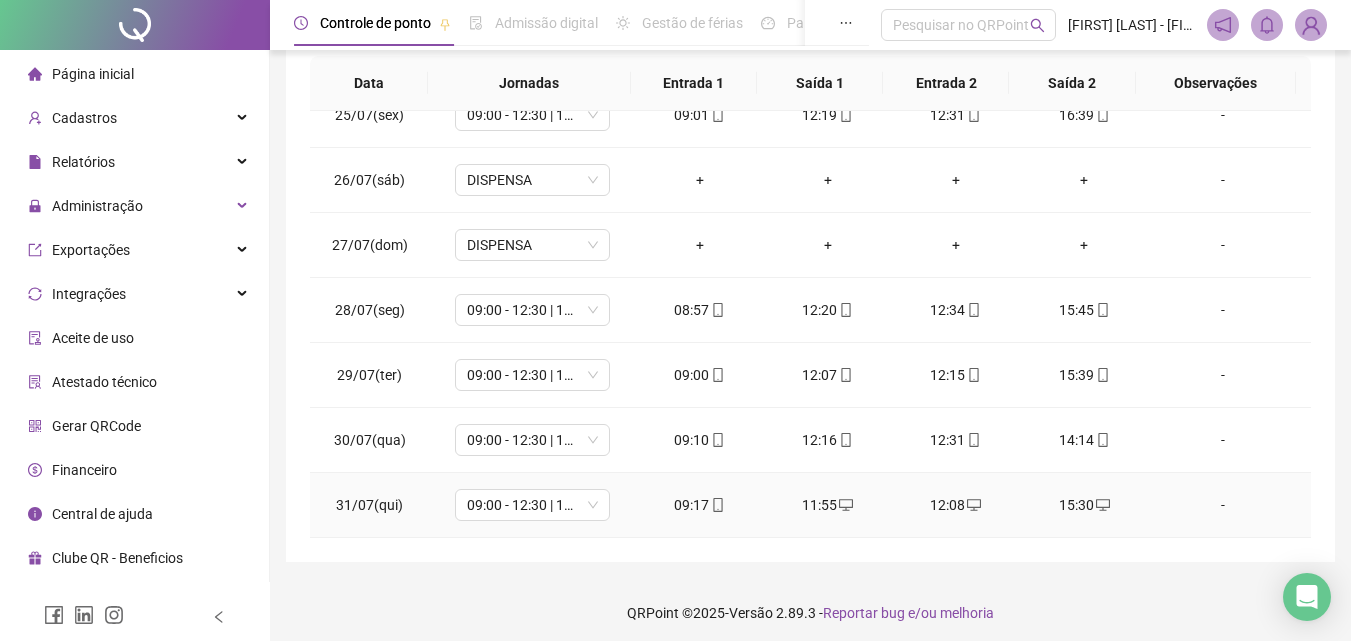 scroll, scrollTop: 381, scrollLeft: 0, axis: vertical 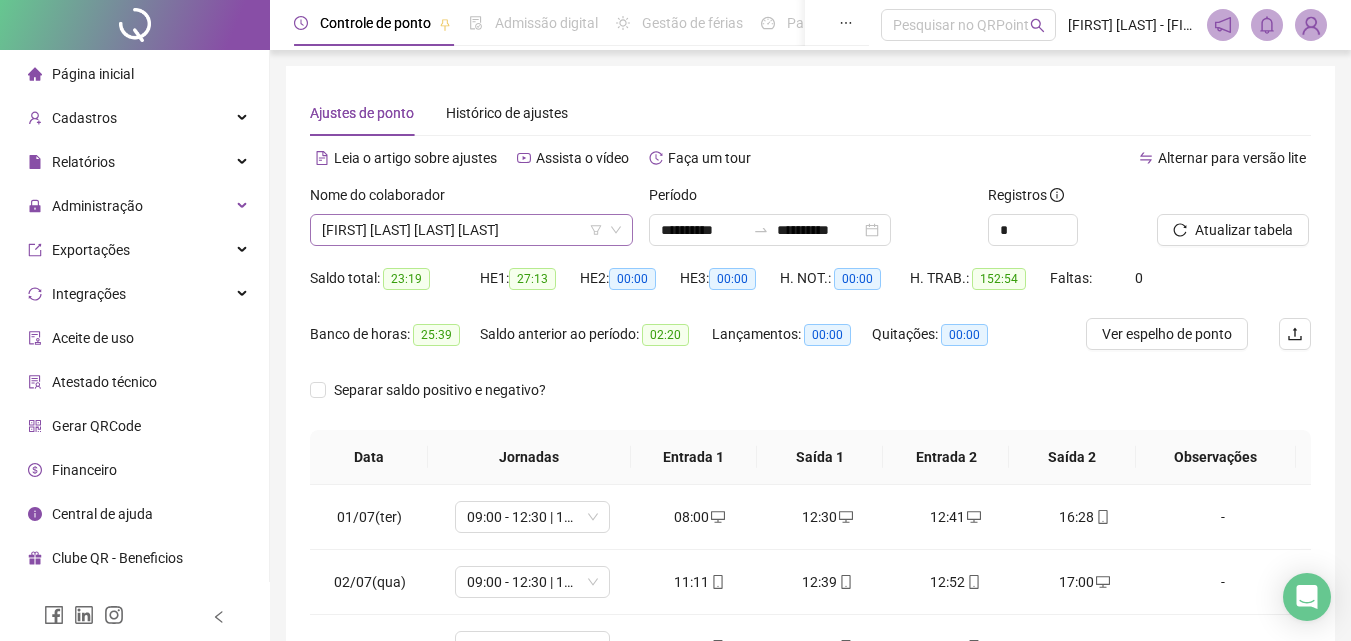 click on "[FIRST] [LAST] [LAST] [LAST]" at bounding box center [471, 230] 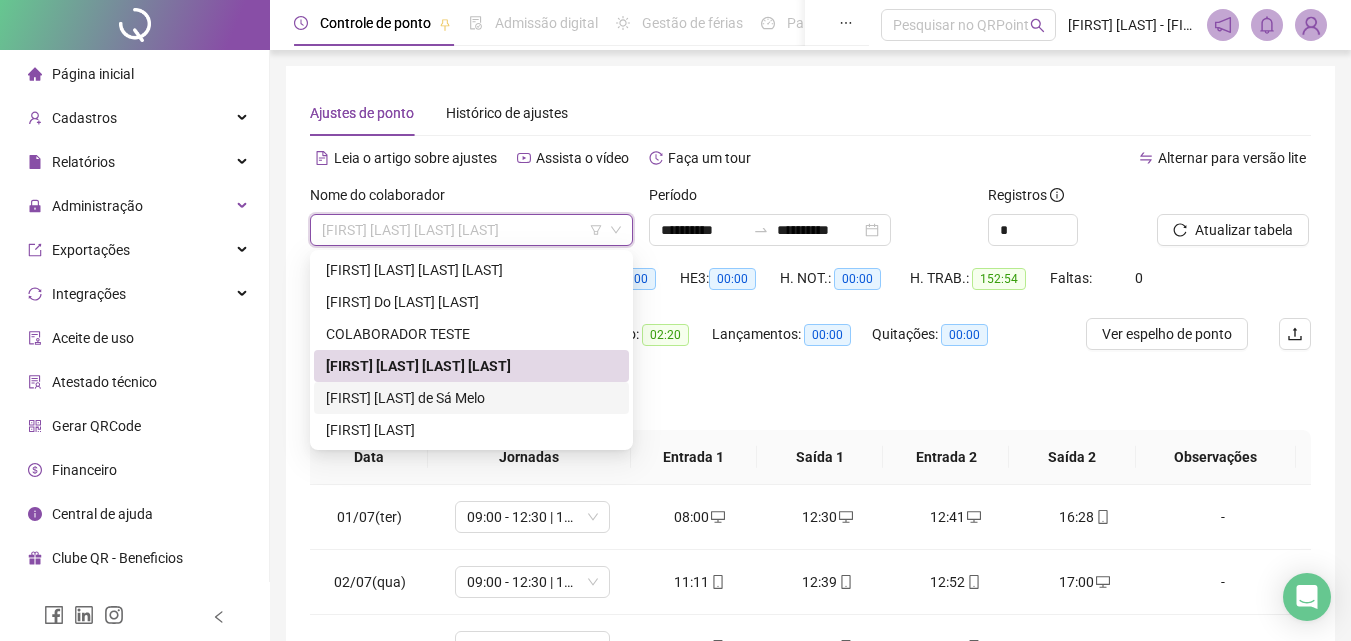 click on "[FIRST] [LAST] de Sá Melo" at bounding box center [471, 398] 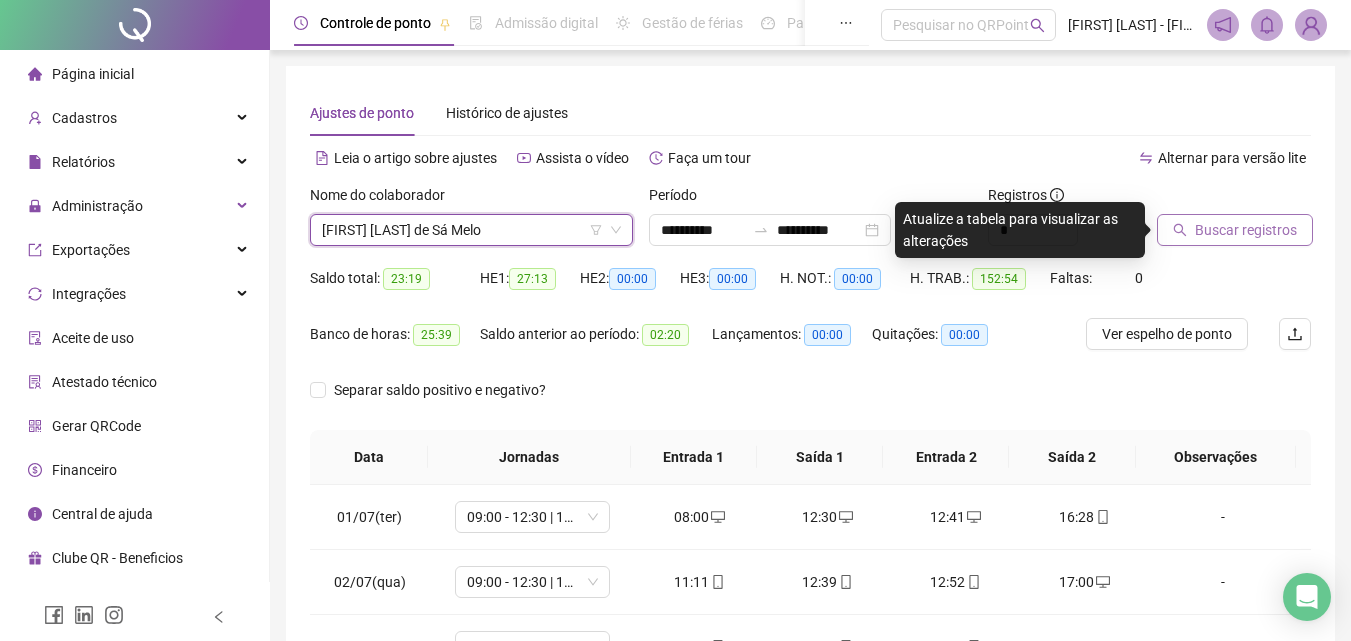 click on "Buscar registros" at bounding box center (1246, 230) 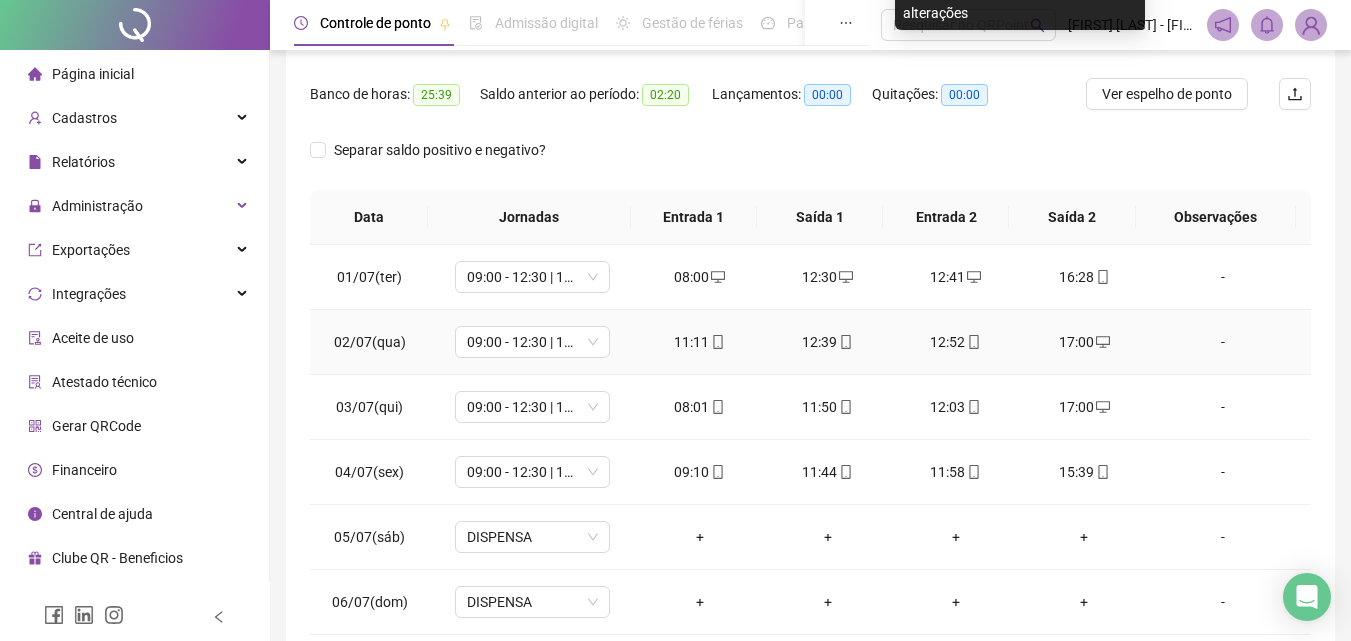 scroll, scrollTop: 381, scrollLeft: 0, axis: vertical 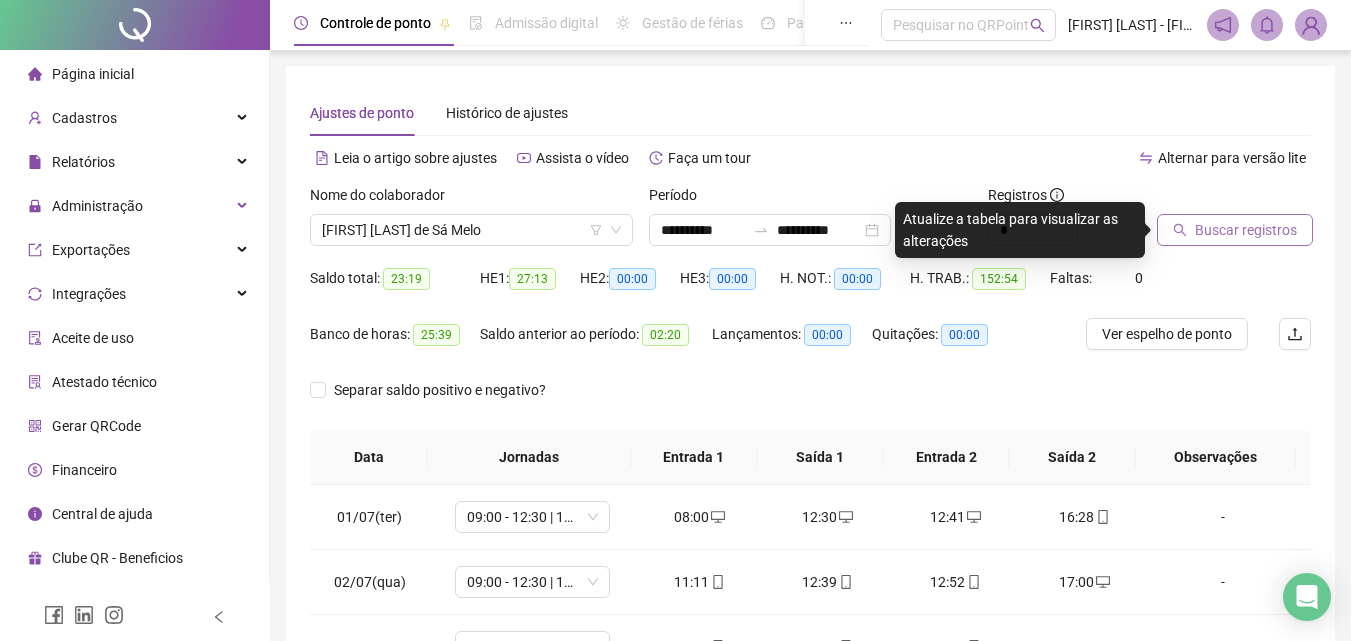 click on "Buscar registros" at bounding box center (1246, 230) 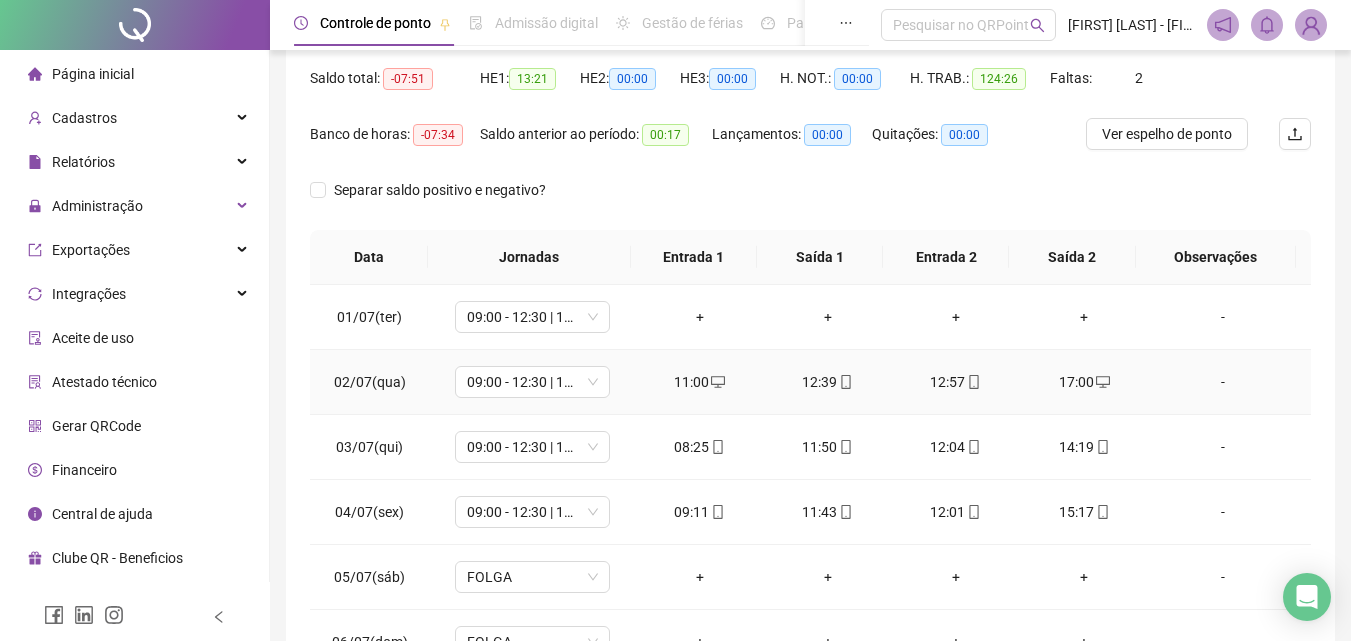 scroll, scrollTop: 100, scrollLeft: 0, axis: vertical 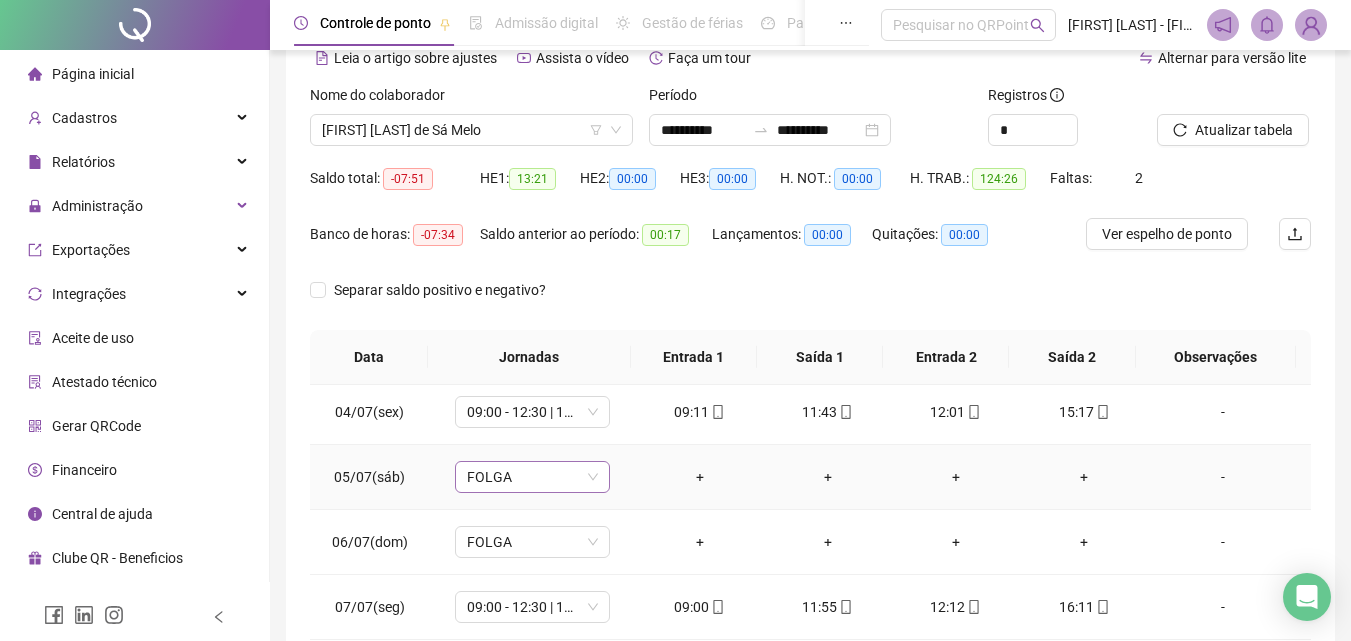 click on "FOLGA" at bounding box center [532, 477] 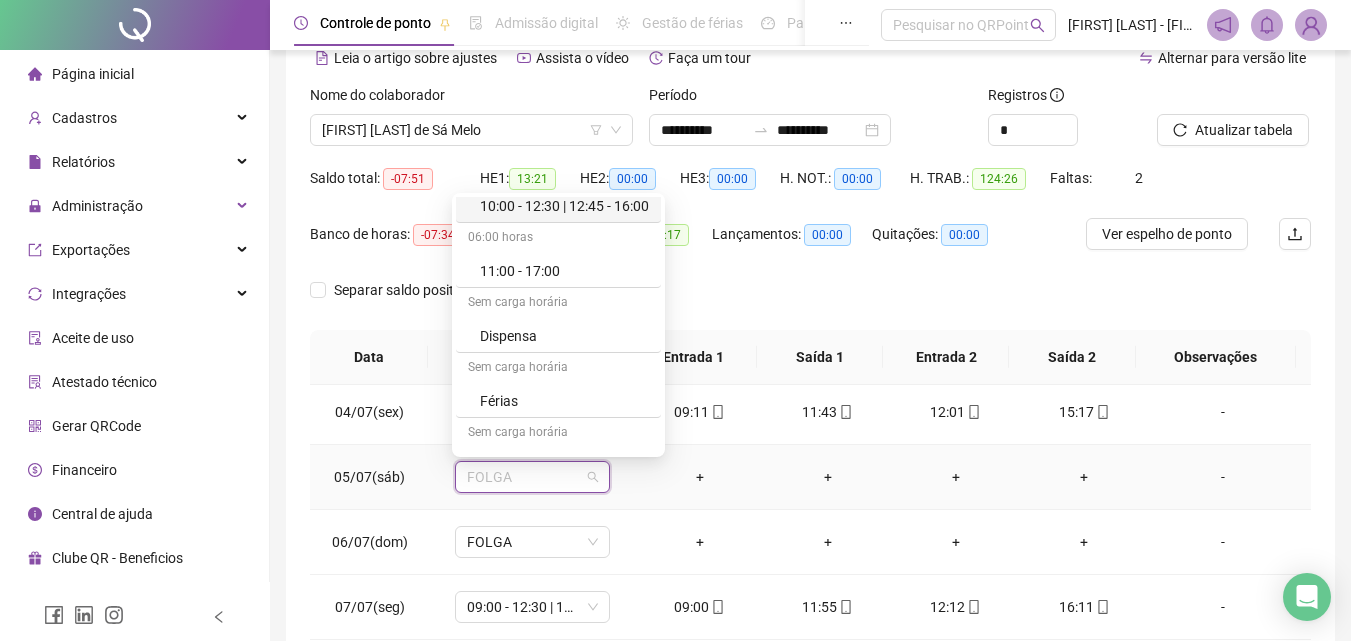 scroll, scrollTop: 400, scrollLeft: 0, axis: vertical 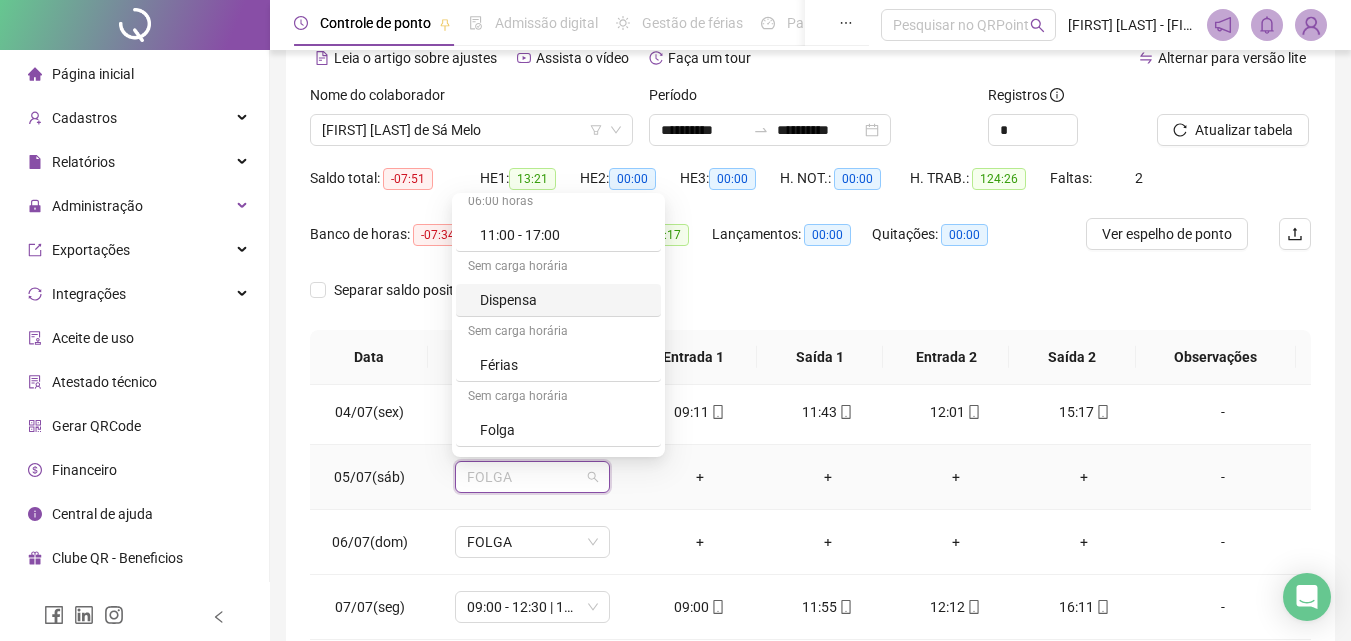 click on "Dispensa" at bounding box center (558, 300) 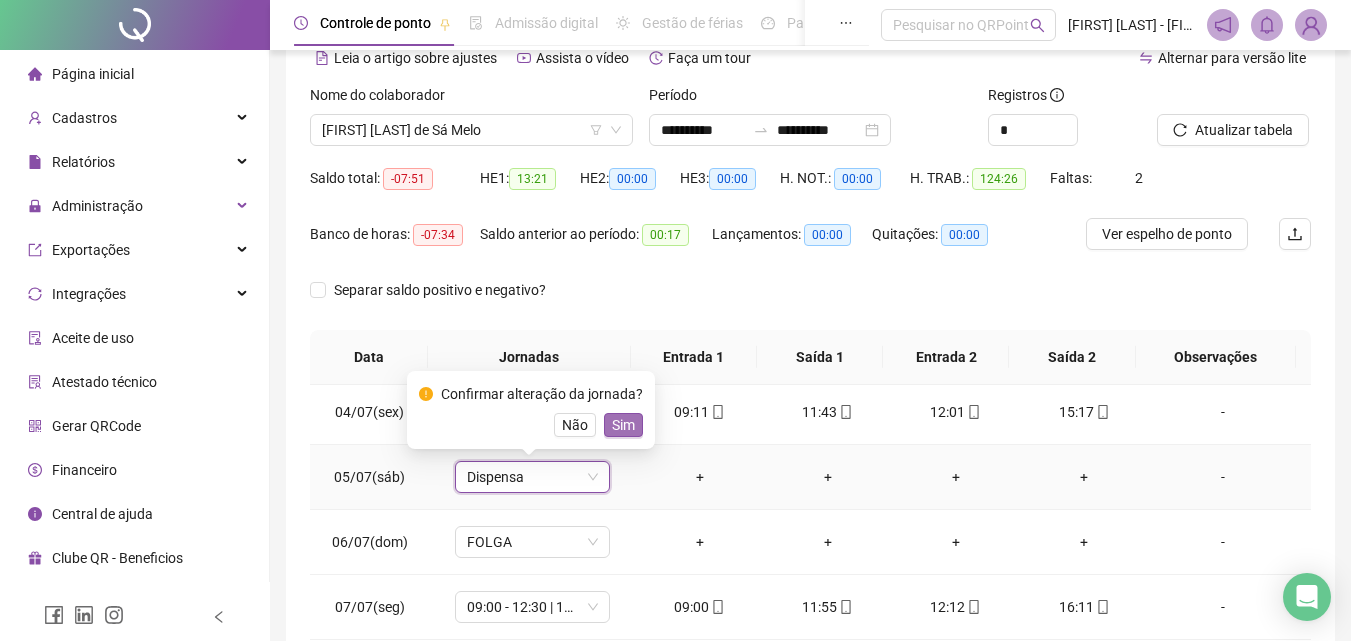 click on "Sim" at bounding box center (623, 425) 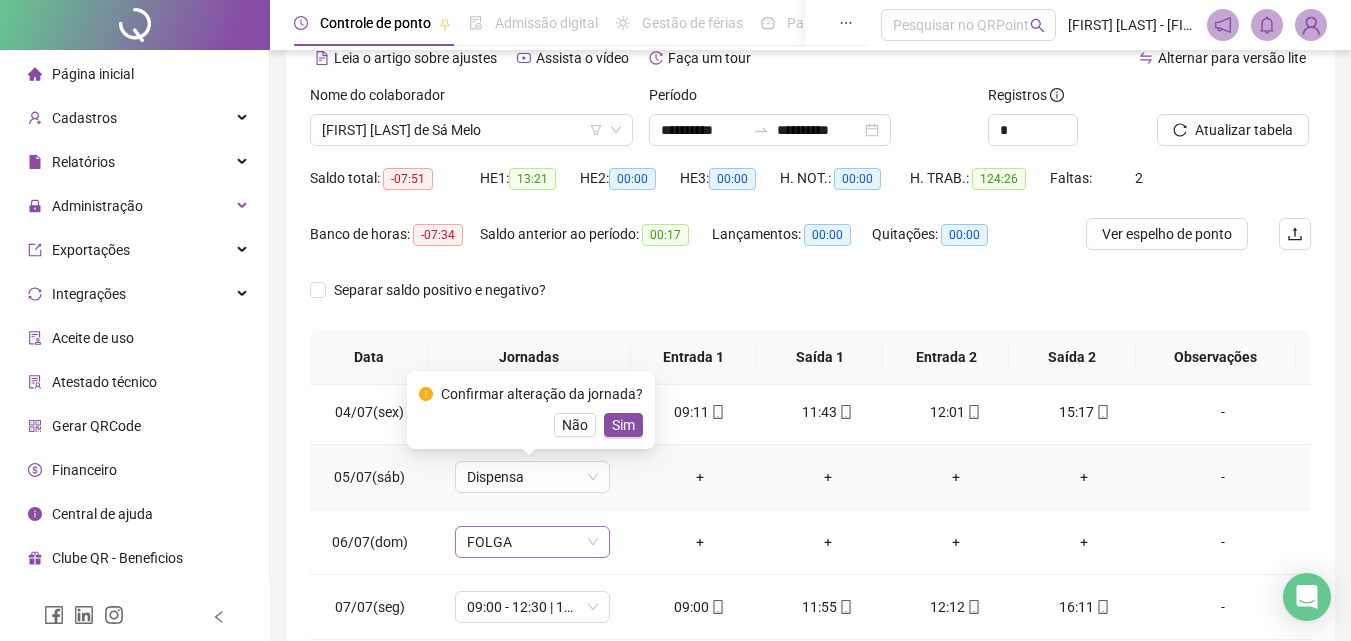 click on "FOLGA" at bounding box center (532, 542) 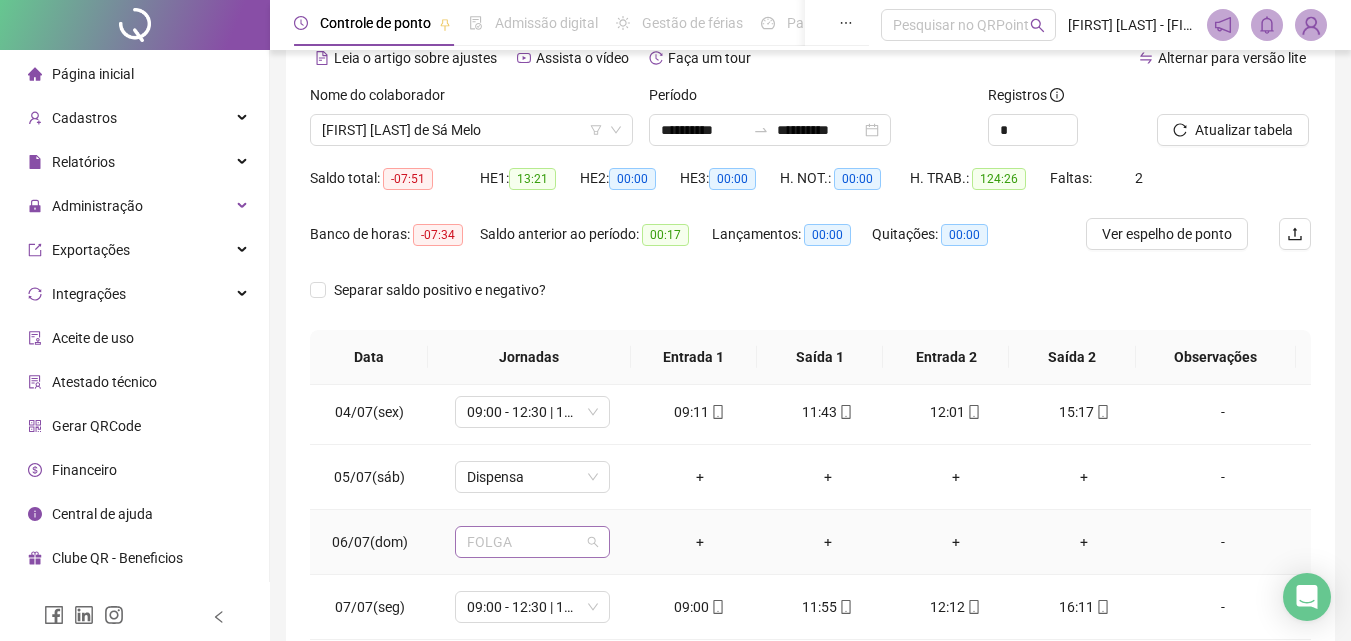 click on "FOLGA" at bounding box center [532, 542] 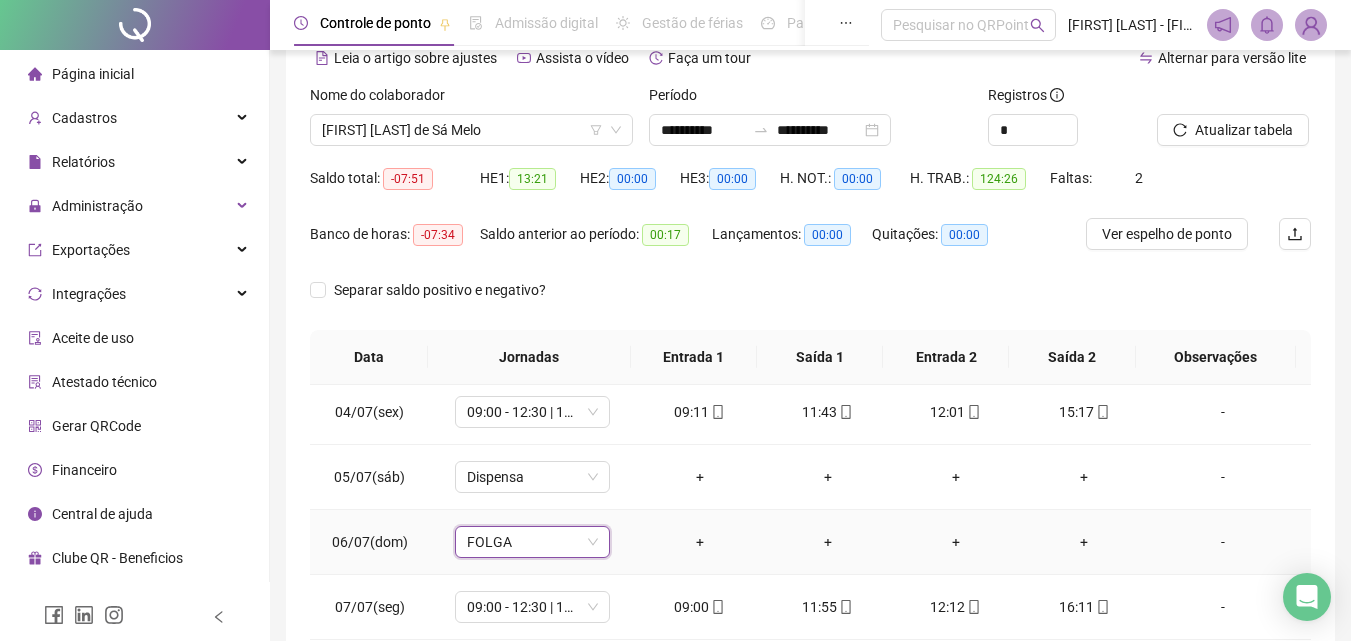 click on "FOLGA" at bounding box center (532, 542) 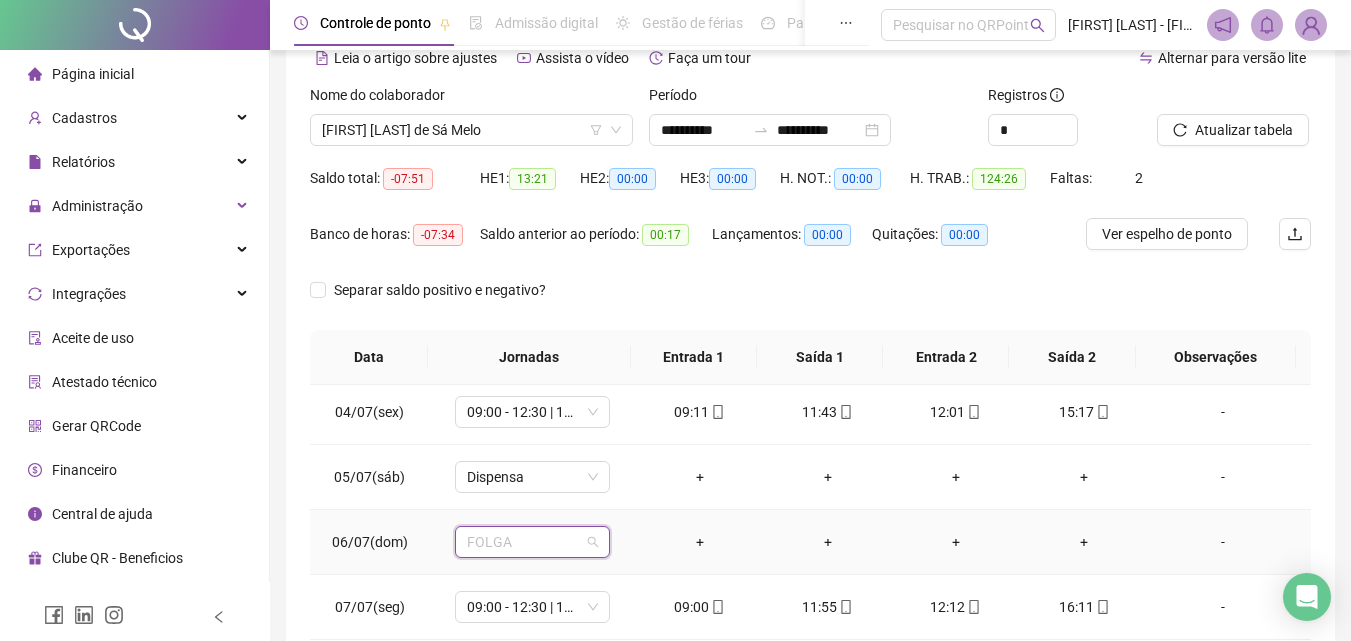 scroll, scrollTop: 200, scrollLeft: 0, axis: vertical 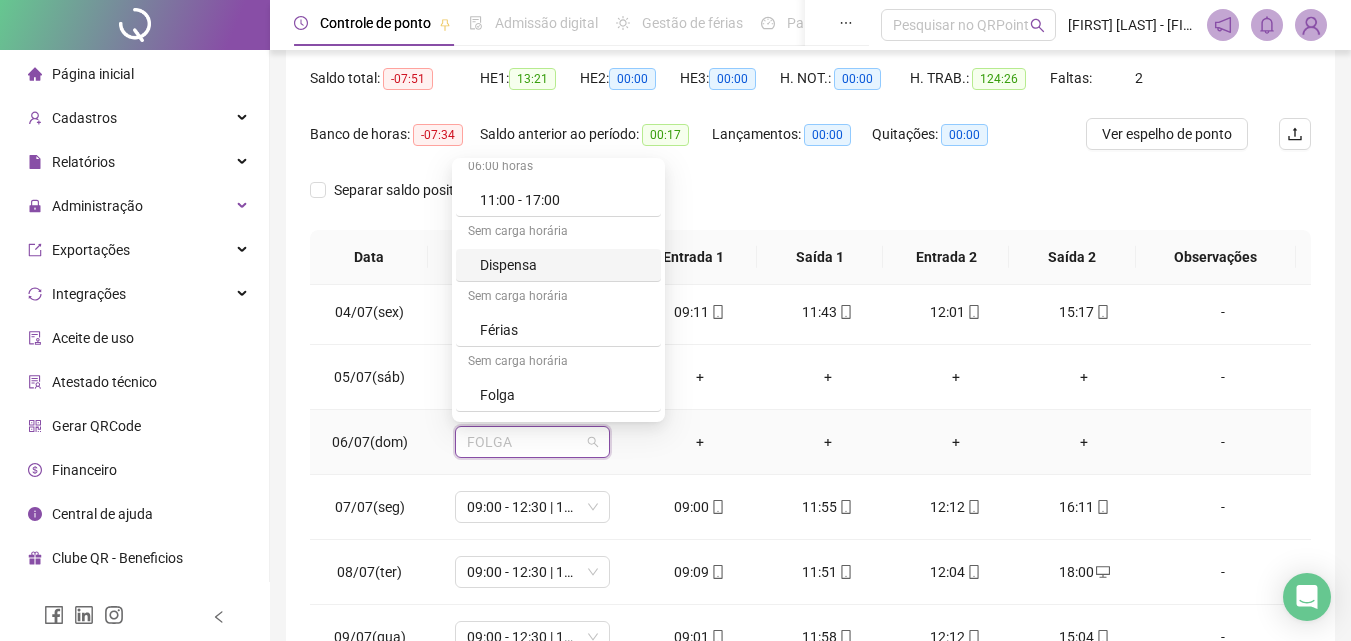 click on "Dispensa" at bounding box center [564, 265] 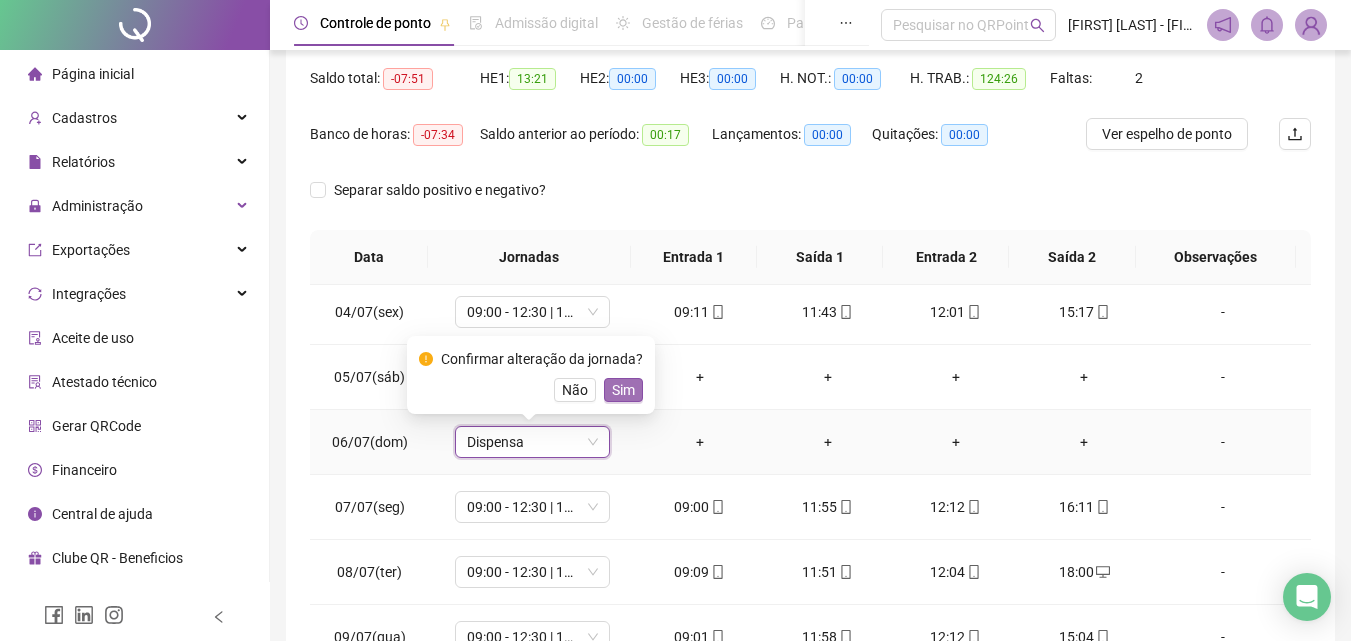 click on "Sim" at bounding box center (623, 390) 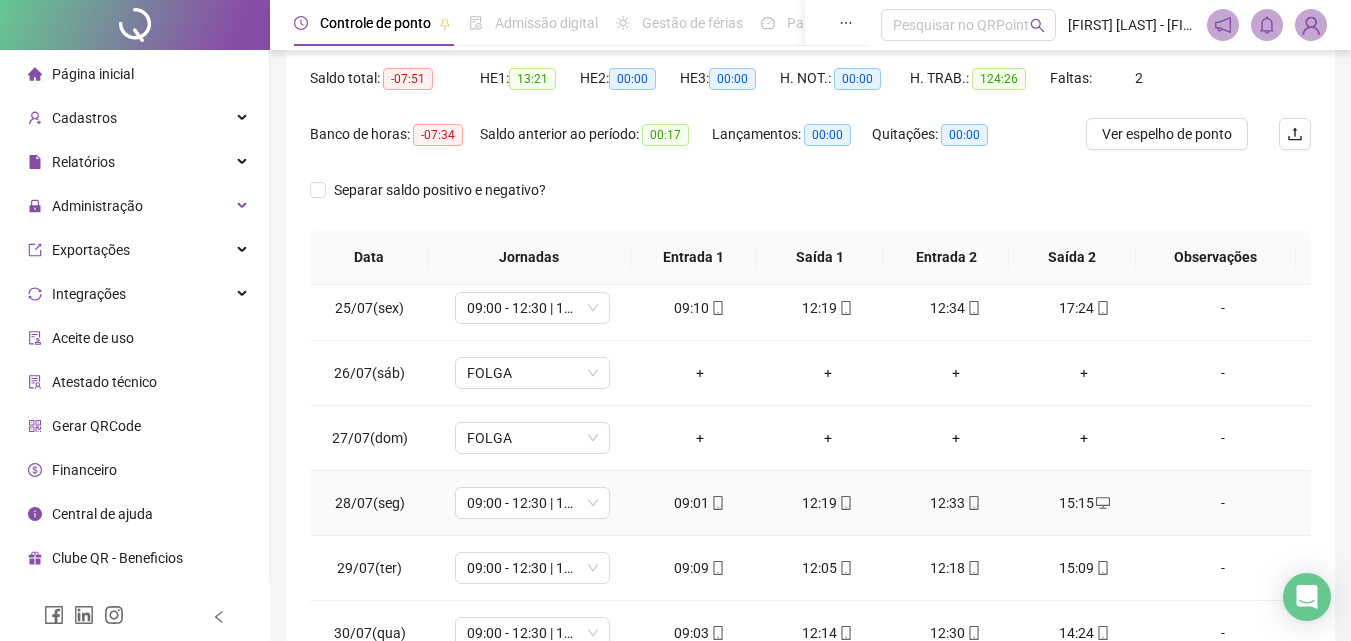scroll, scrollTop: 1588, scrollLeft: 0, axis: vertical 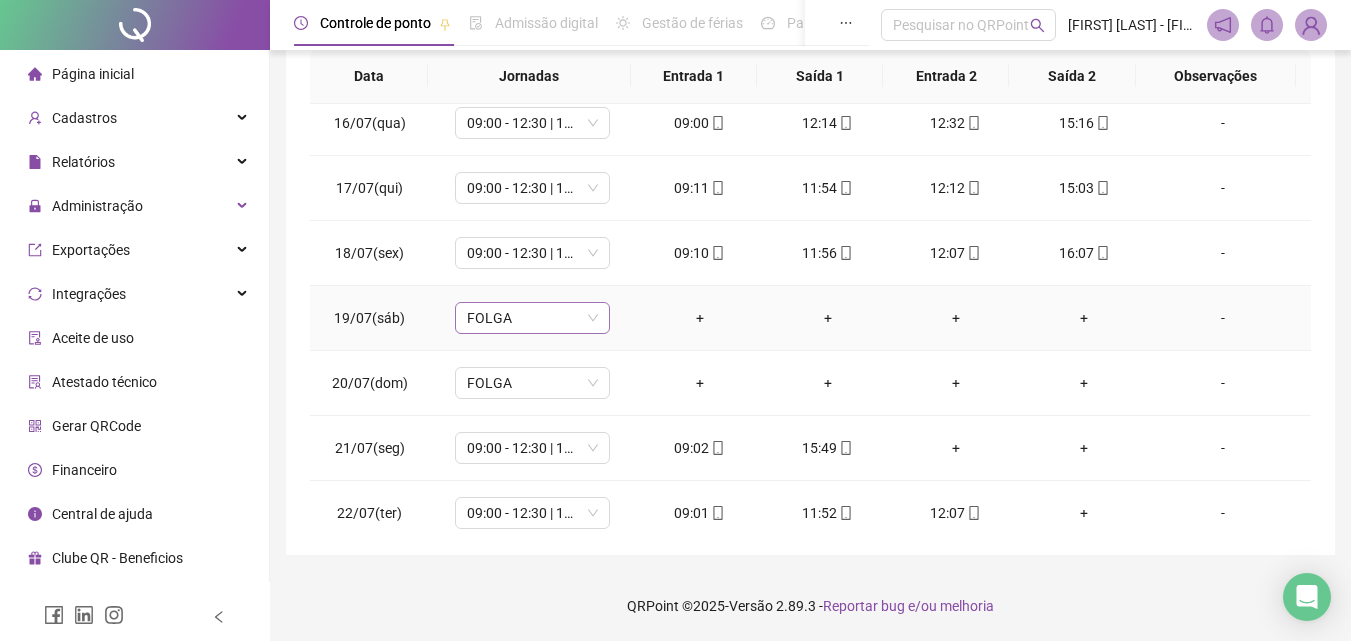click on "FOLGA" at bounding box center [532, 318] 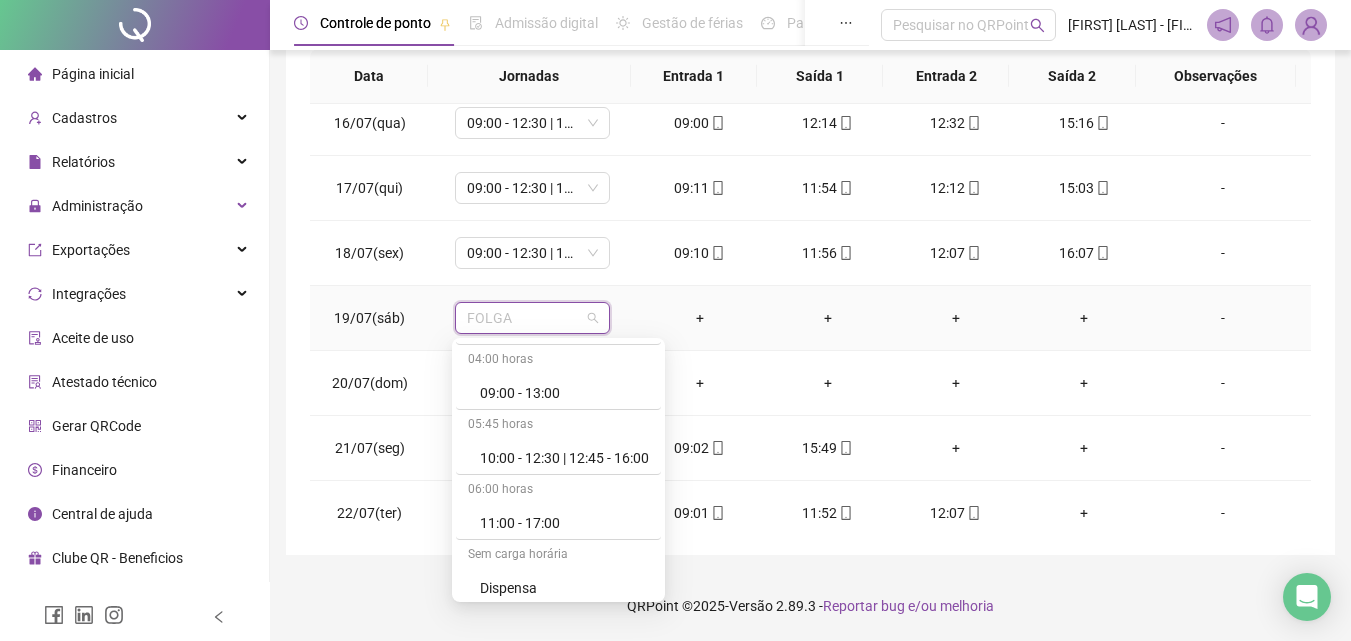 scroll, scrollTop: 300, scrollLeft: 0, axis: vertical 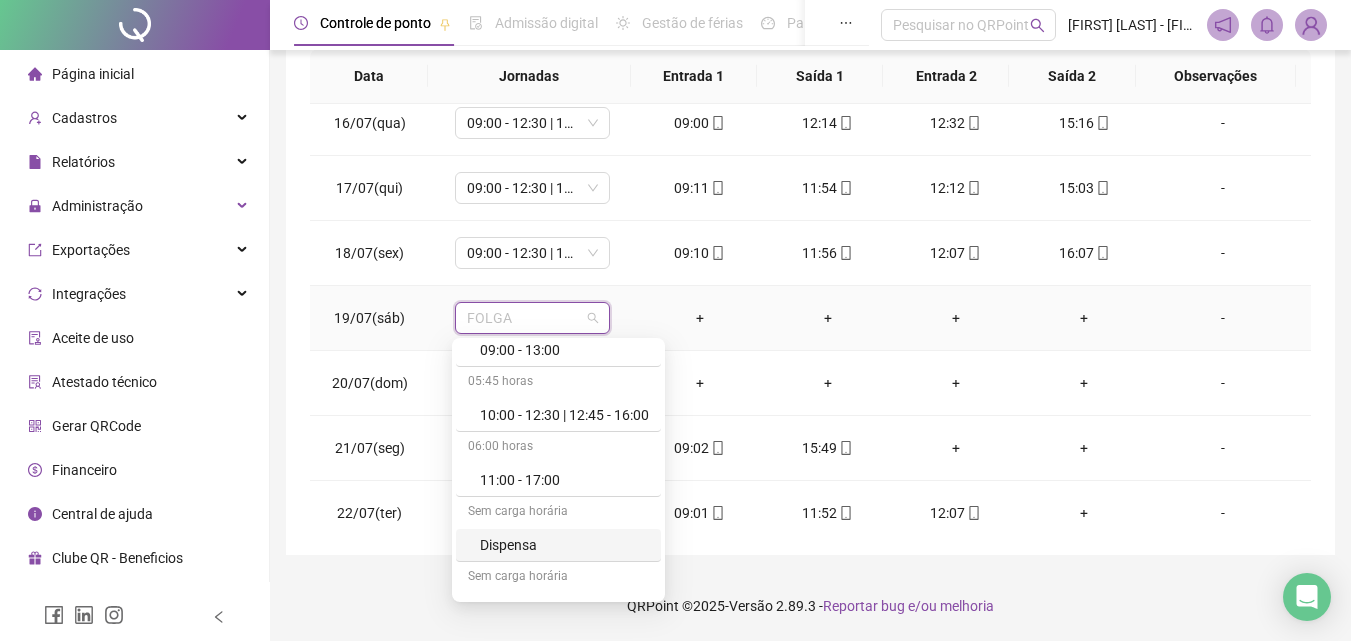 drag, startPoint x: 541, startPoint y: 547, endPoint x: 525, endPoint y: 389, distance: 158.80806 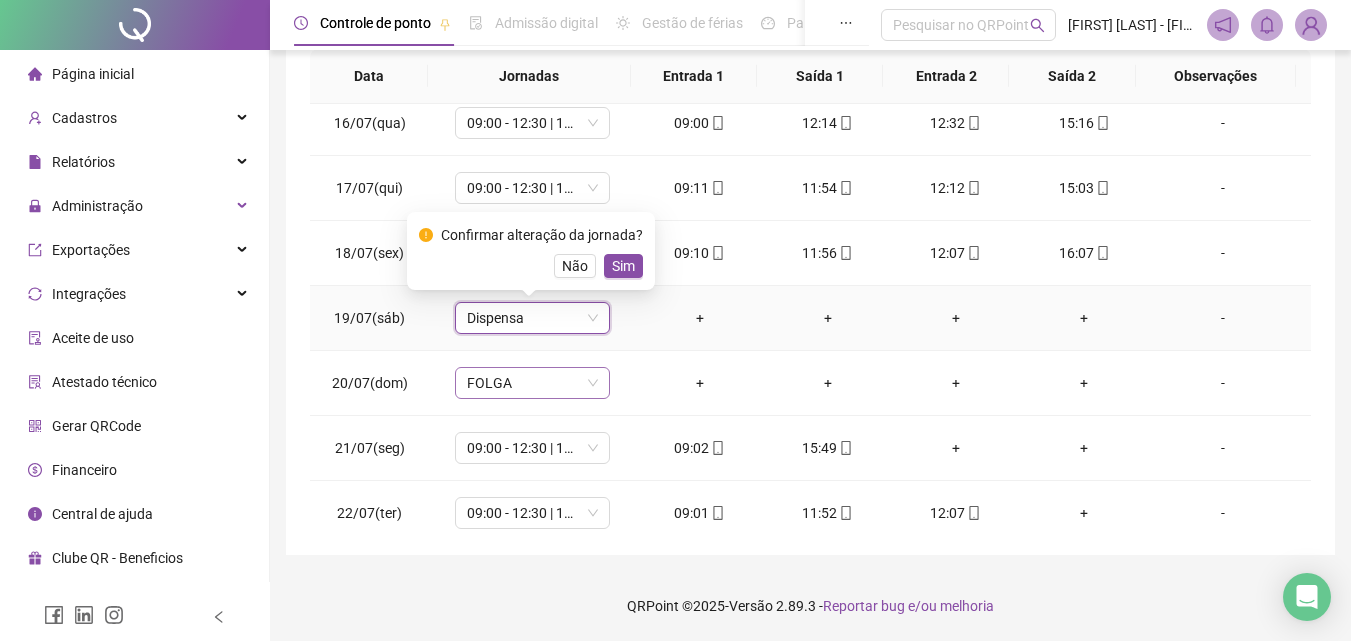 click on "Sim" at bounding box center [623, 266] 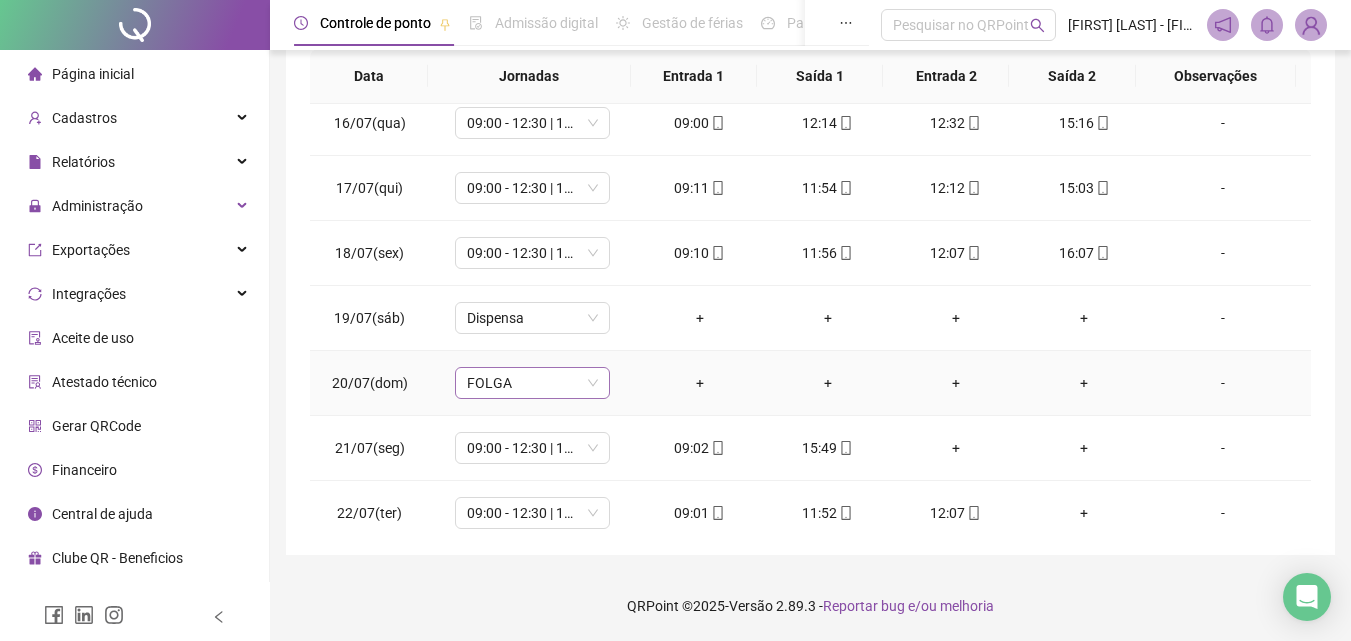 click on "FOLGA" at bounding box center (532, 383) 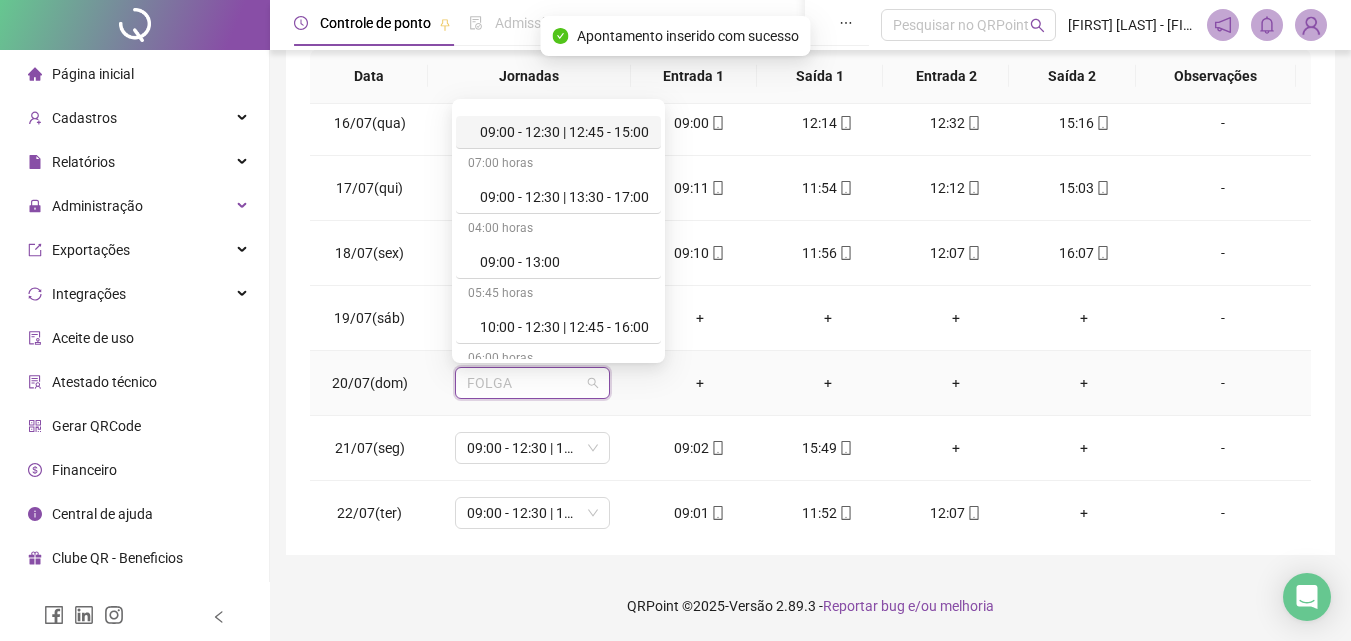 scroll, scrollTop: 400, scrollLeft: 0, axis: vertical 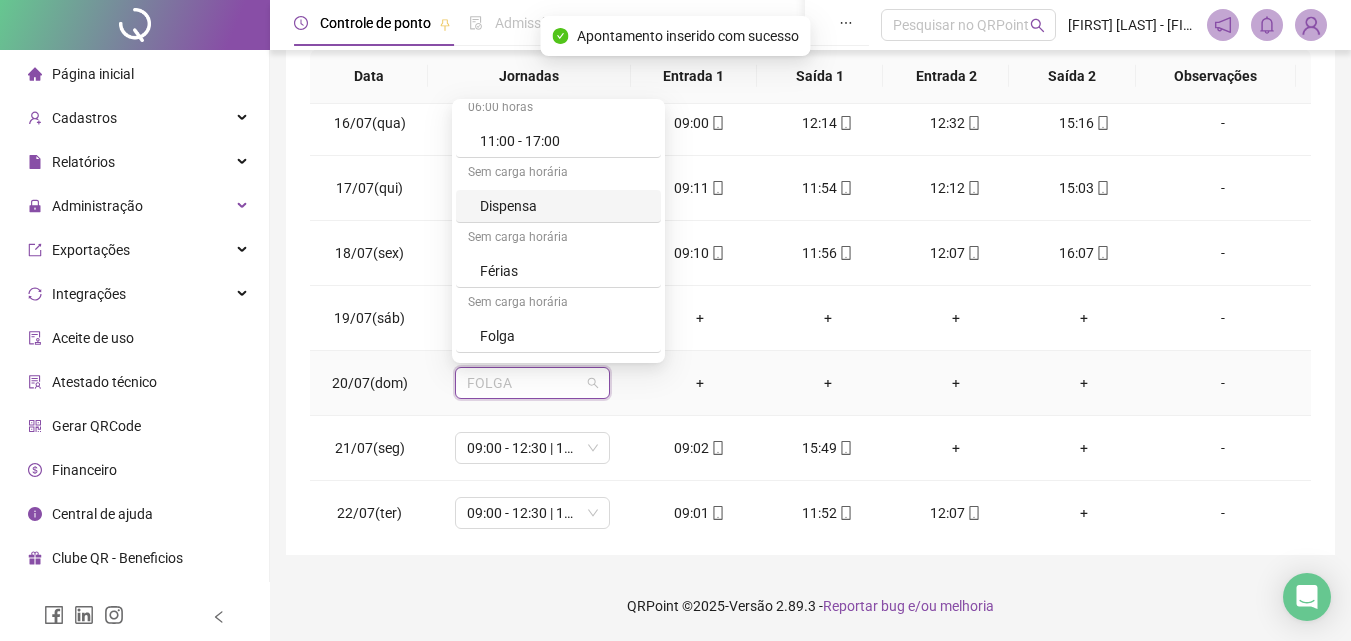 click on "Dispensa" at bounding box center [564, 206] 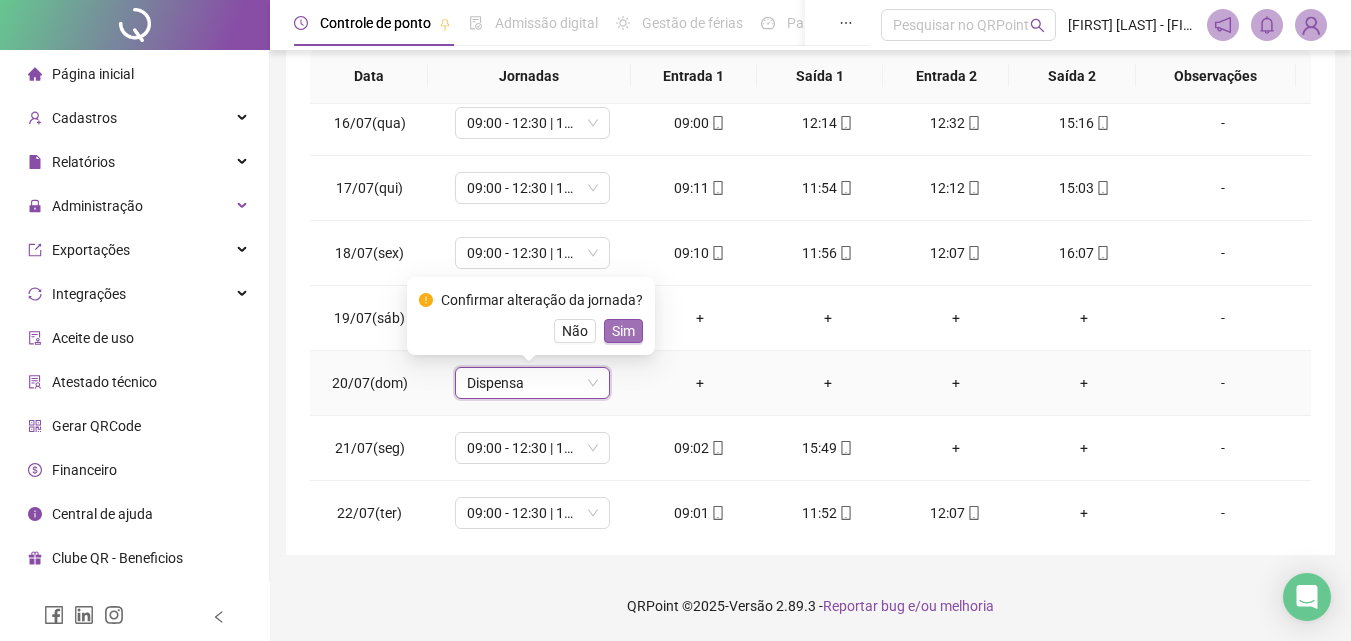 click on "Sim" at bounding box center (623, 331) 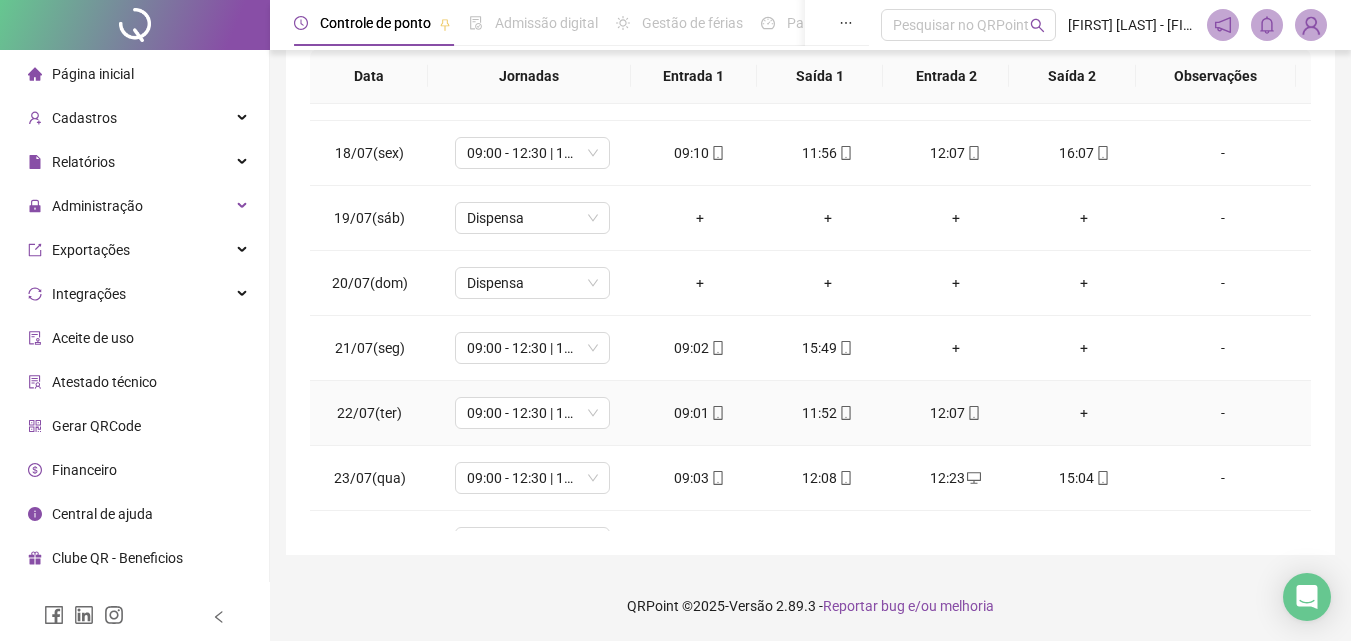 scroll, scrollTop: 1588, scrollLeft: 0, axis: vertical 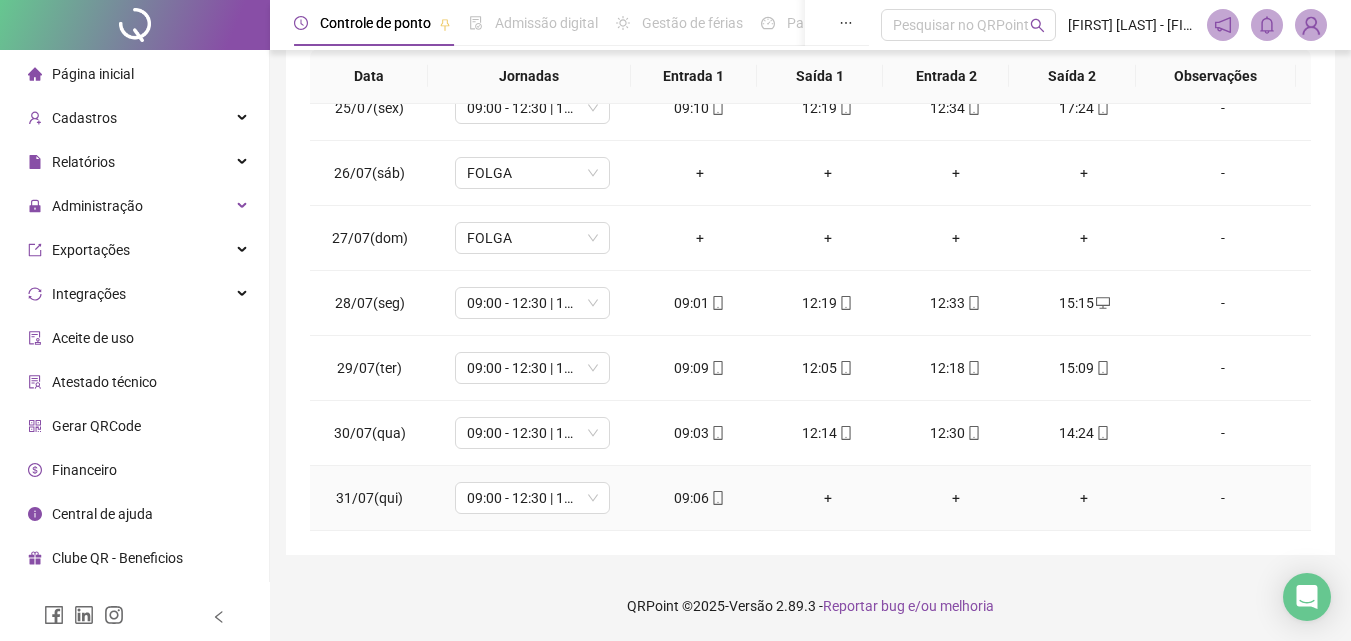 click on "+" at bounding box center (828, 498) 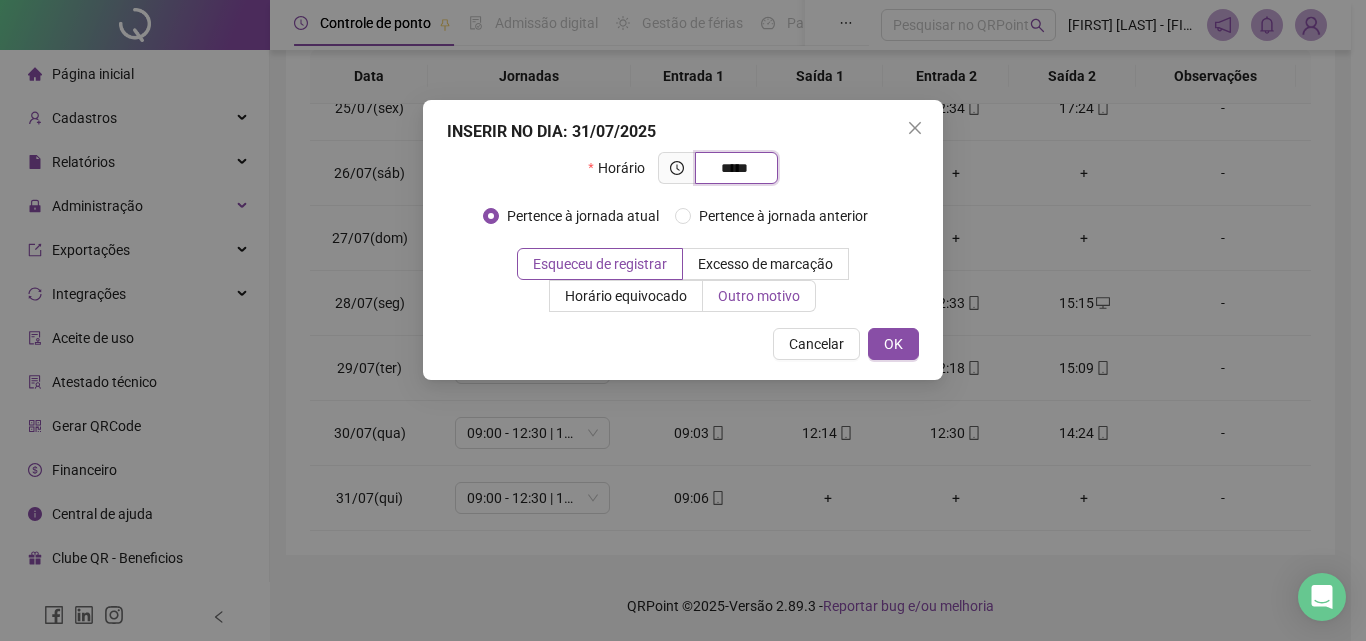 type on "*****" 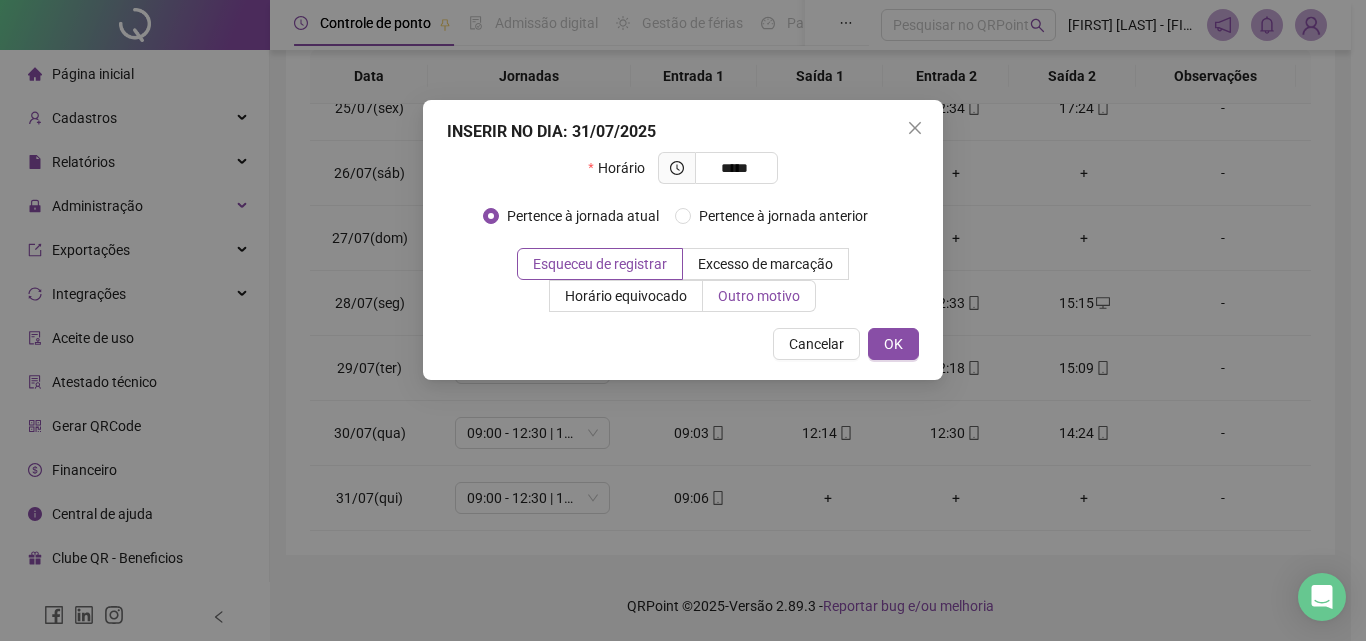 click on "Outro motivo" at bounding box center (759, 296) 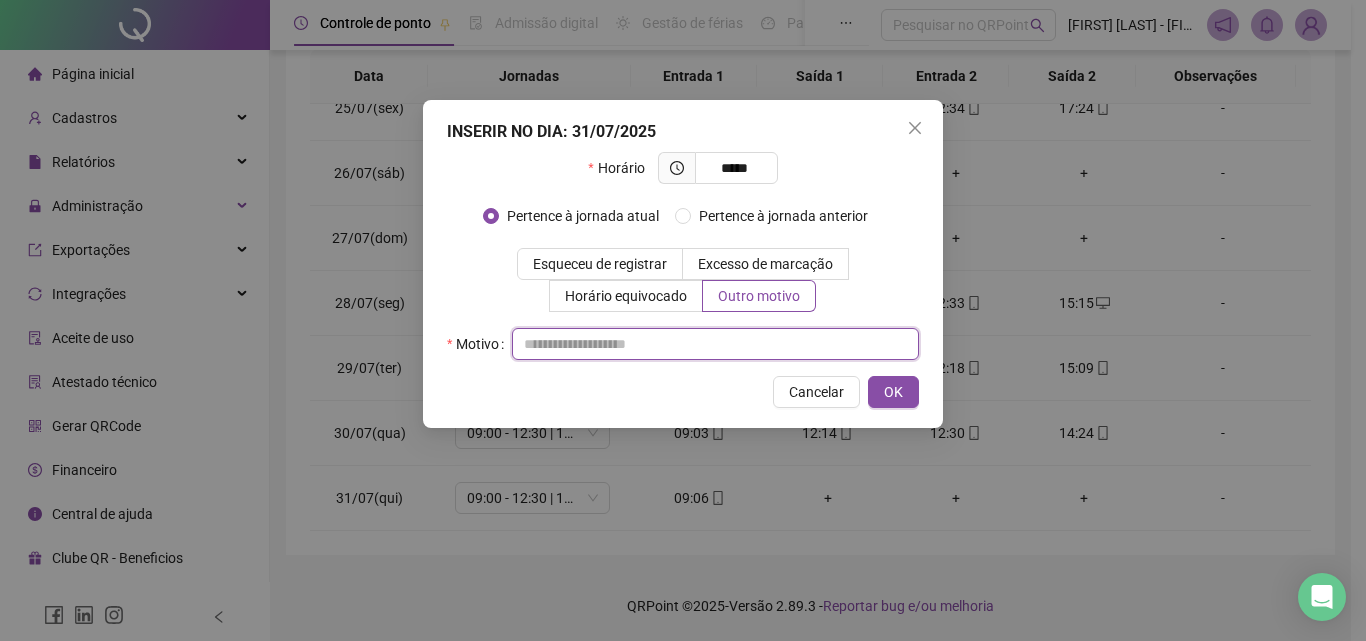 click at bounding box center (715, 344) 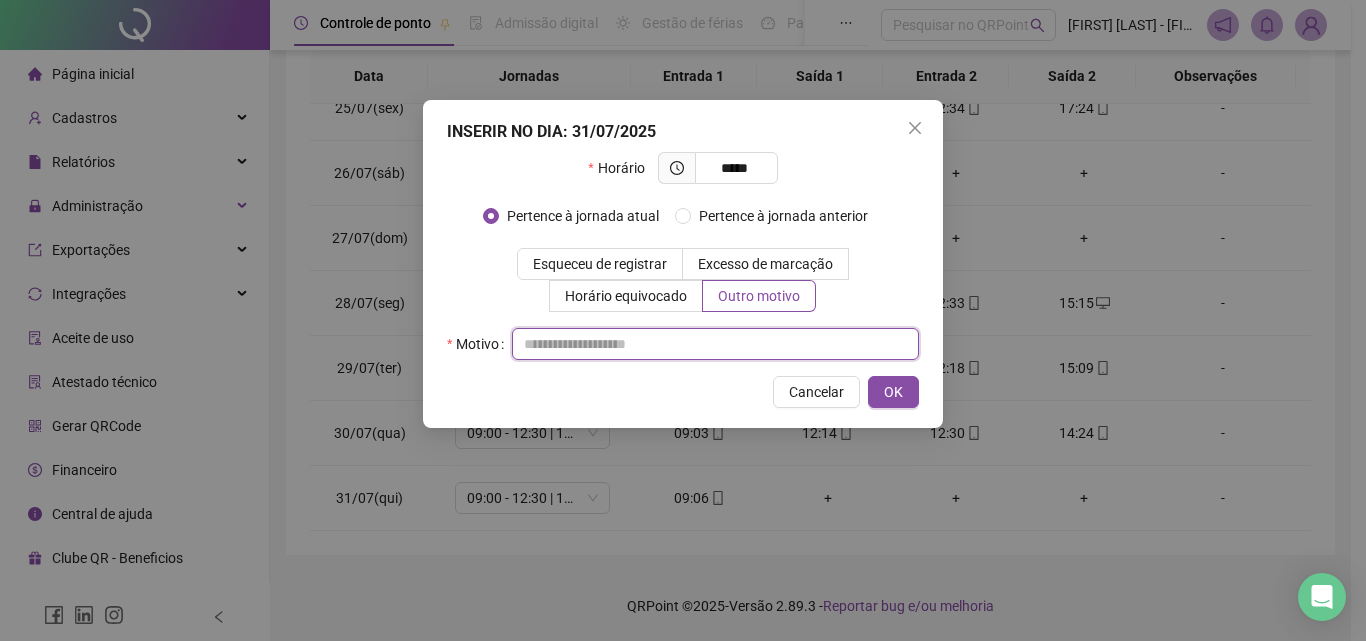 paste on "**********" 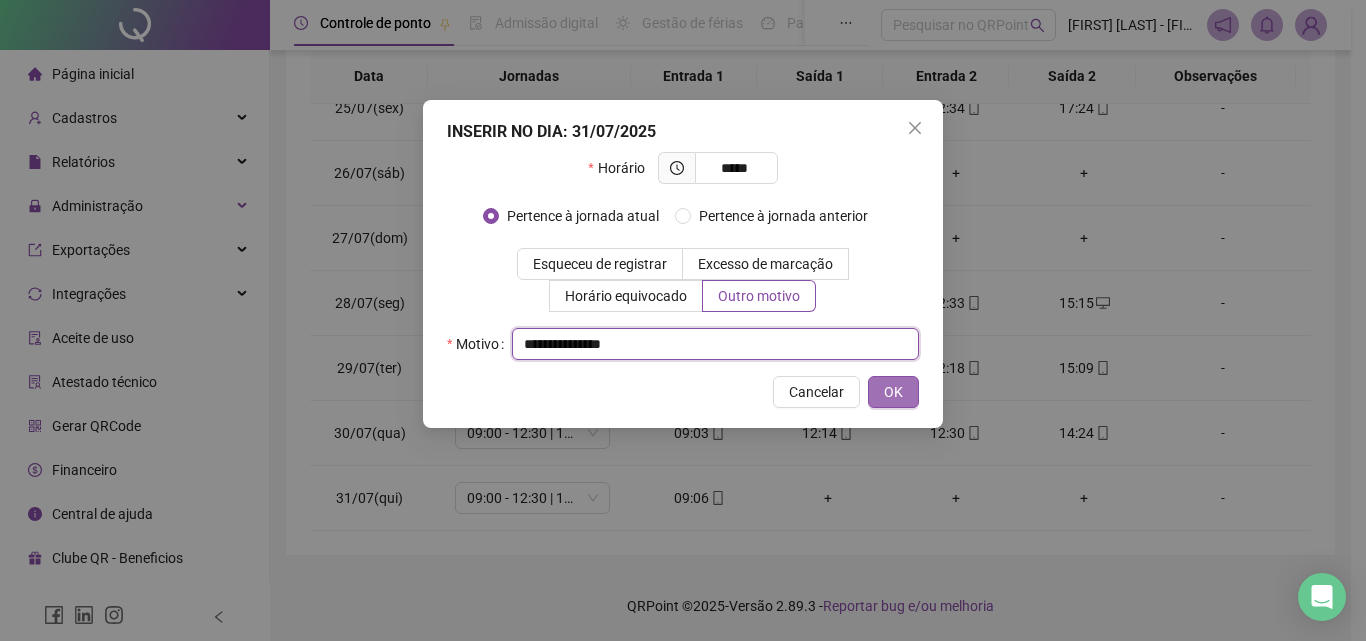 type on "**********" 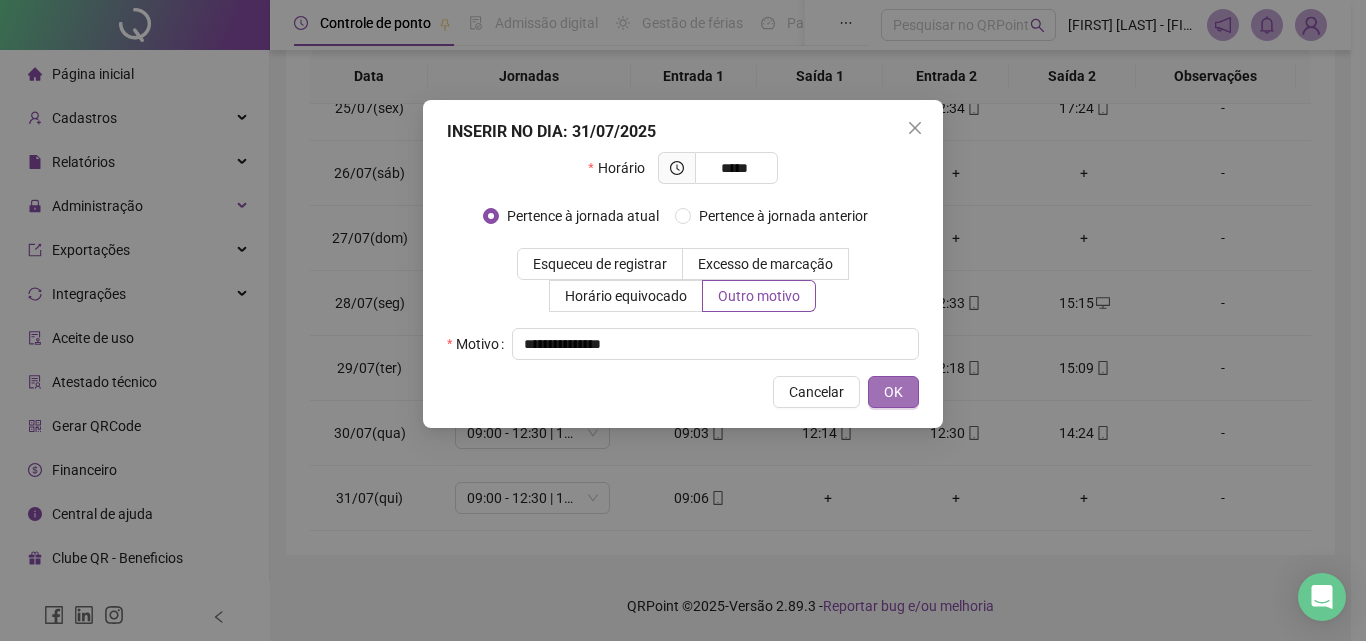 click on "OK" at bounding box center [893, 392] 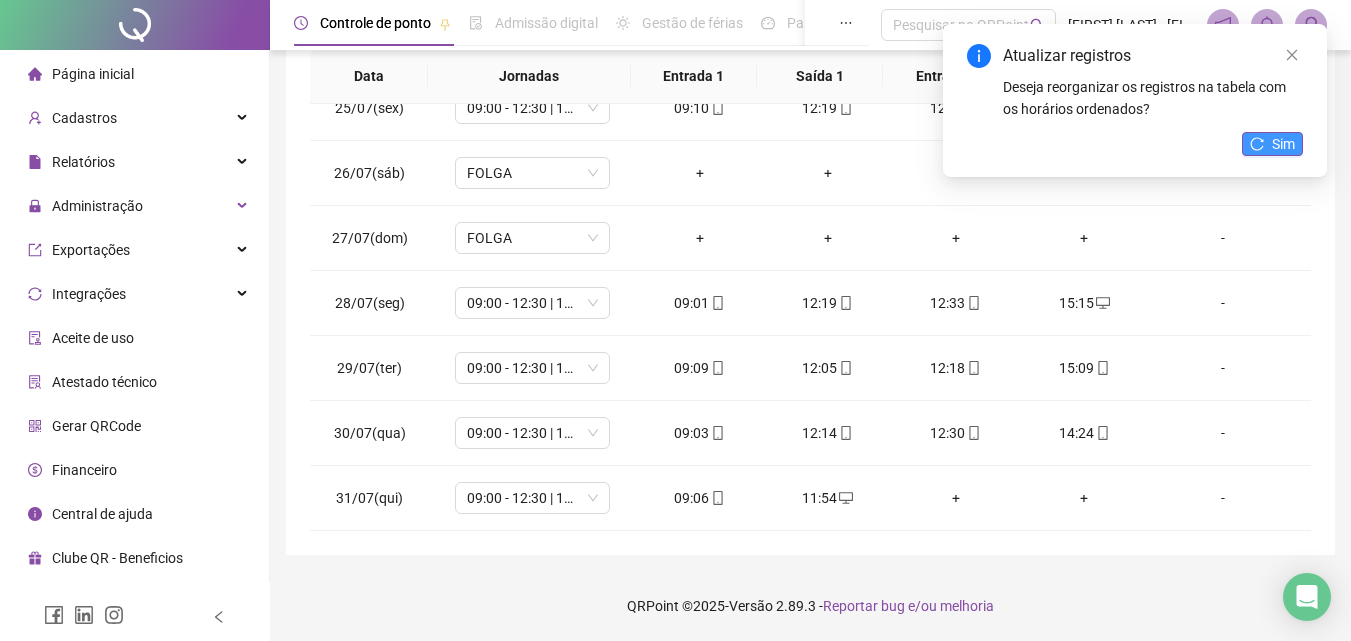click on "Sim" at bounding box center [1283, 144] 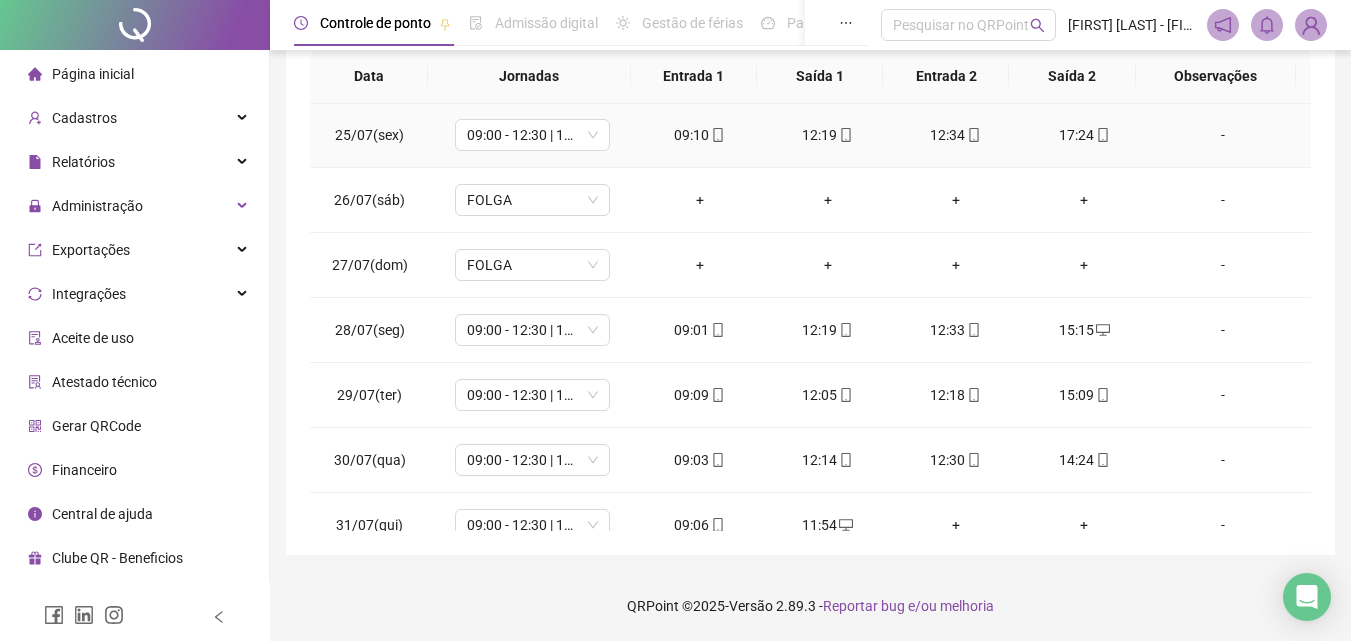 scroll, scrollTop: 1588, scrollLeft: 0, axis: vertical 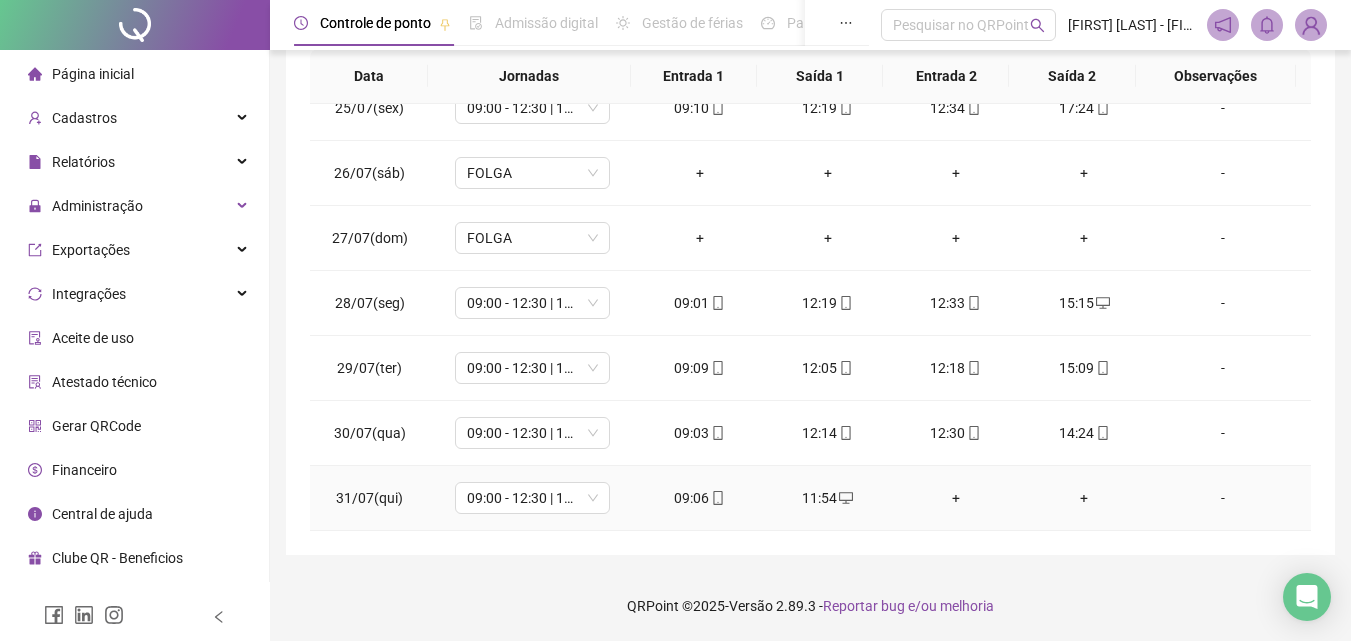 click on "+" at bounding box center (956, 498) 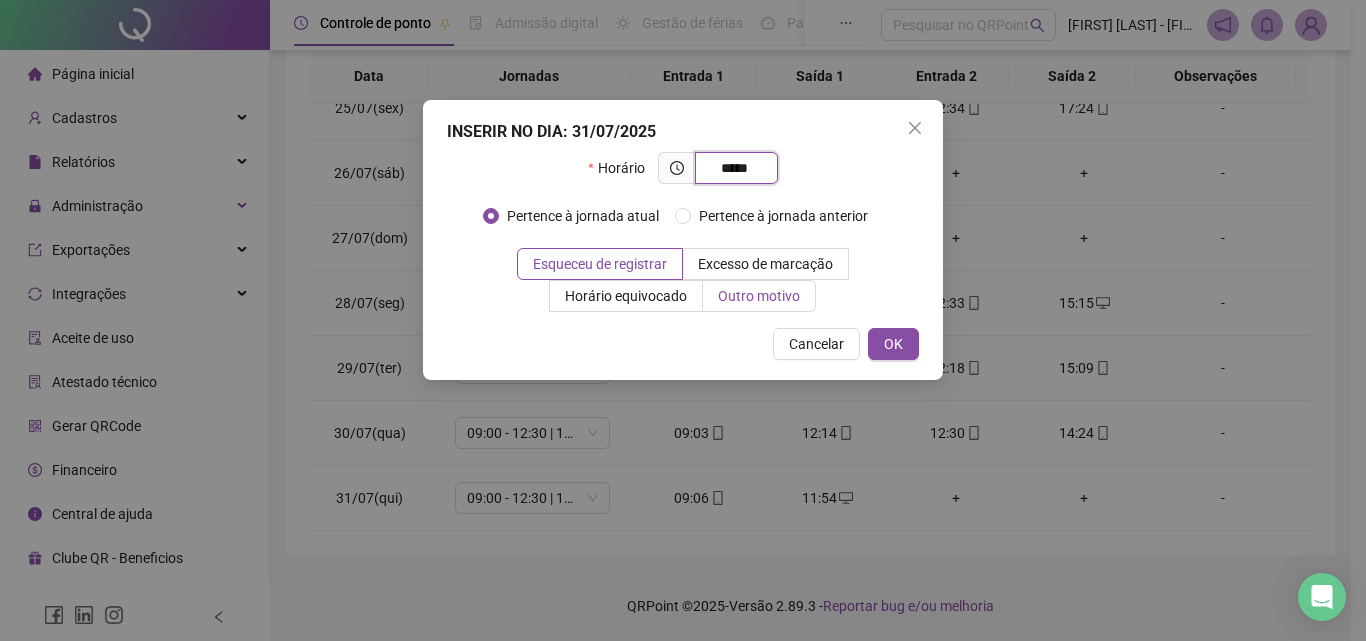 type on "*****" 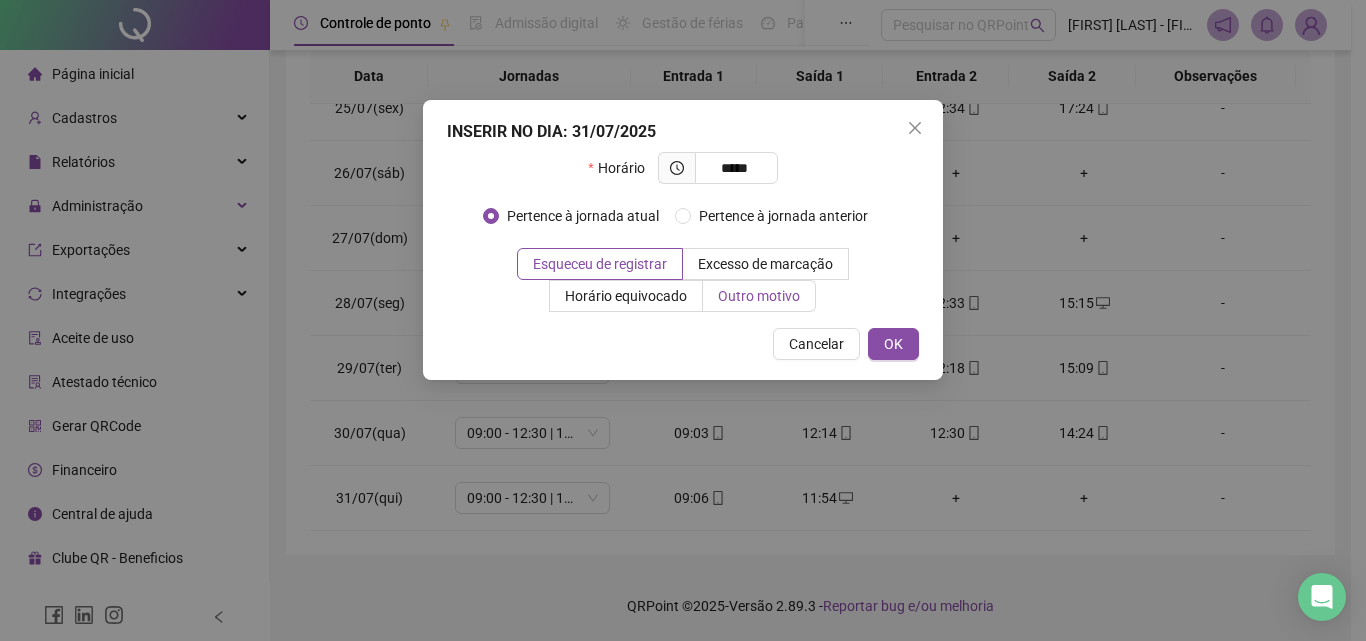 click on "Outro motivo" at bounding box center [759, 296] 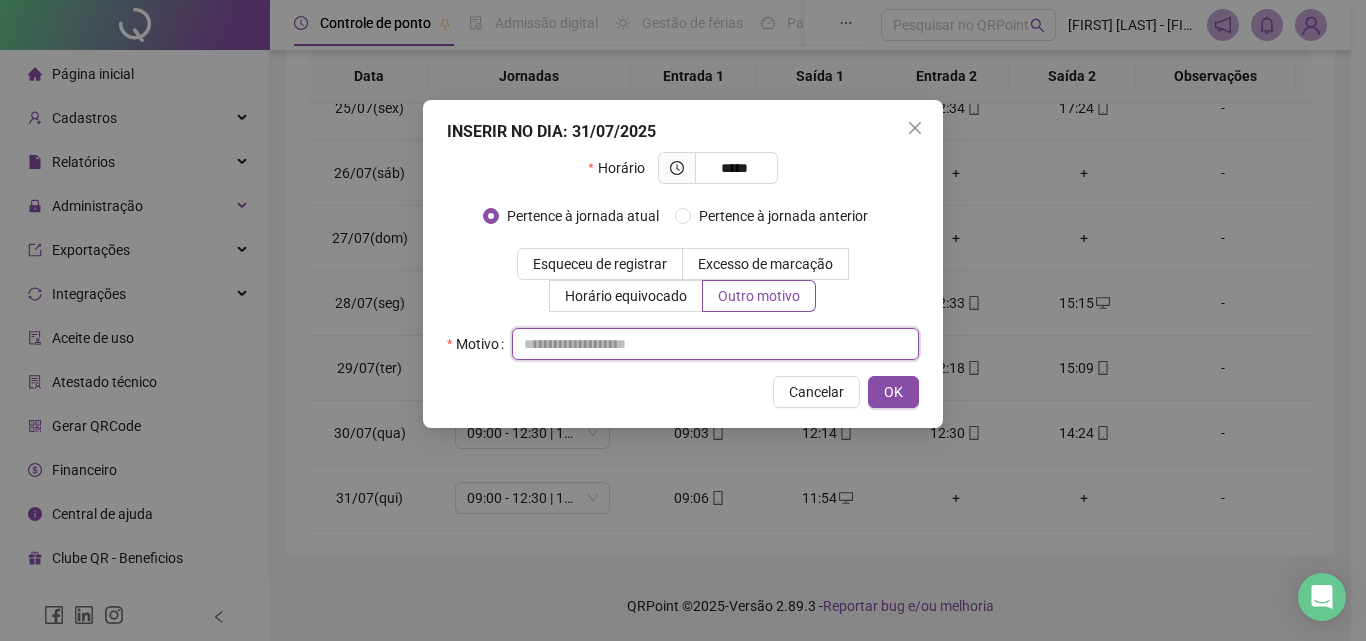 click at bounding box center (715, 344) 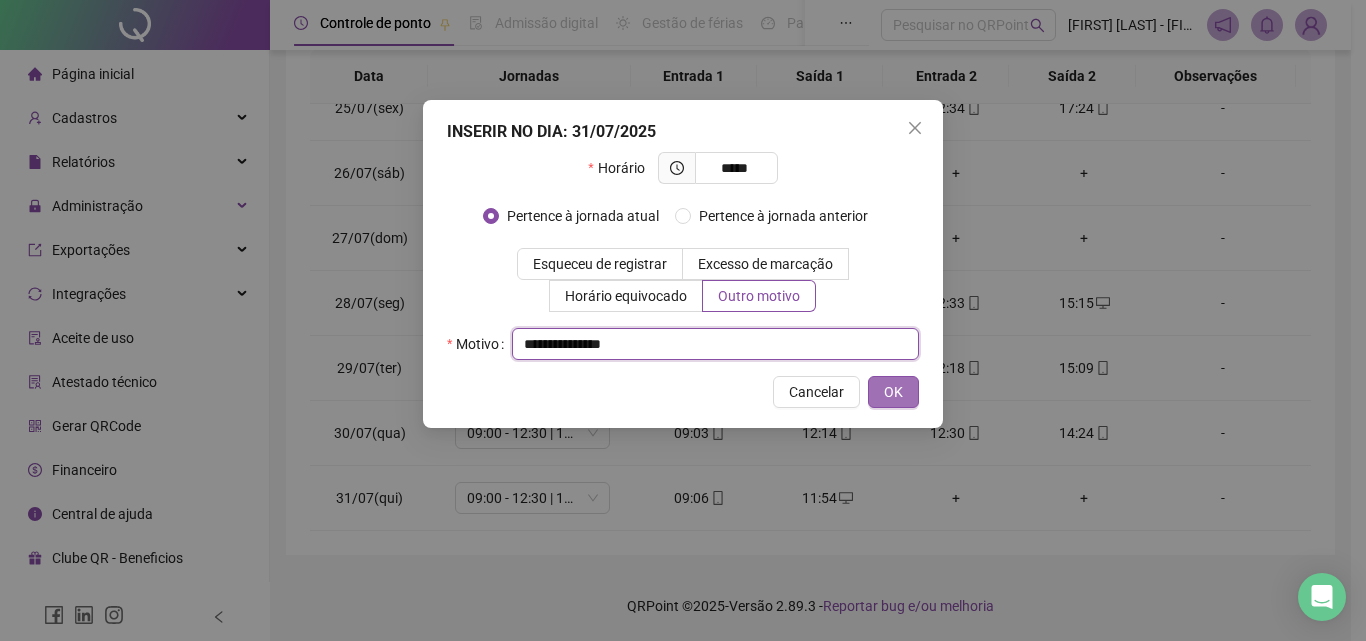 type on "**********" 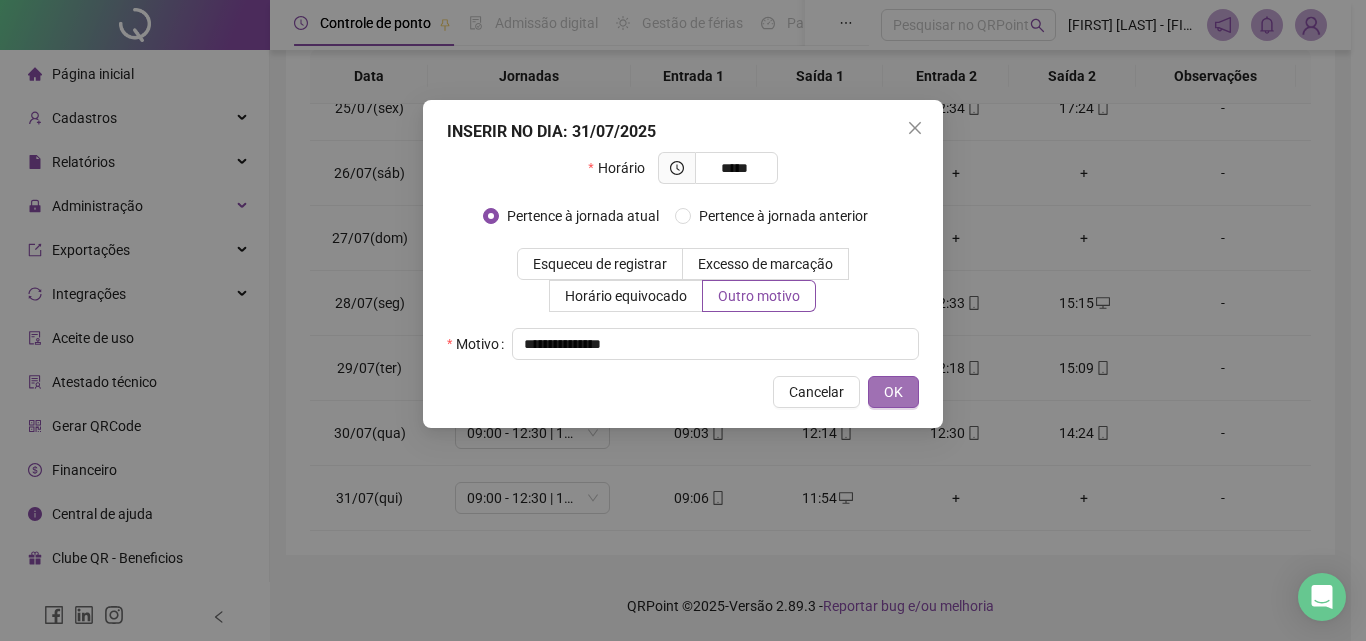 click on "OK" at bounding box center (893, 392) 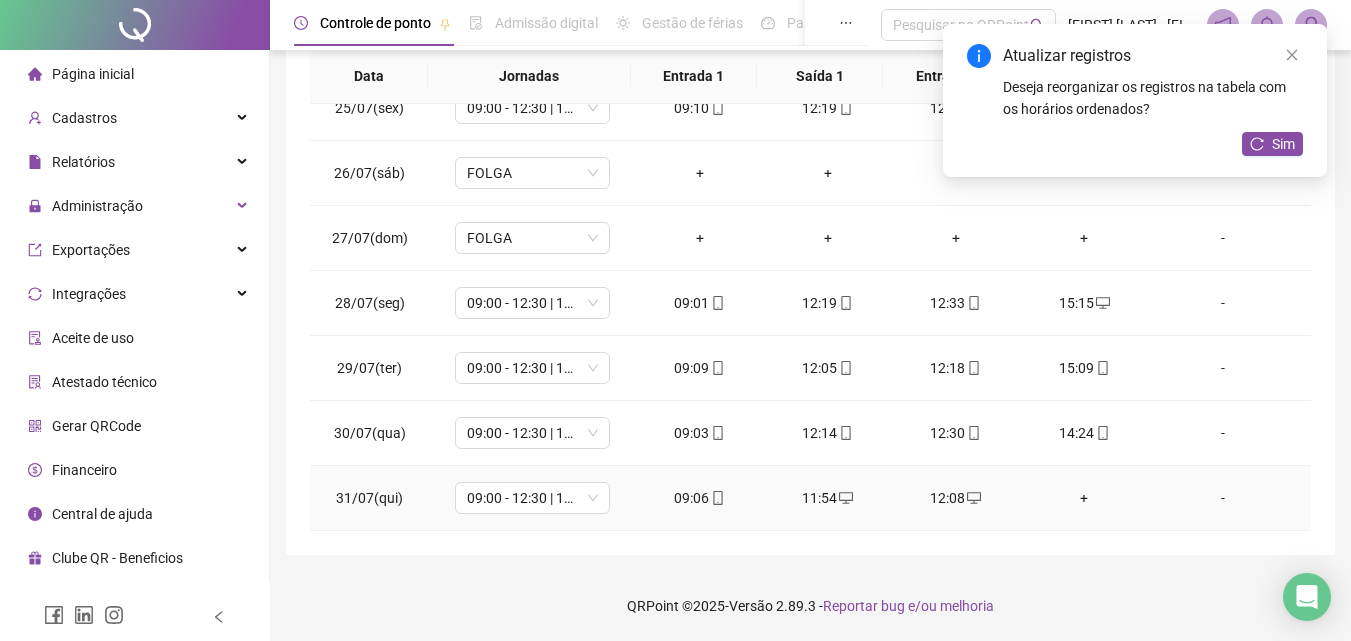 click on "+" at bounding box center (1084, 498) 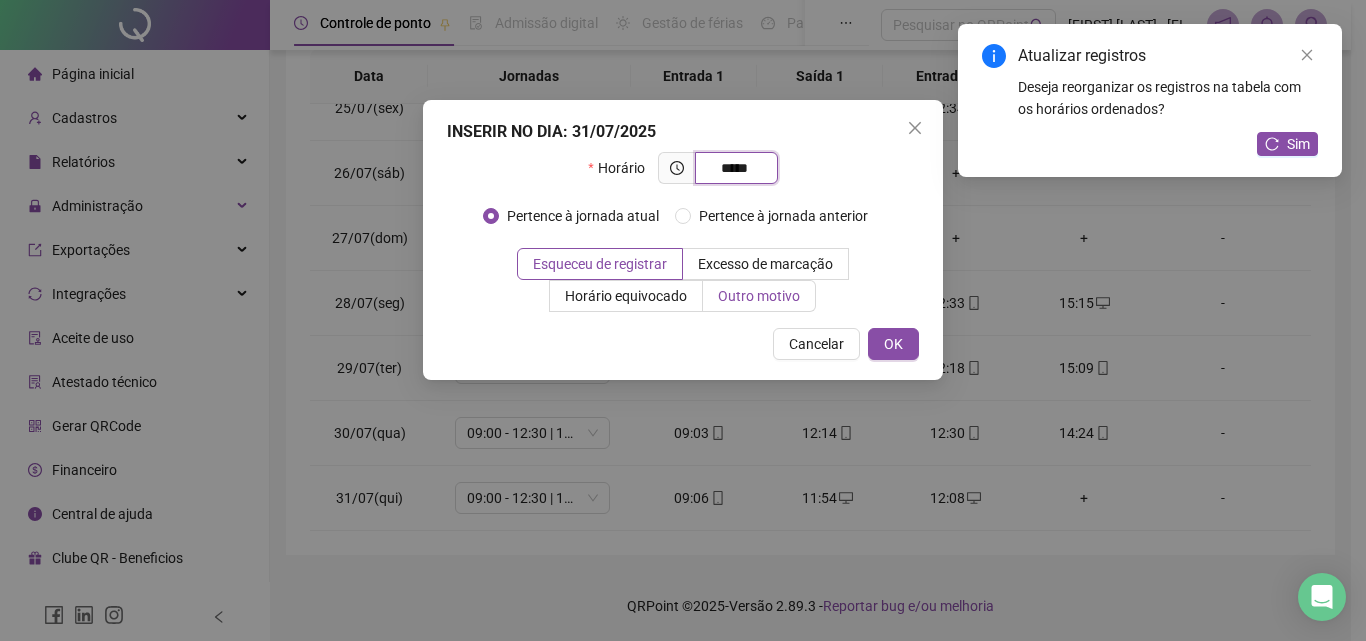 type on "*****" 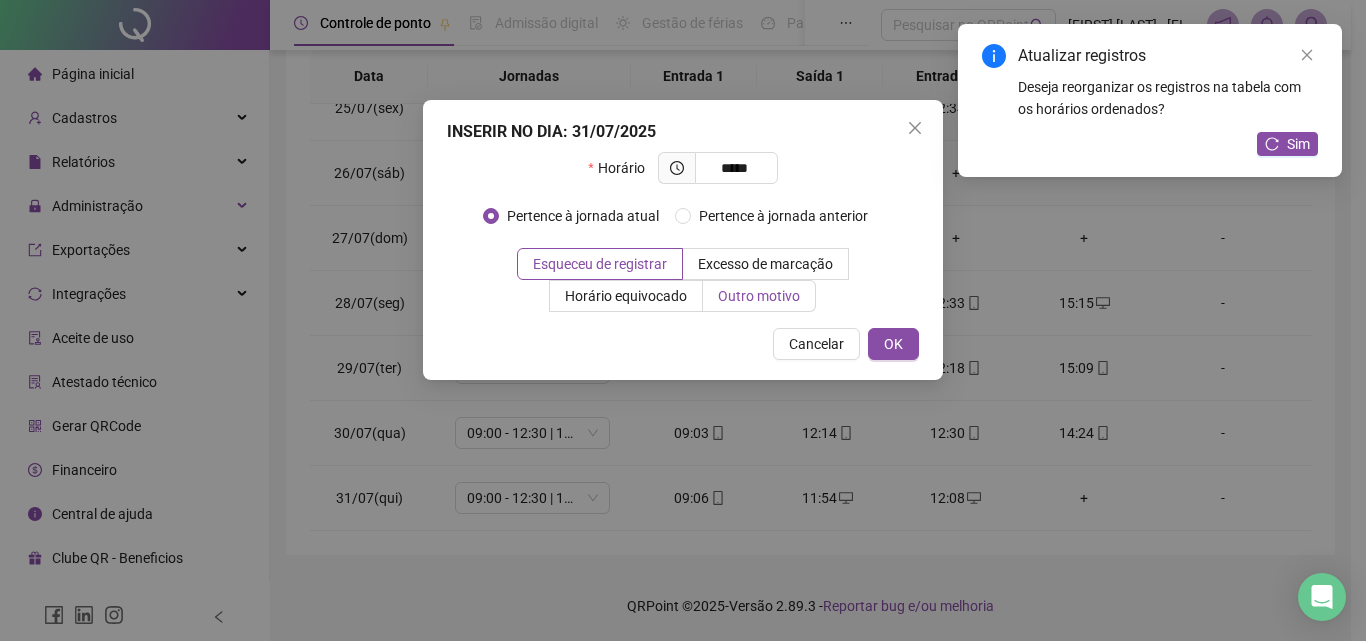 click on "Outro motivo" at bounding box center (759, 296) 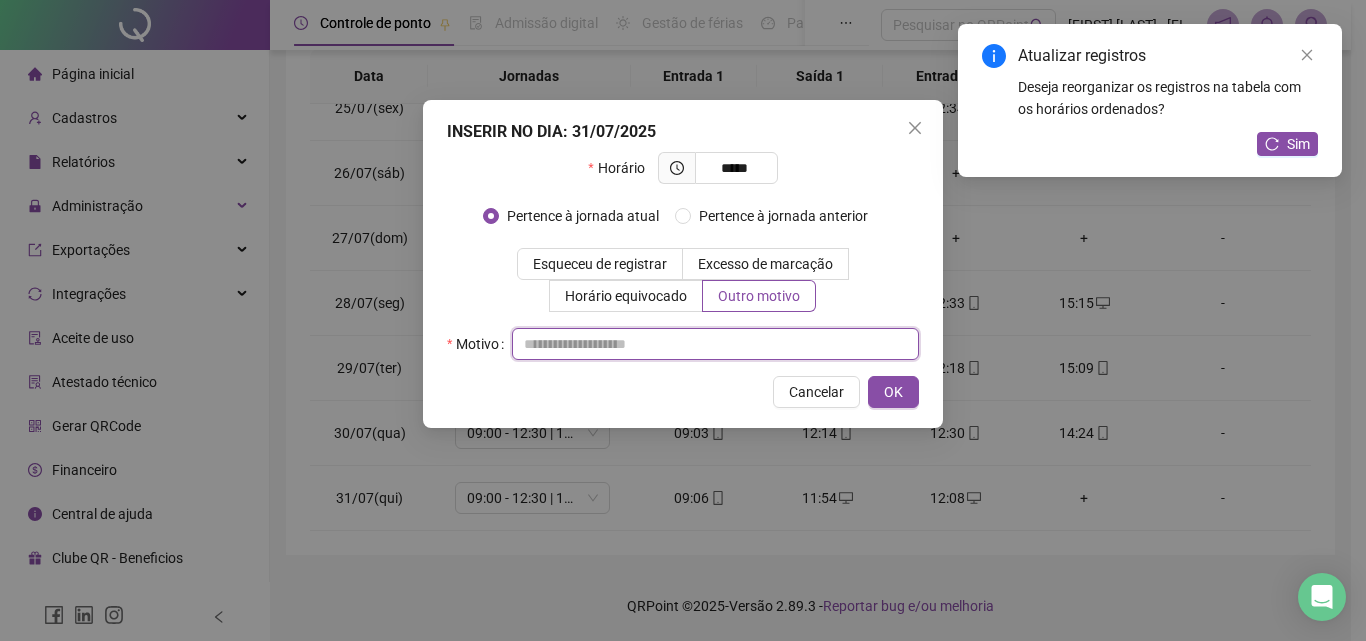 paste on "**********" 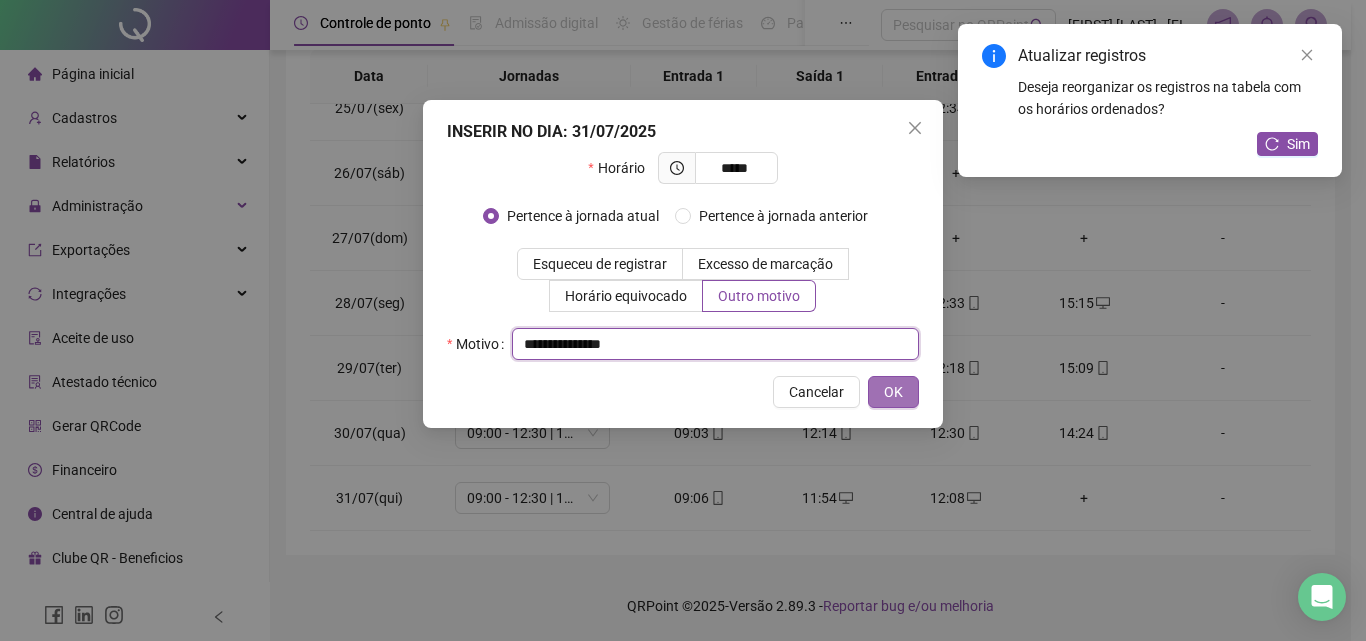 type on "**********" 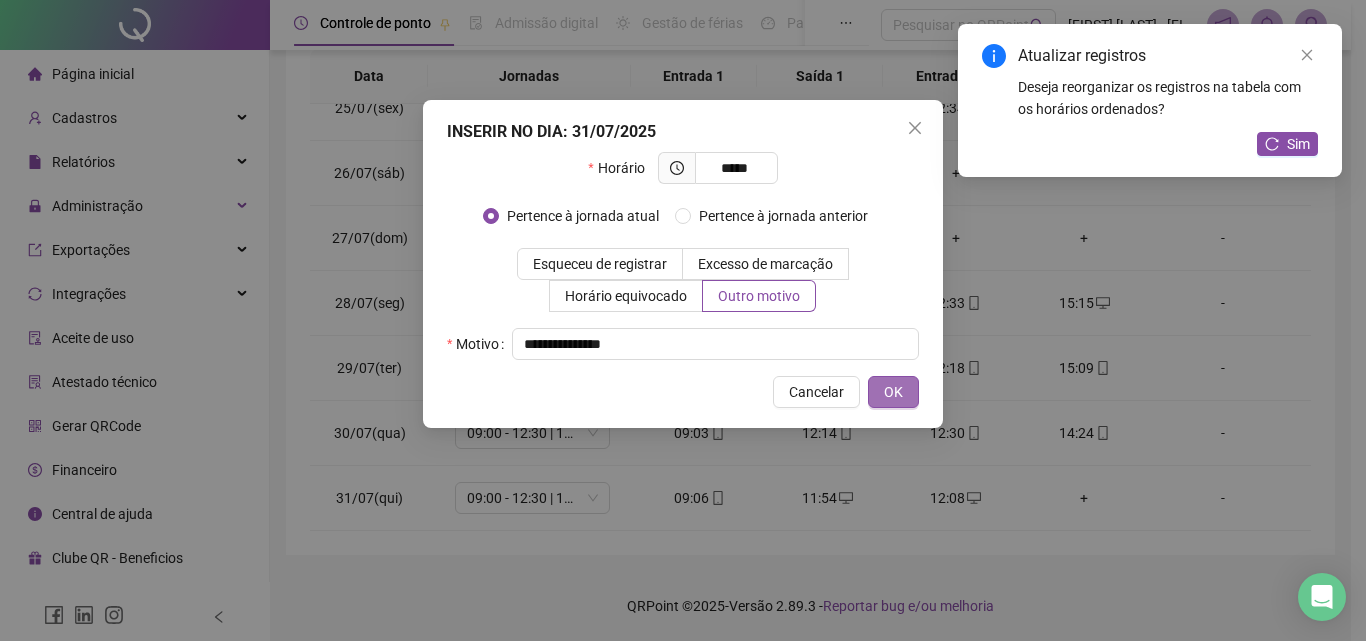 click on "OK" at bounding box center [893, 392] 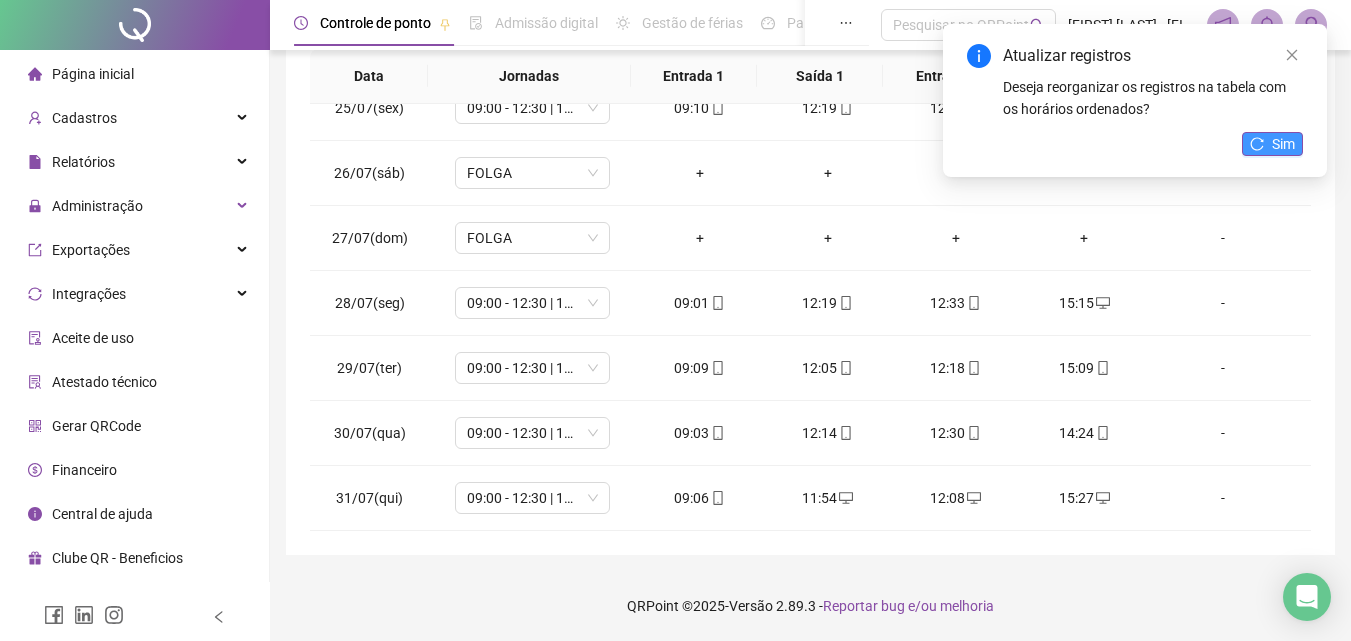 click on "Sim" at bounding box center (1272, 144) 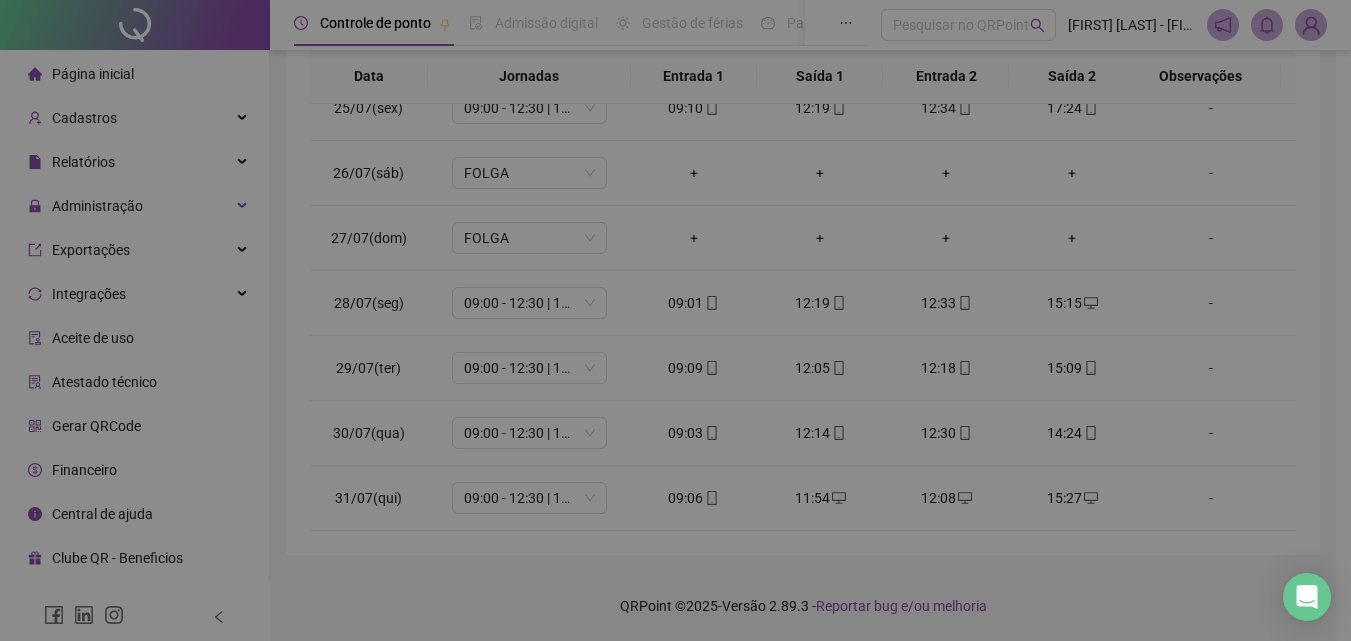click on "Atualizando tabela Atualizando e reorganizando os registros... OK" at bounding box center [675, 320] 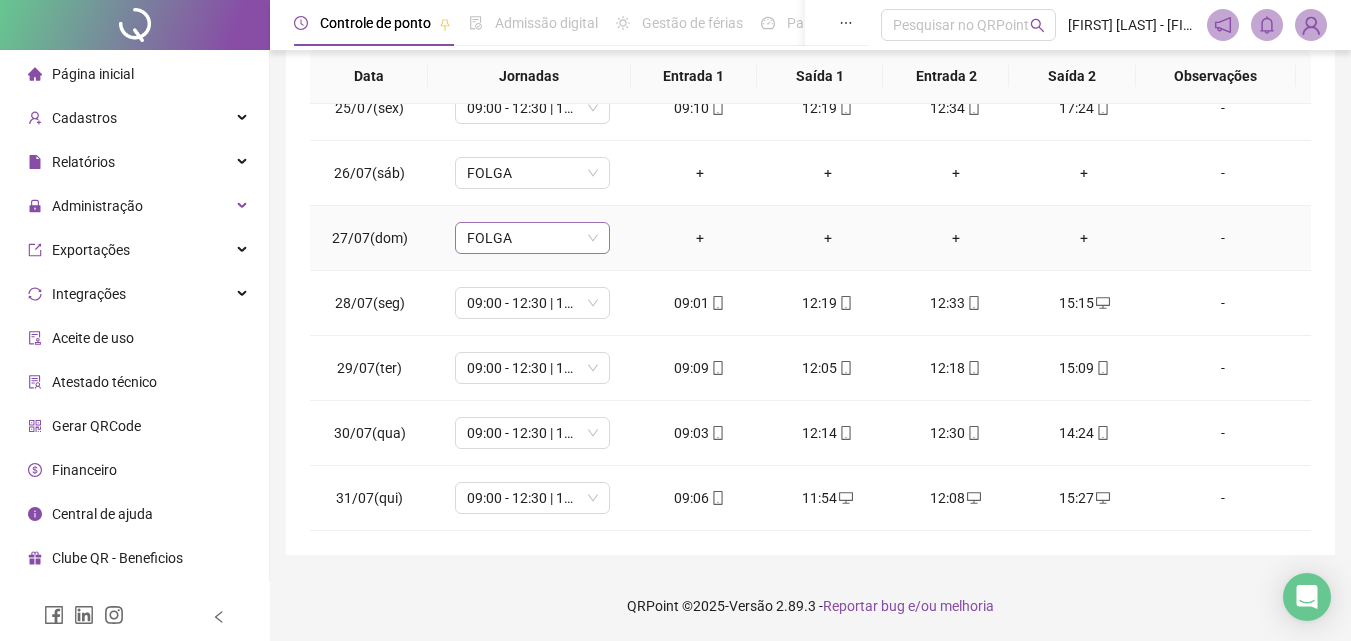click on "FOLGA" at bounding box center [532, 238] 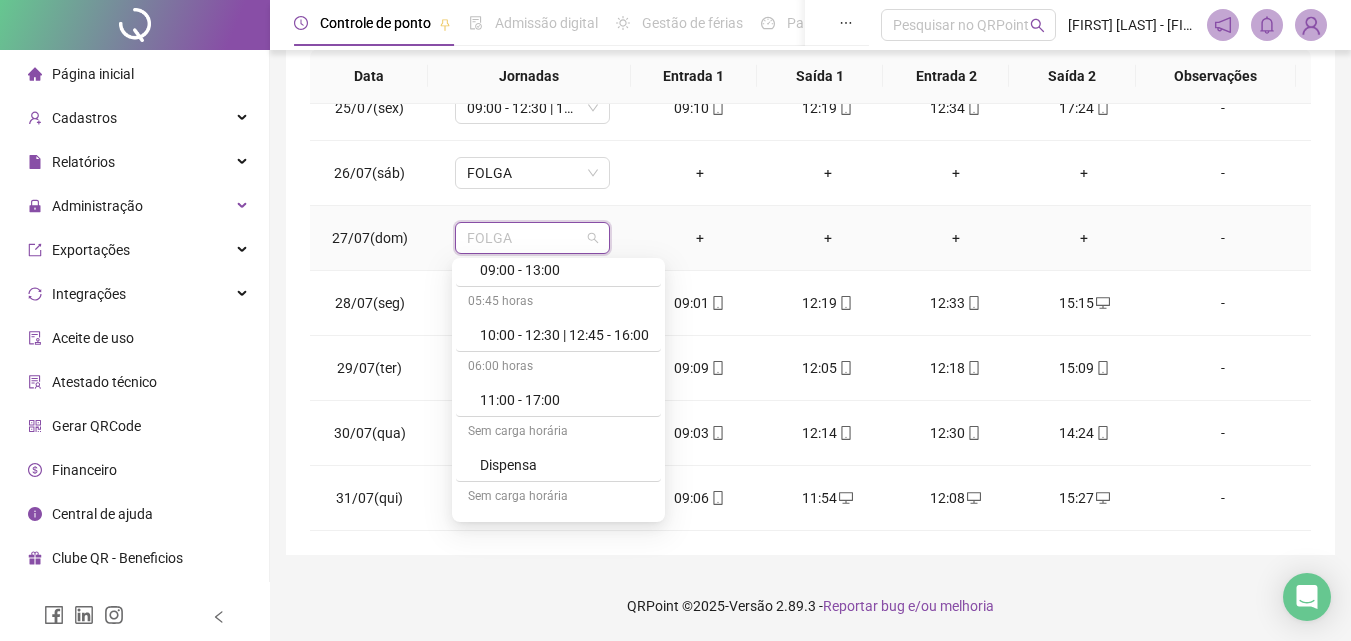 scroll, scrollTop: 400, scrollLeft: 0, axis: vertical 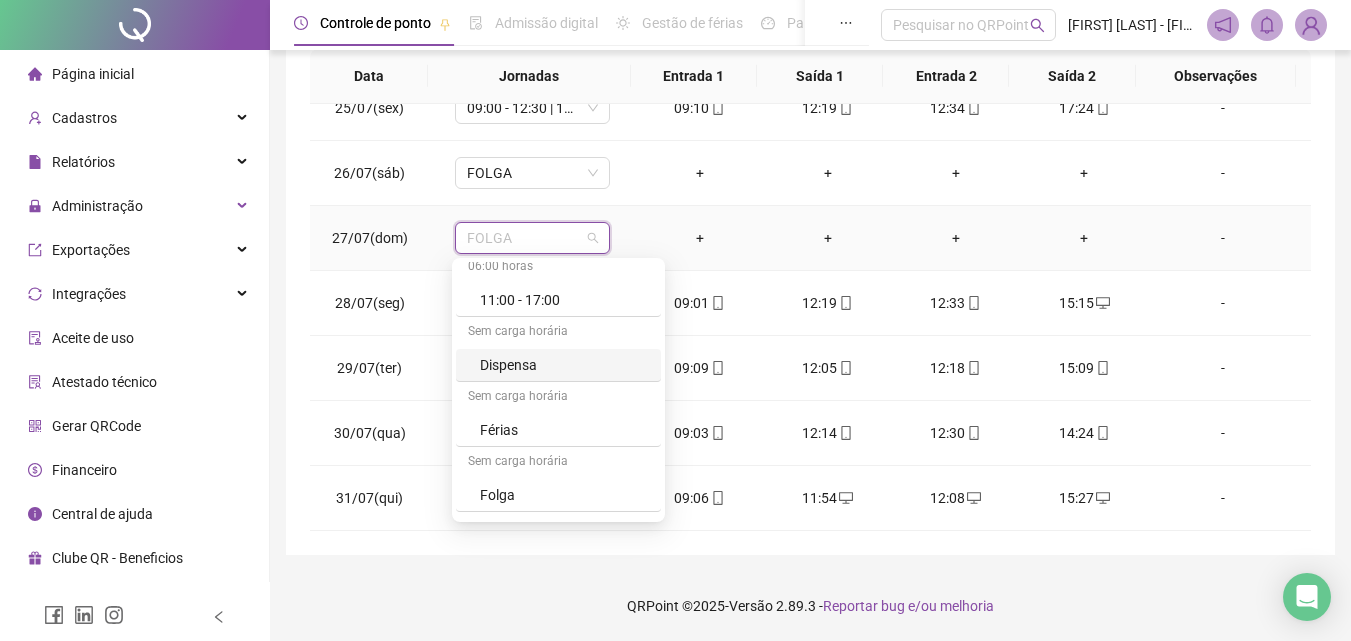 click on "Dispensa" at bounding box center [564, 365] 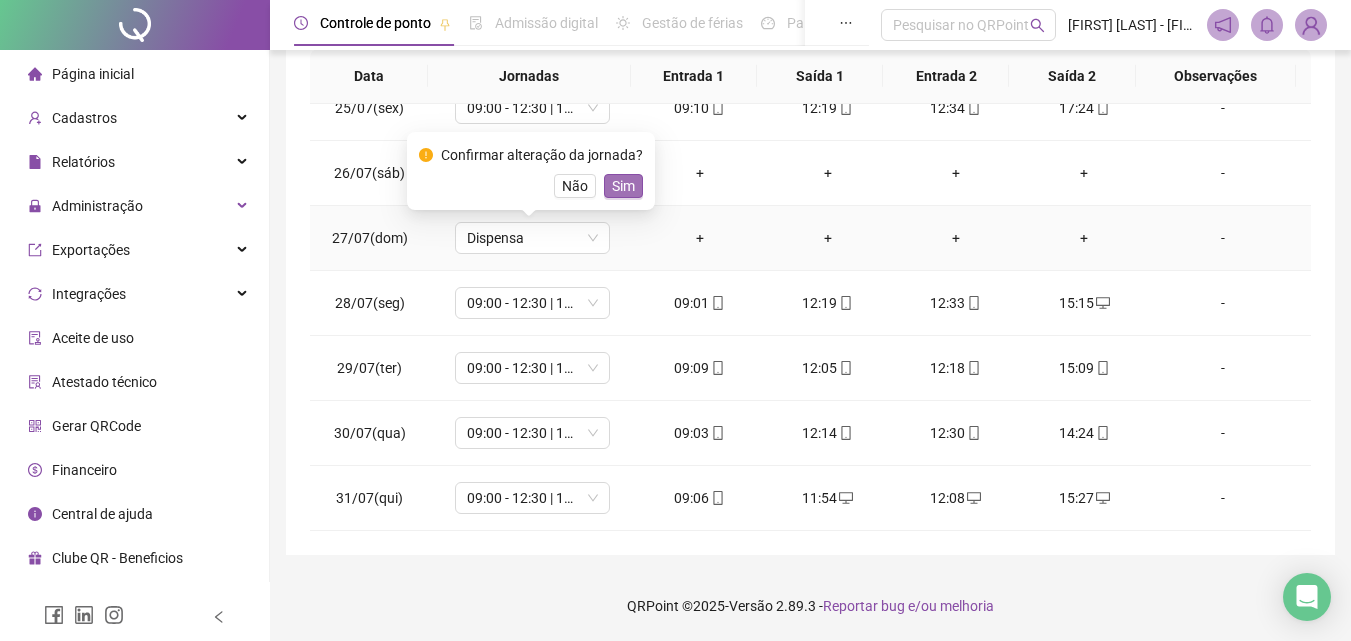 click on "Sim" at bounding box center (623, 186) 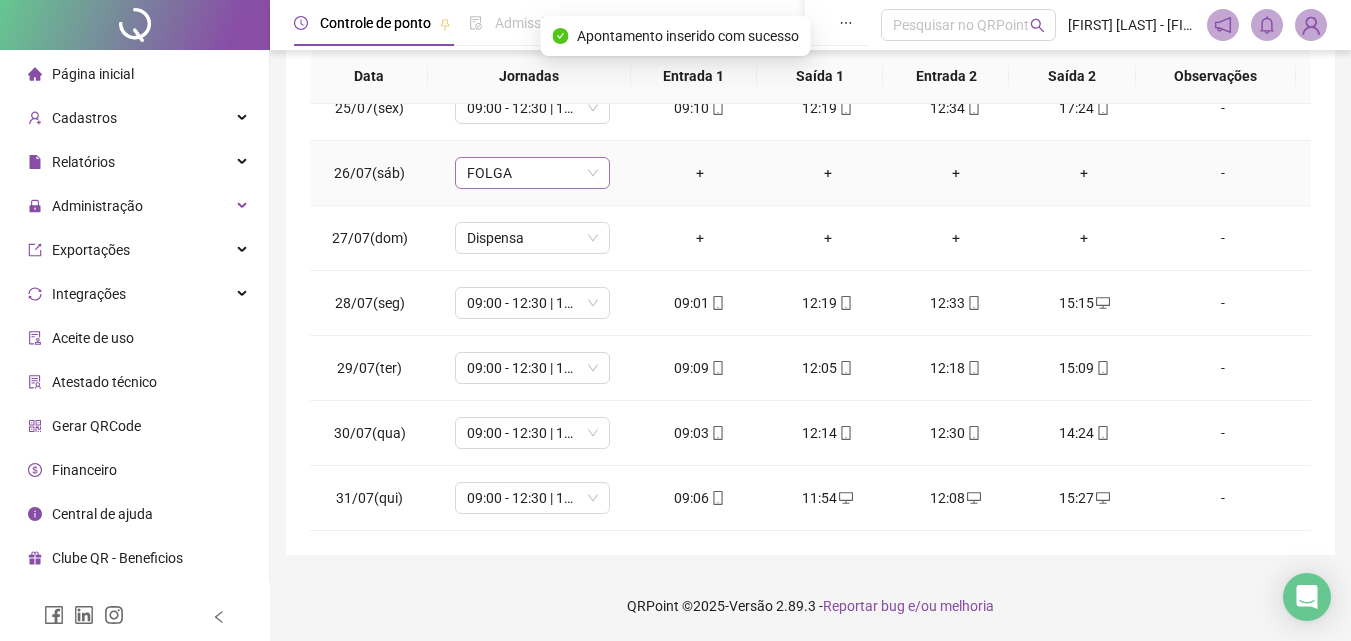 click on "FOLGA" at bounding box center (532, 173) 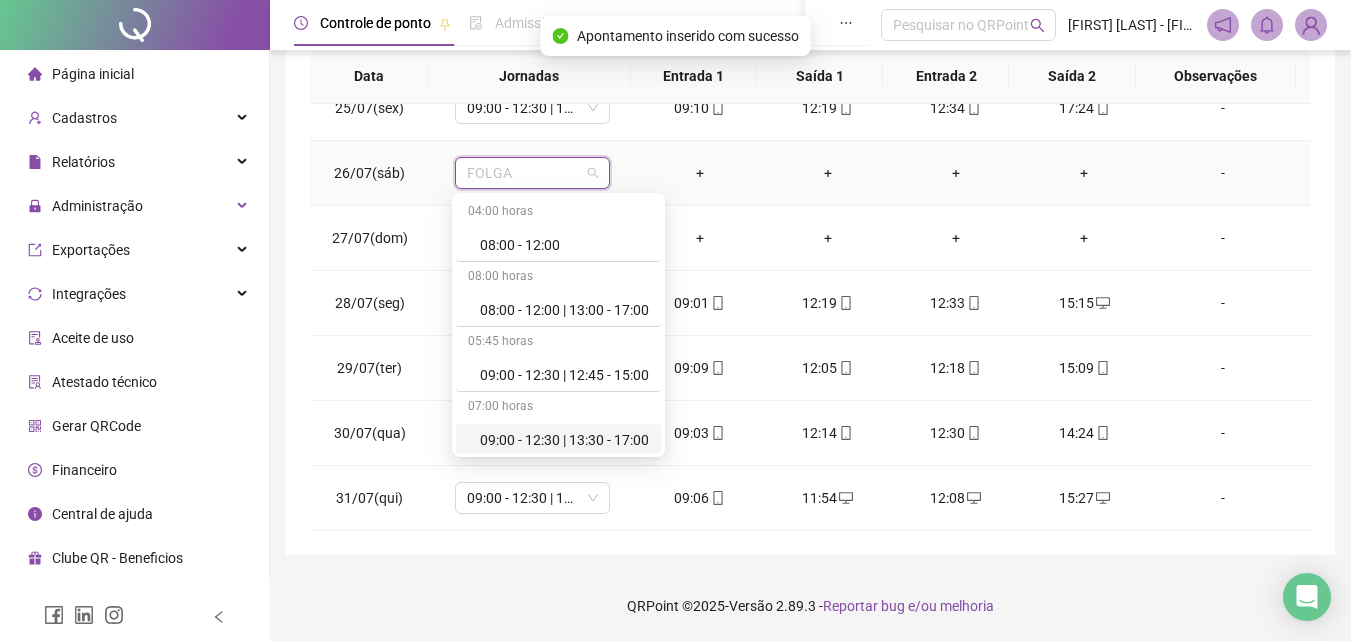 scroll, scrollTop: 400, scrollLeft: 0, axis: vertical 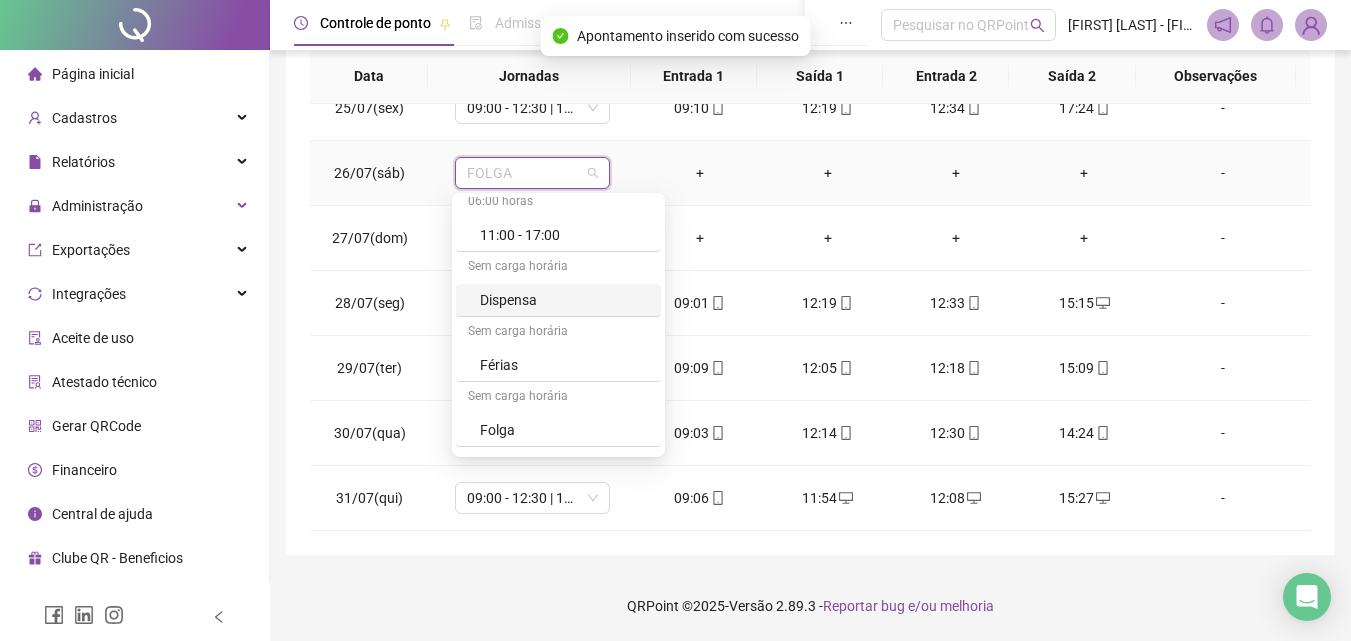 click on "Dispensa" at bounding box center (564, 300) 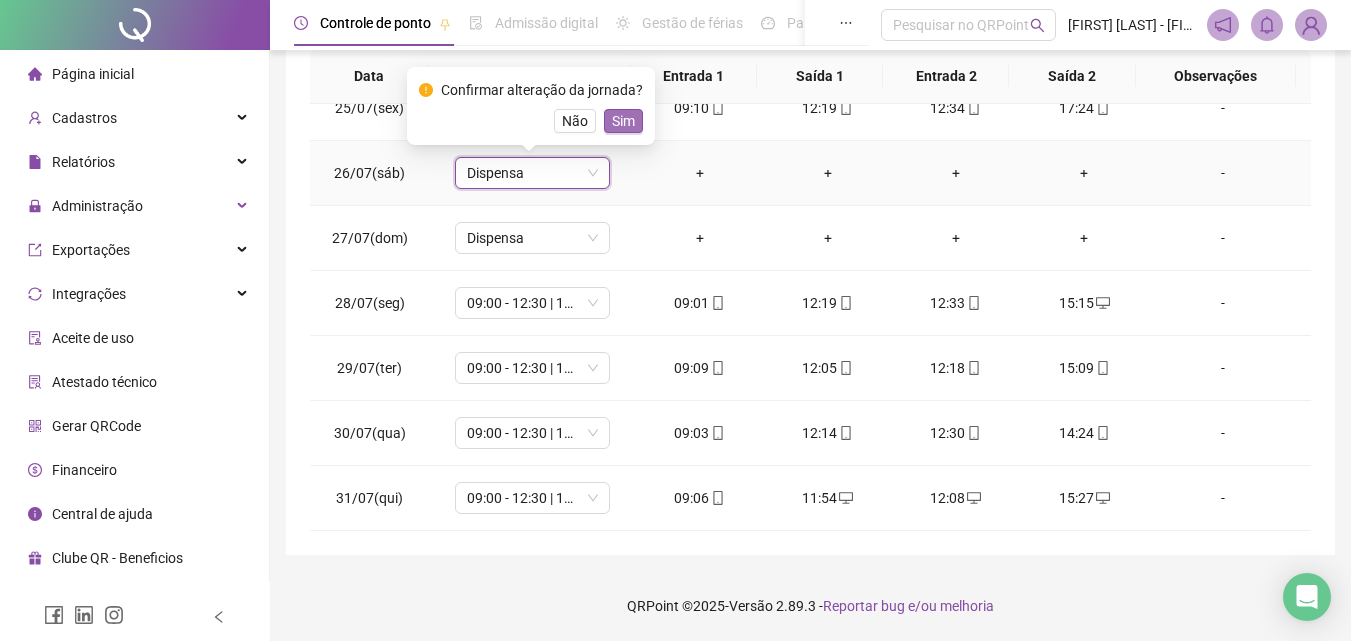 click on "Sim" at bounding box center (623, 121) 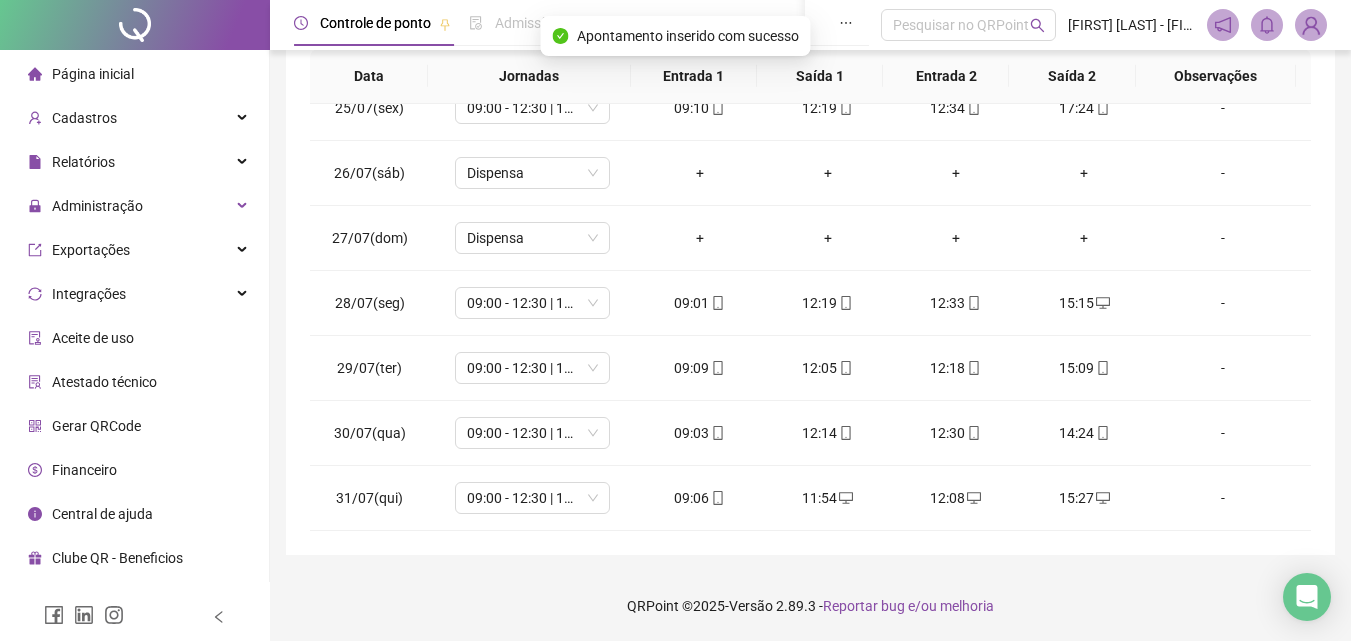 click on "**********" at bounding box center [810, 120] 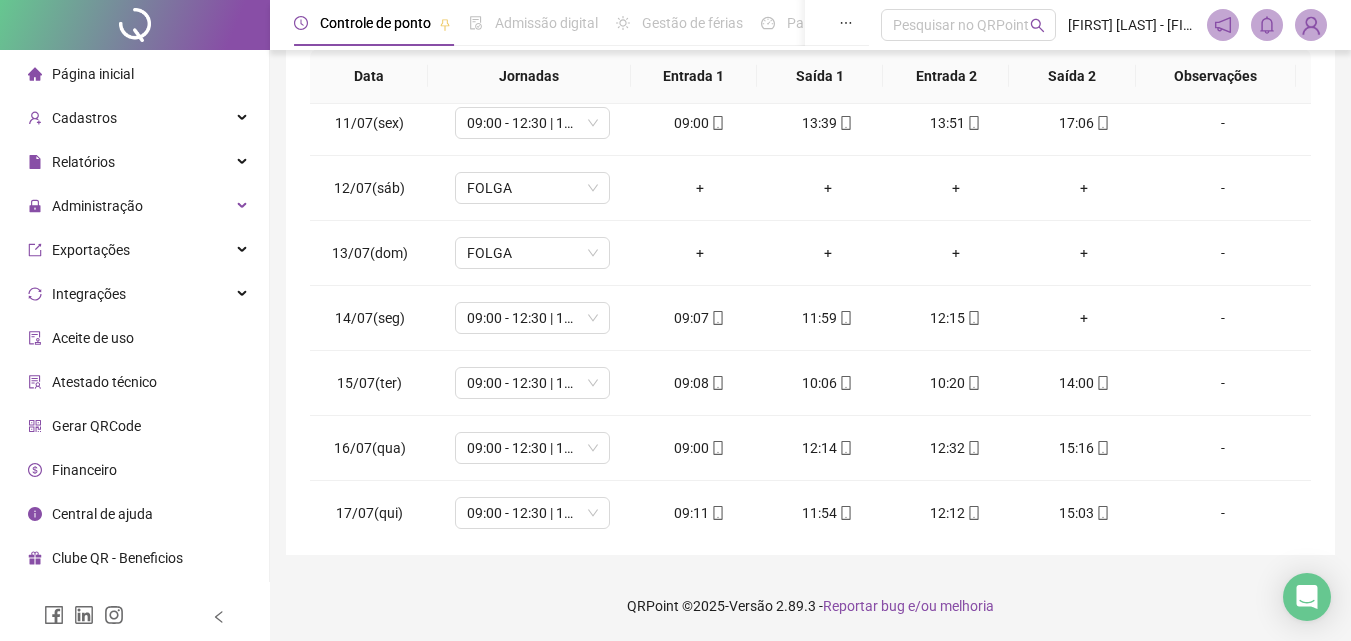 scroll, scrollTop: 188, scrollLeft: 0, axis: vertical 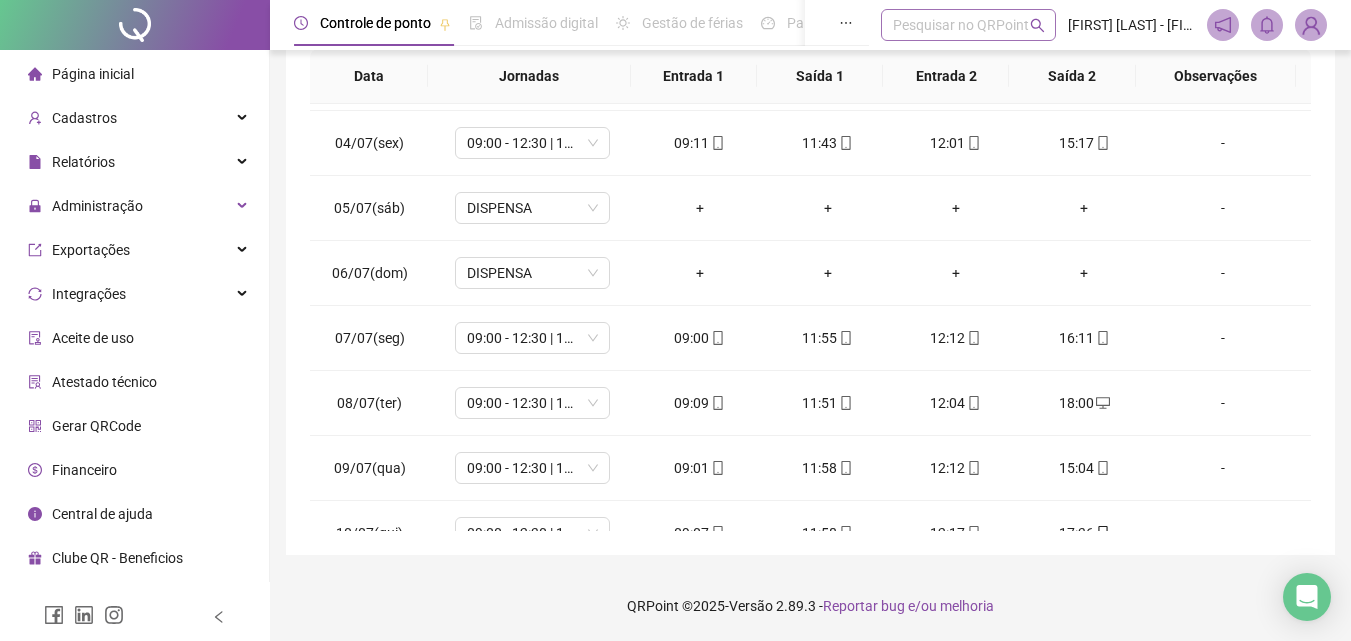 click on "Pesquisar no QRPoint" at bounding box center (968, 25) 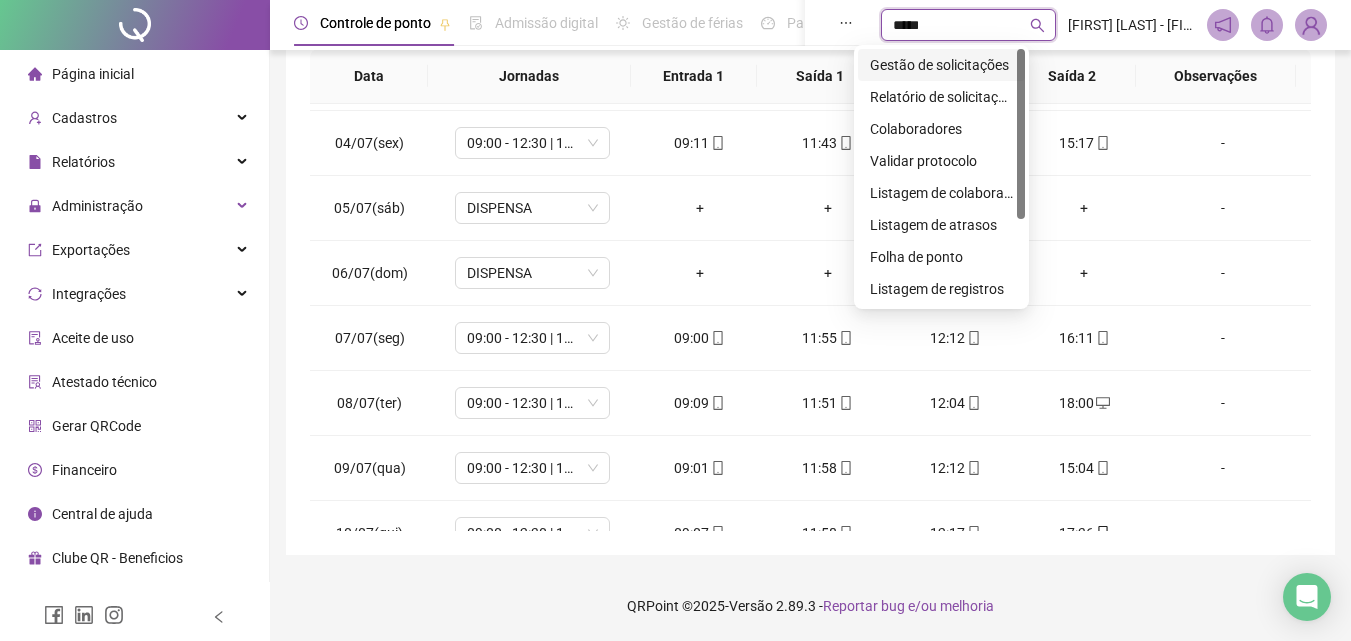 type on "******" 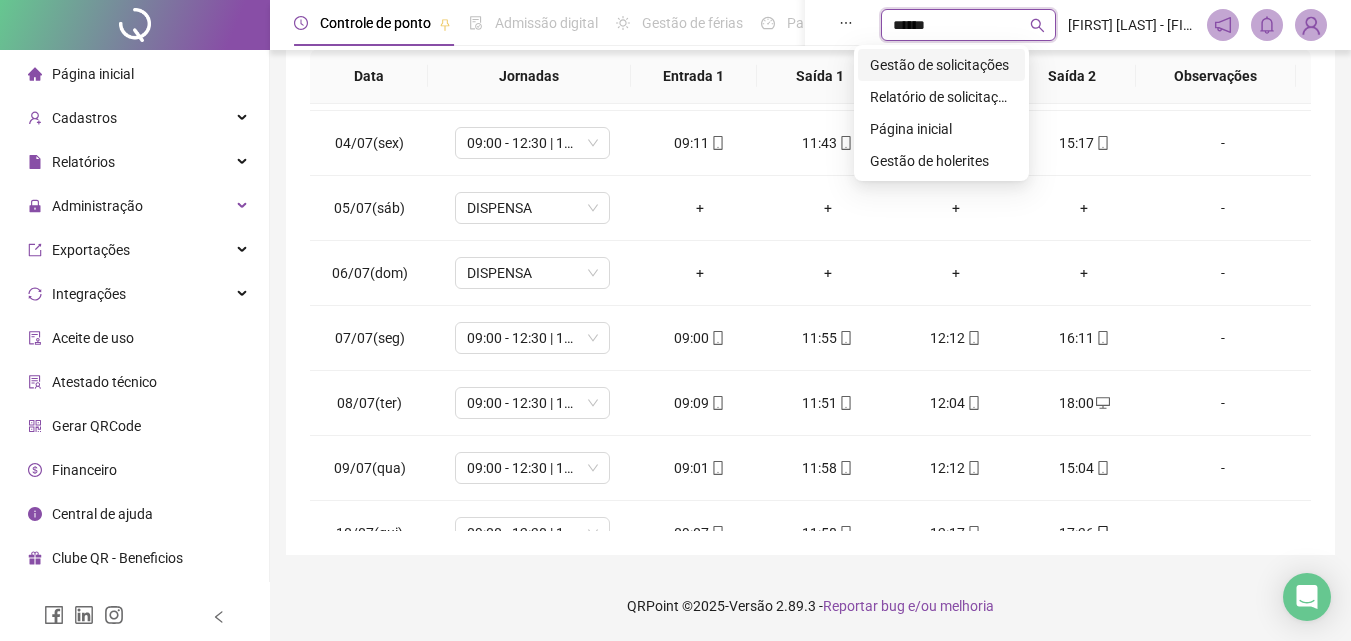 click on "Gestão de solicitações" at bounding box center [941, 65] 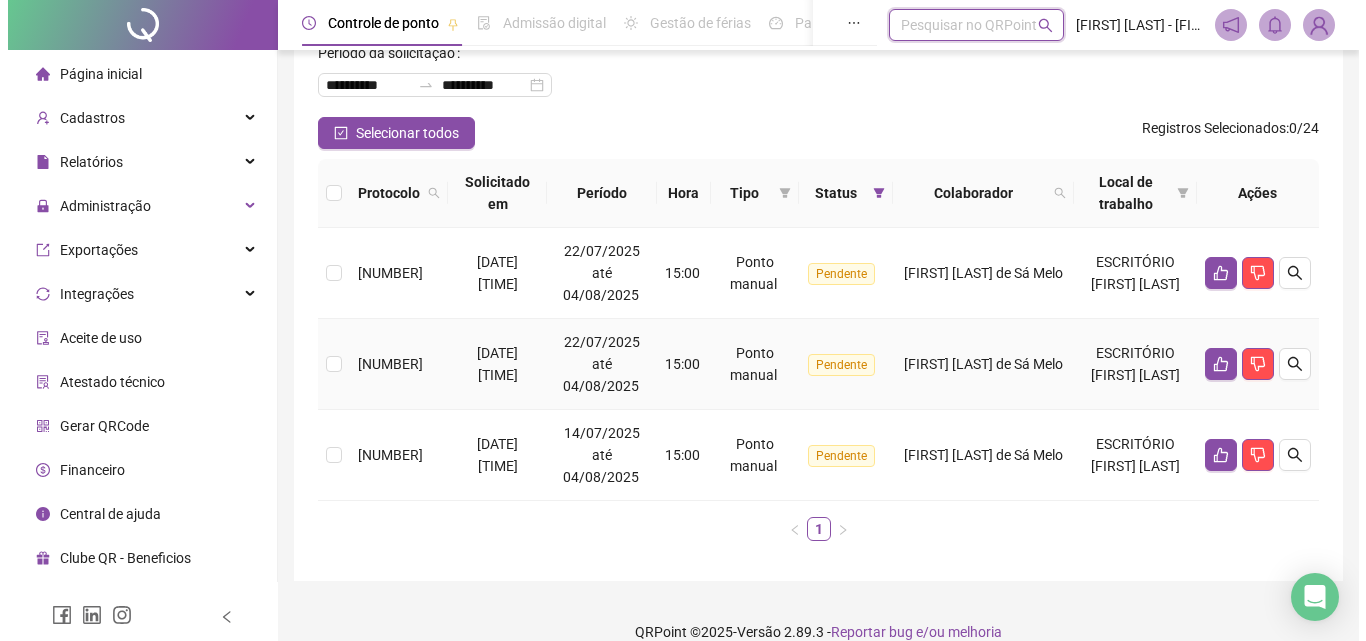 scroll, scrollTop: 141, scrollLeft: 0, axis: vertical 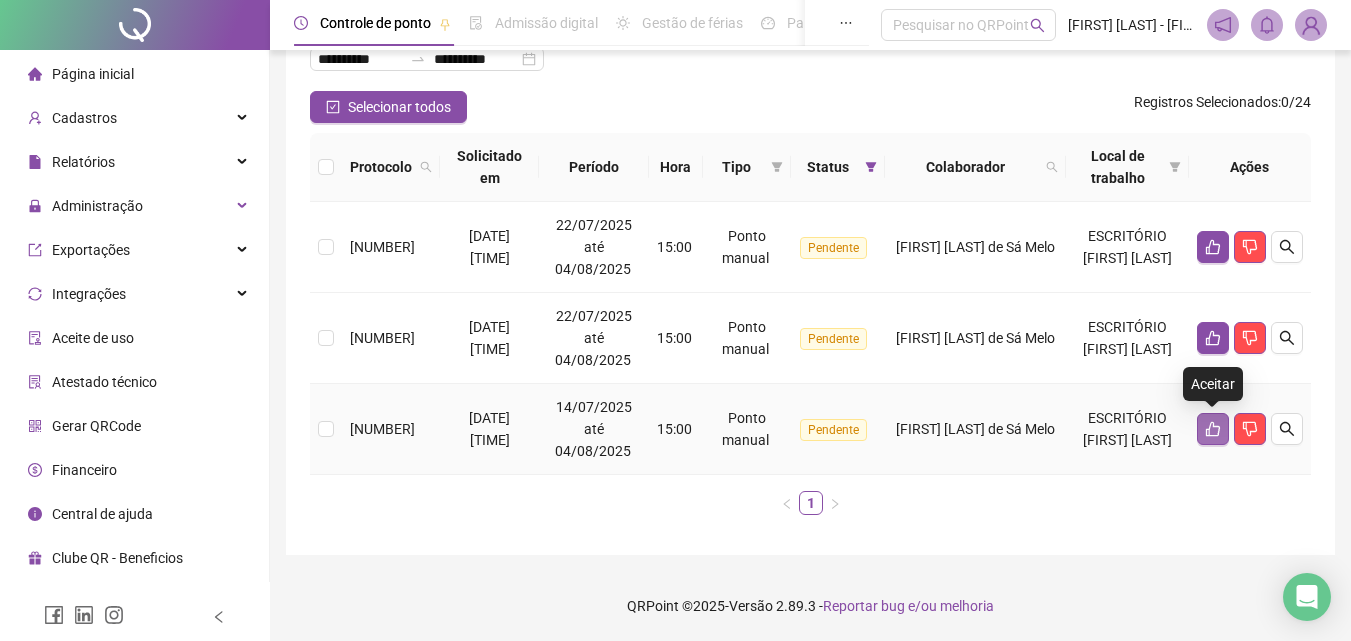 click 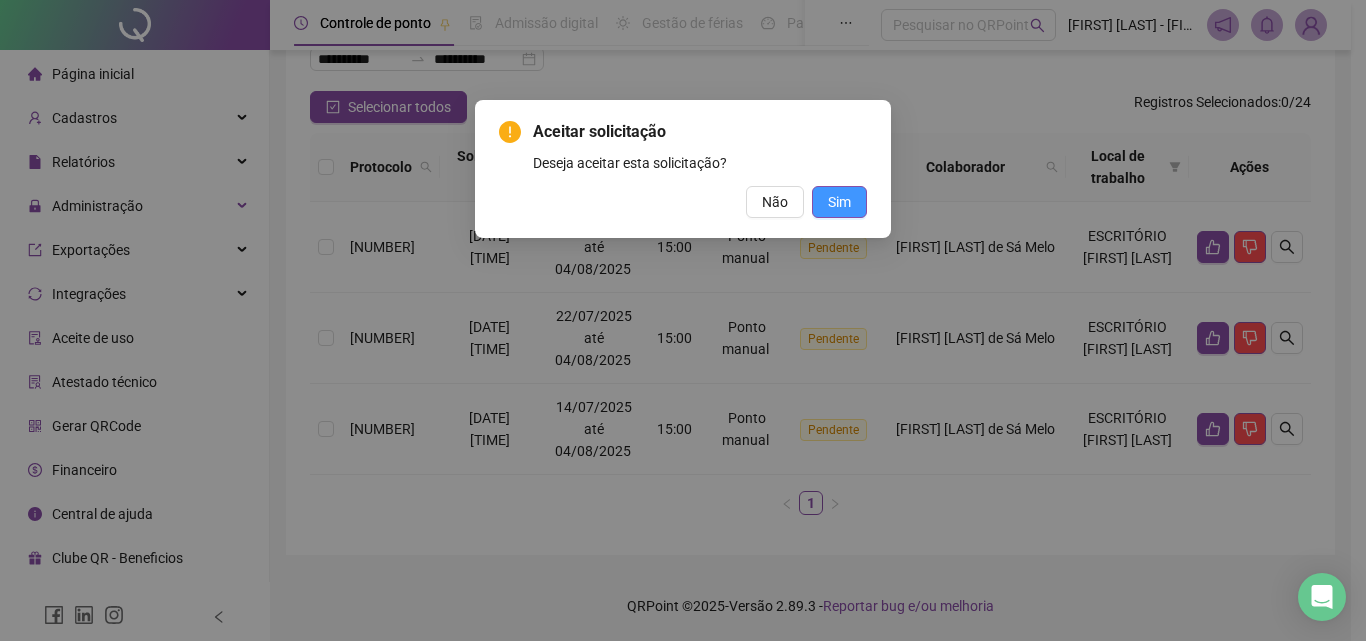 click on "Sim" at bounding box center [839, 202] 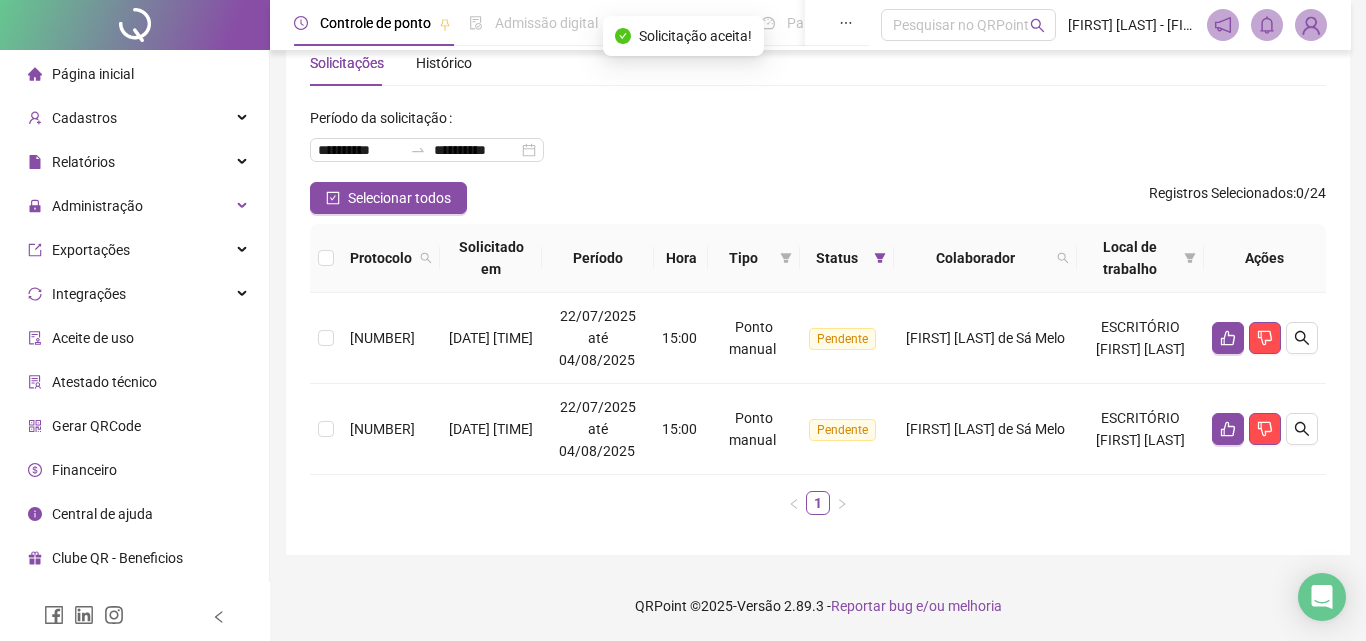 scroll, scrollTop: 50, scrollLeft: 0, axis: vertical 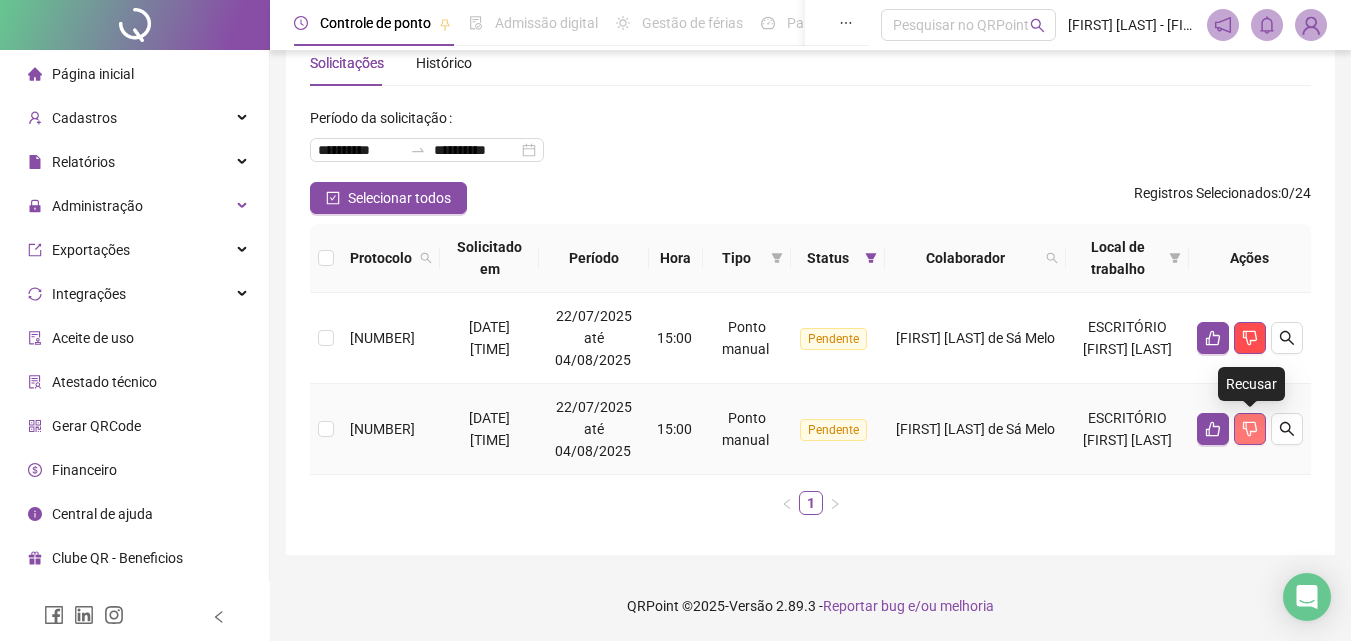 click 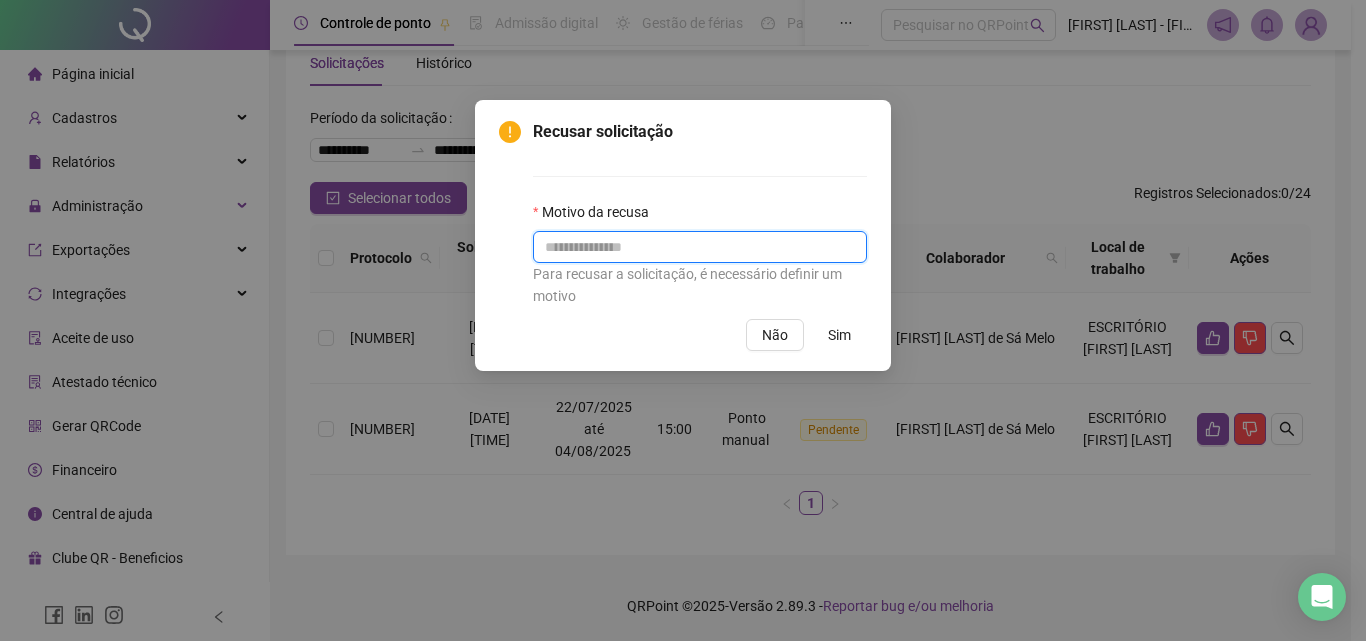 click at bounding box center [700, 247] 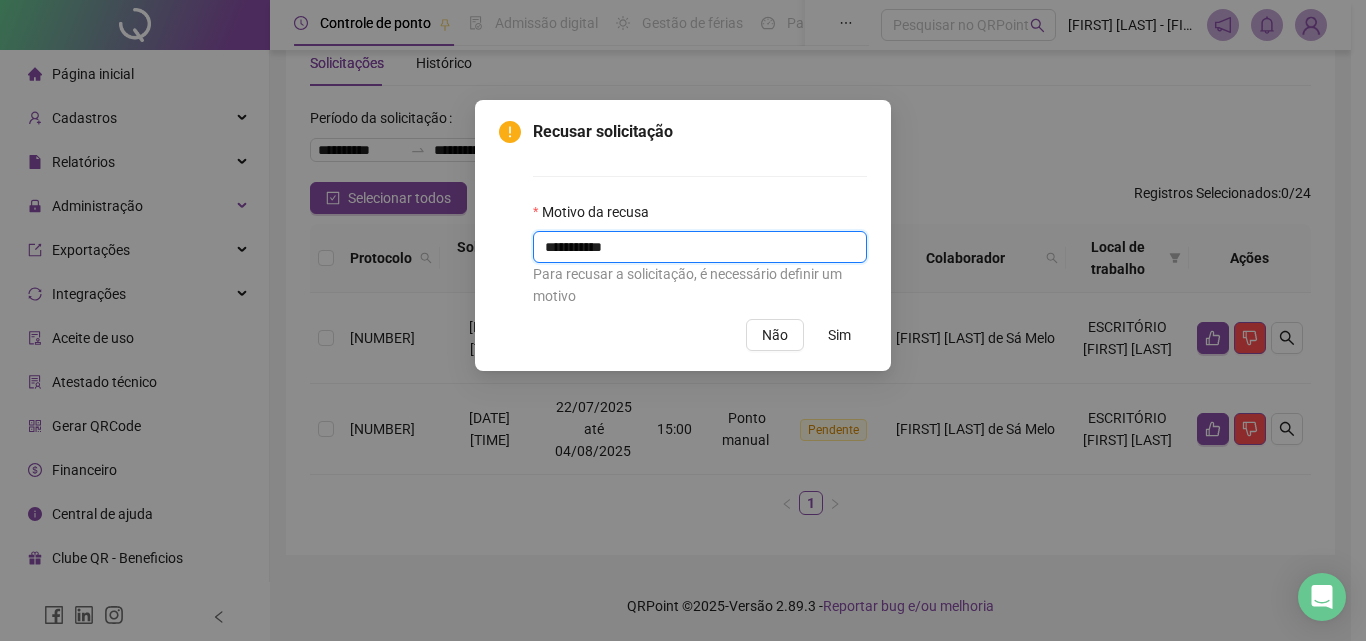 type on "**********" 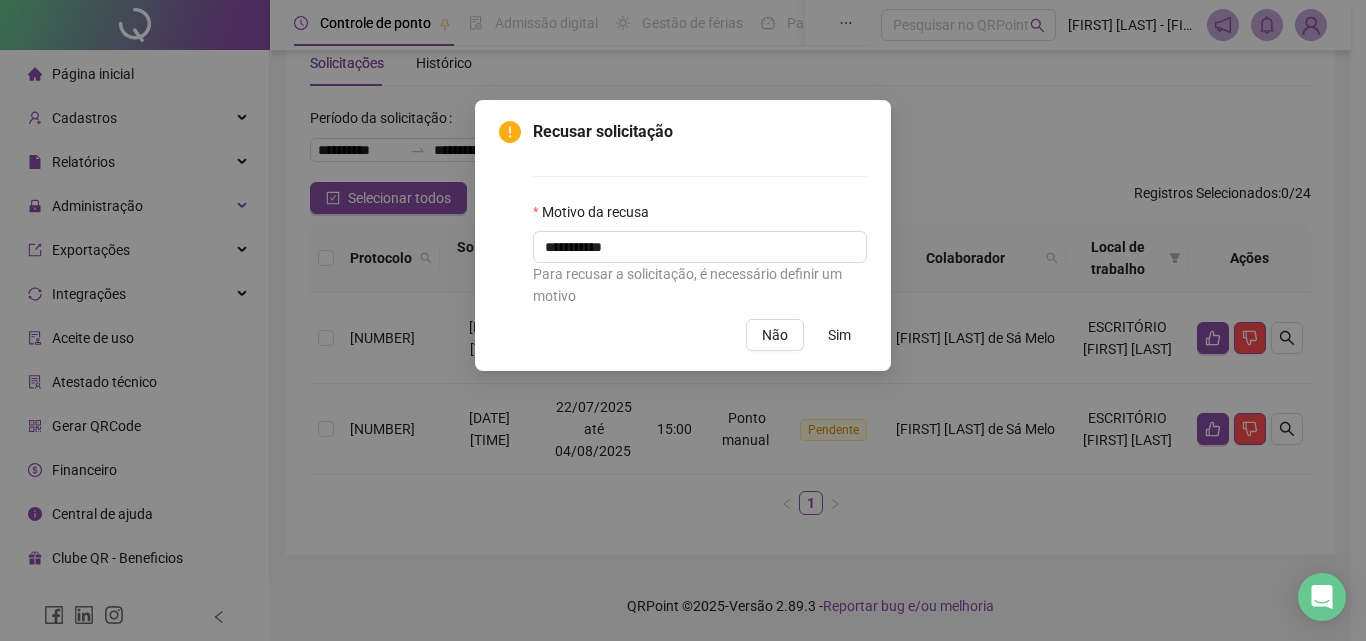 click on "Sim" at bounding box center (839, 335) 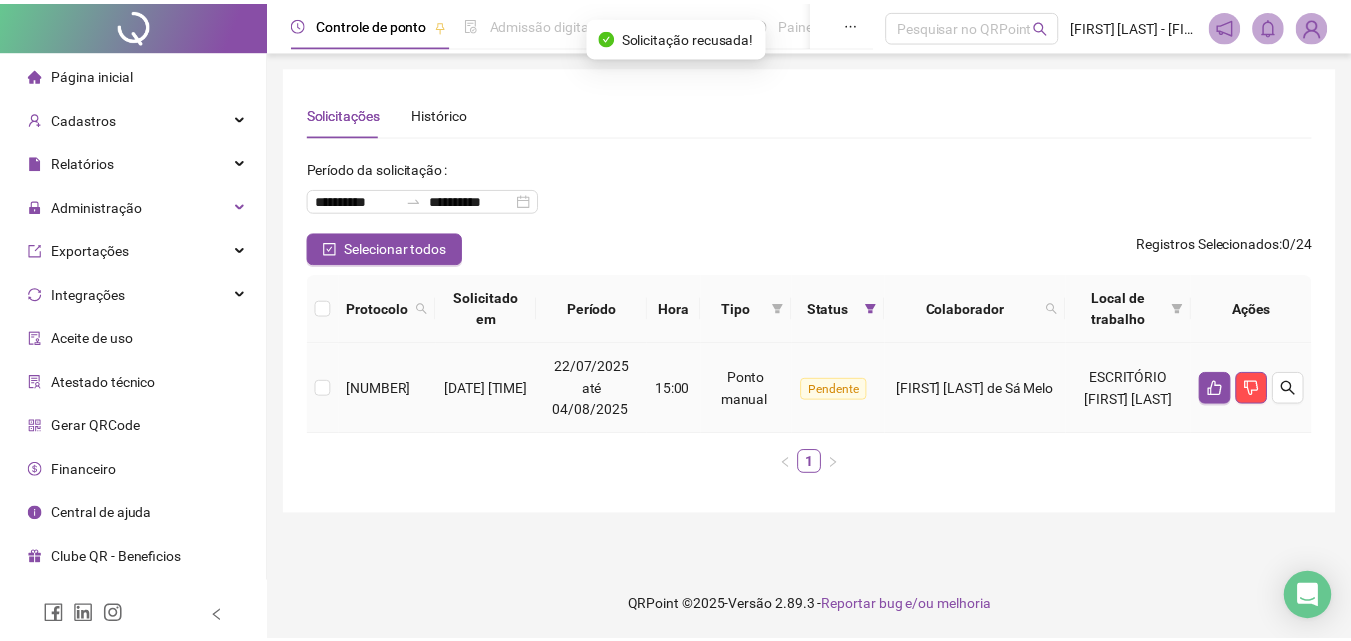 scroll, scrollTop: 0, scrollLeft: 0, axis: both 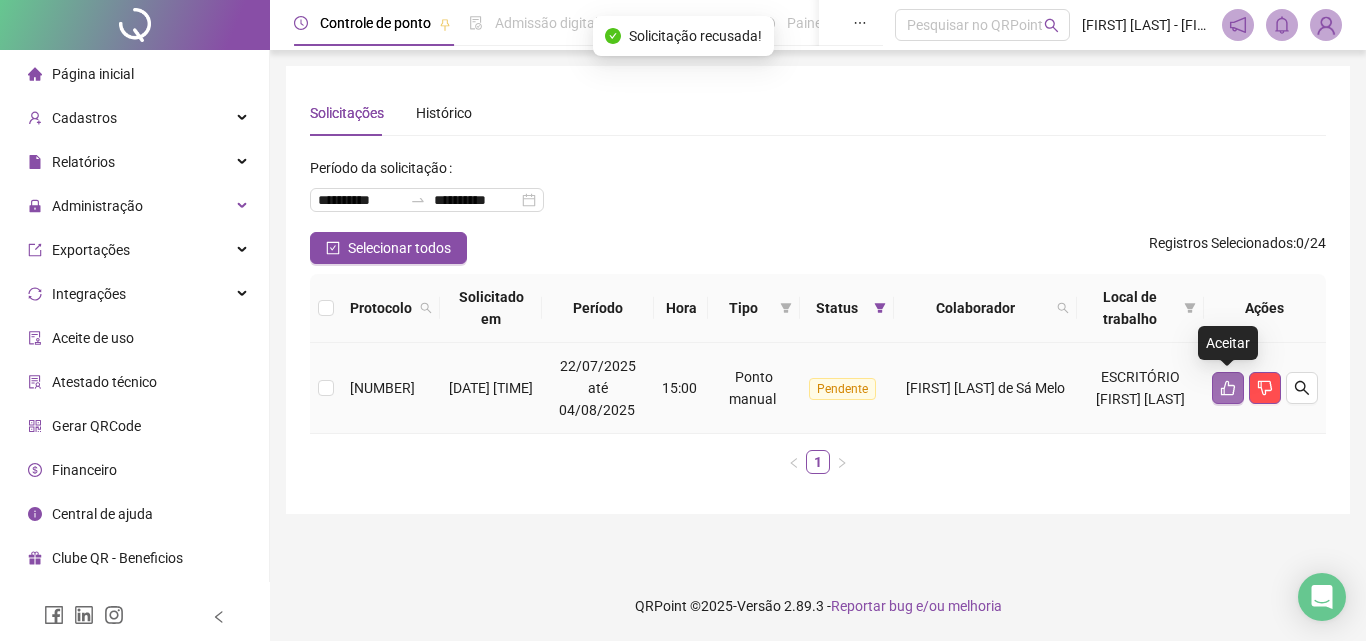 click 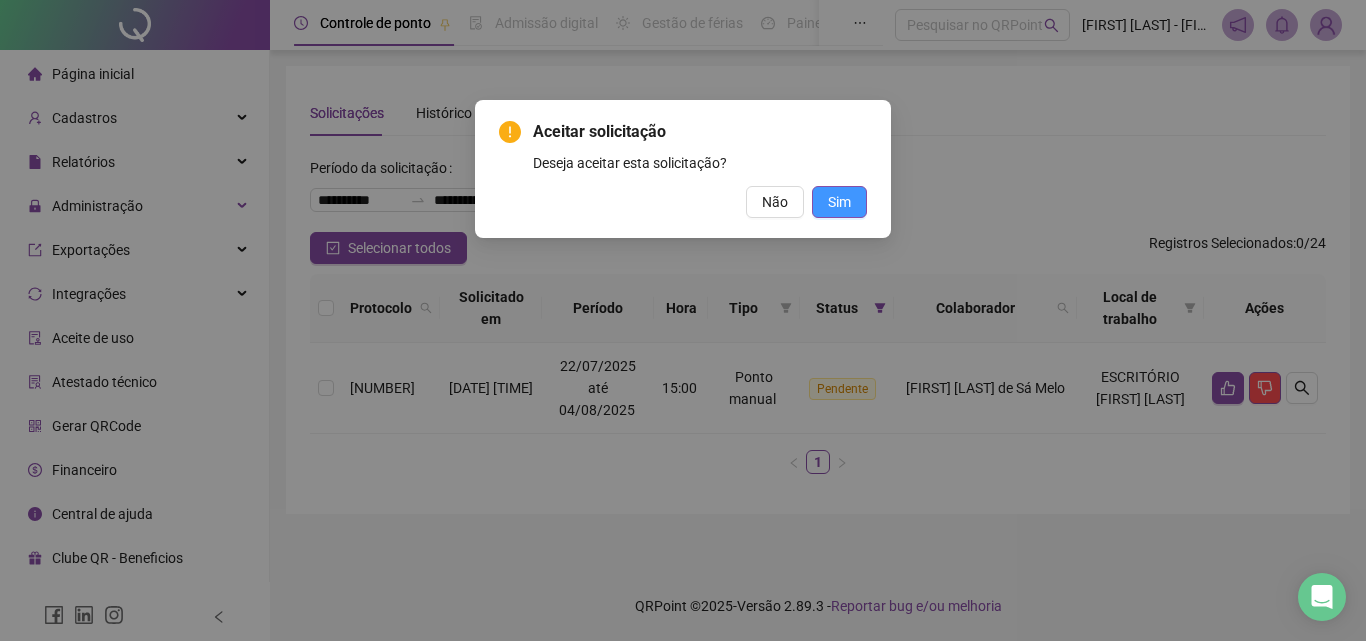 click on "Sim" at bounding box center (839, 202) 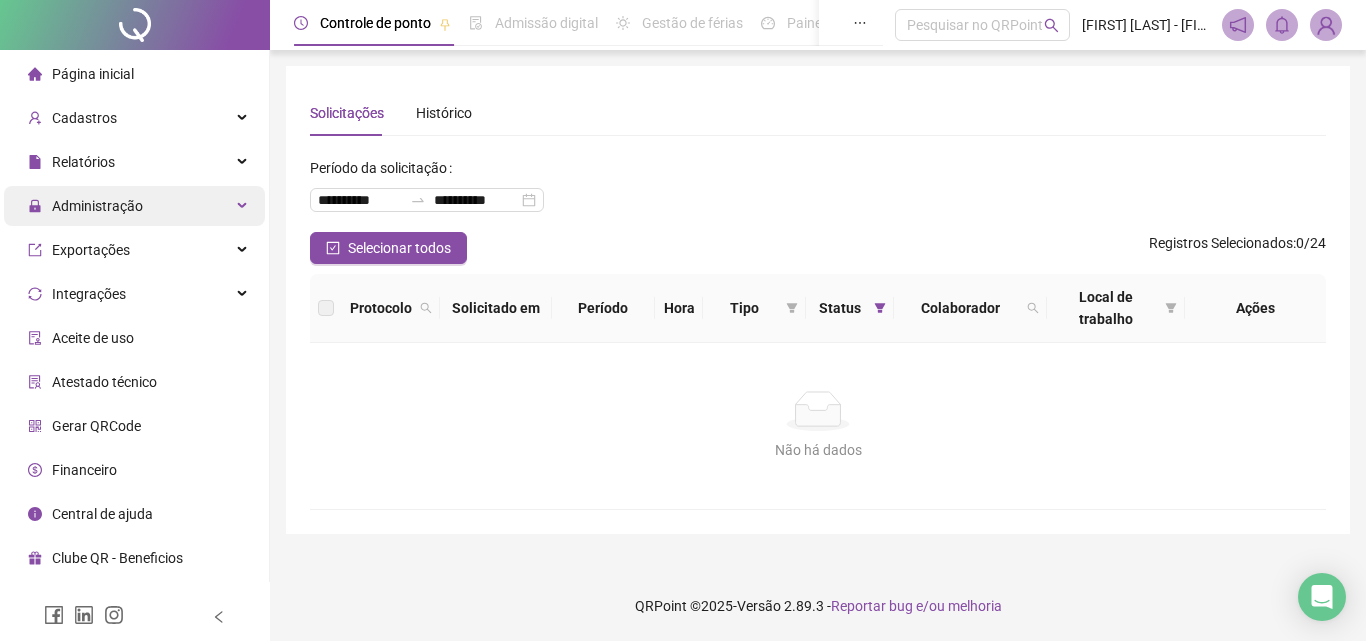 click on "Administração" at bounding box center (97, 206) 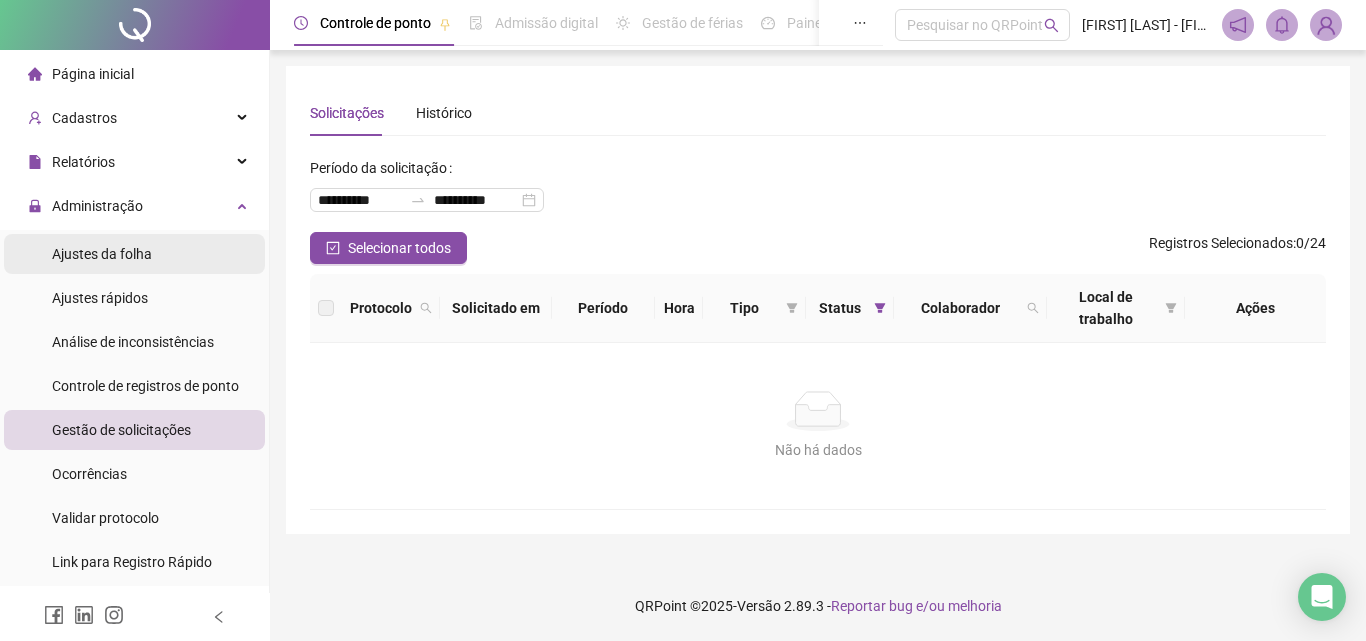 click on "Ajustes da folha" at bounding box center [102, 254] 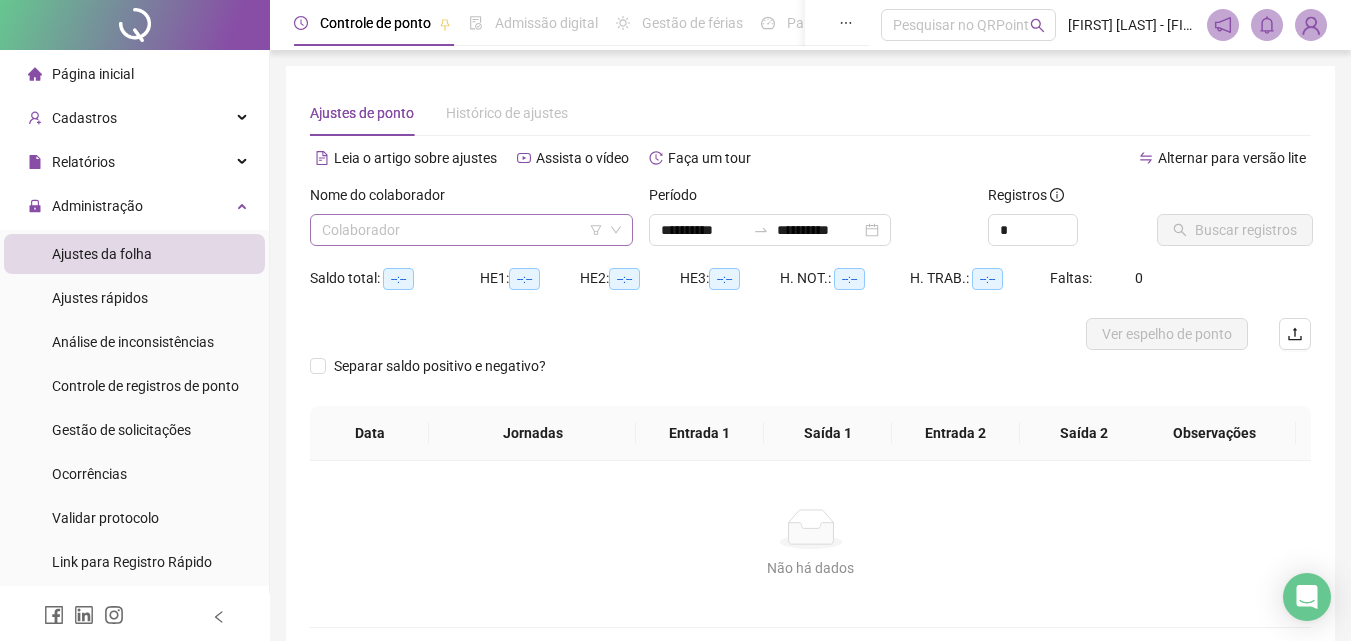 click at bounding box center [462, 230] 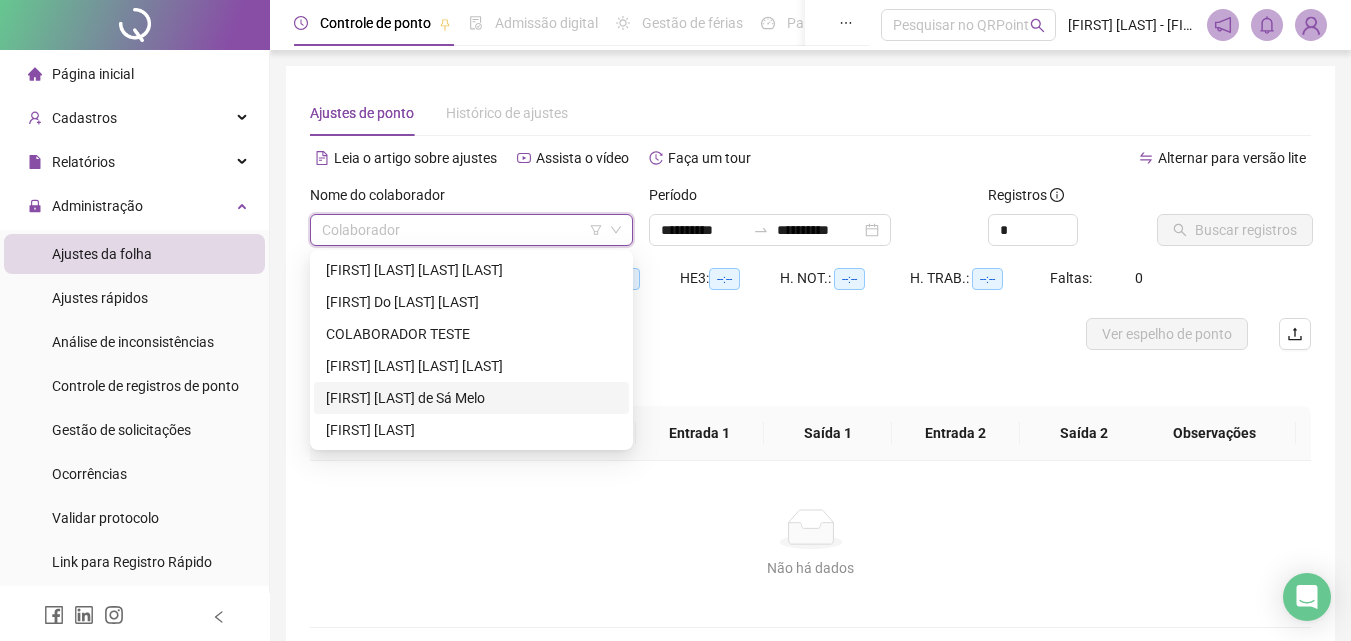 click on "[FIRST] [LAST] de Sá Melo" at bounding box center [471, 398] 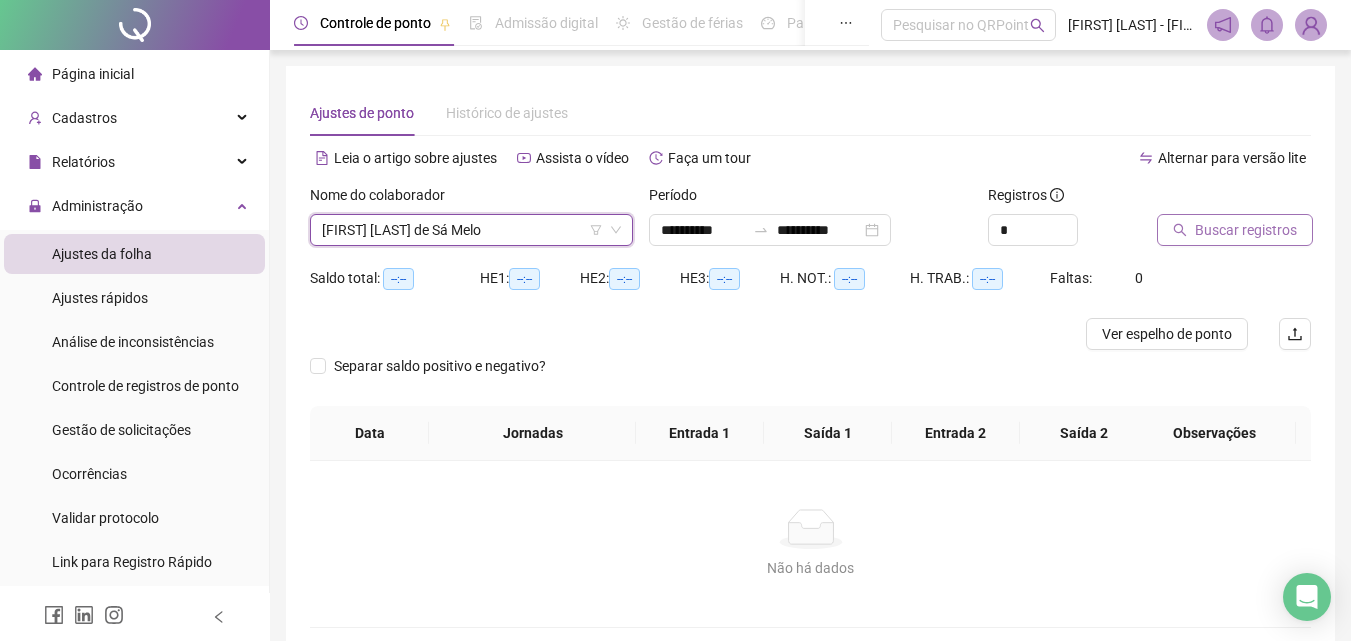 click on "Buscar registros" at bounding box center (1246, 230) 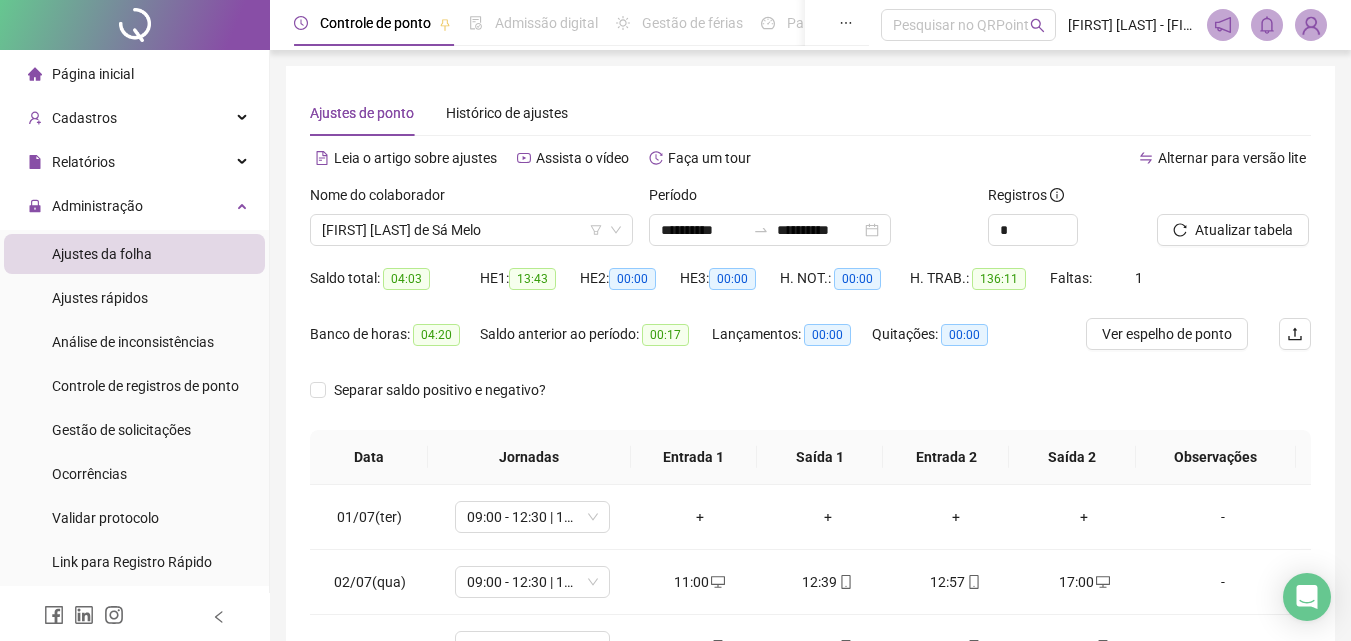 click on "Saldo anterior ao período:   00:17" at bounding box center (596, 346) 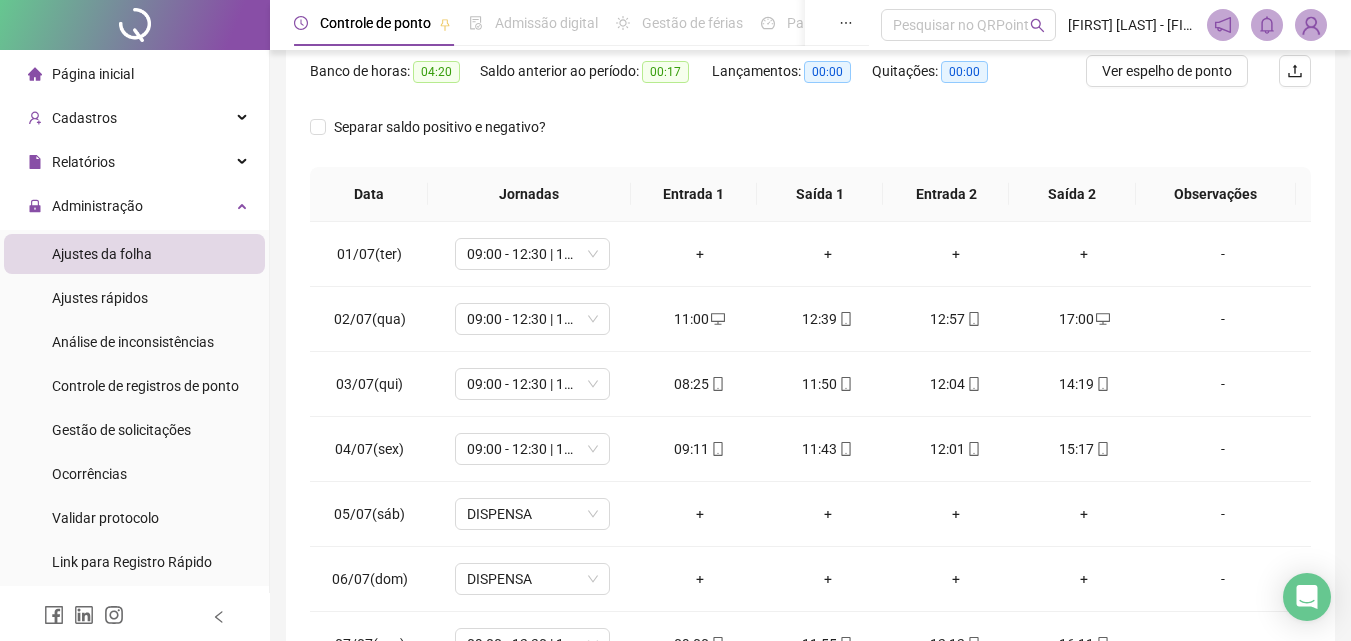 scroll, scrollTop: 381, scrollLeft: 0, axis: vertical 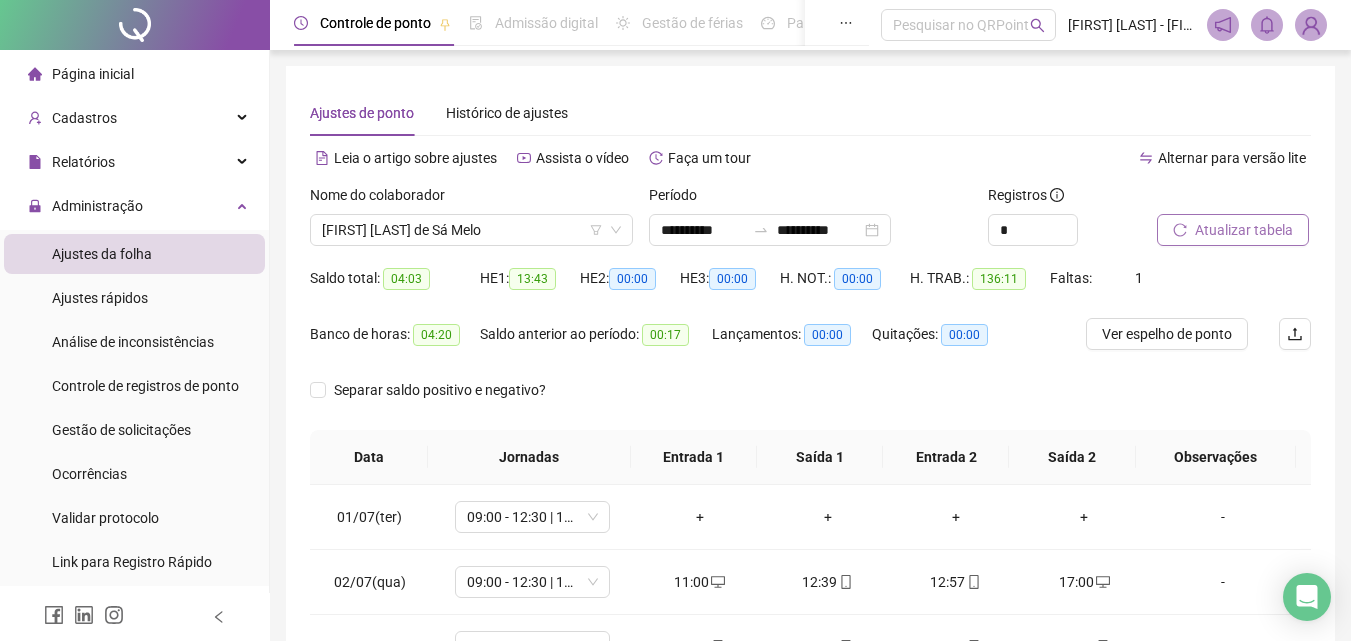 click 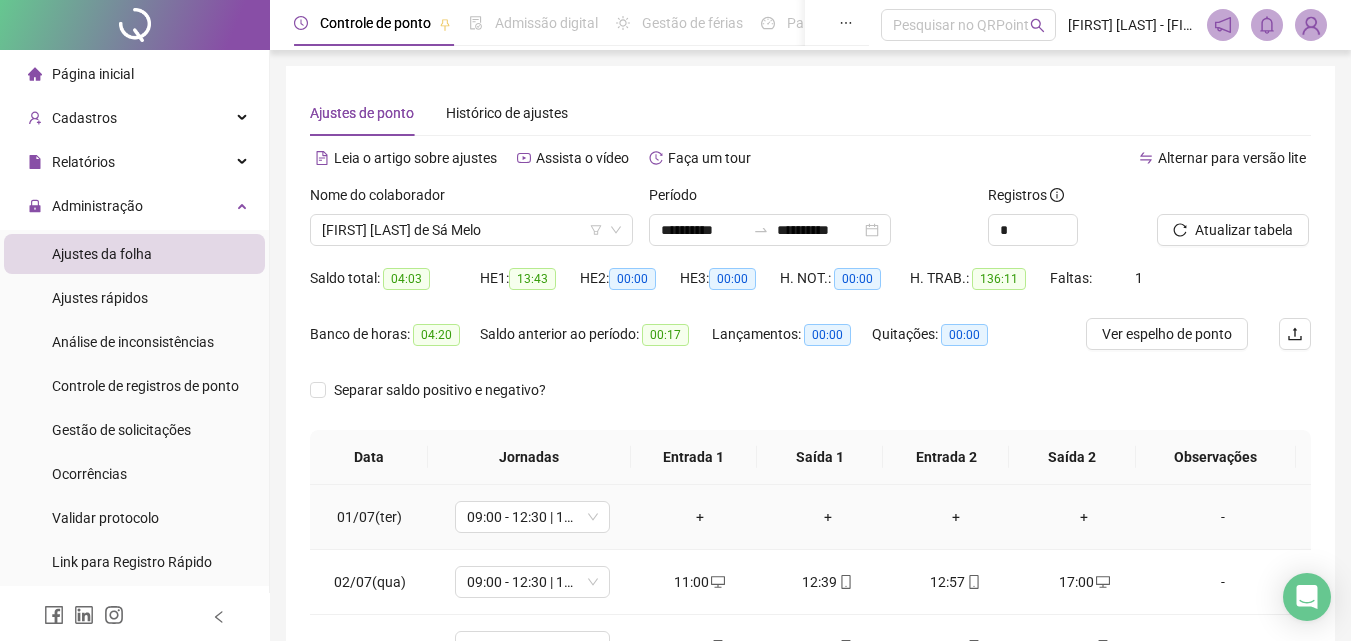 click on "-" at bounding box center (1223, 517) 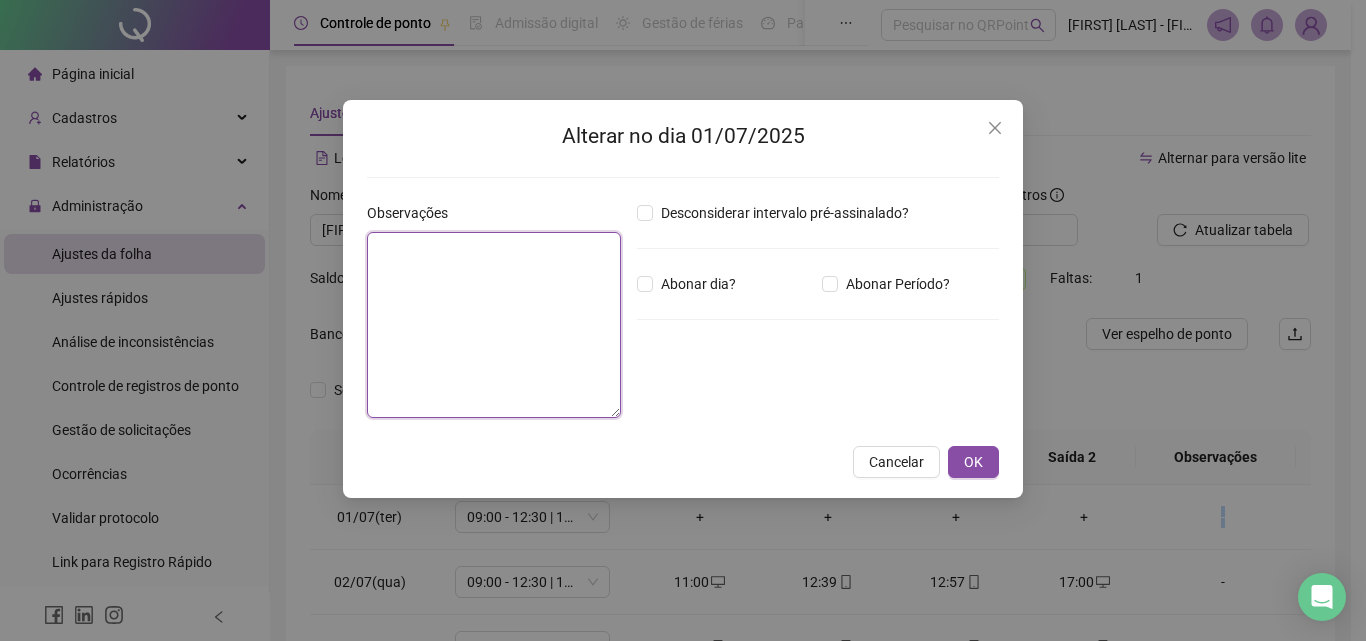 click at bounding box center [494, 325] 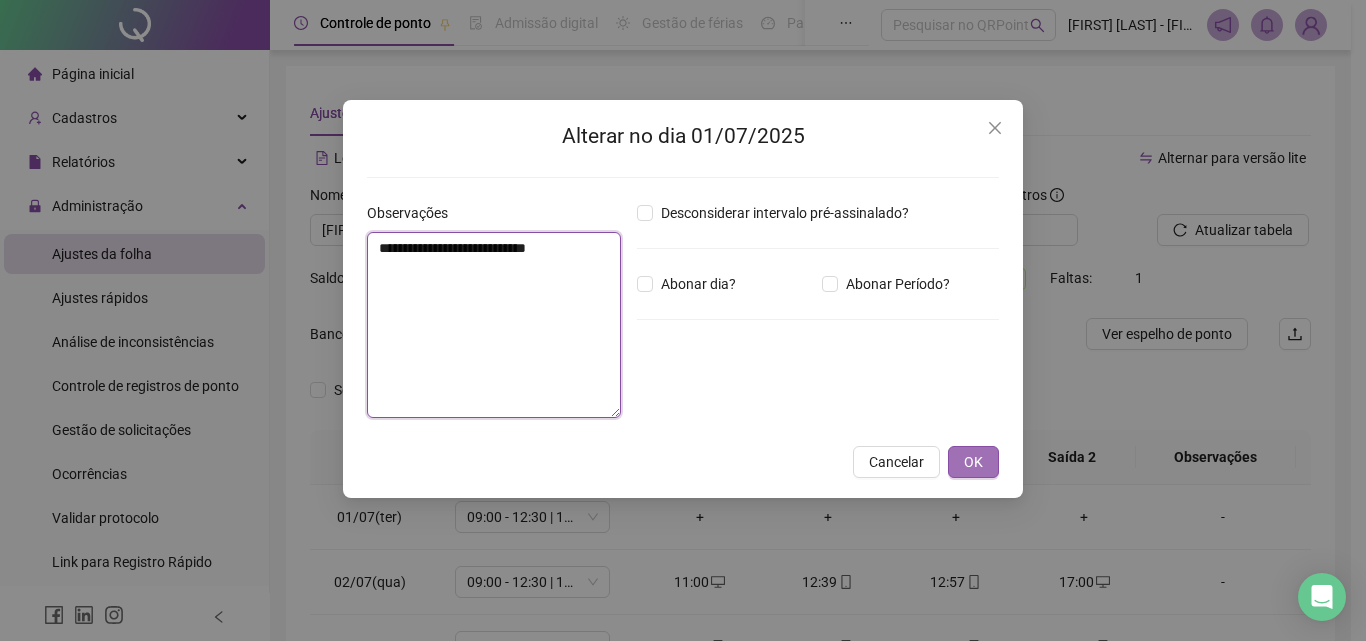 type on "**********" 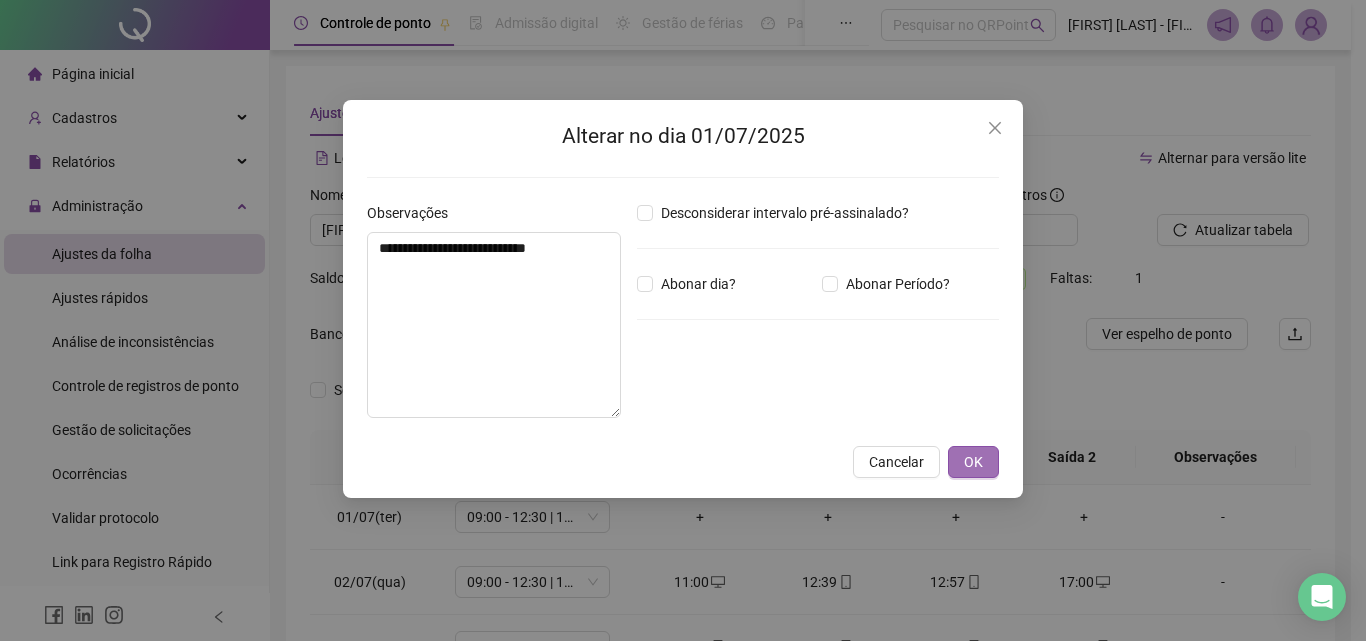 click on "OK" at bounding box center (973, 462) 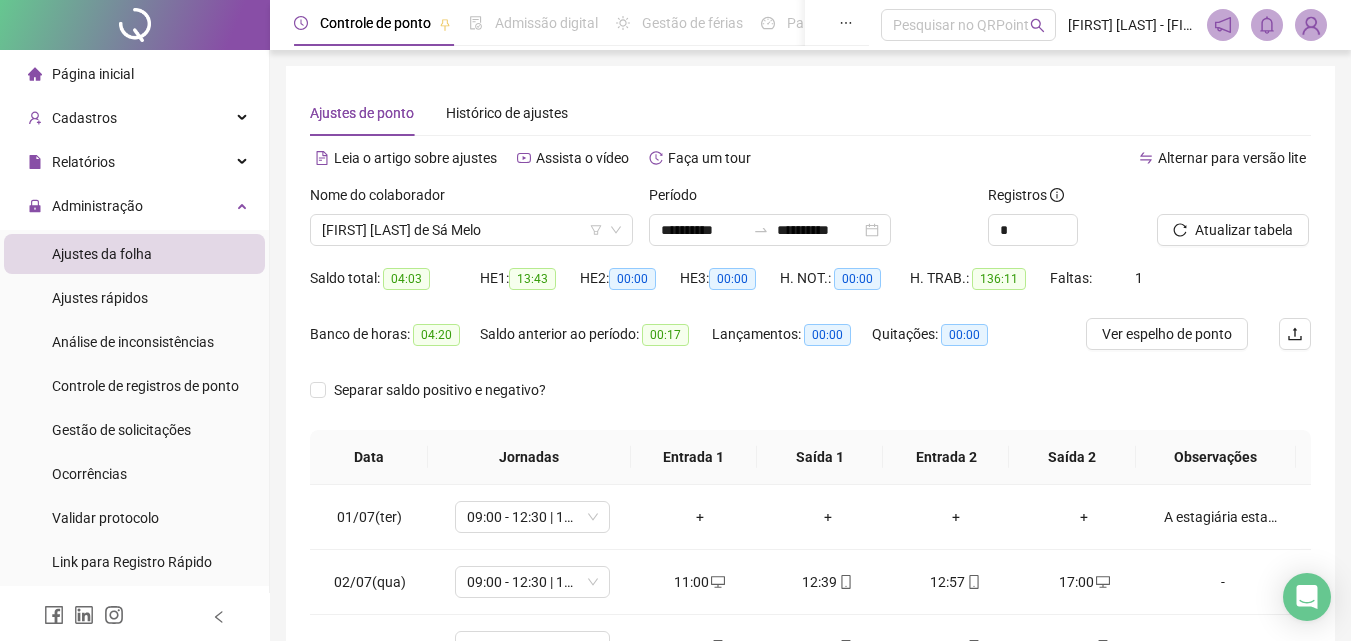 scroll, scrollTop: 100, scrollLeft: 0, axis: vertical 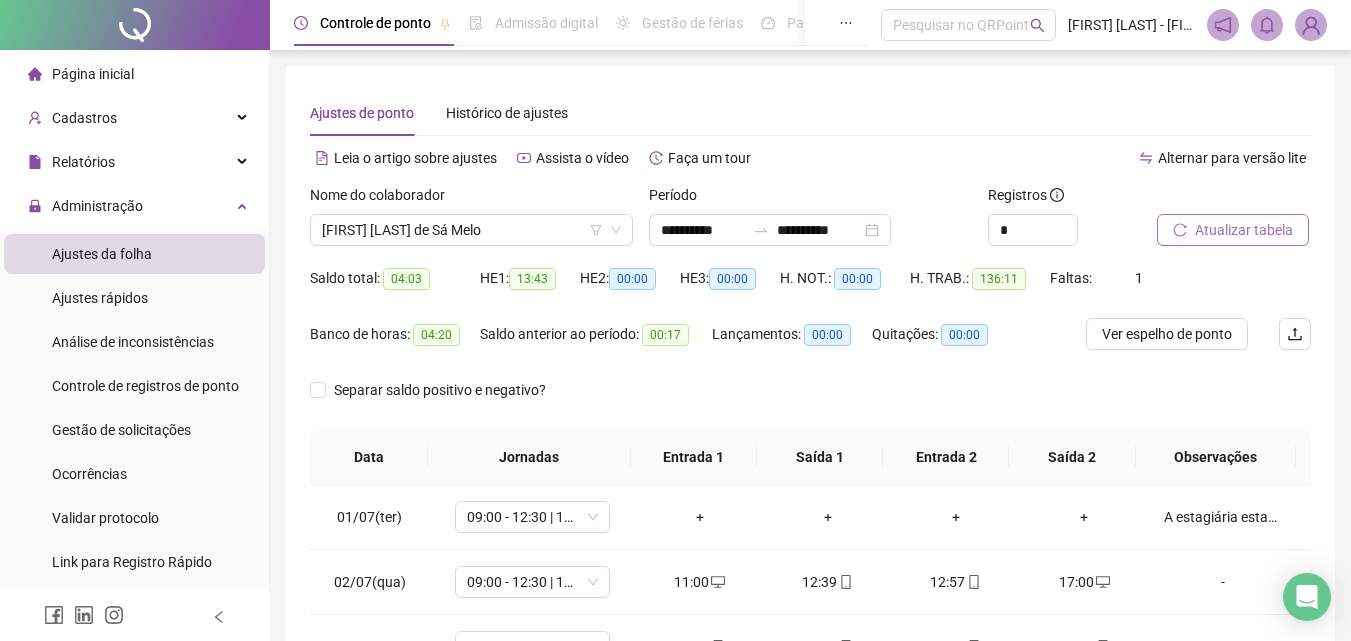 click on "Atualizar tabela" at bounding box center [1244, 230] 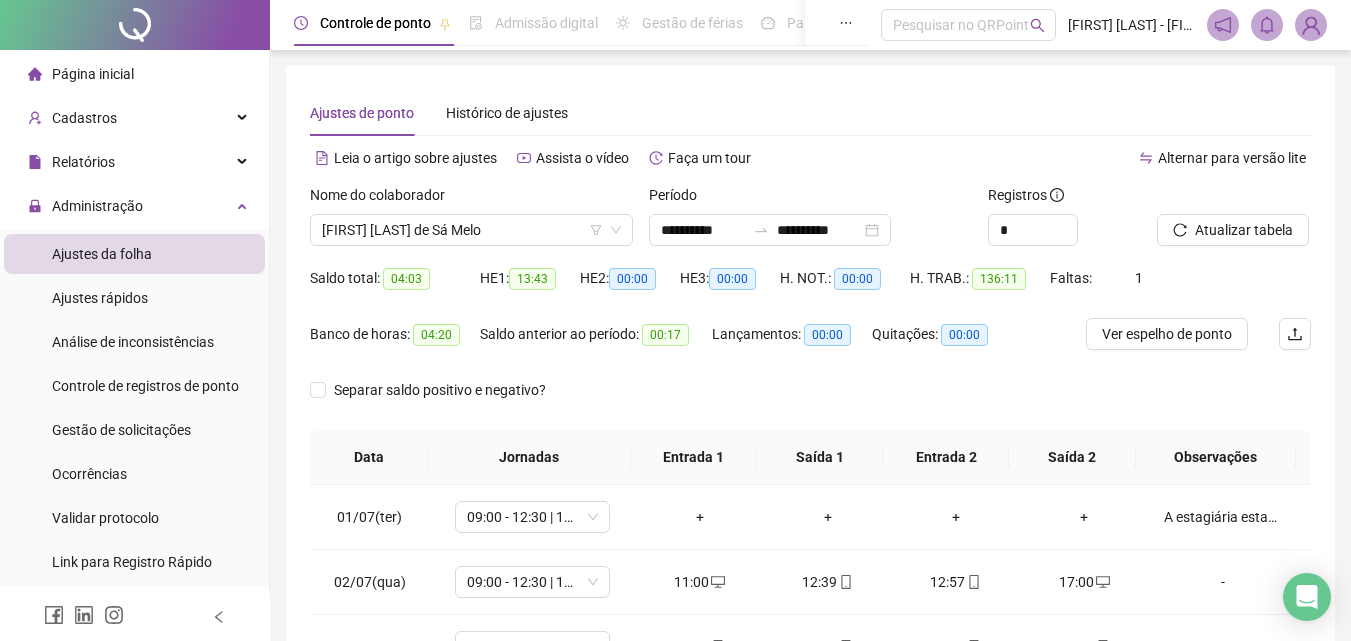 click on "Separar saldo positivo e negativo?" at bounding box center [810, 402] 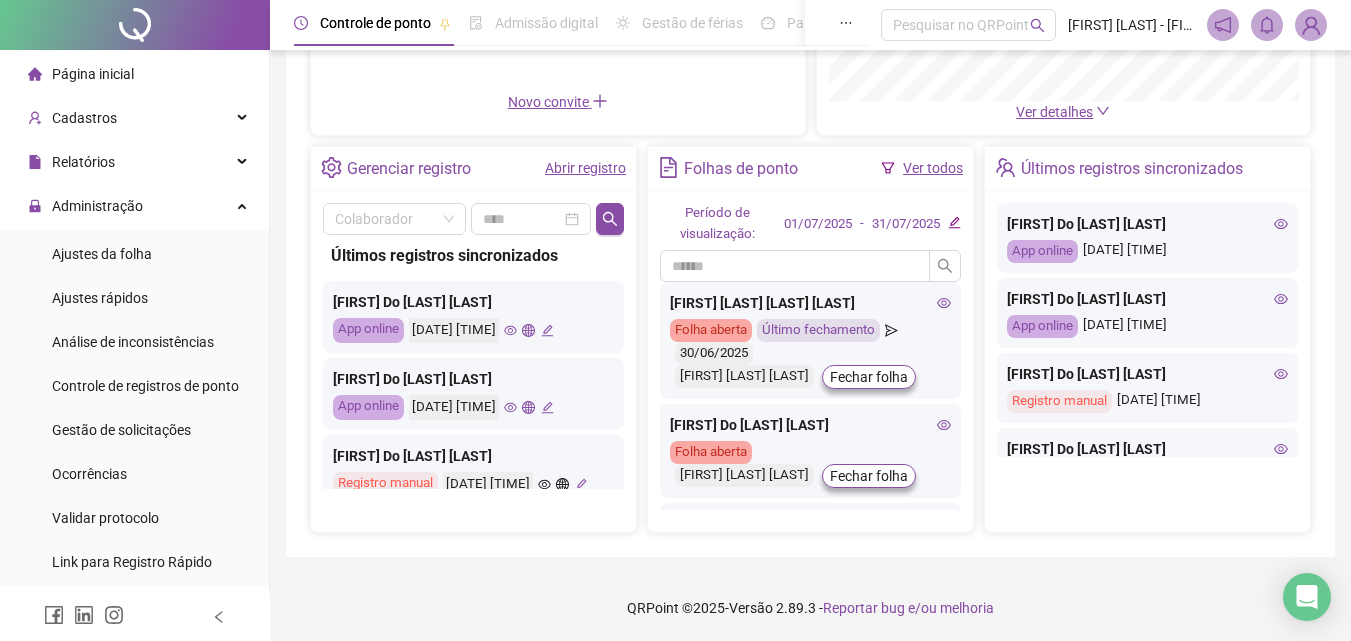 scroll, scrollTop: 242, scrollLeft: 0, axis: vertical 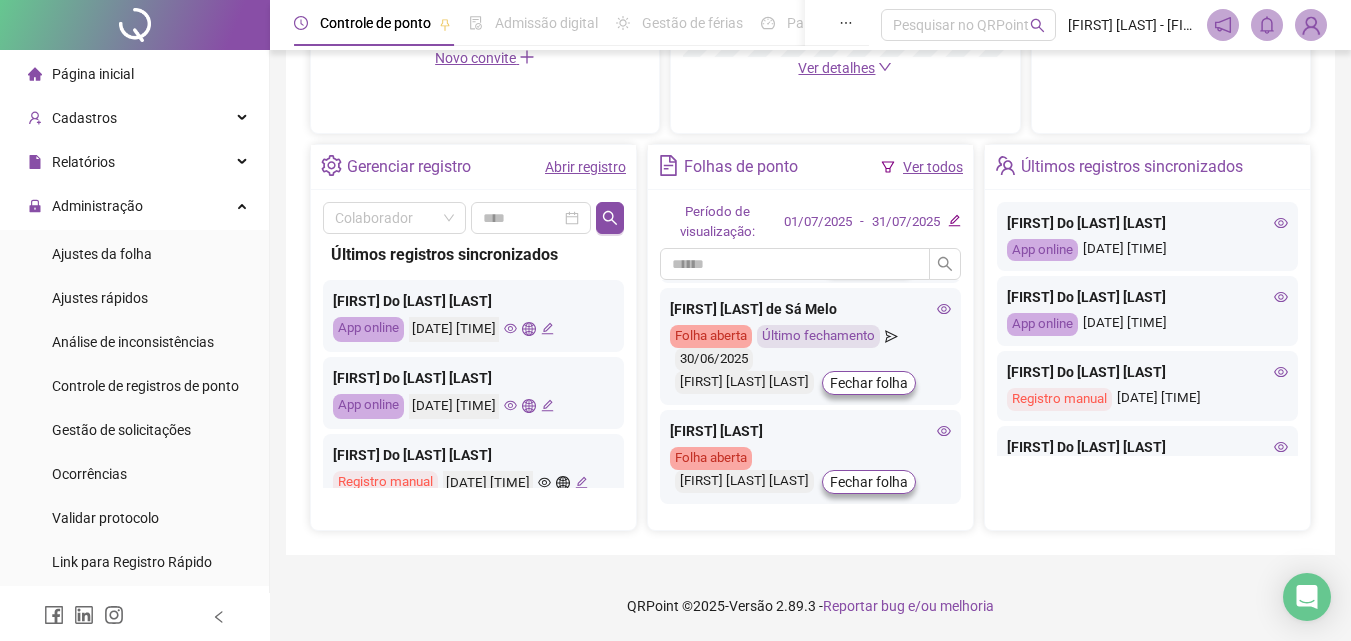 click 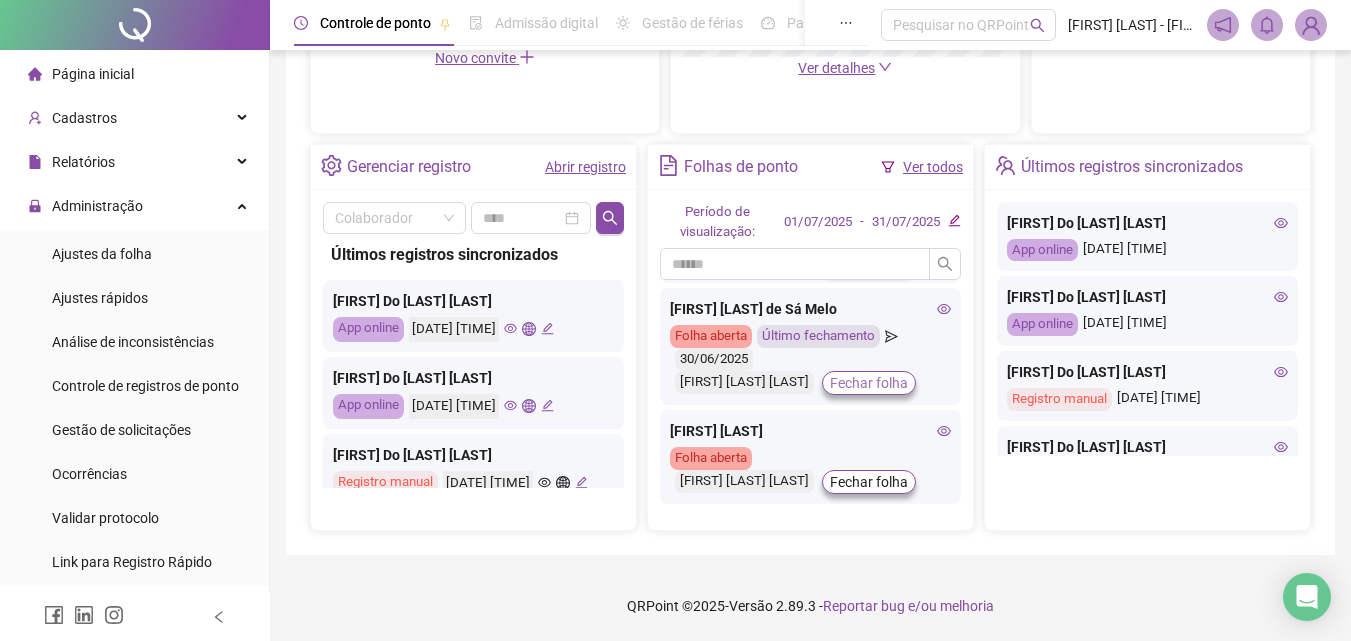 click on "Fechar folha" at bounding box center [869, 383] 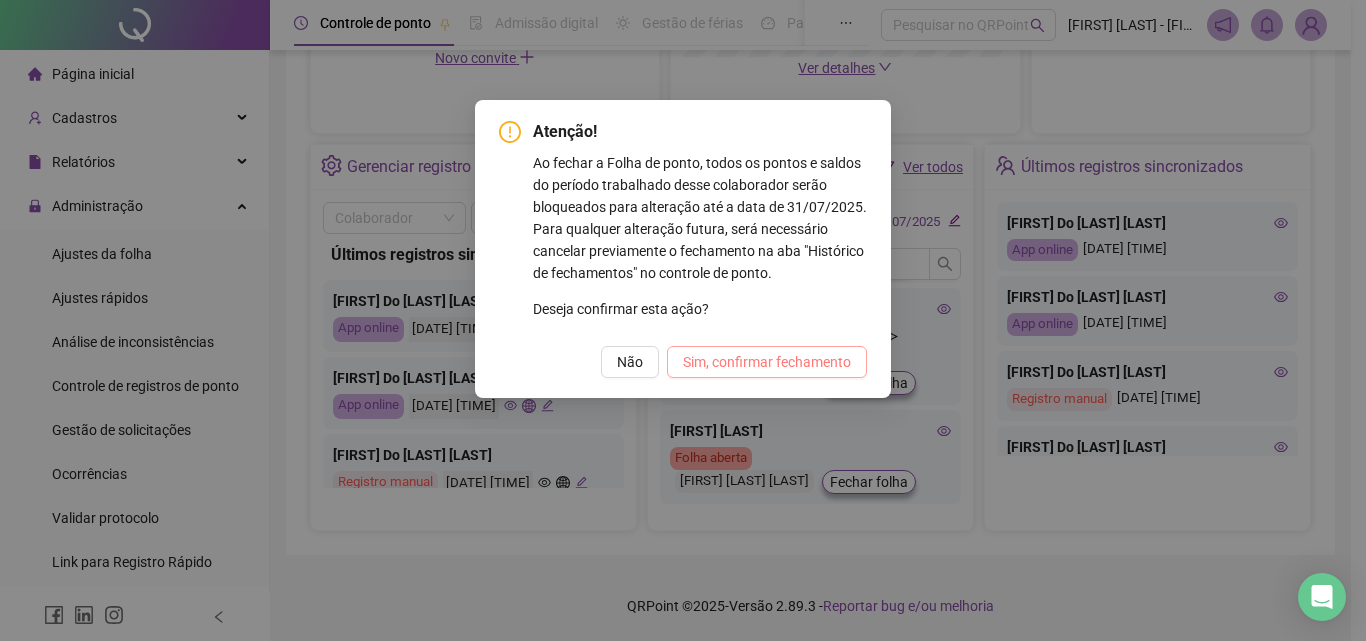 click on "Sim, confirmar fechamento" at bounding box center (767, 362) 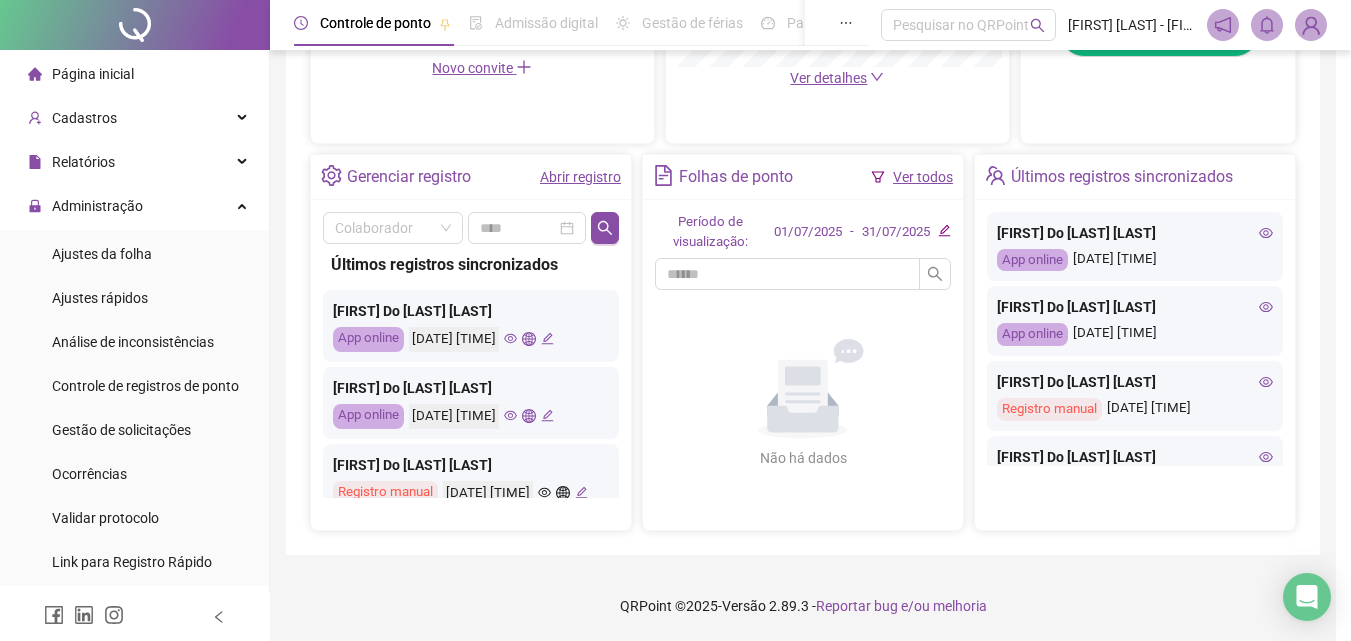 scroll, scrollTop: 671, scrollLeft: 0, axis: vertical 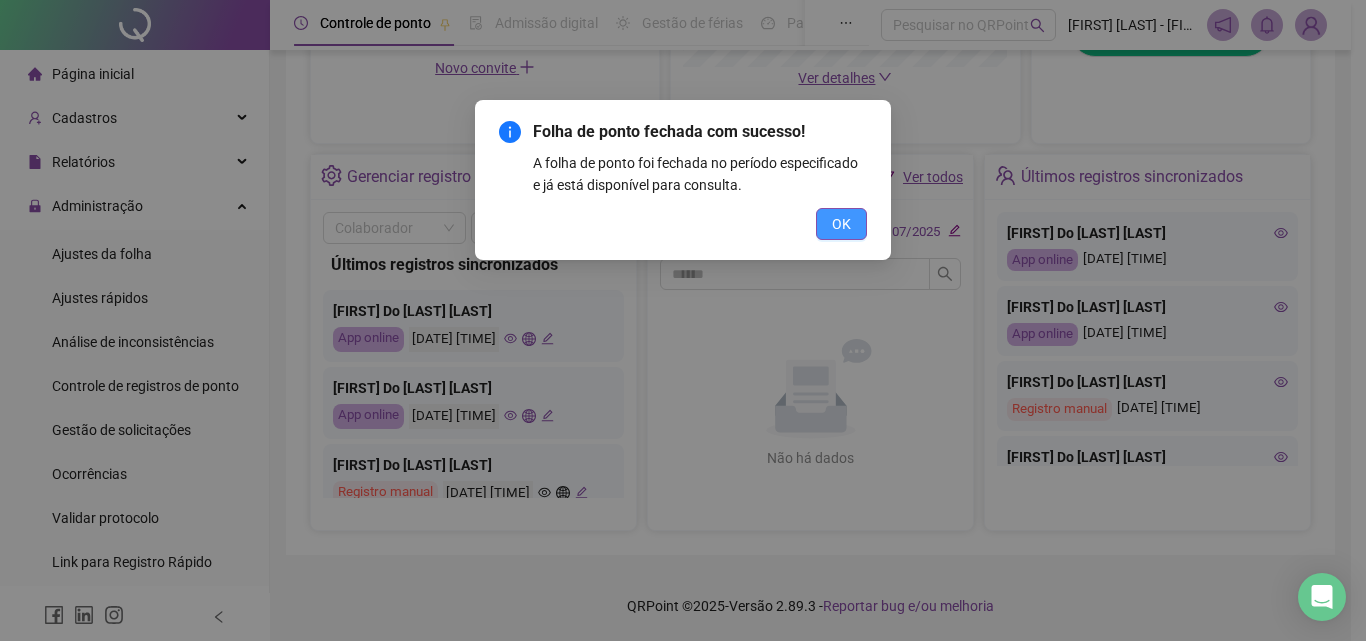 click on "OK" at bounding box center (841, 224) 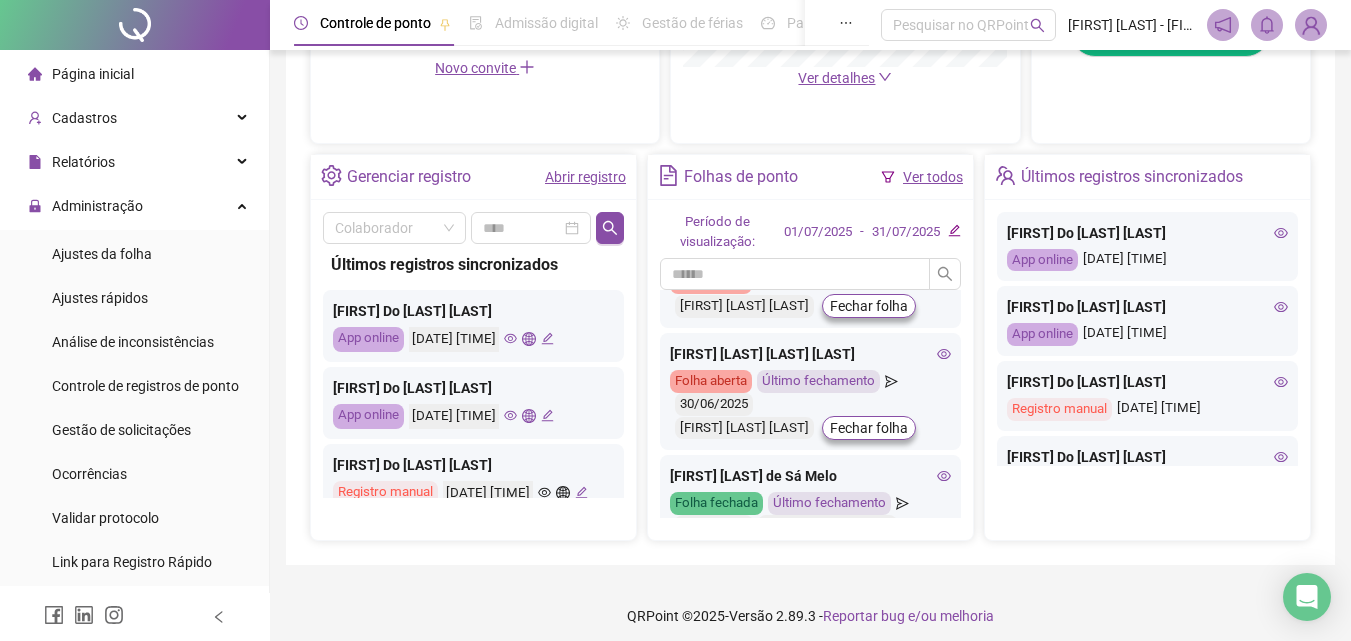 scroll, scrollTop: 377, scrollLeft: 0, axis: vertical 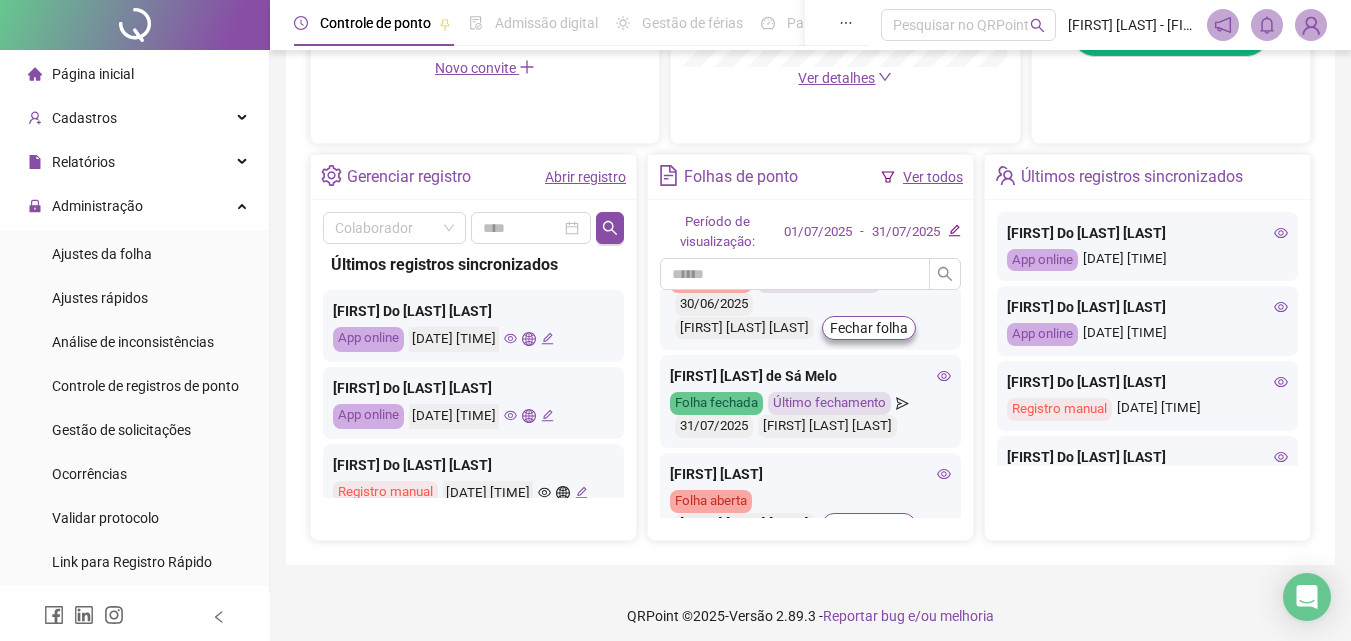 click 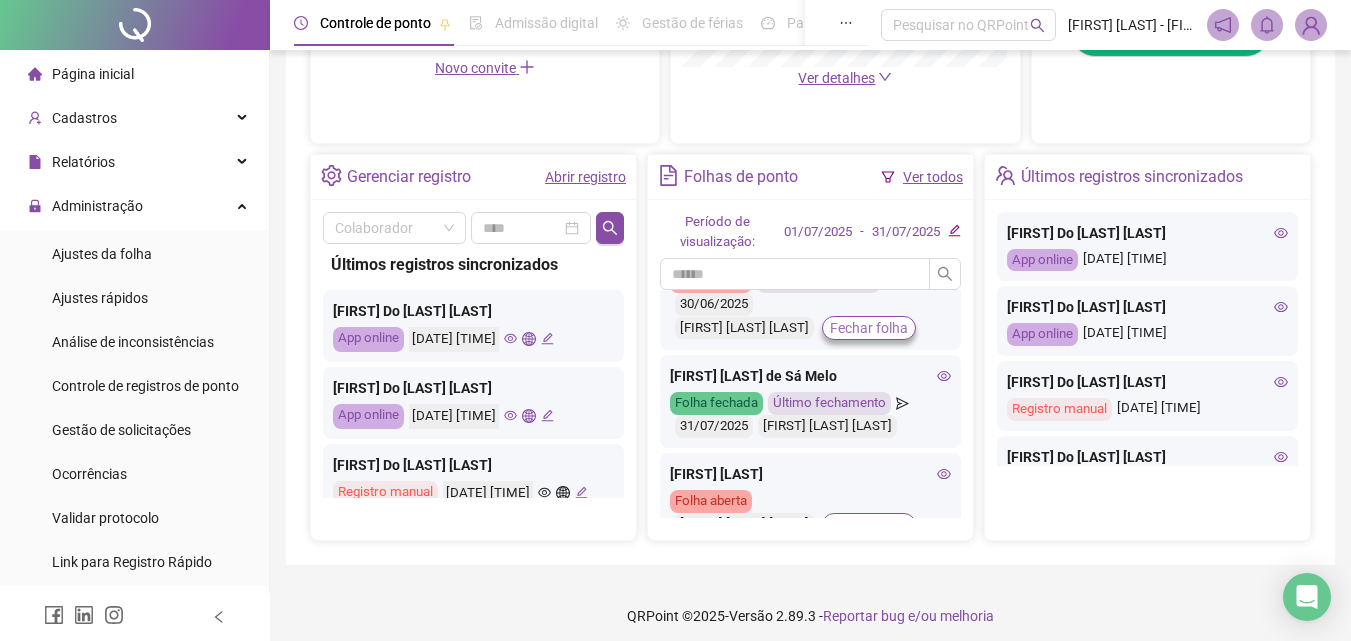 click on "Fechar folha" at bounding box center (869, 328) 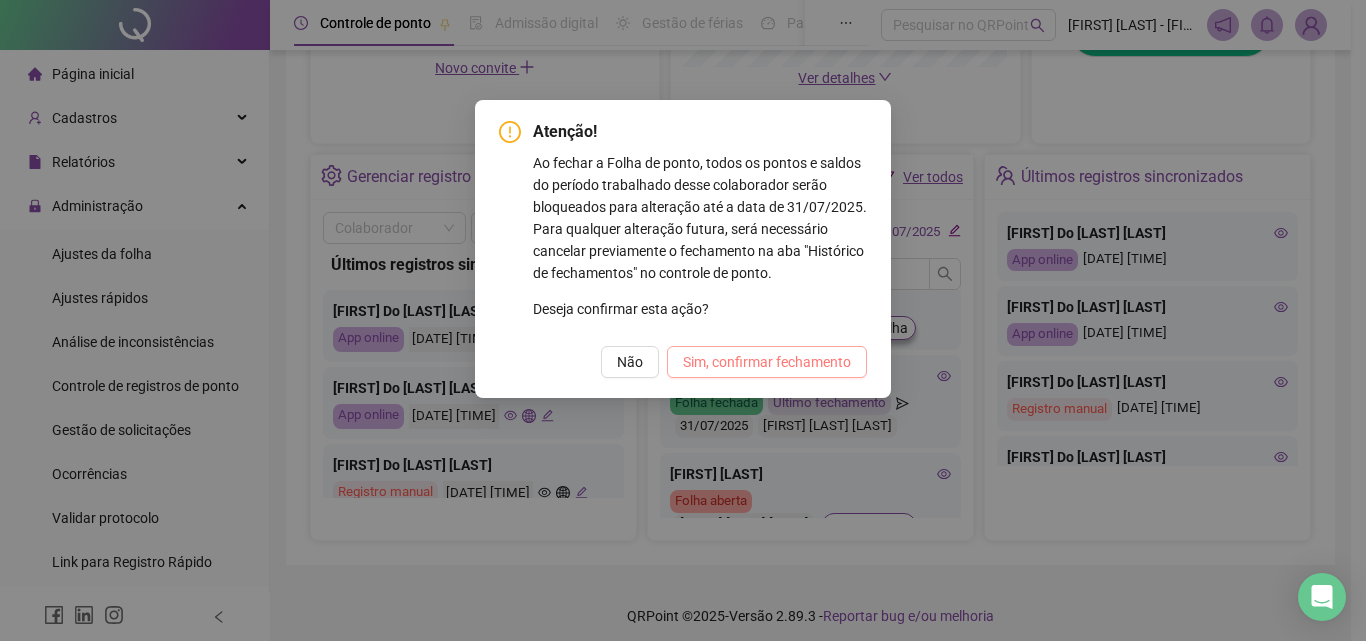 click on "Sim, confirmar fechamento" at bounding box center (767, 362) 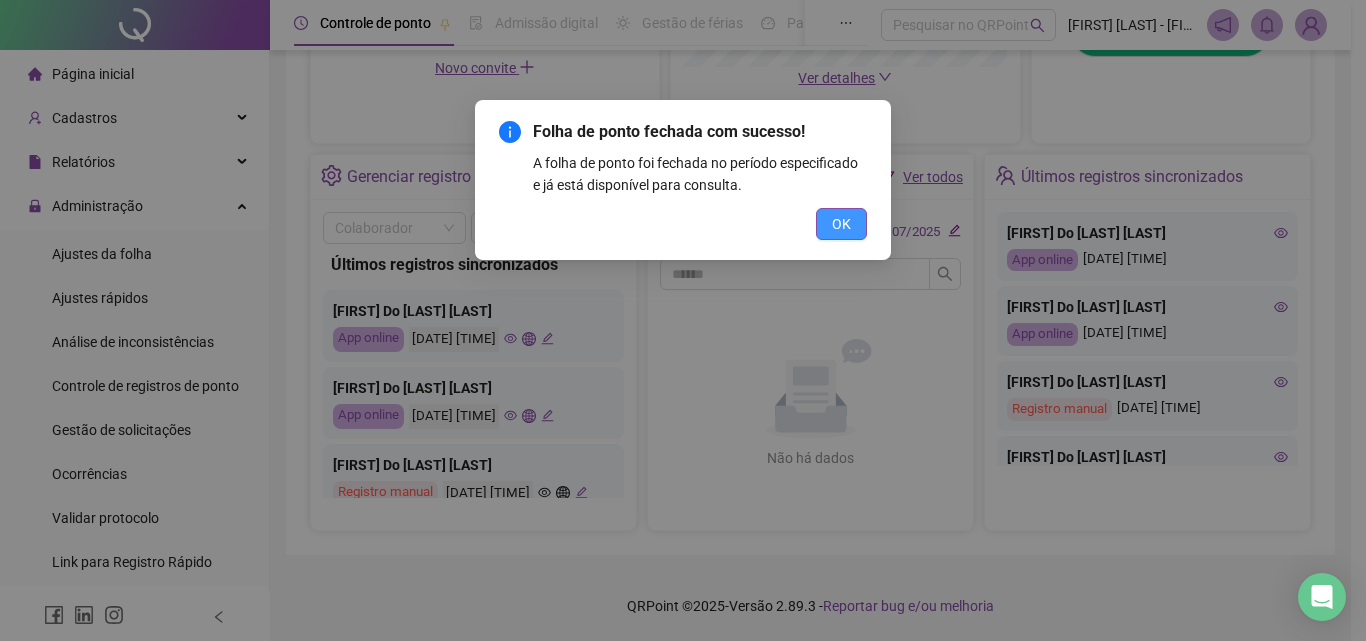 click on "OK" at bounding box center (841, 224) 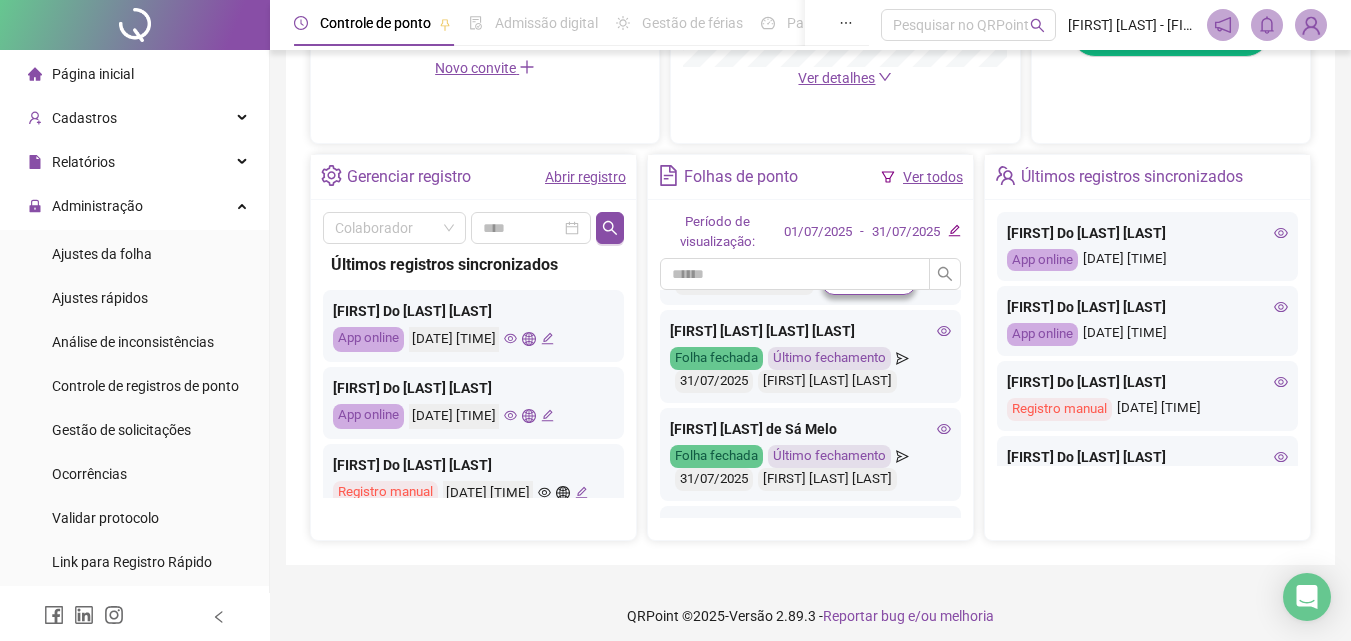 scroll, scrollTop: 400, scrollLeft: 0, axis: vertical 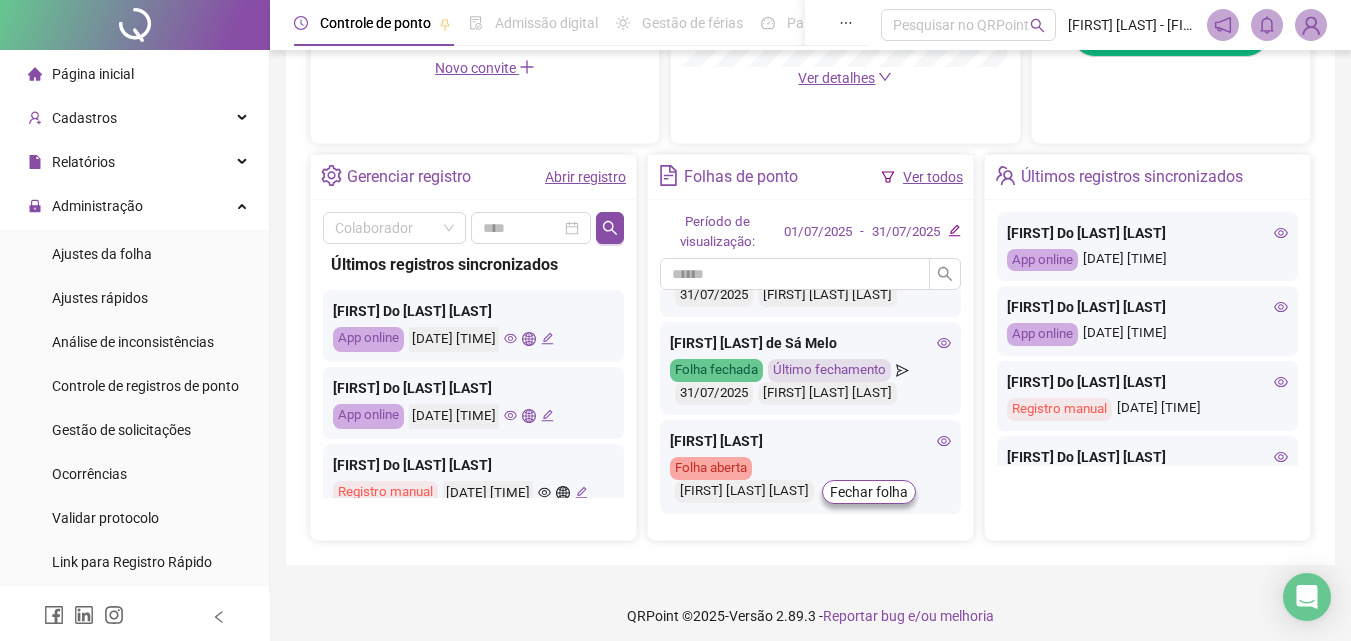 click 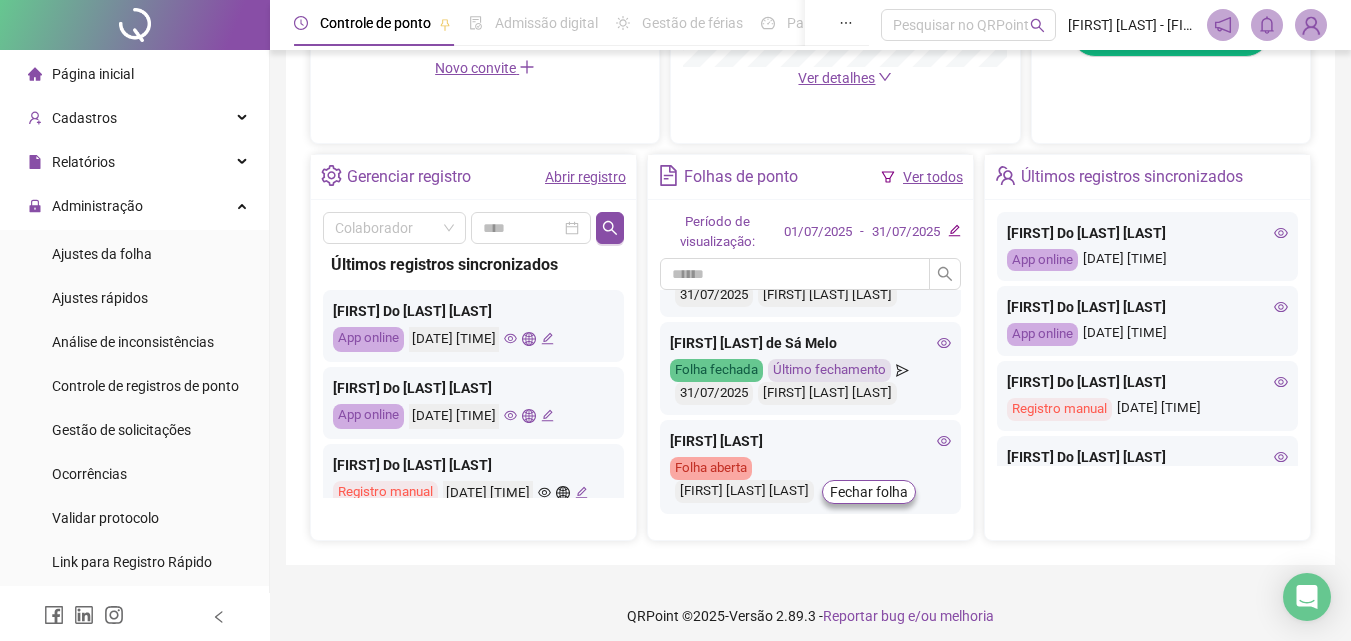 click 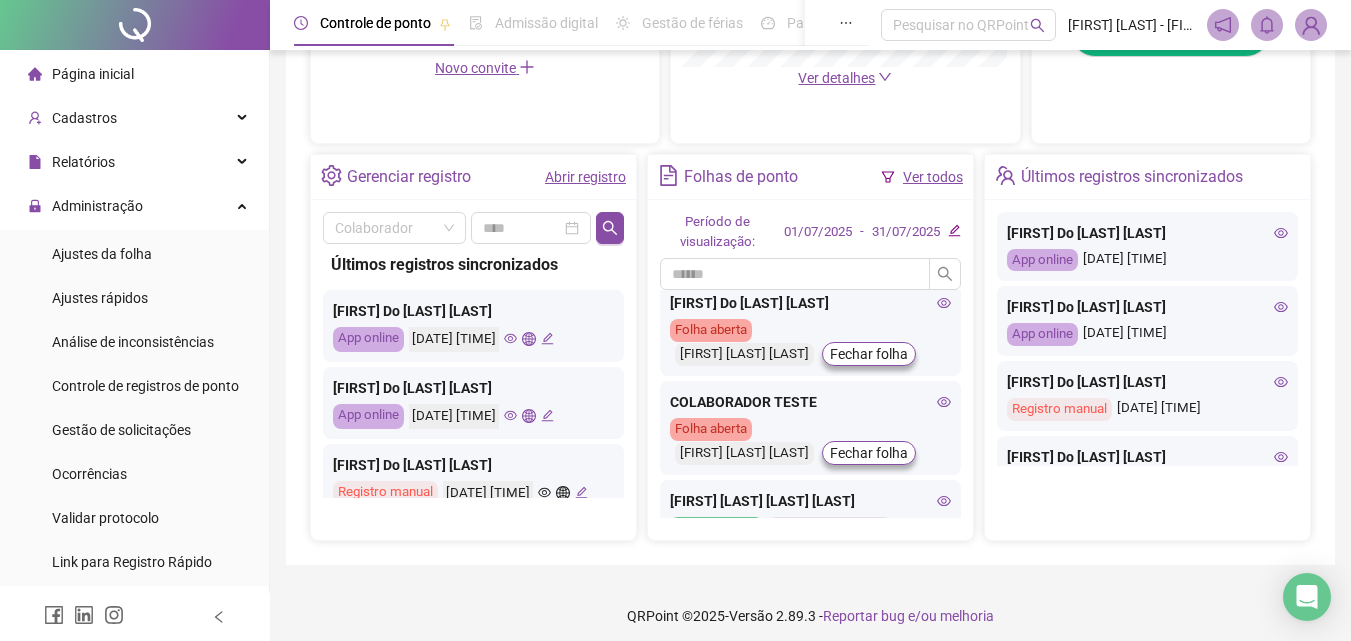 scroll, scrollTop: 100, scrollLeft: 0, axis: vertical 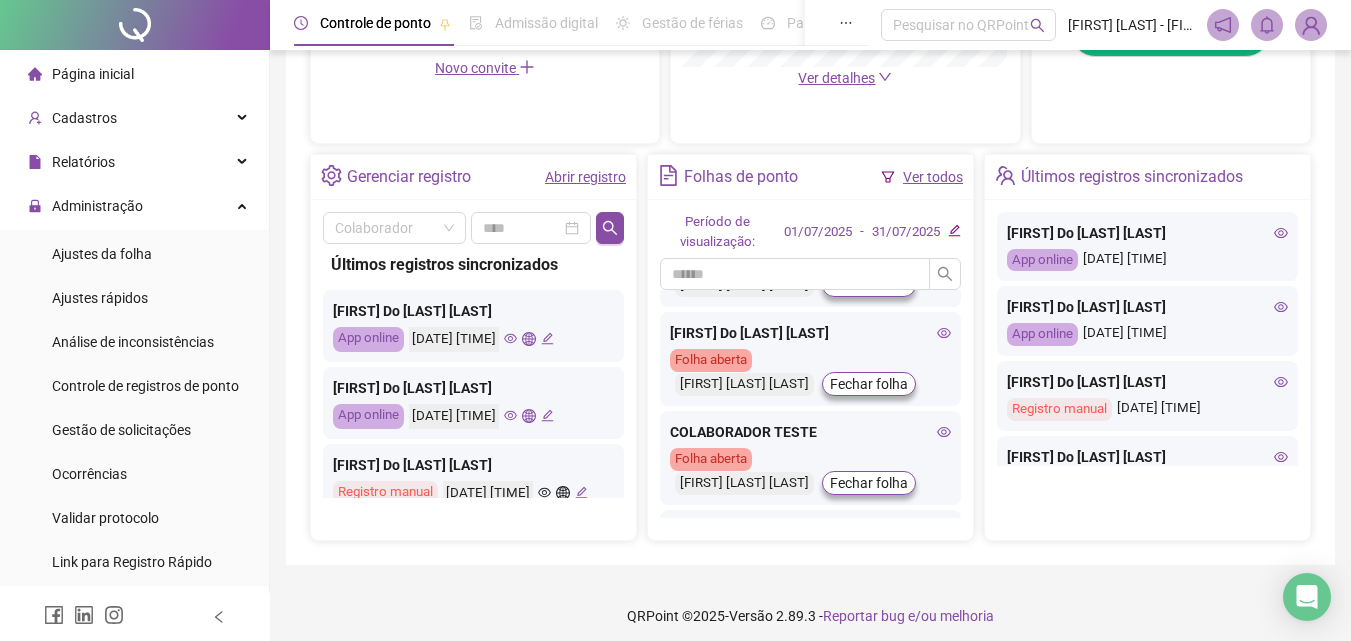 click 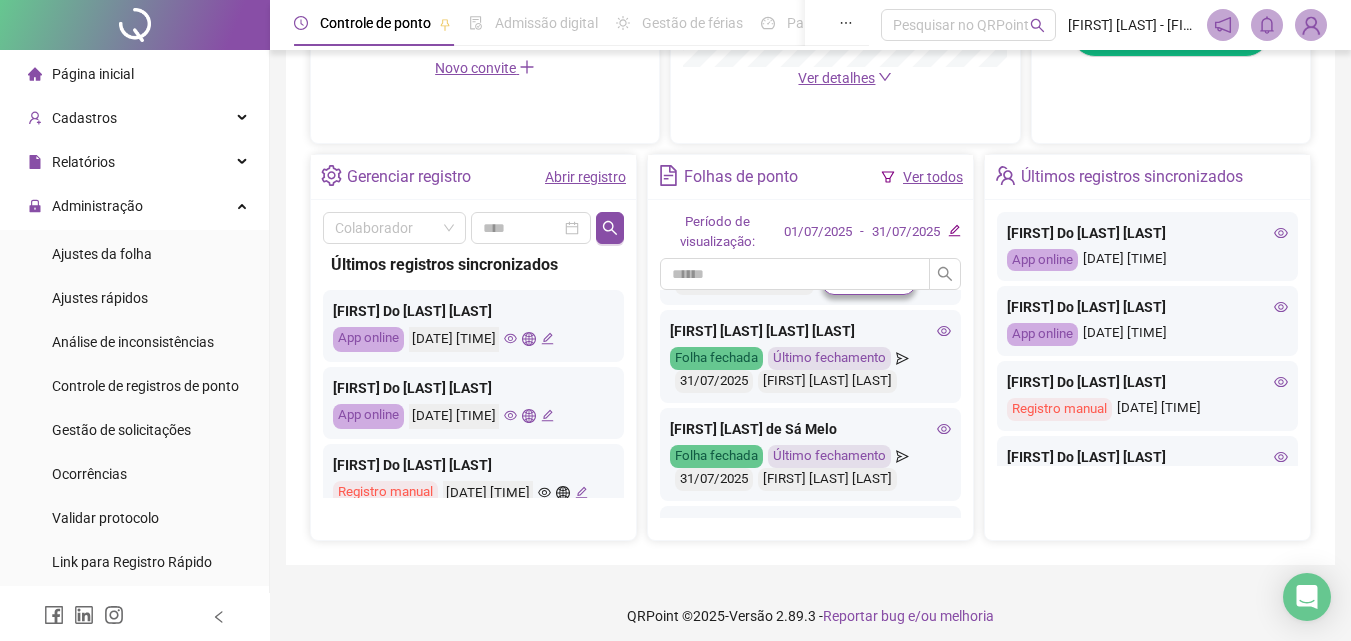 scroll, scrollTop: 200, scrollLeft: 0, axis: vertical 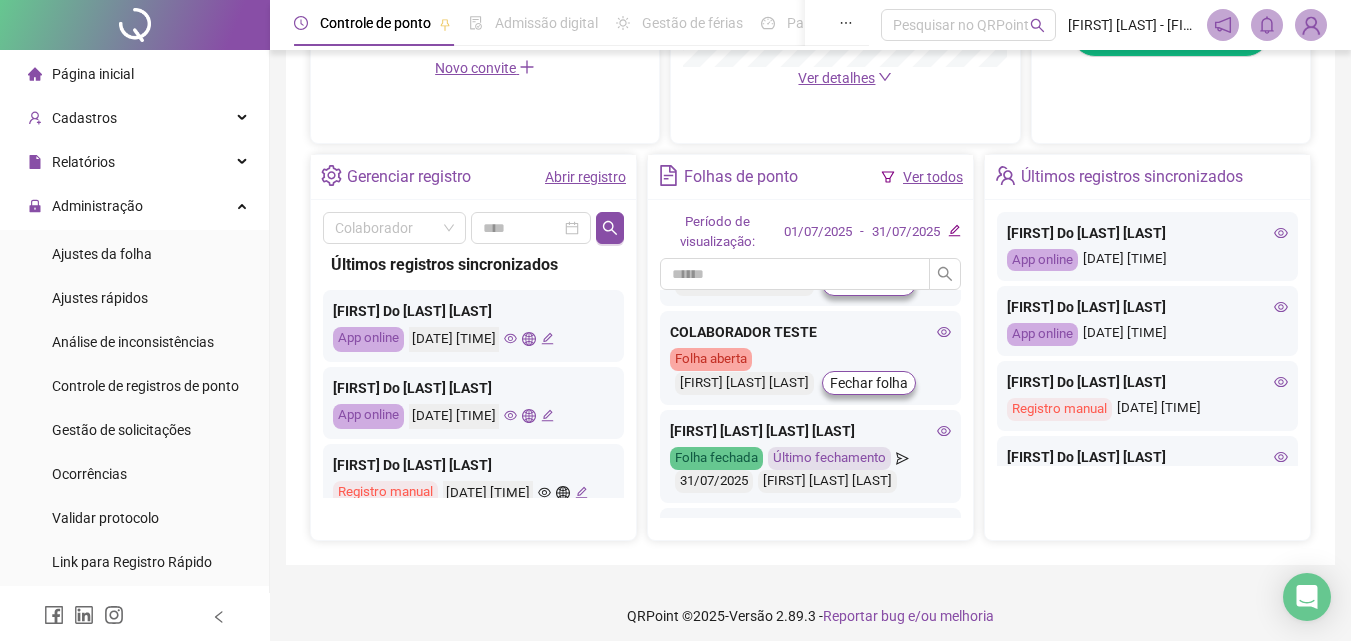 click on "Fechar folha" at bounding box center (869, 284) 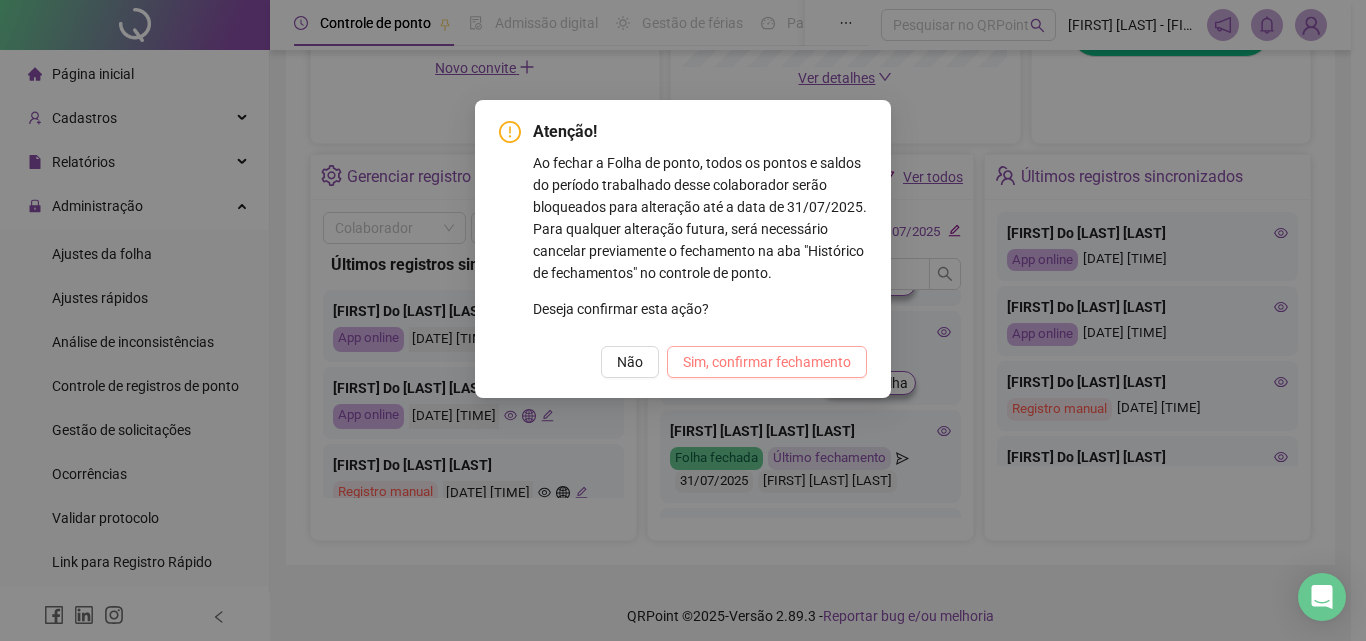 click on "Sim, confirmar fechamento" at bounding box center (767, 362) 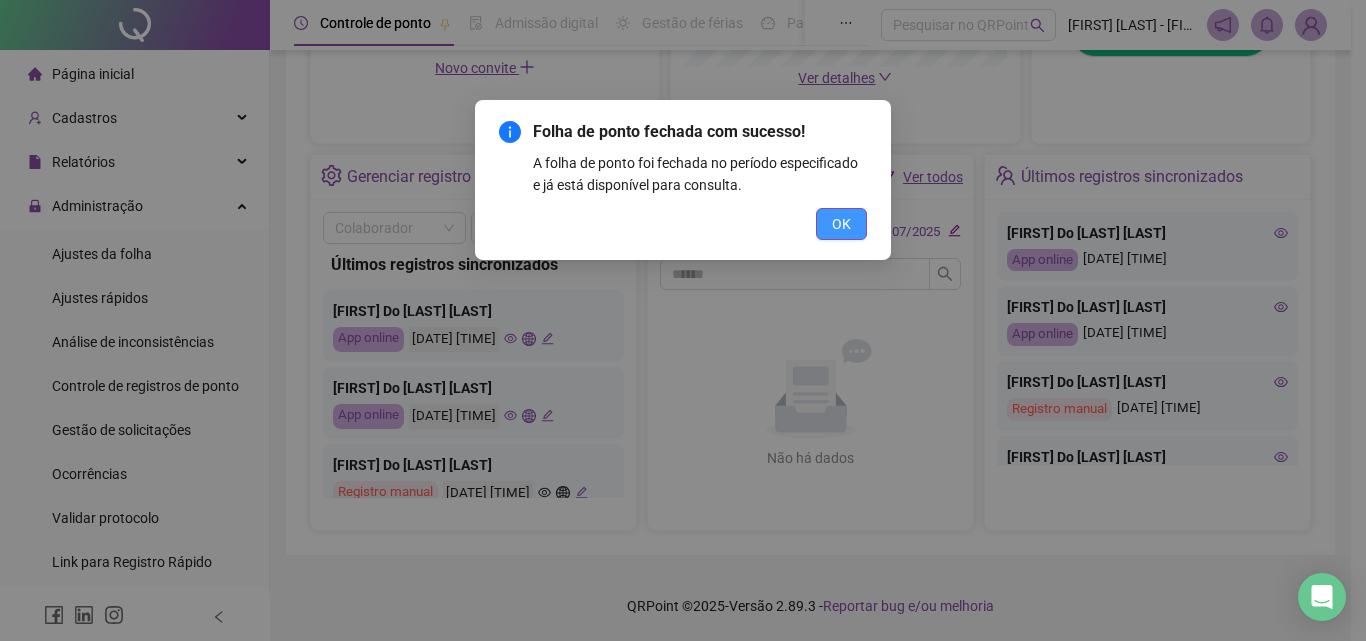 click on "OK" at bounding box center (841, 224) 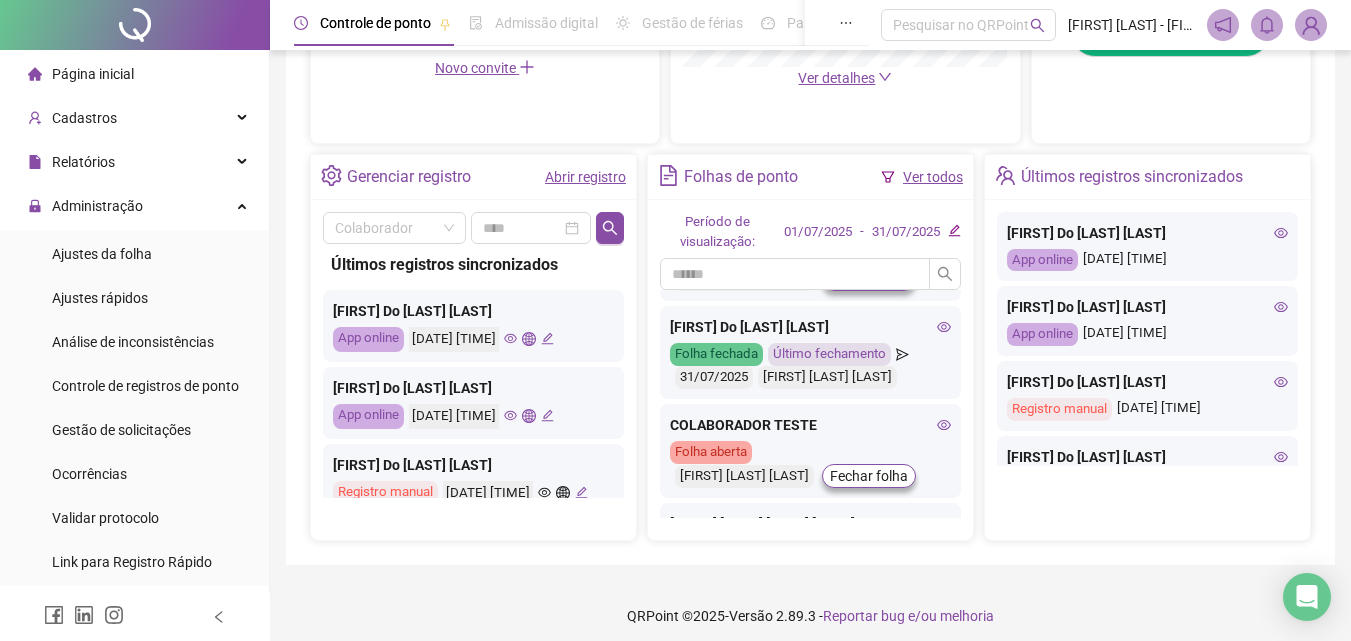 scroll, scrollTop: 100, scrollLeft: 0, axis: vertical 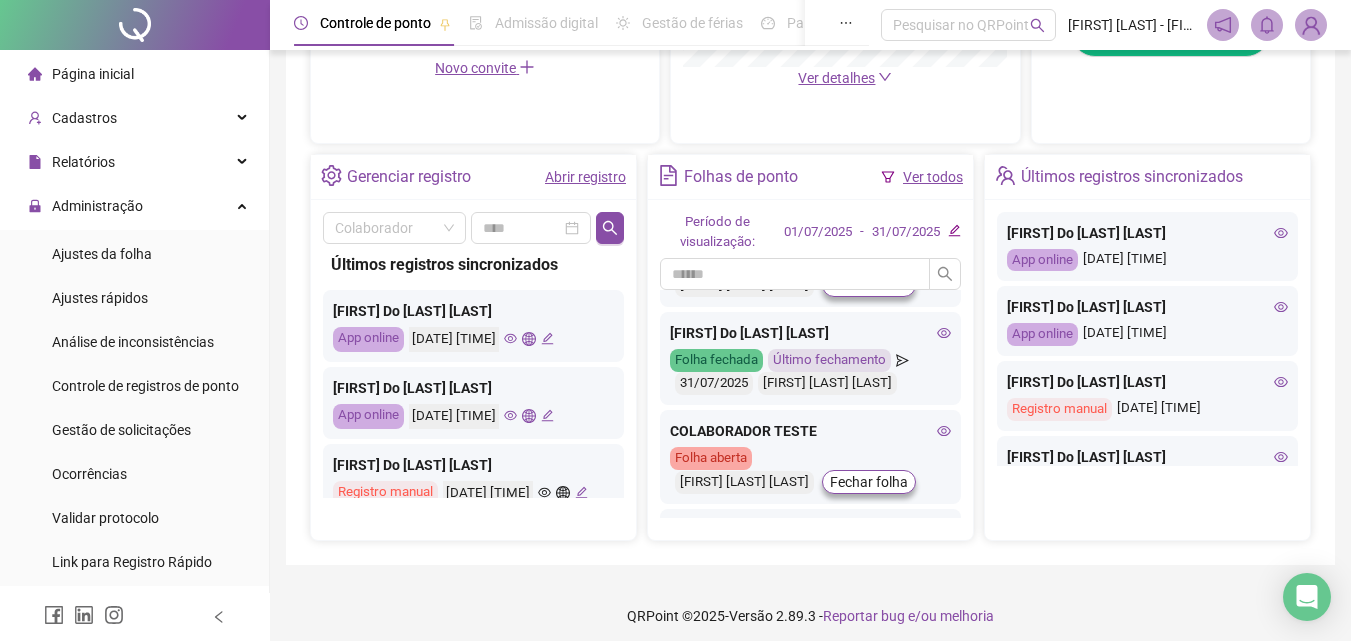 click 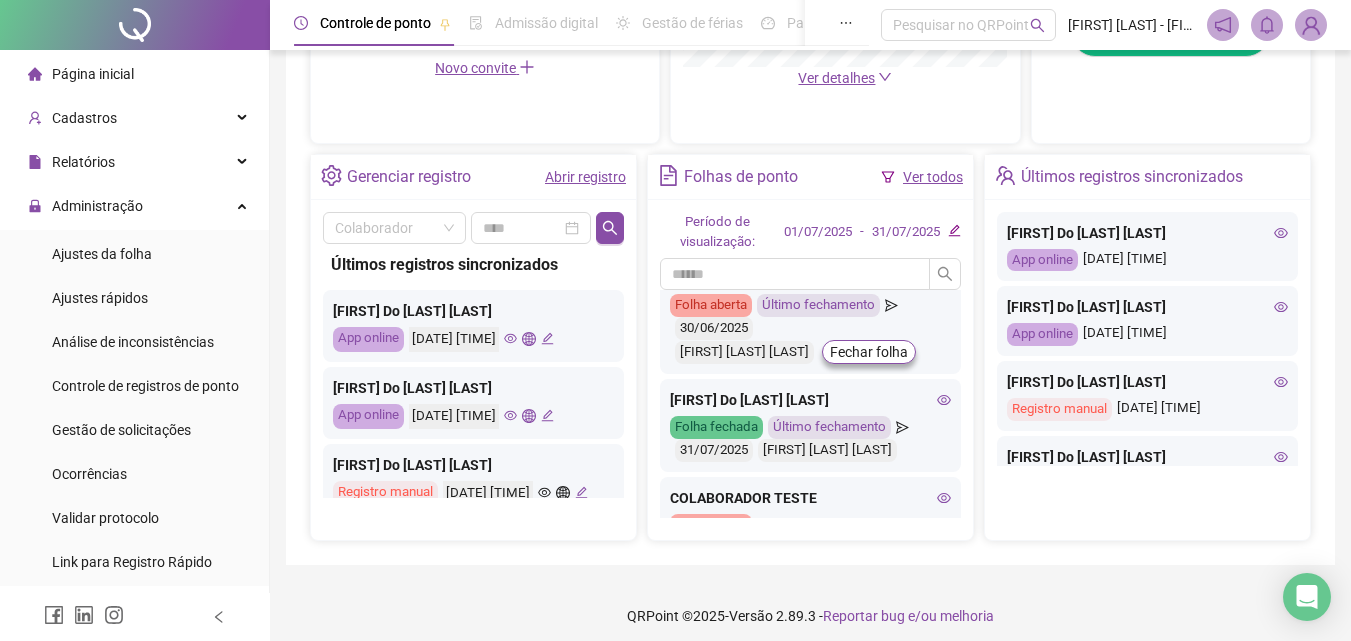 scroll, scrollTop: 0, scrollLeft: 0, axis: both 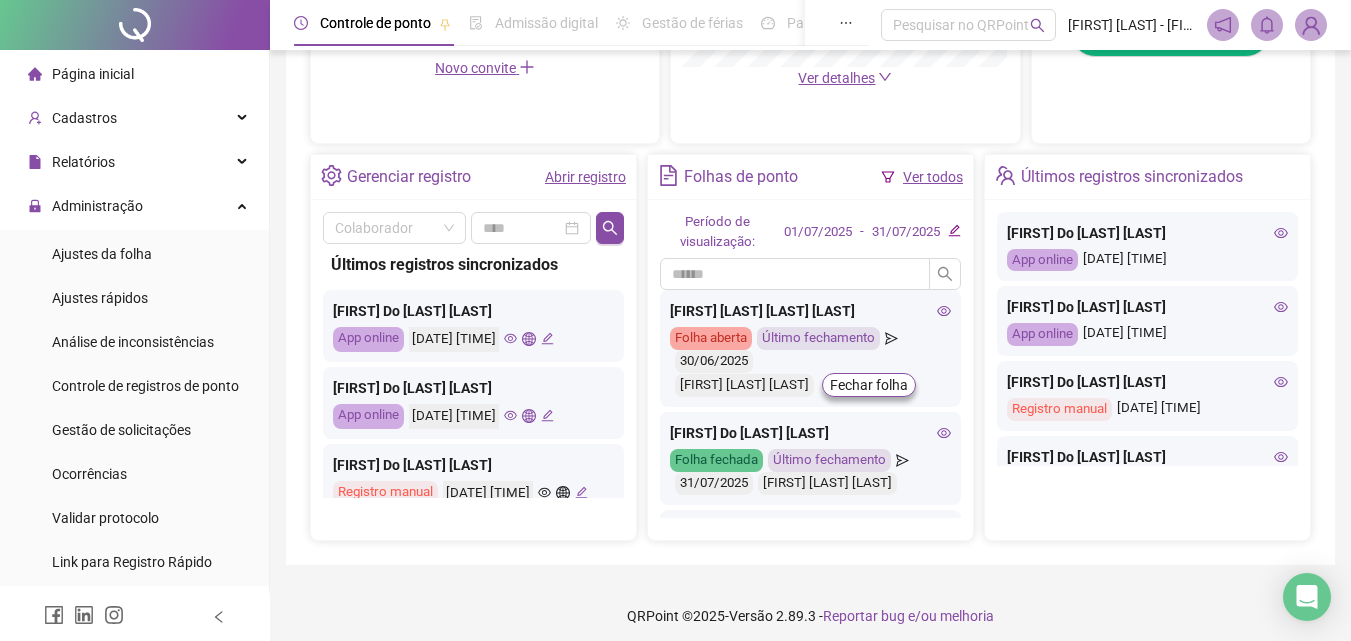 click 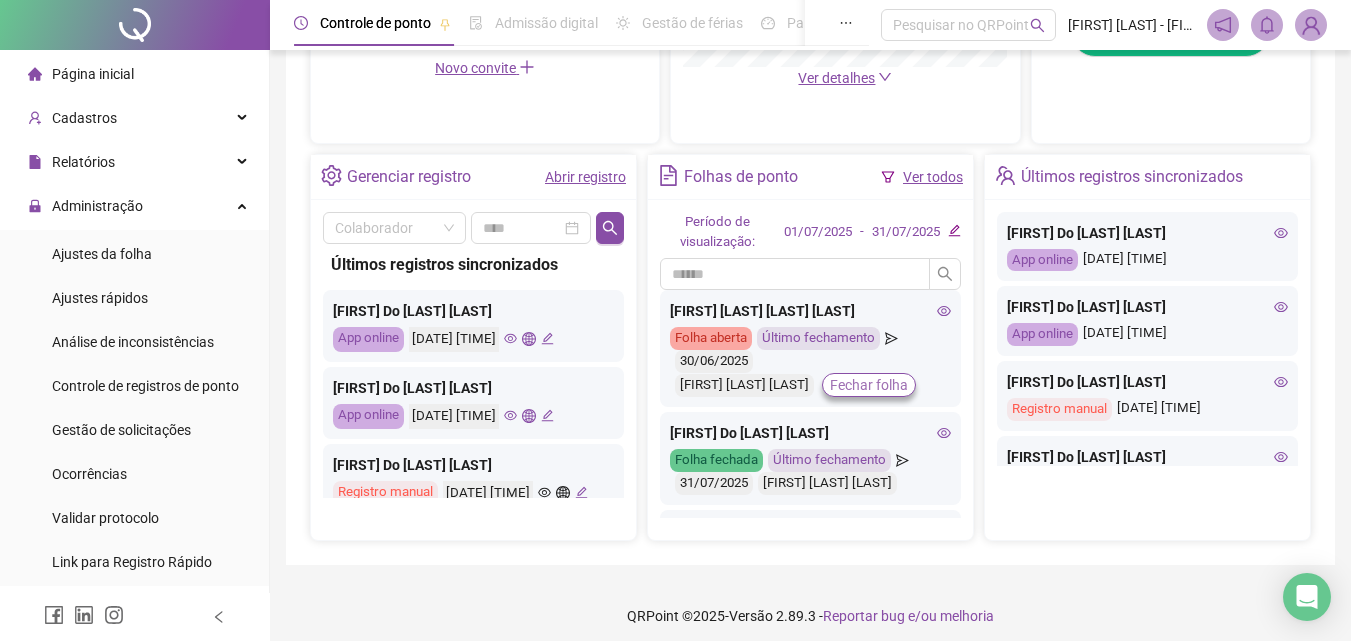 click on "Fechar folha" at bounding box center (869, 385) 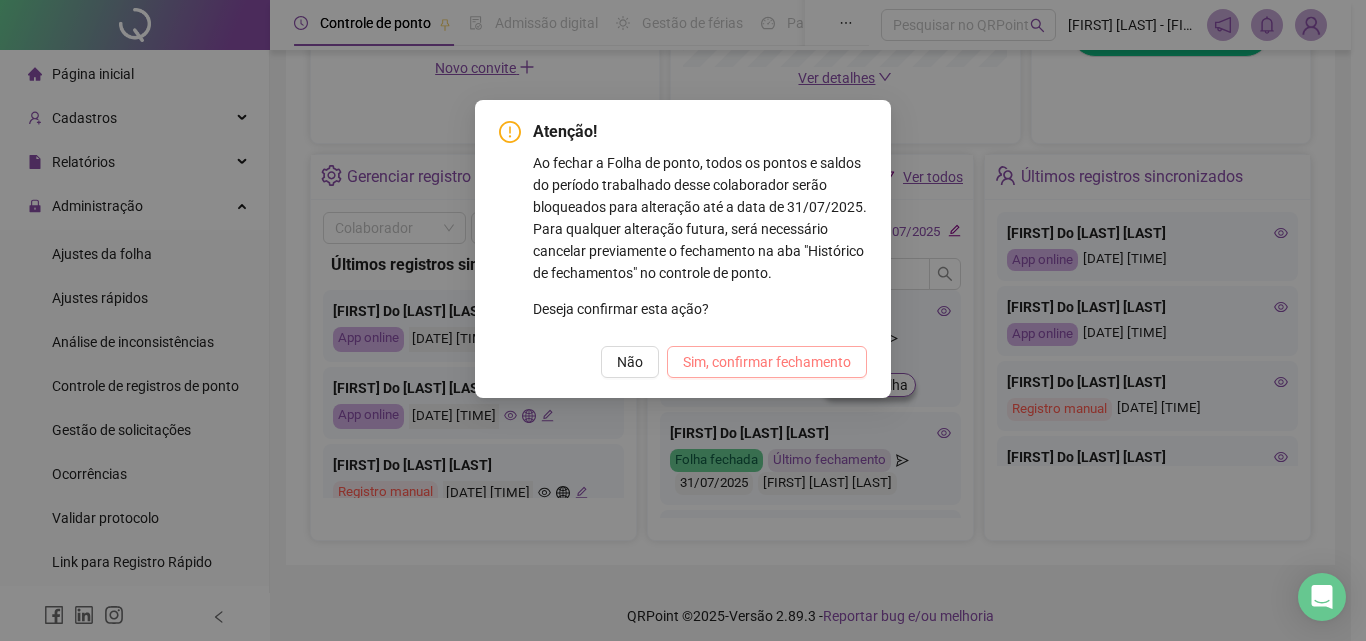 click on "Sim, confirmar fechamento" at bounding box center (767, 362) 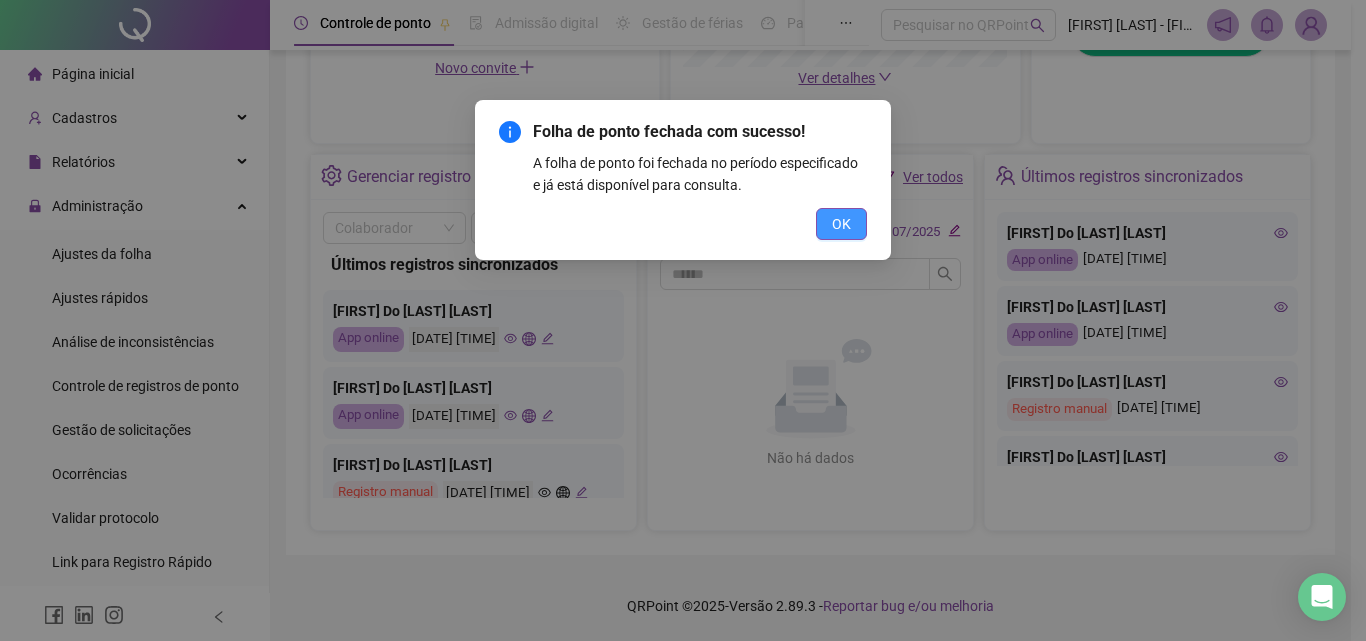 click on "OK" at bounding box center (841, 224) 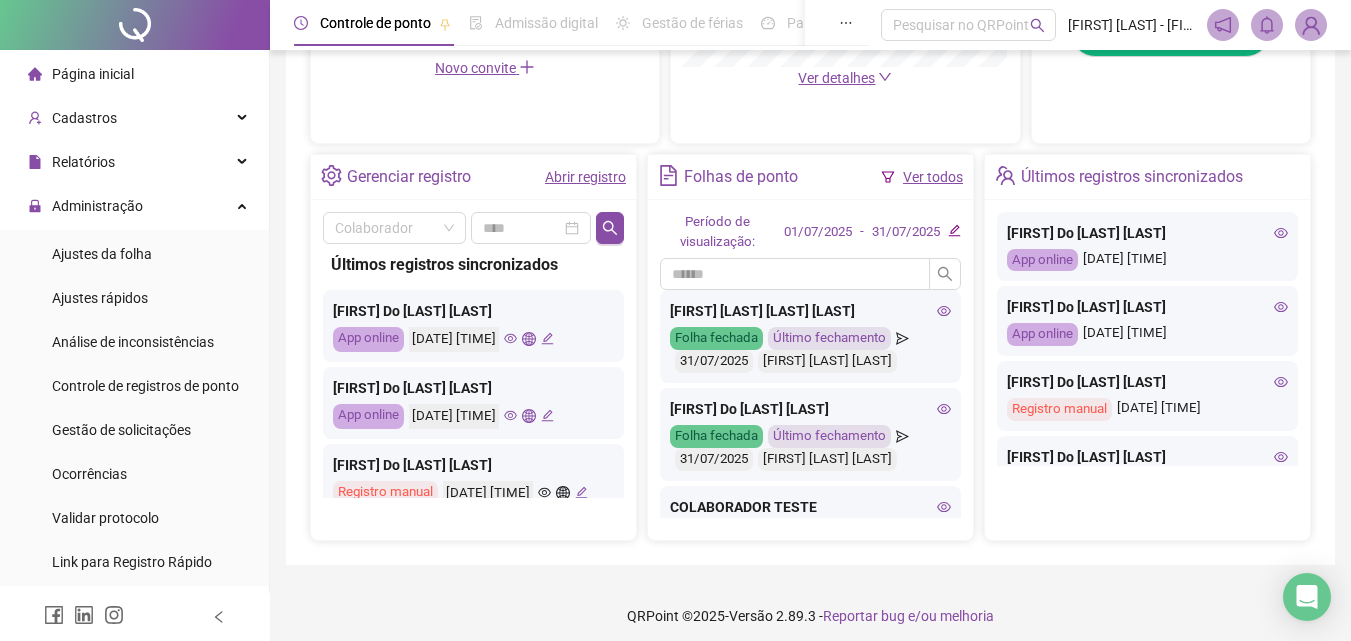 click 